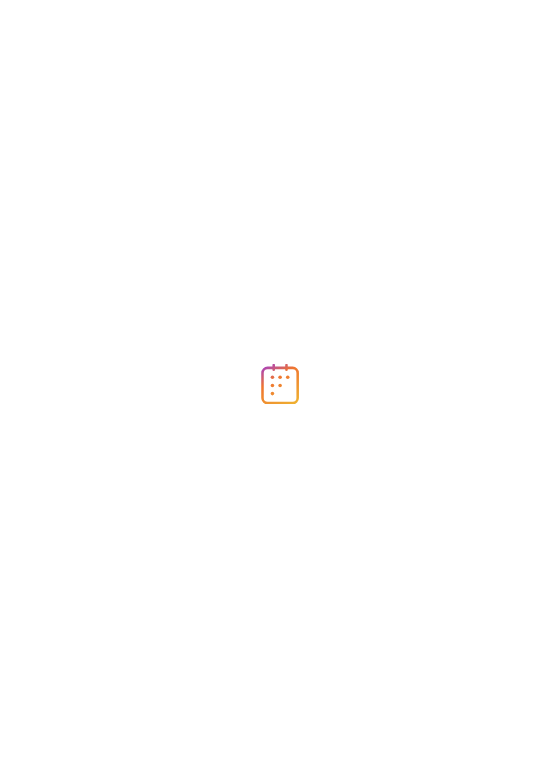scroll, scrollTop: 0, scrollLeft: 0, axis: both 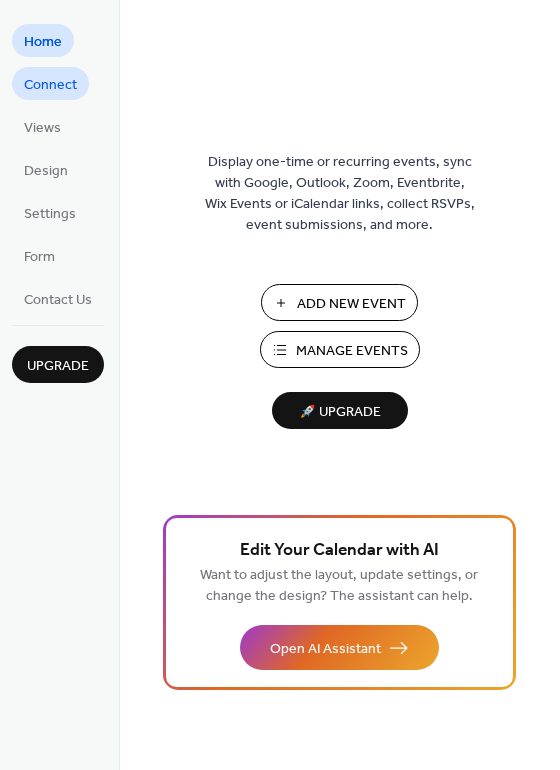 click on "Connect" at bounding box center [50, 83] 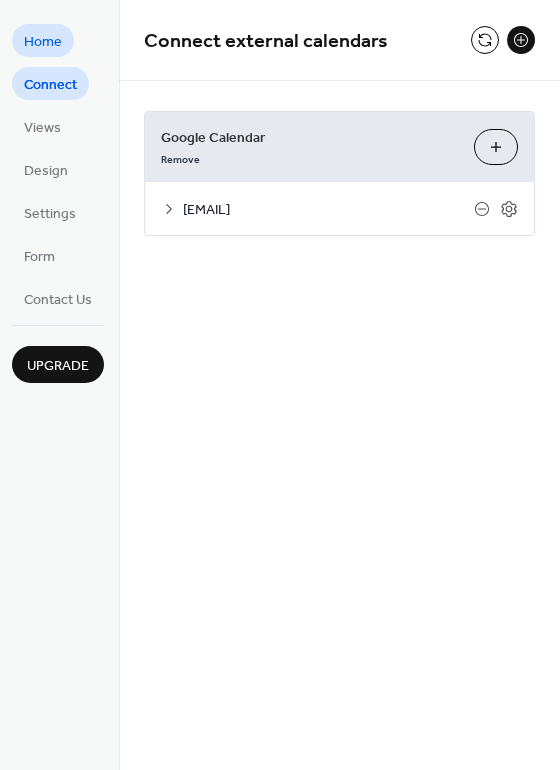 click on "Home" at bounding box center (43, 42) 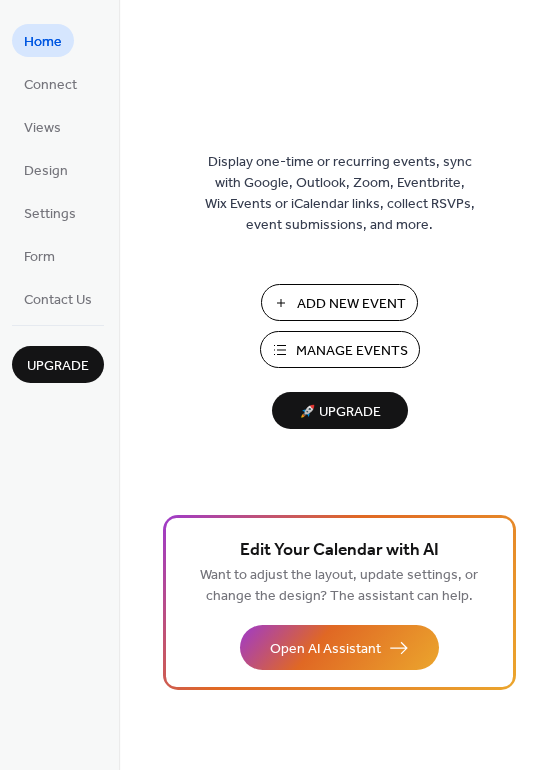 click on "Add New Event" at bounding box center [351, 304] 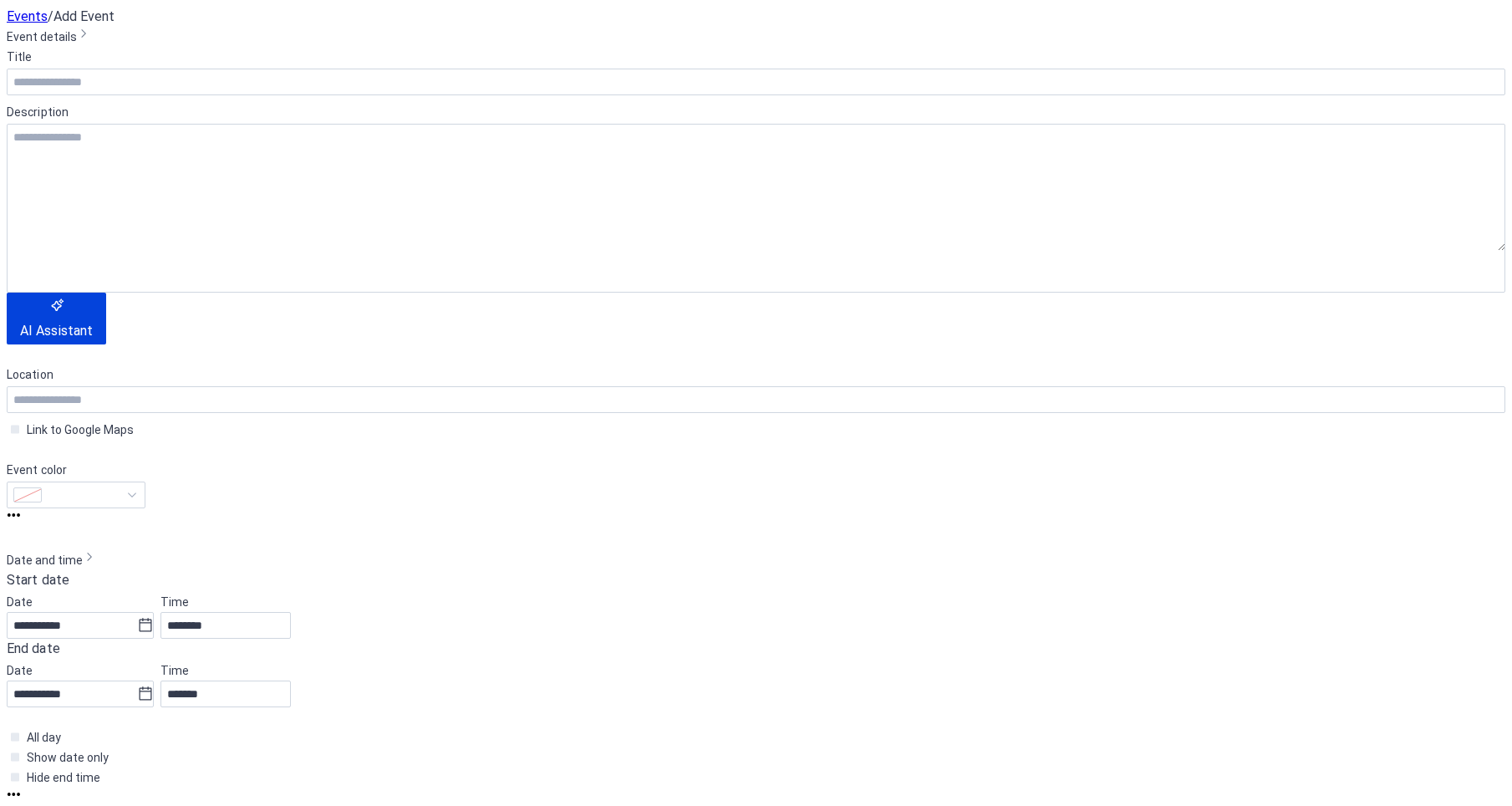scroll, scrollTop: 0, scrollLeft: 0, axis: both 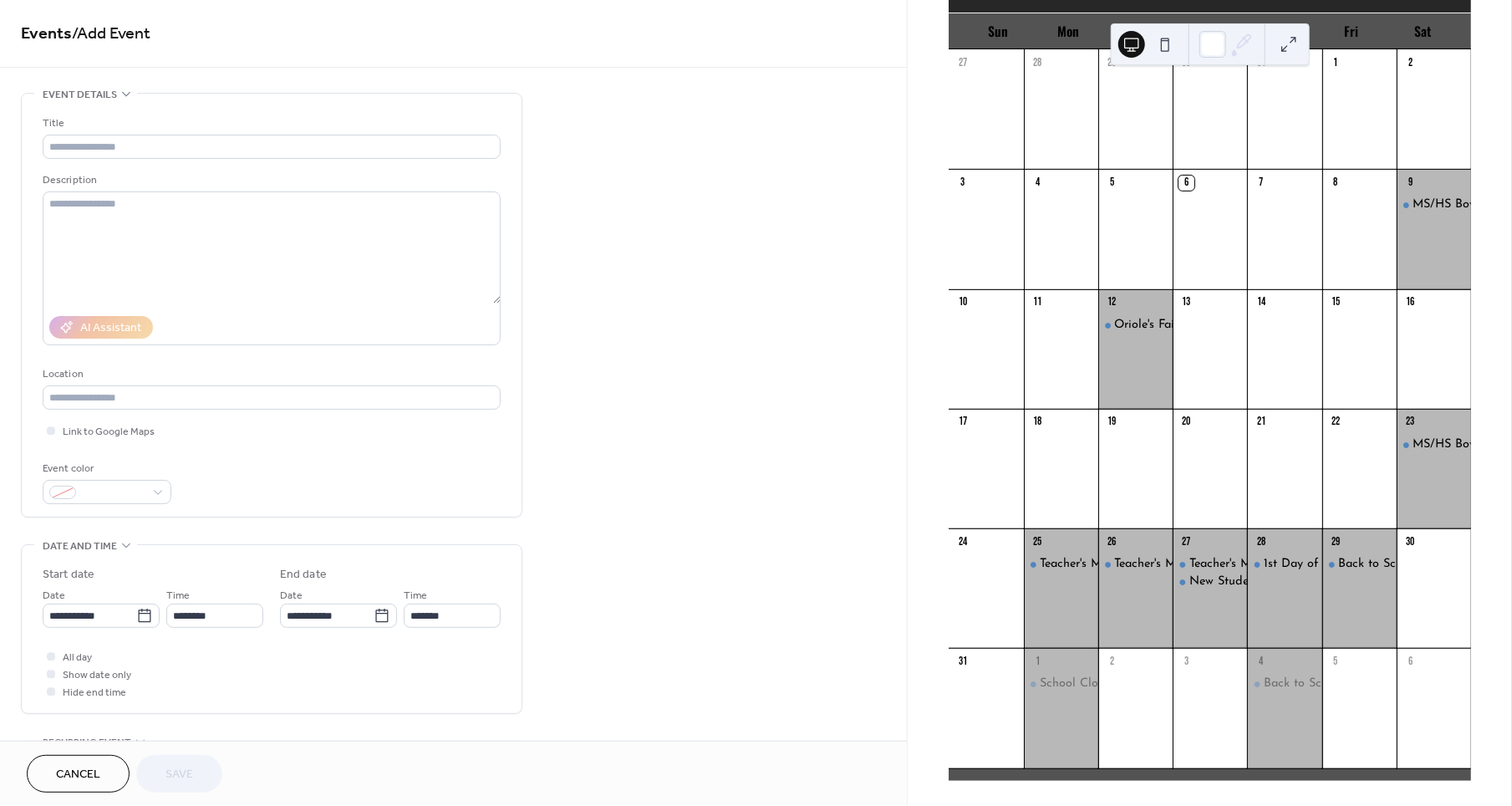 click at bounding box center [1433, 599] 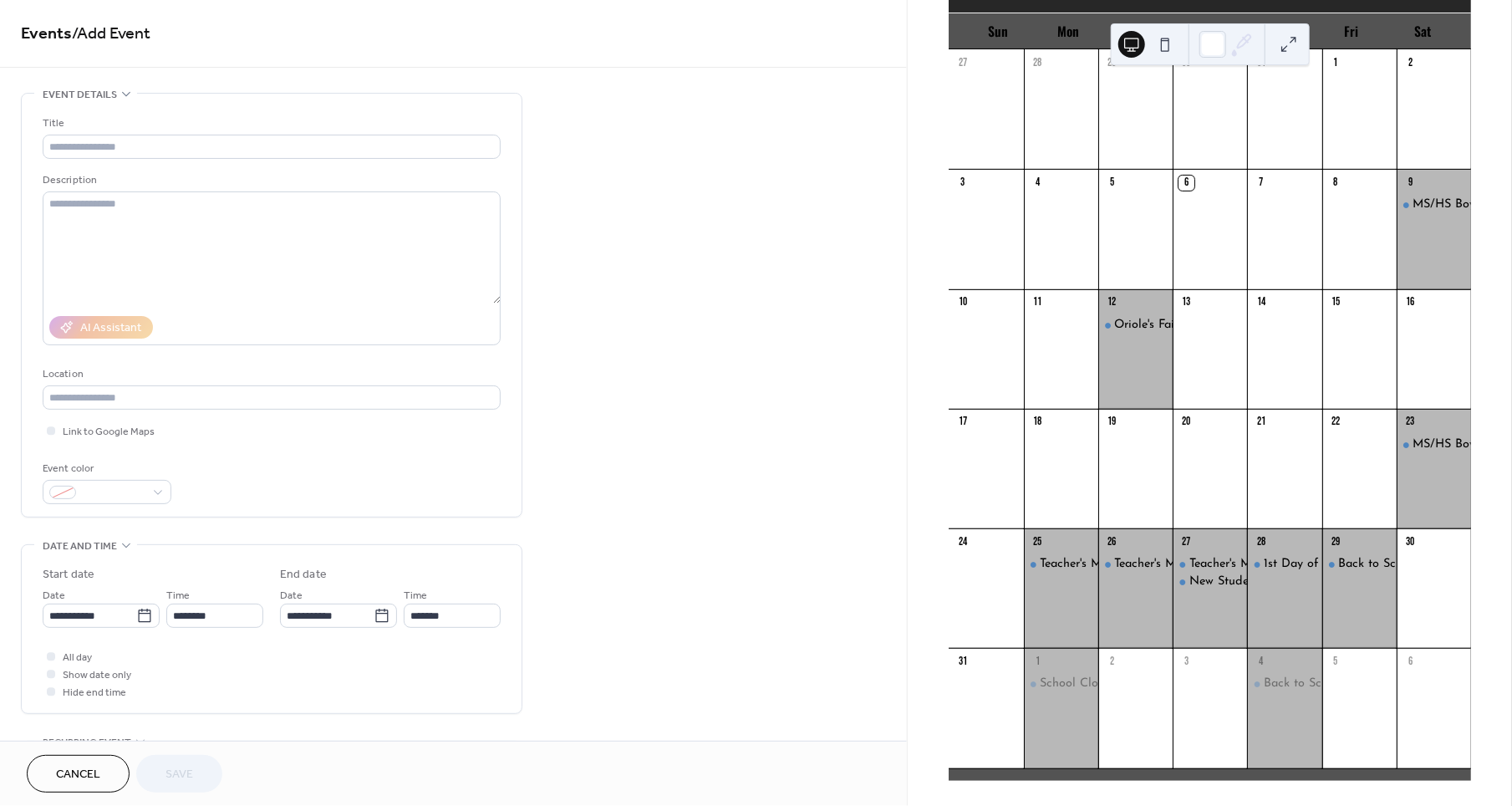 click on "Back to School Picnic" at bounding box center (1359, 599) 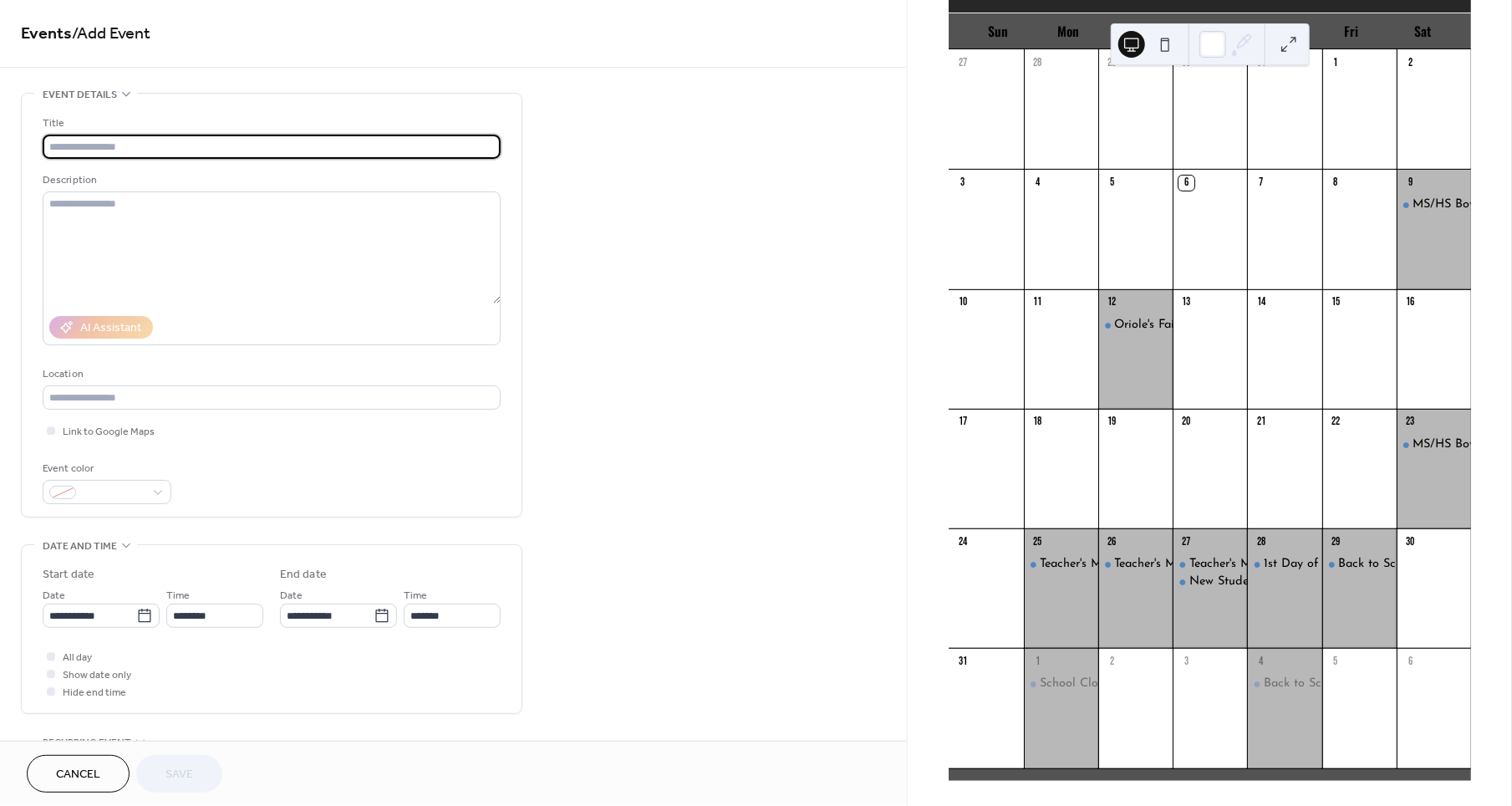 click at bounding box center [272, 146] 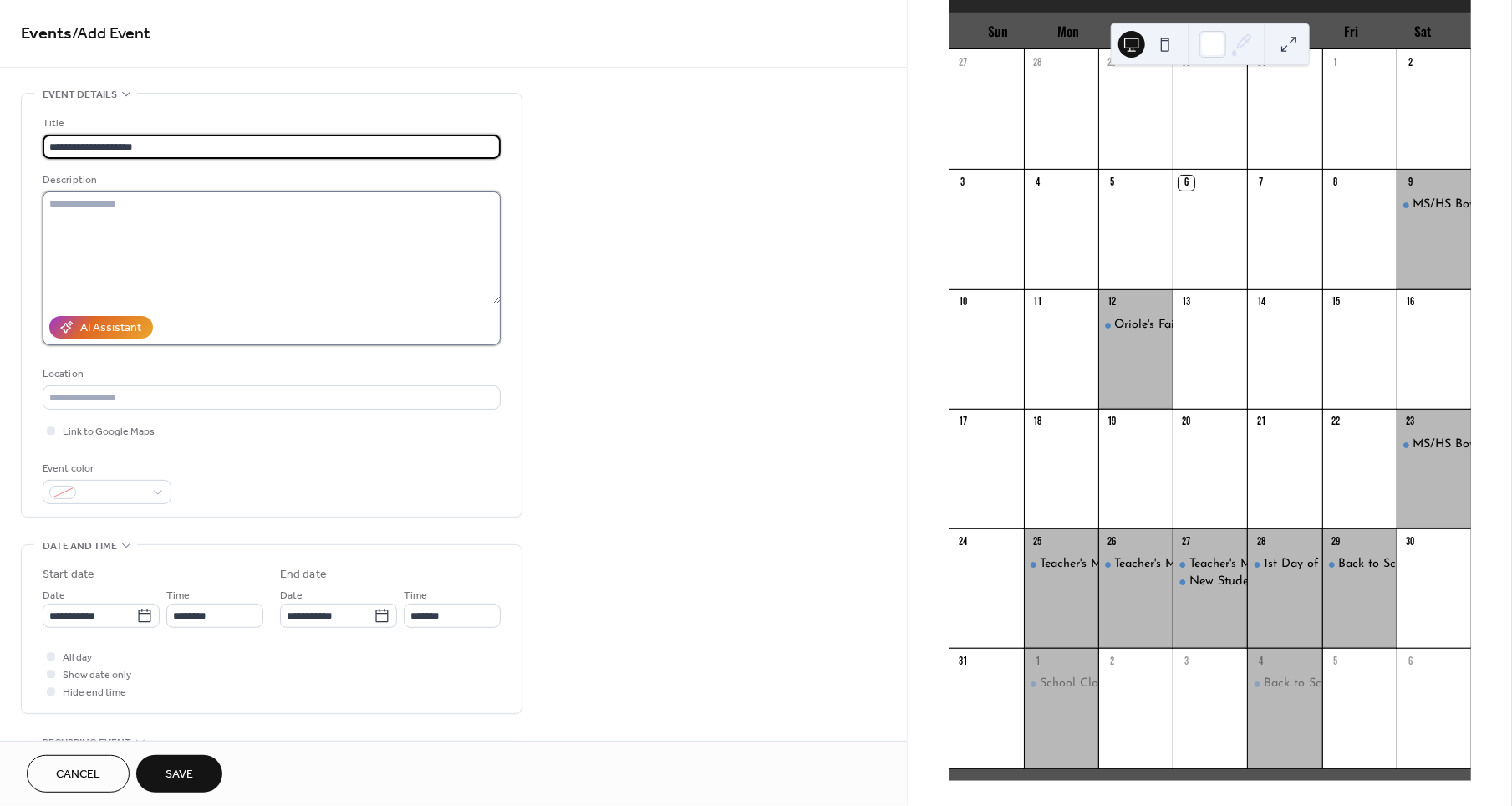 click at bounding box center [272, 247] 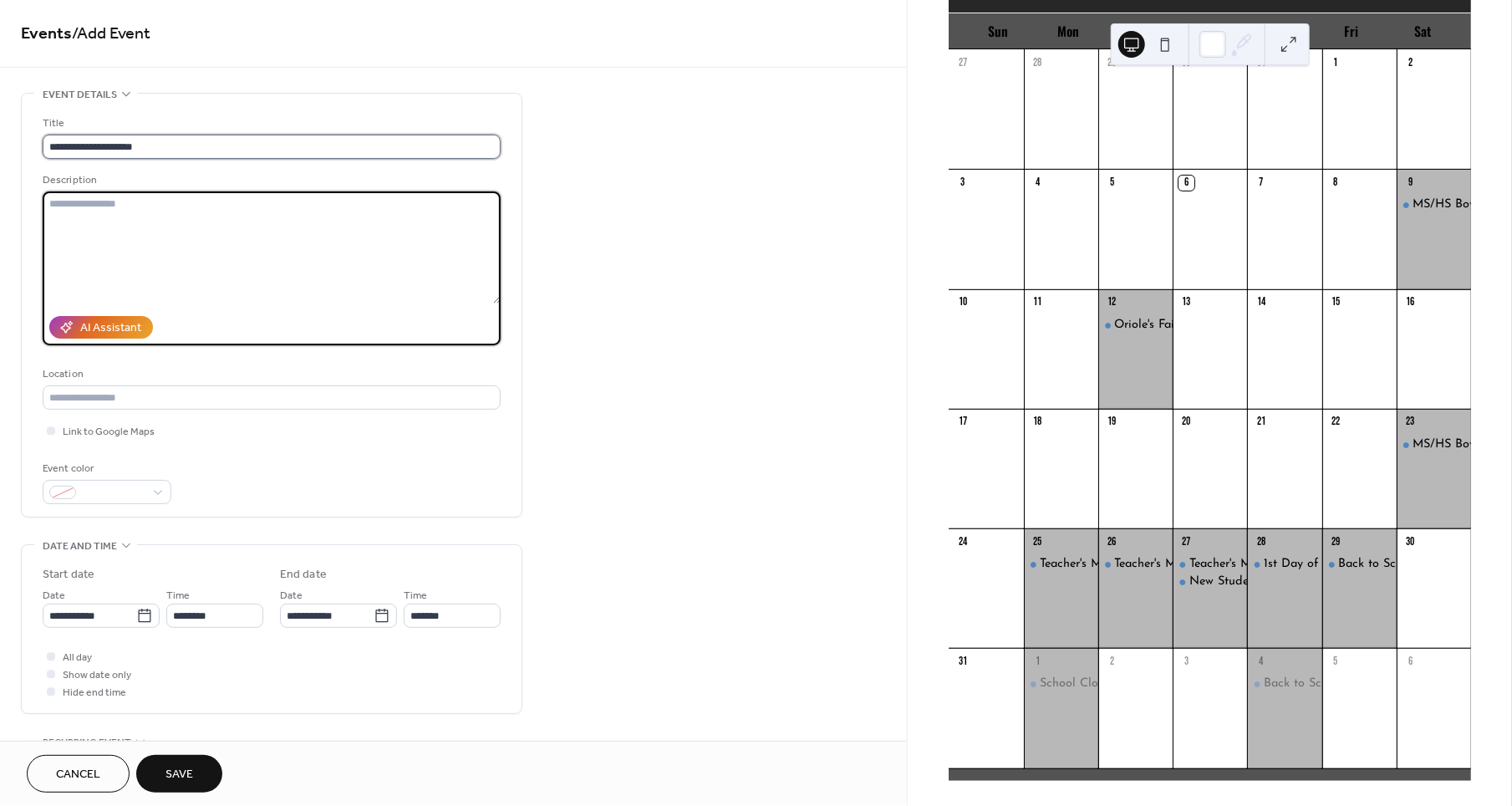 click on "**********" at bounding box center [272, 146] 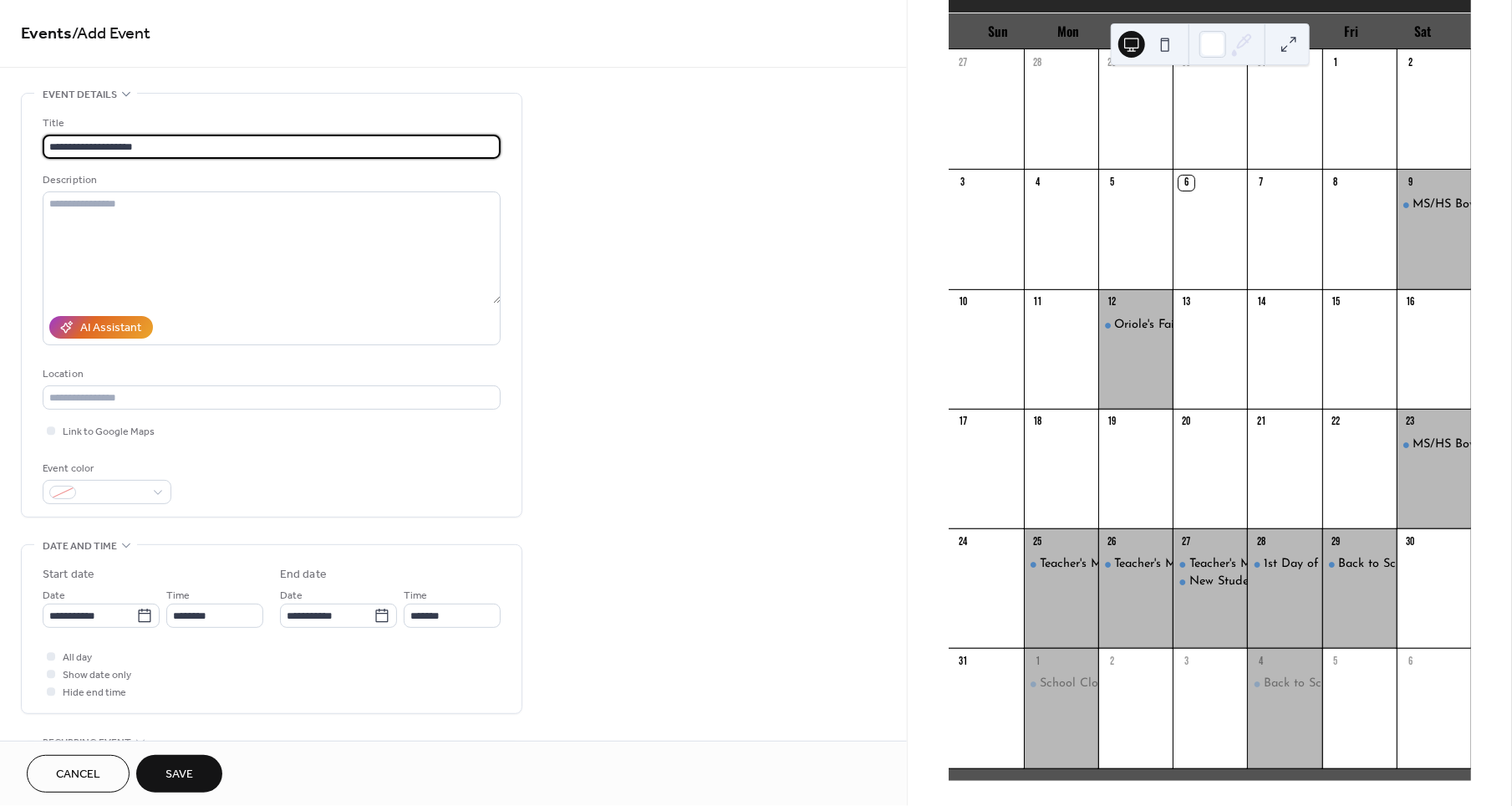 click on "**********" at bounding box center [272, 146] 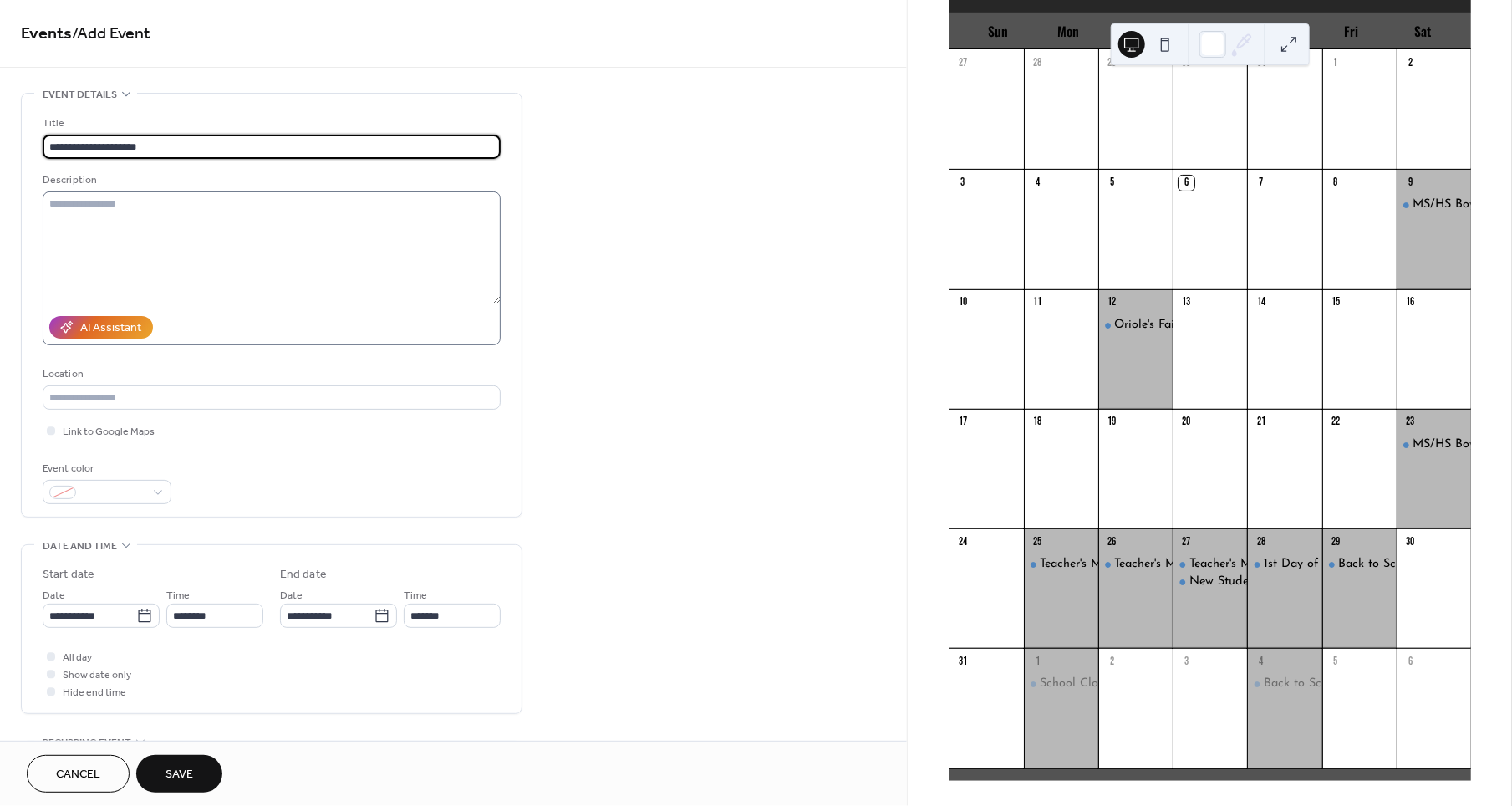 type on "**********" 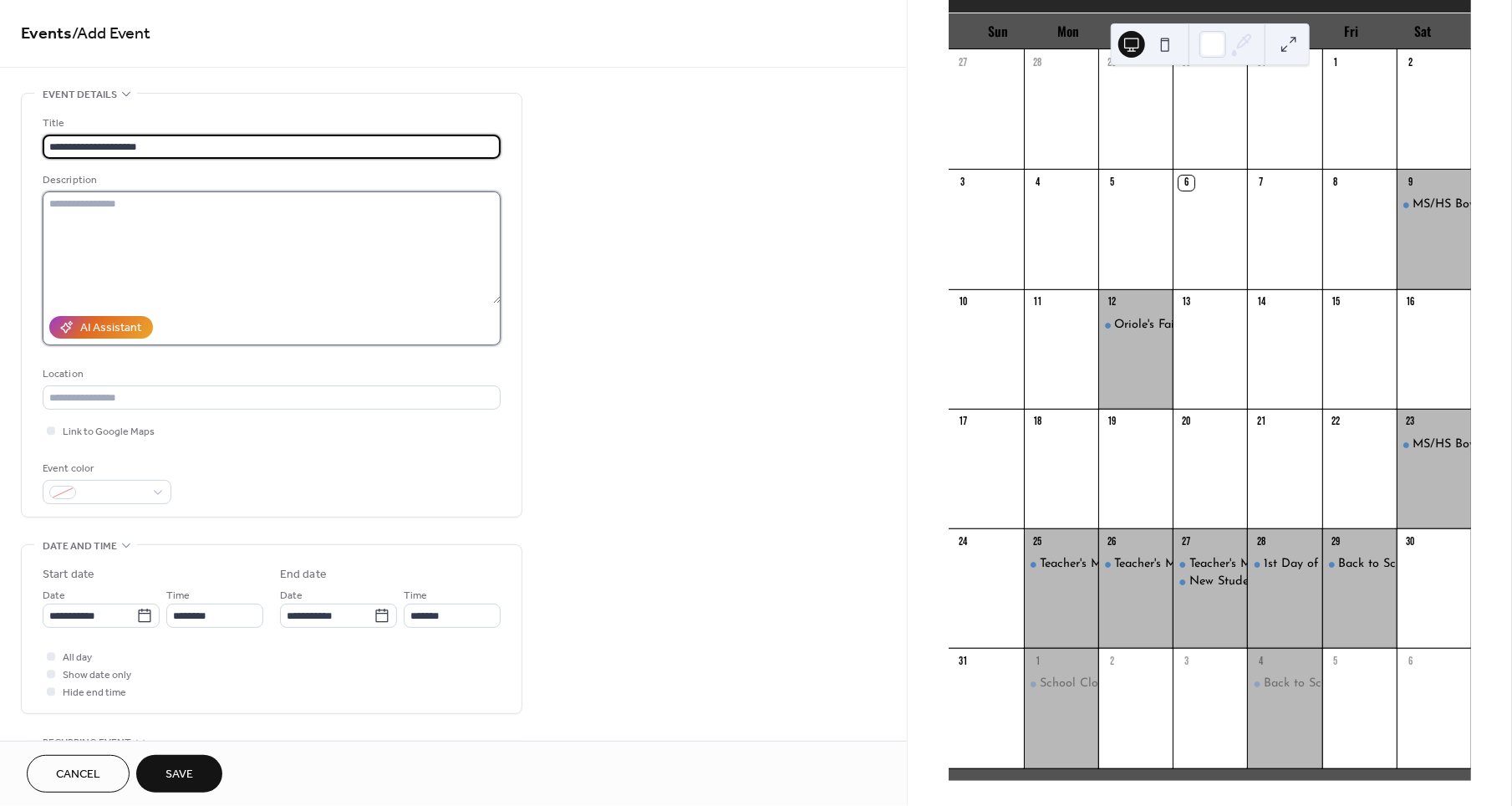 click at bounding box center [272, 247] 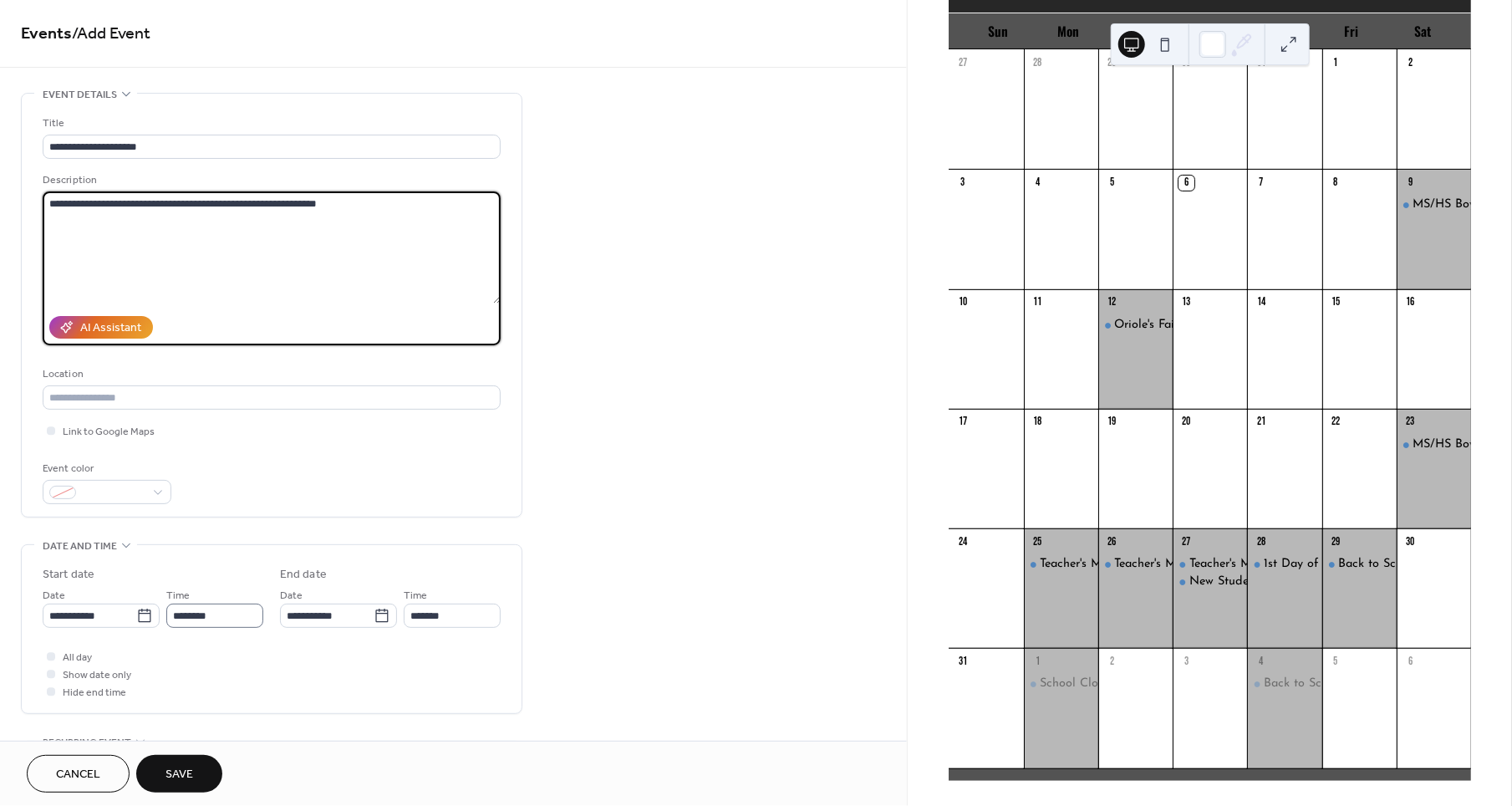 type on "**********" 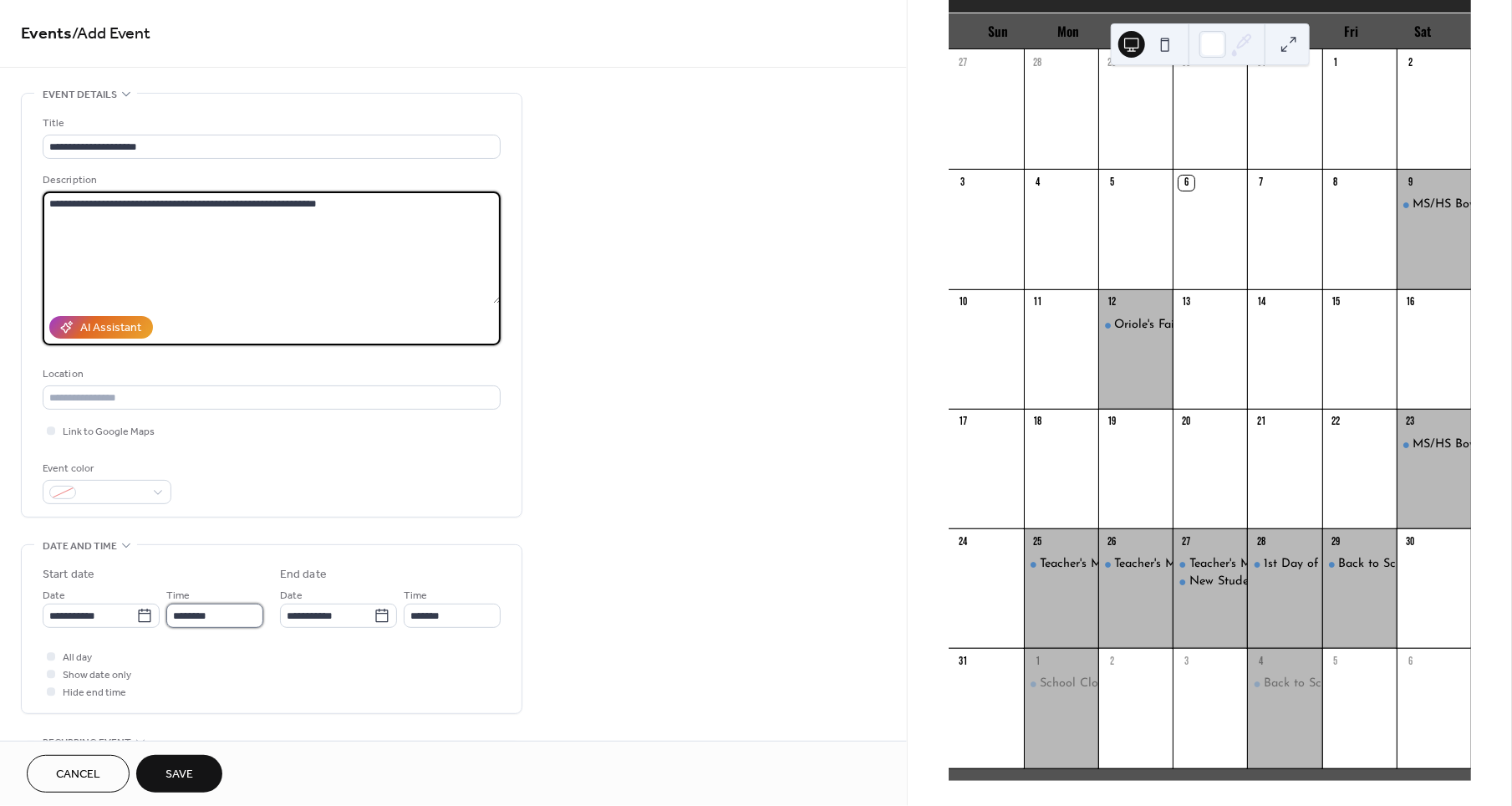 click on "********" at bounding box center (215, 615) 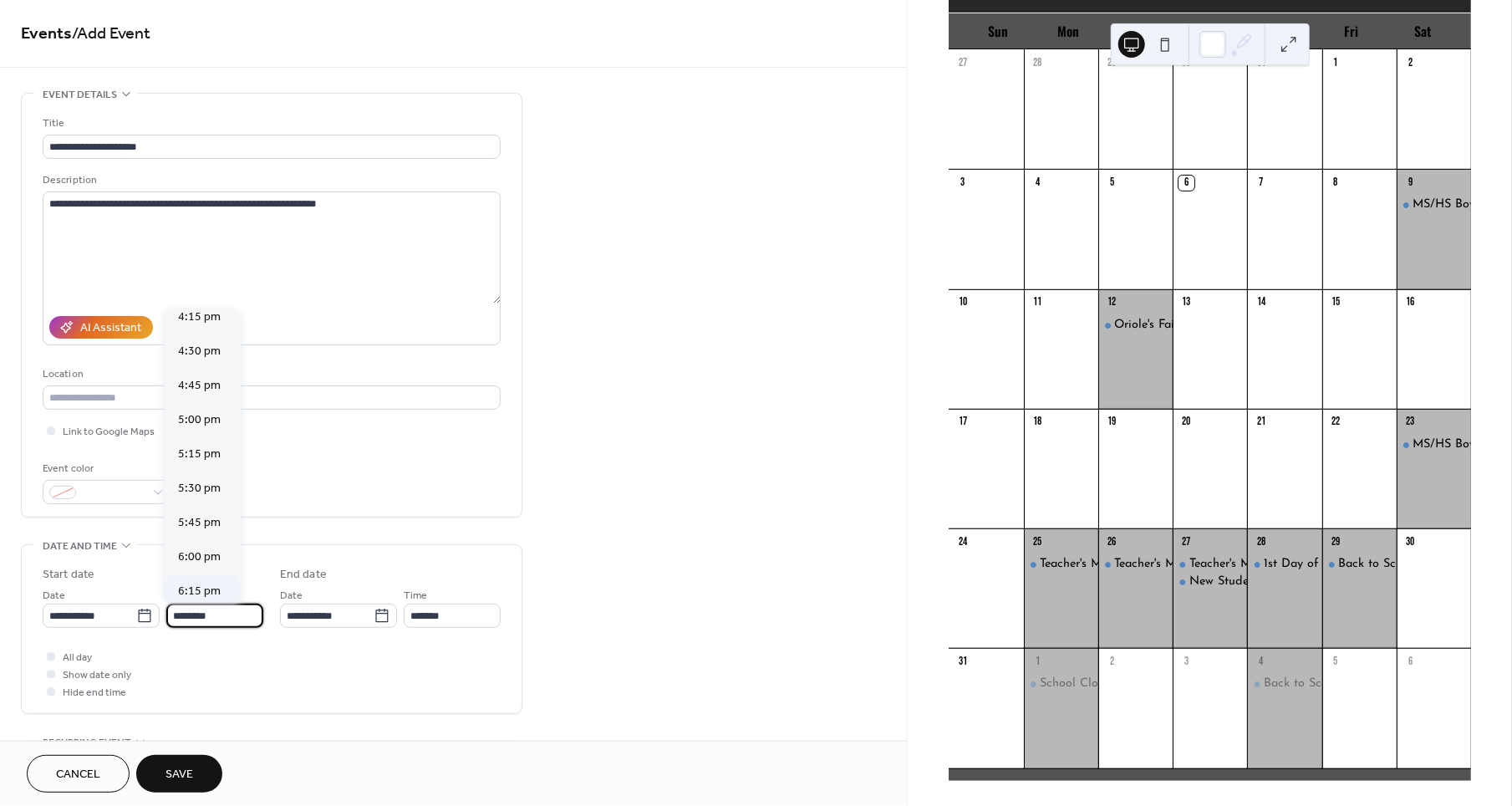 scroll, scrollTop: 2242, scrollLeft: 0, axis: vertical 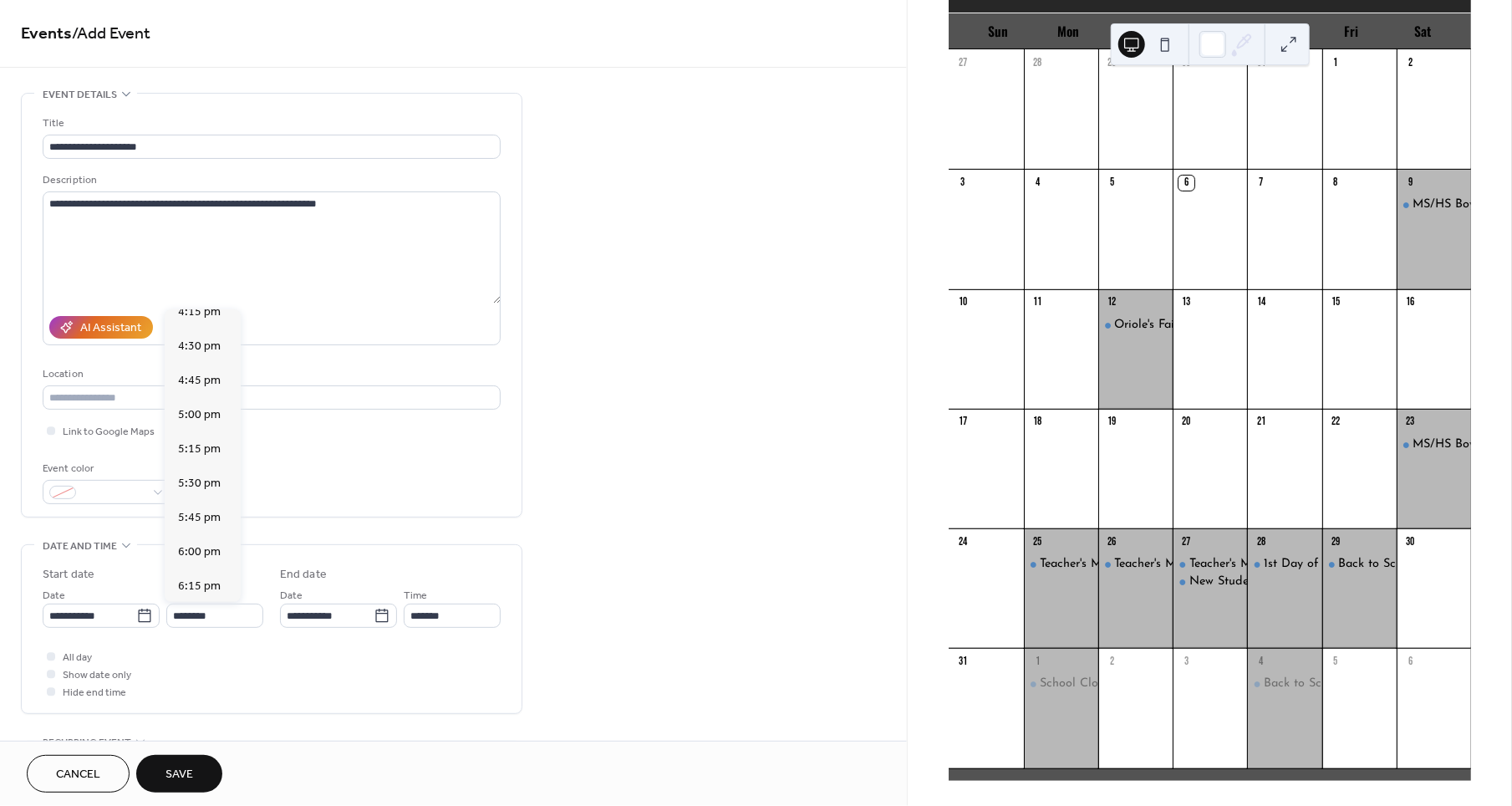 click on "6:30 pm" at bounding box center (199, 620) 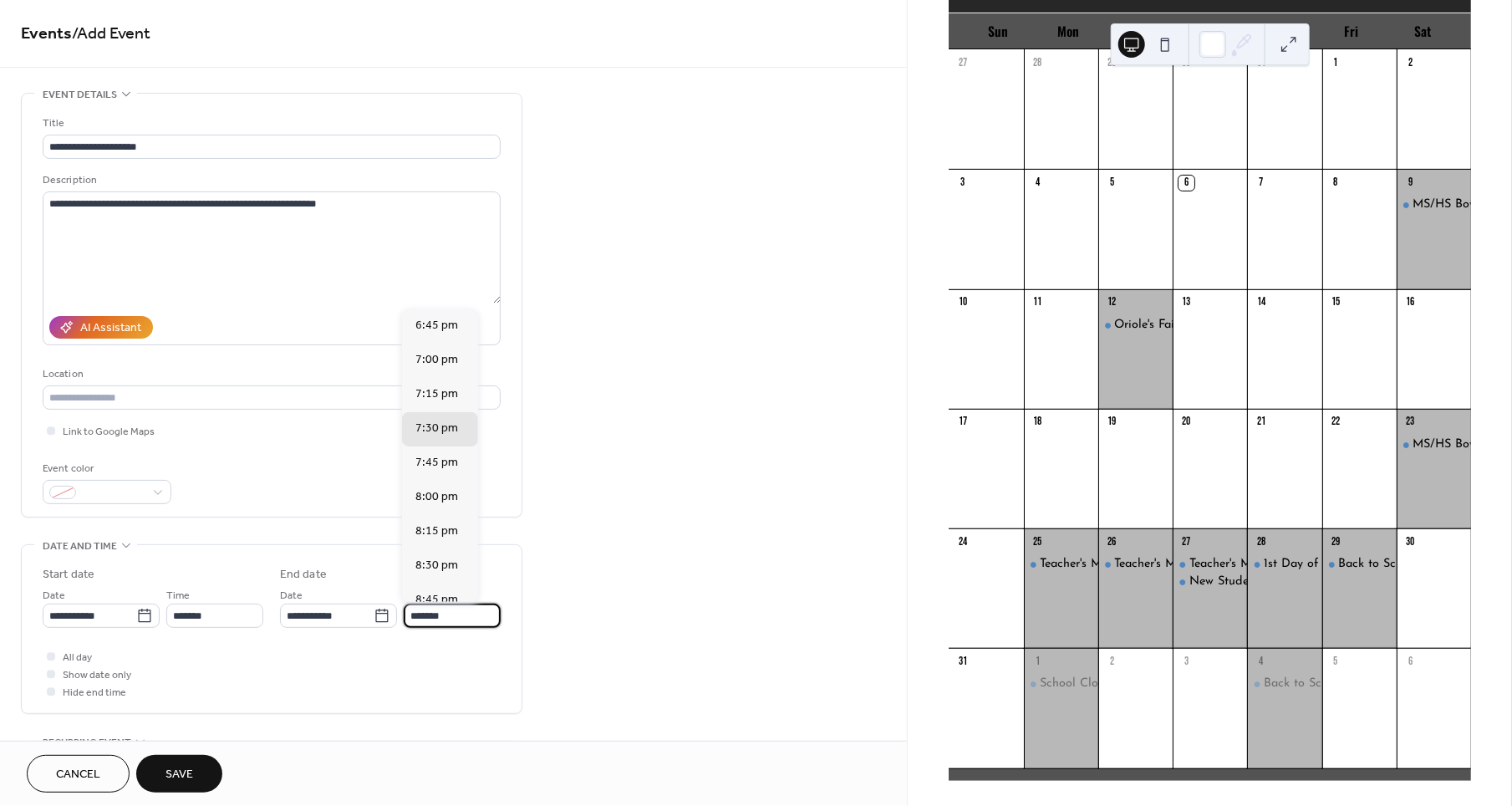 click on "*******" at bounding box center (452, 615) 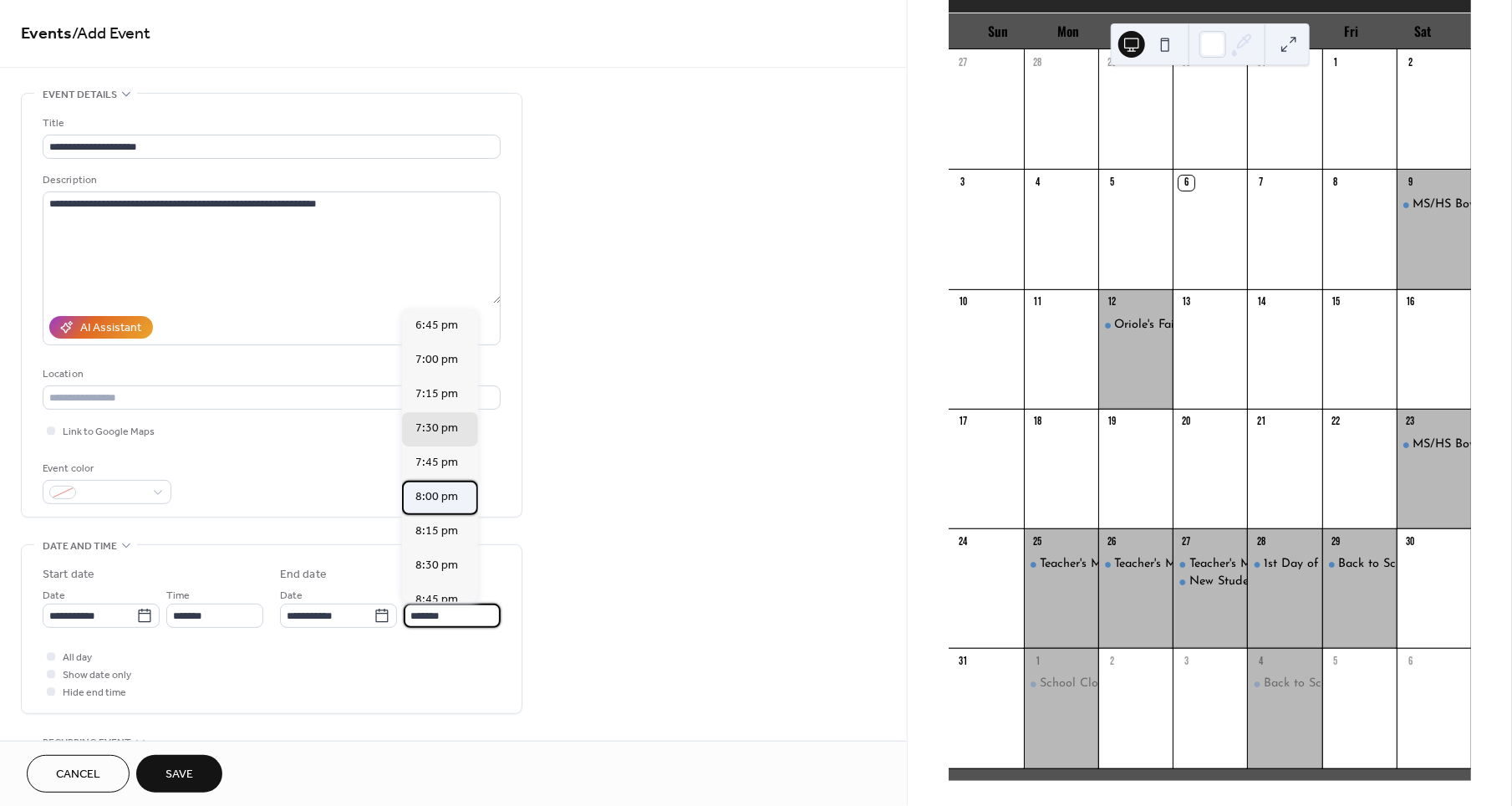 click on "8:00 pm" at bounding box center [436, 497] 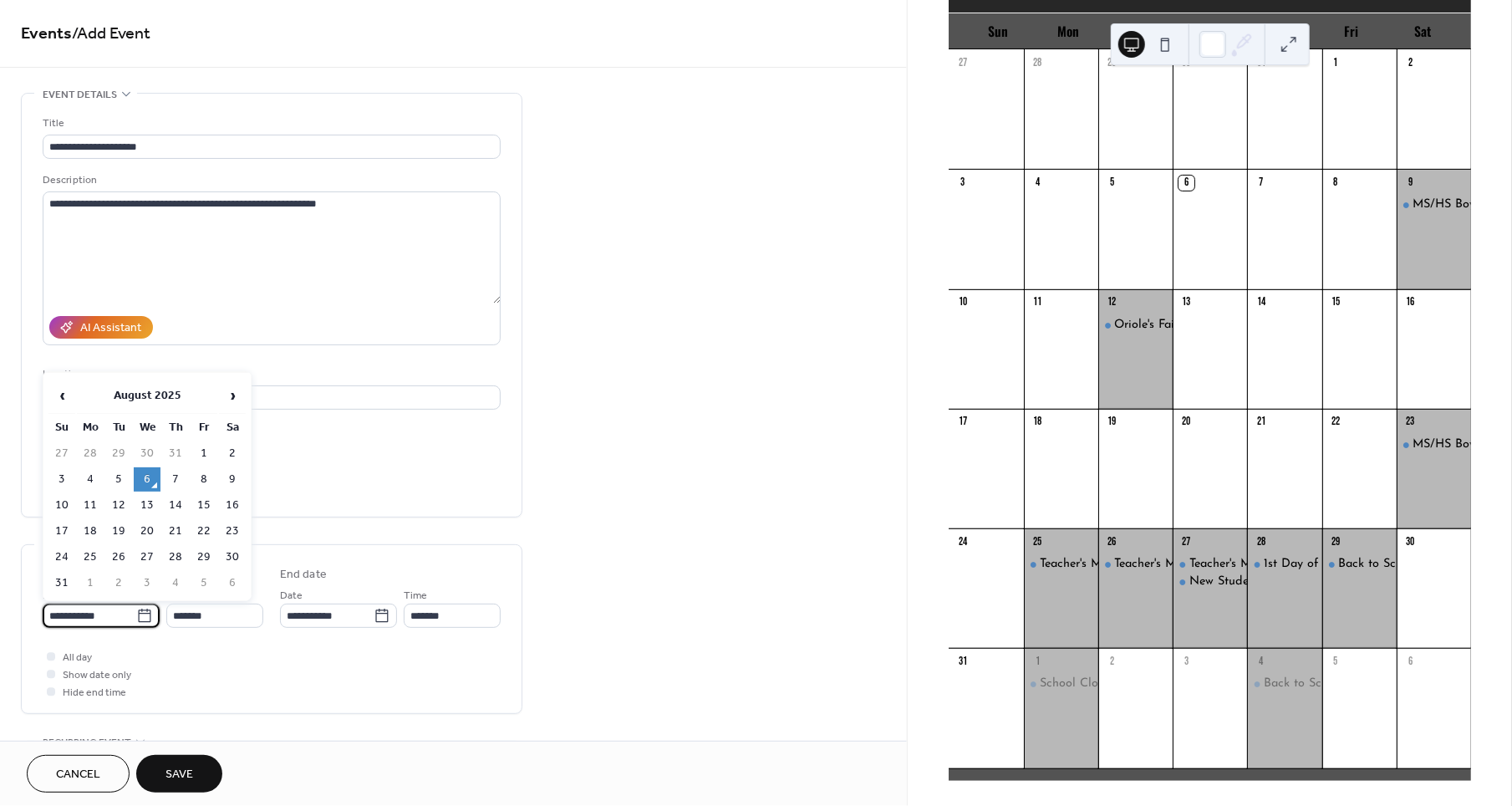 click on "**********" at bounding box center [89, 615] 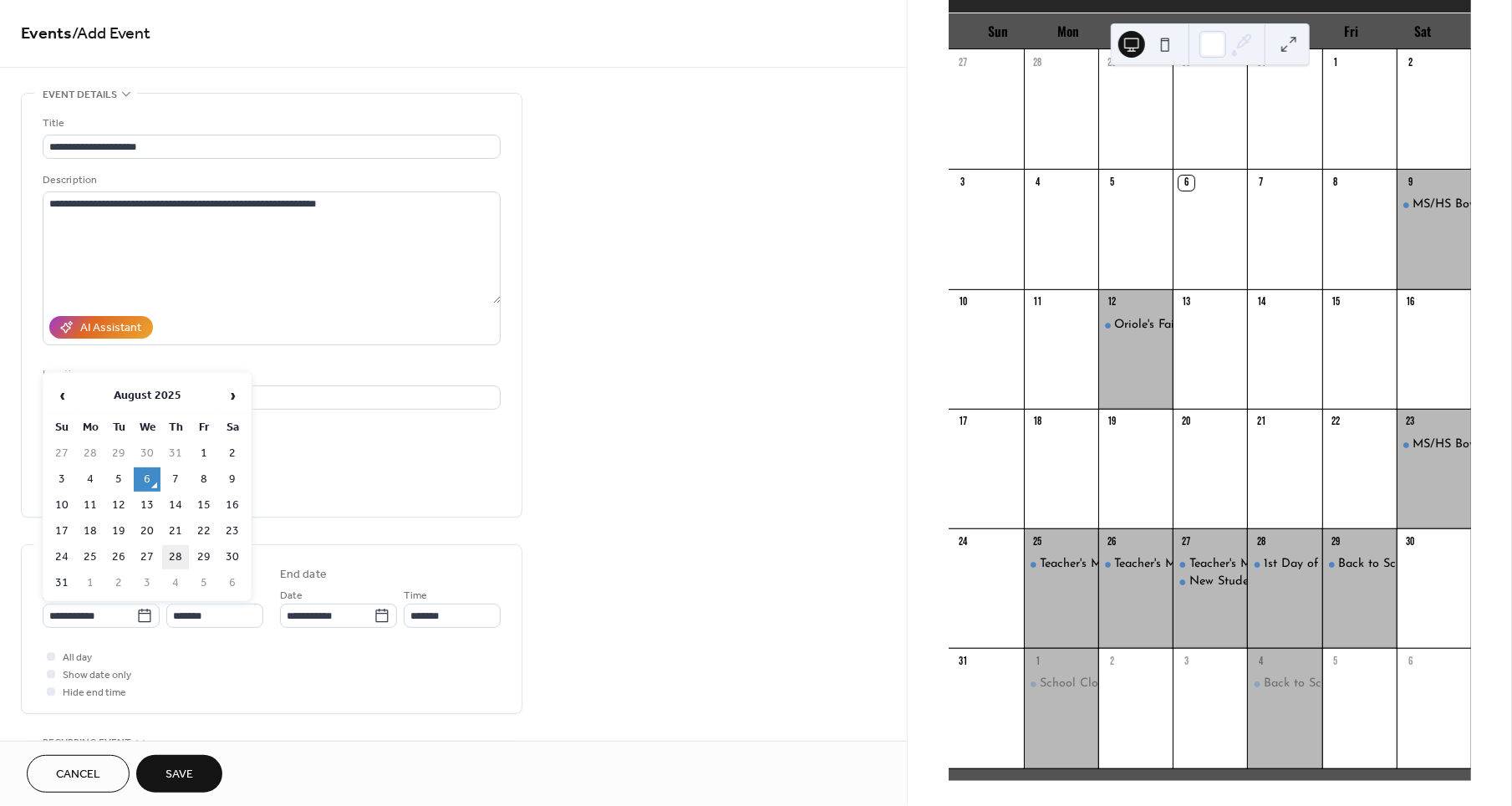 click on "28" at bounding box center [176, 557] 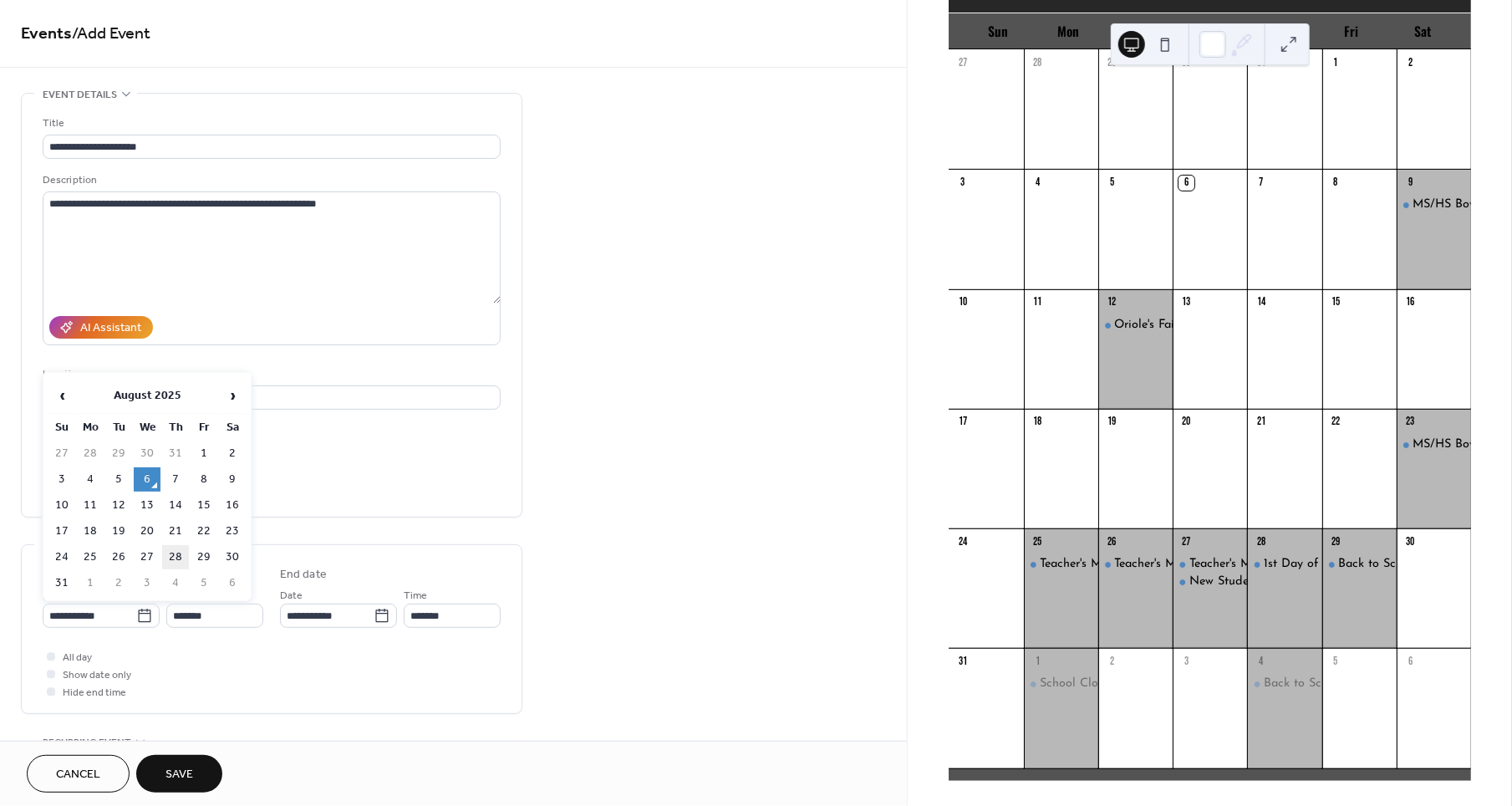 type on "**********" 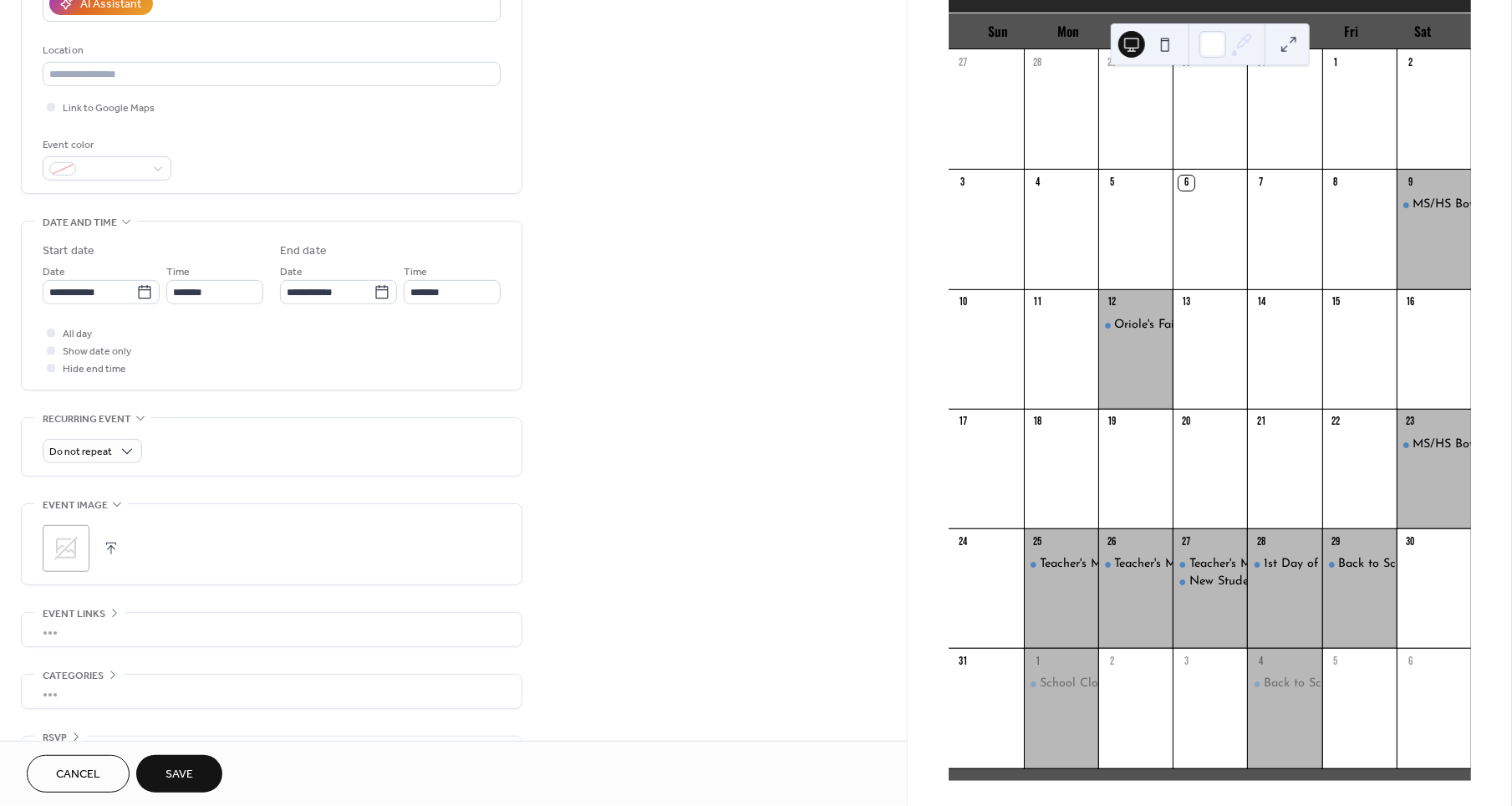 scroll, scrollTop: 343, scrollLeft: 0, axis: vertical 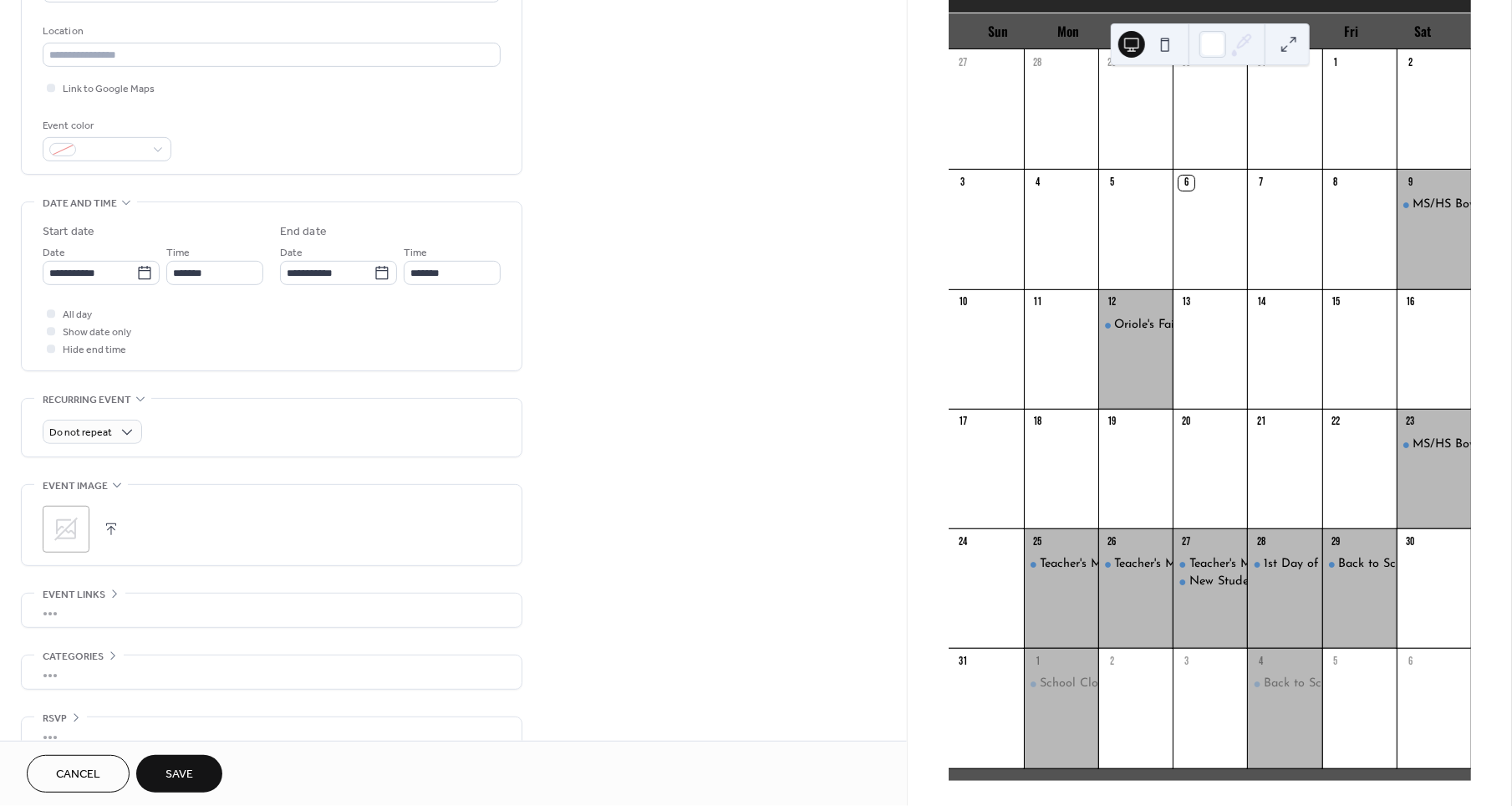 click 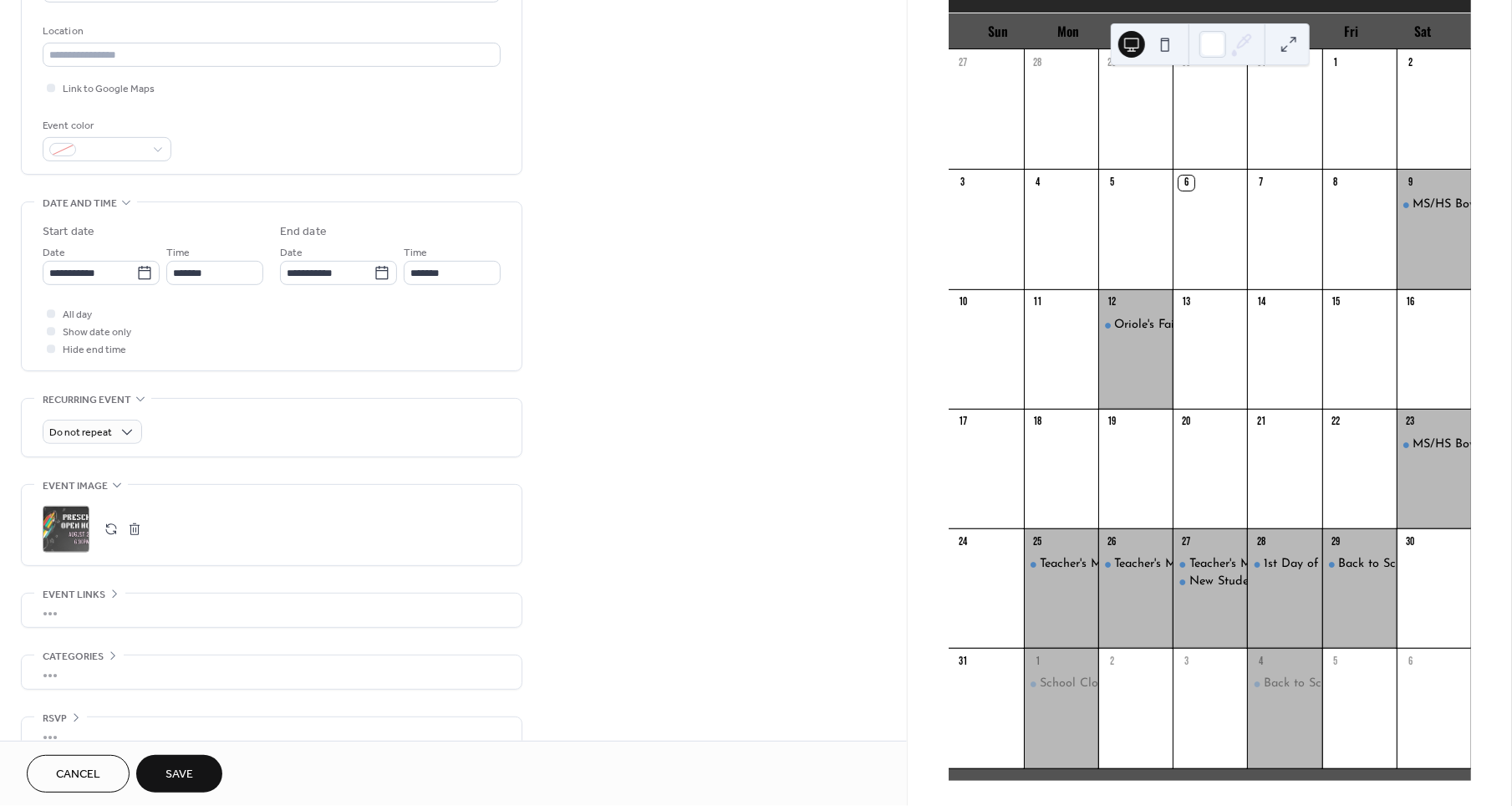 click on ";" at bounding box center [66, 529] 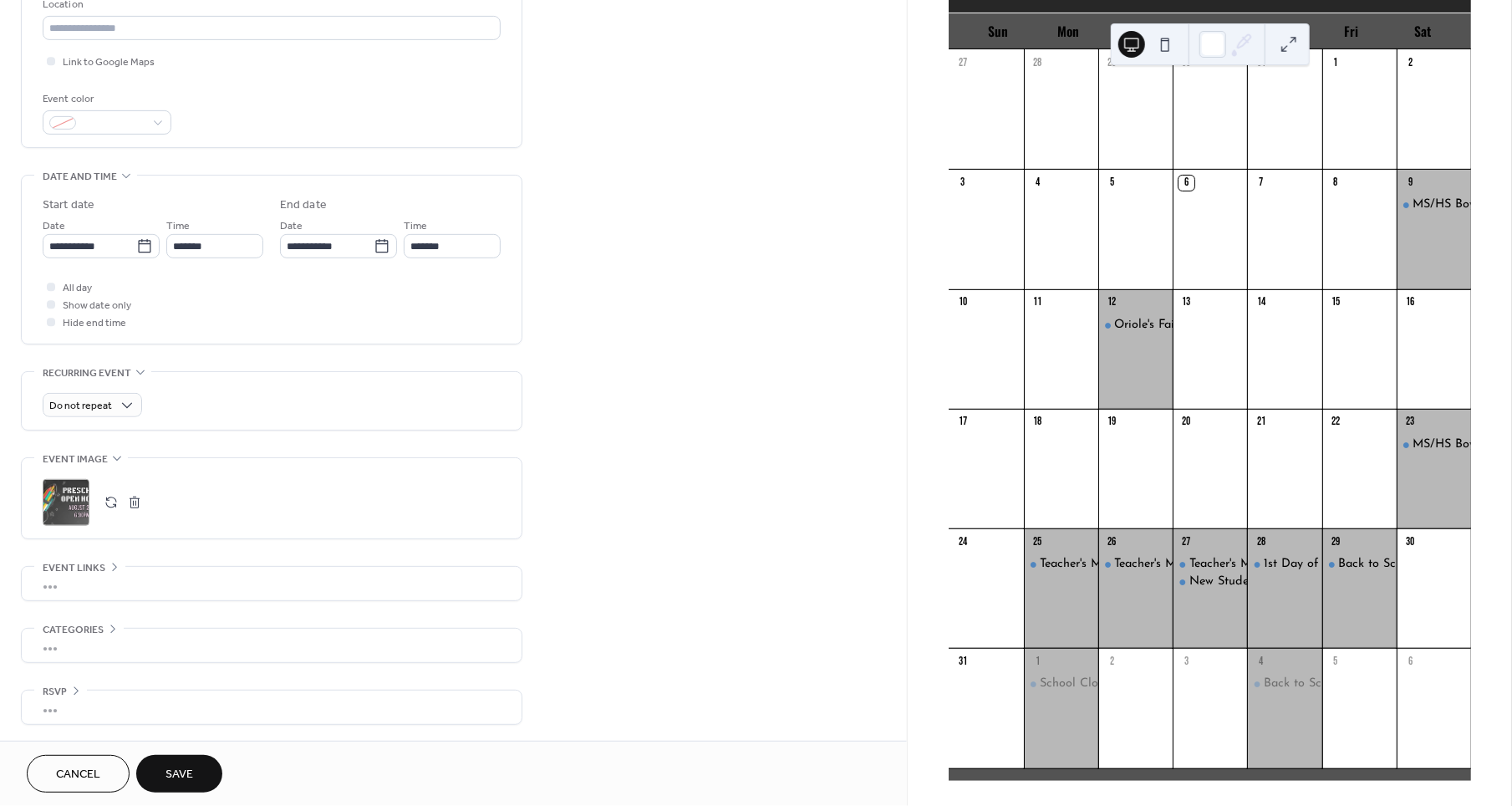 scroll, scrollTop: 369, scrollLeft: 0, axis: vertical 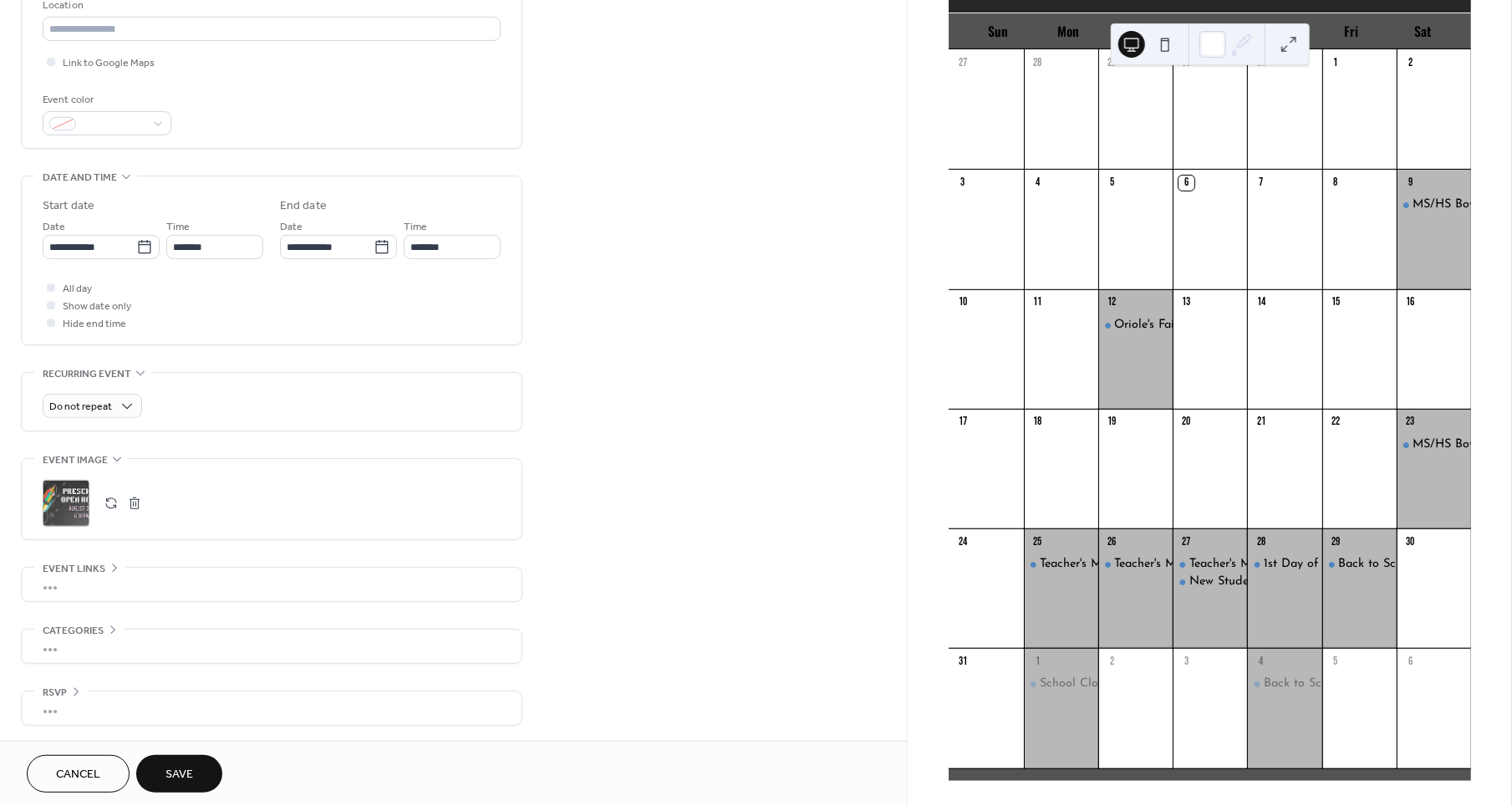click on "Save" at bounding box center [179, 775] 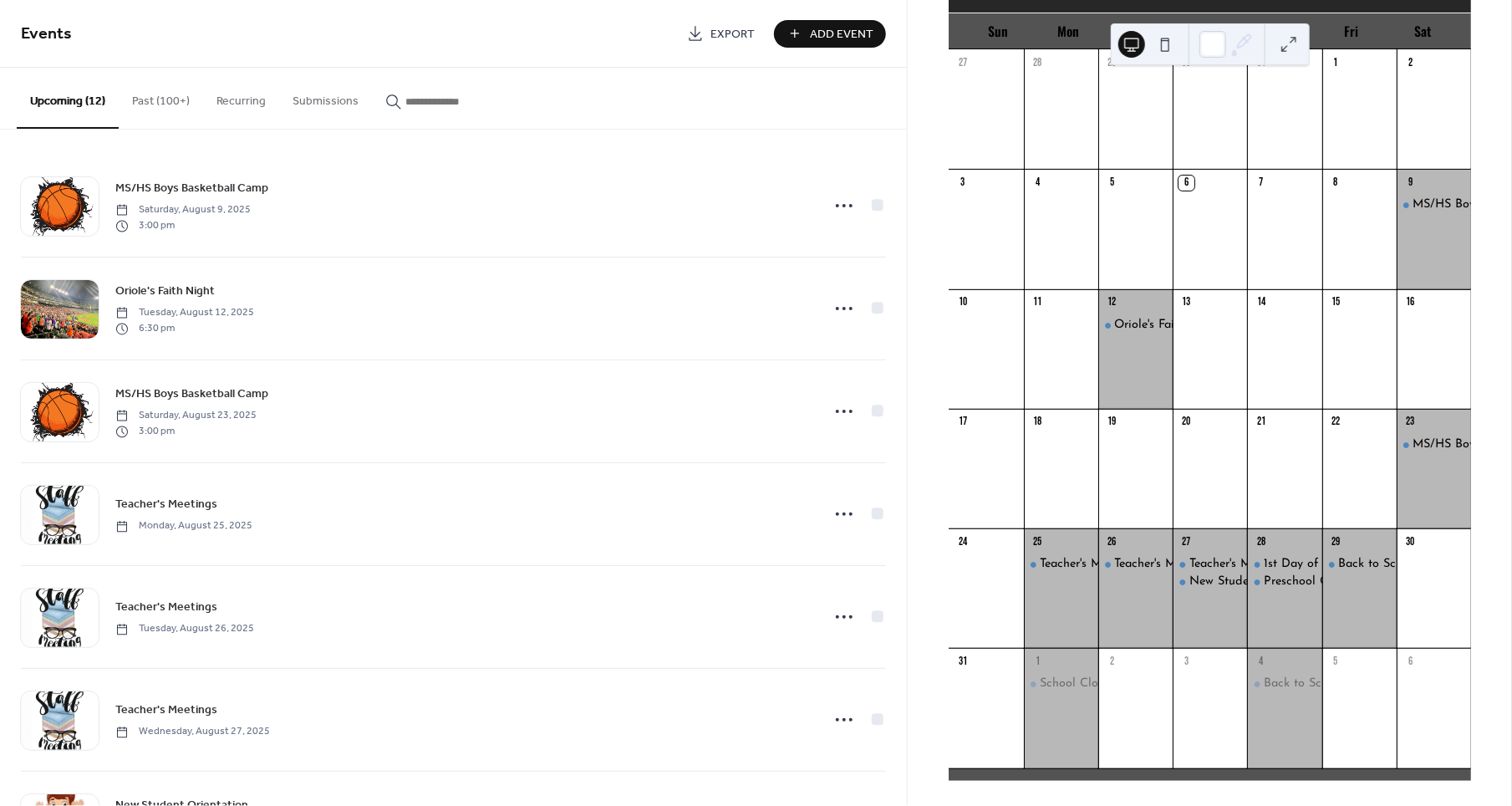 scroll, scrollTop: 0, scrollLeft: 0, axis: both 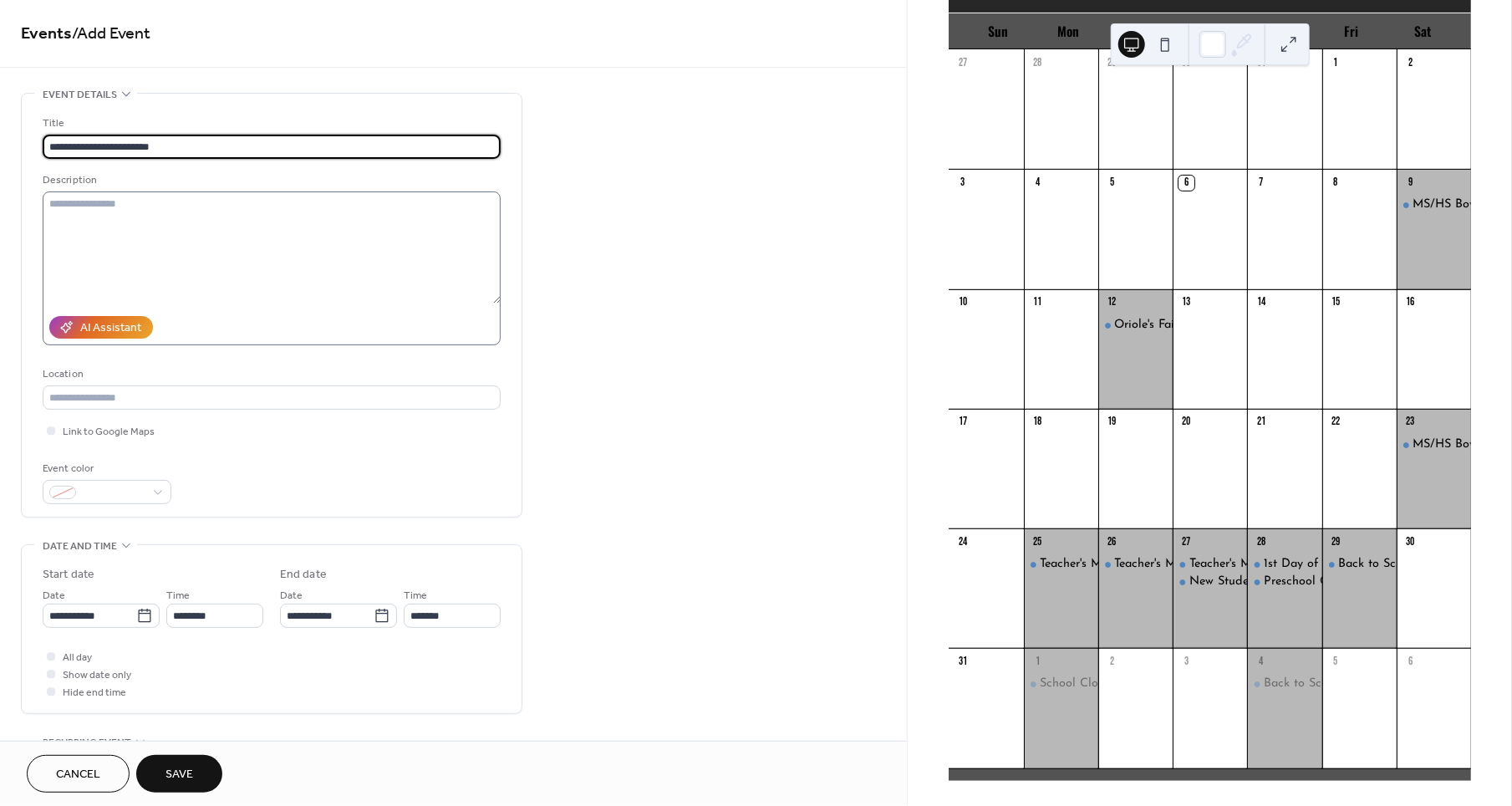 type on "**********" 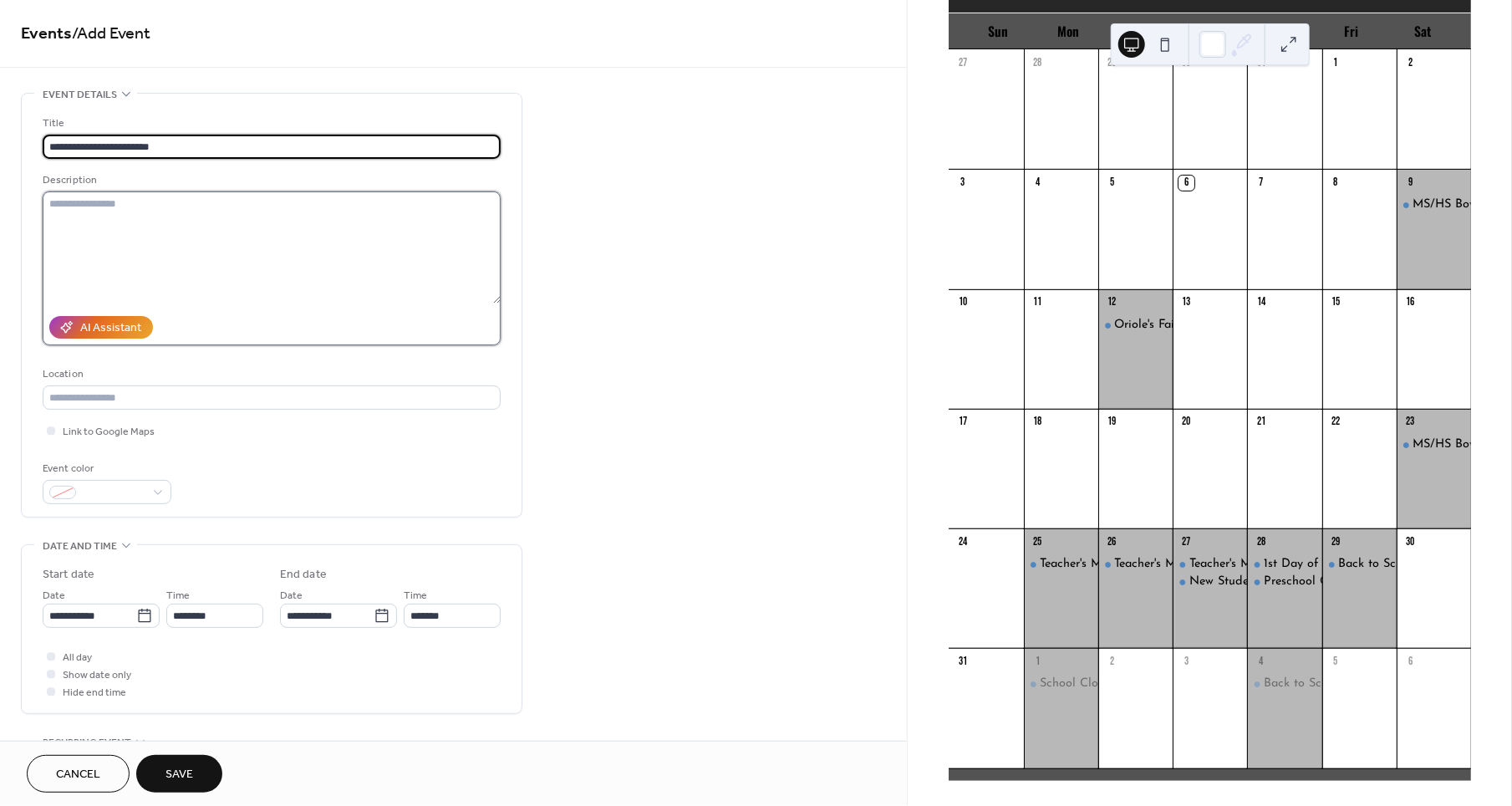 click at bounding box center (272, 247) 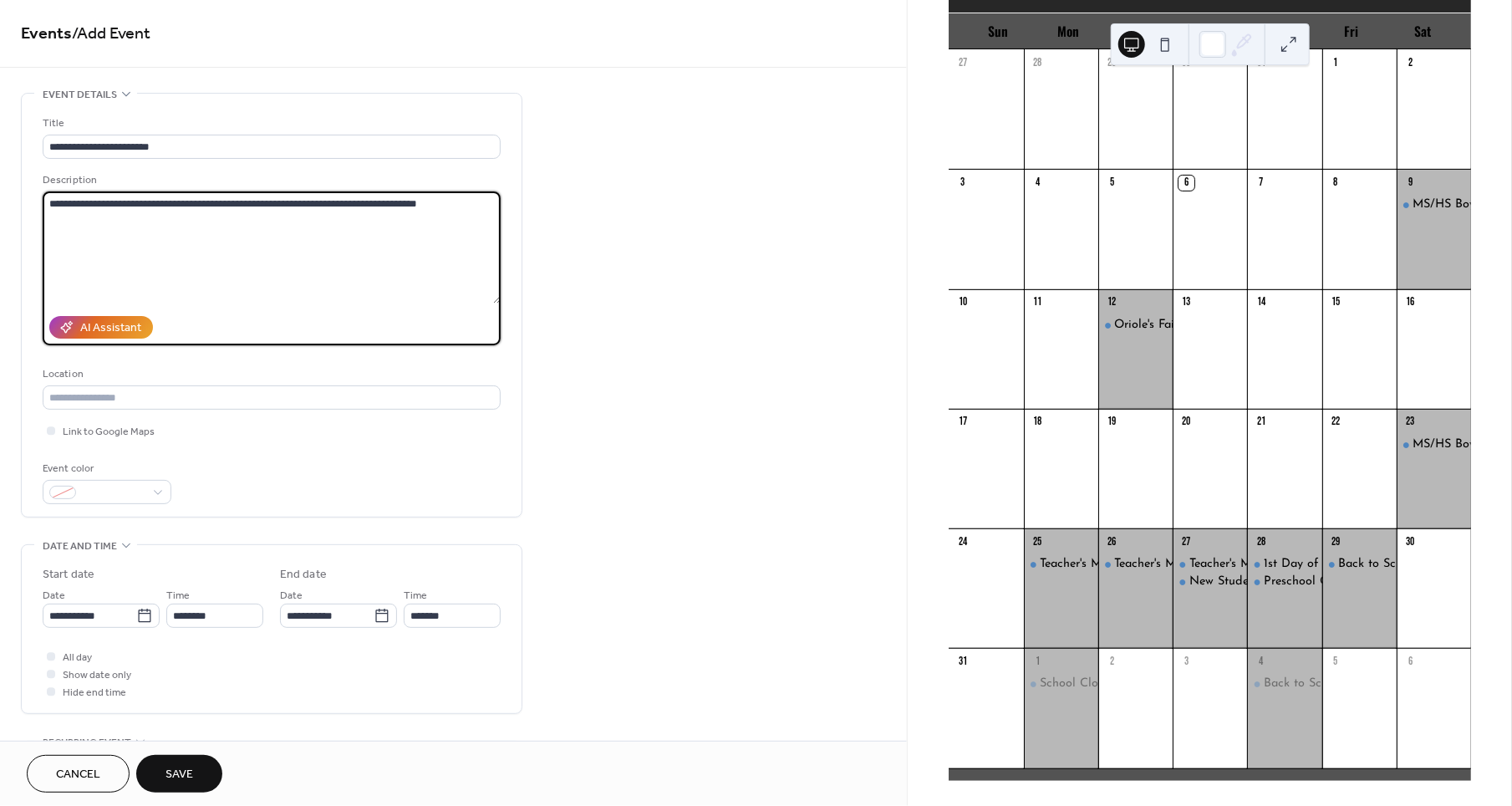 click on "**********" at bounding box center [272, 247] 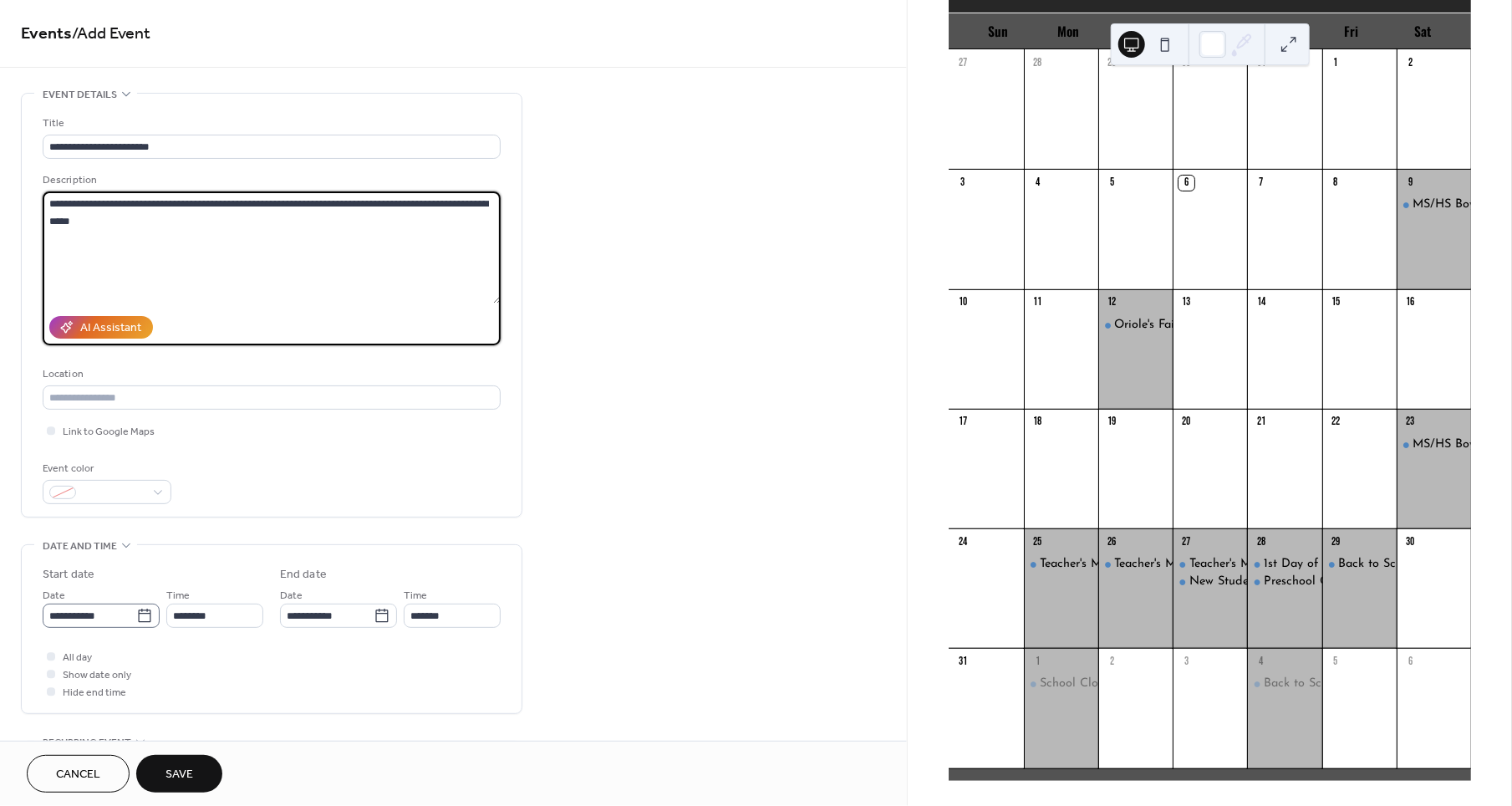 type on "**********" 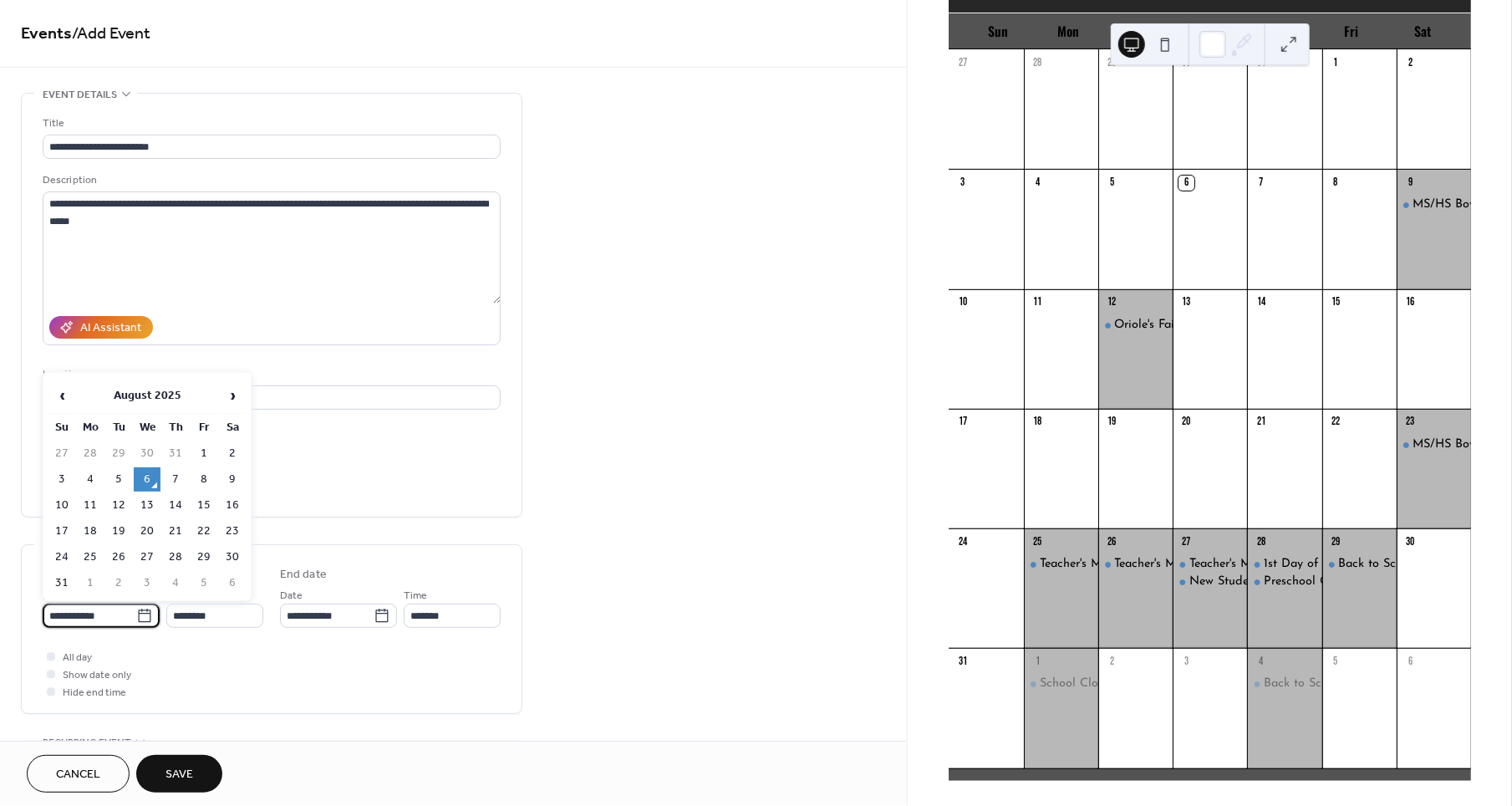 click on "**********" at bounding box center [89, 615] 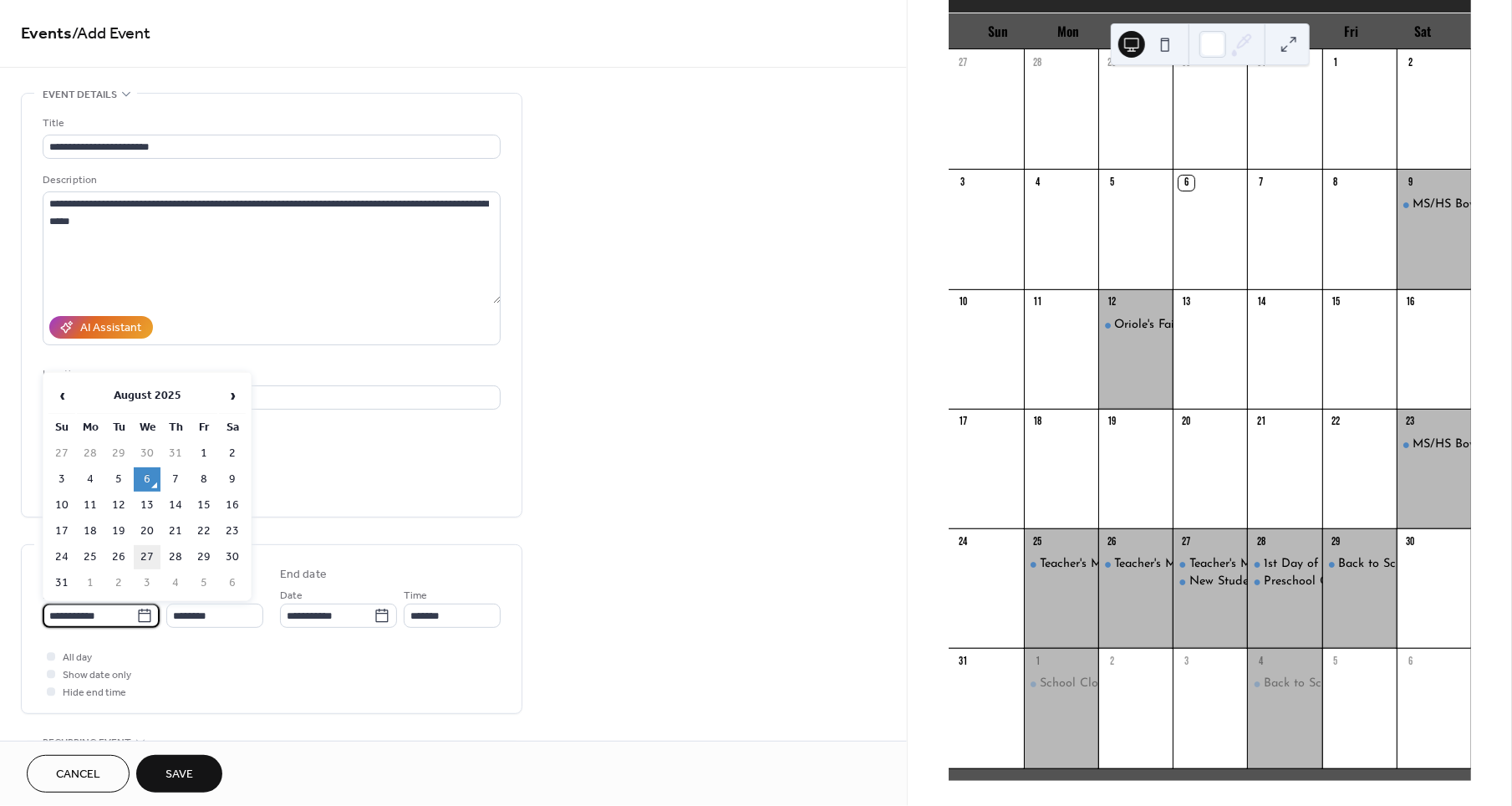 click on "27" at bounding box center (147, 557) 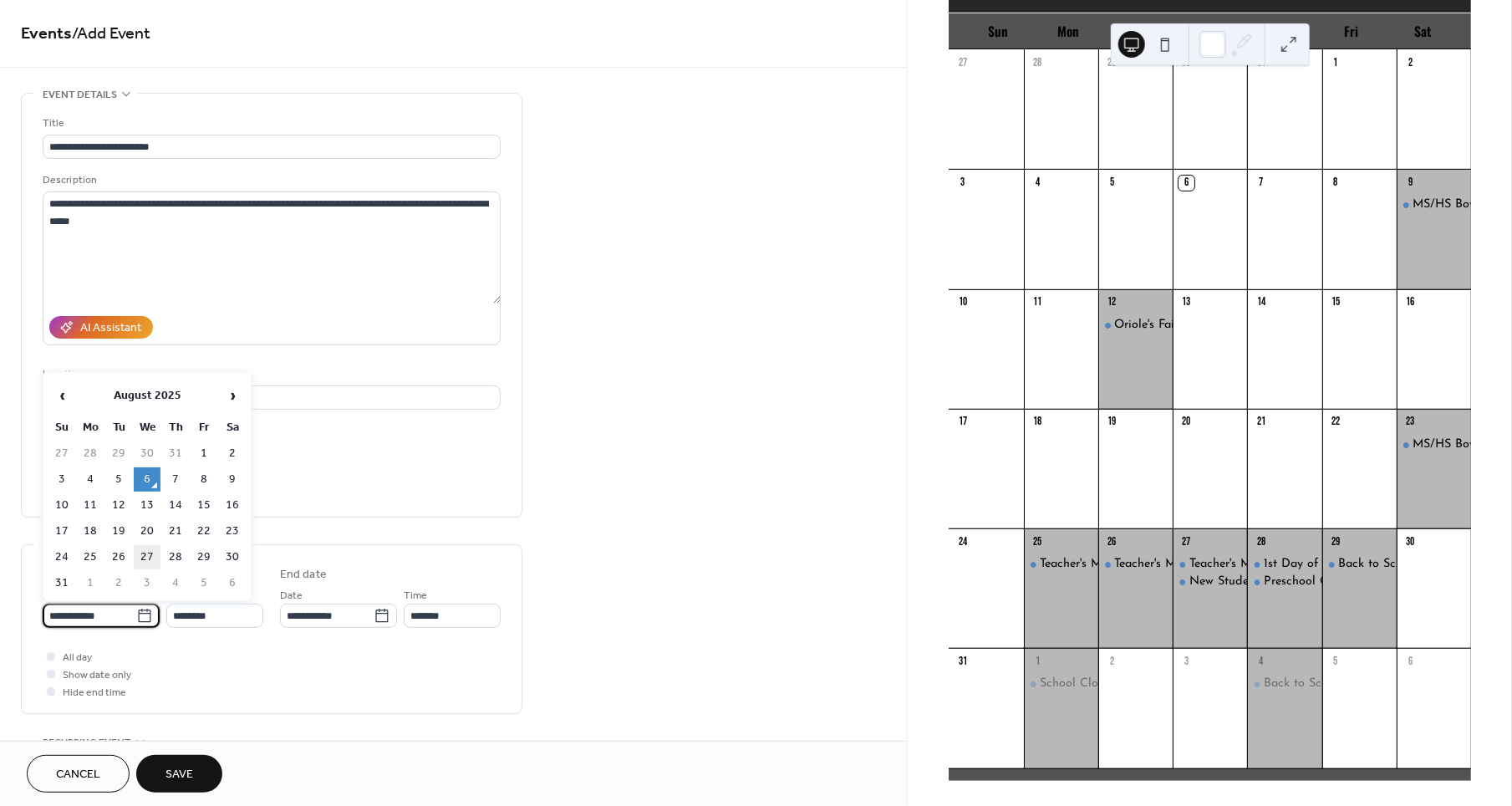 type on "**********" 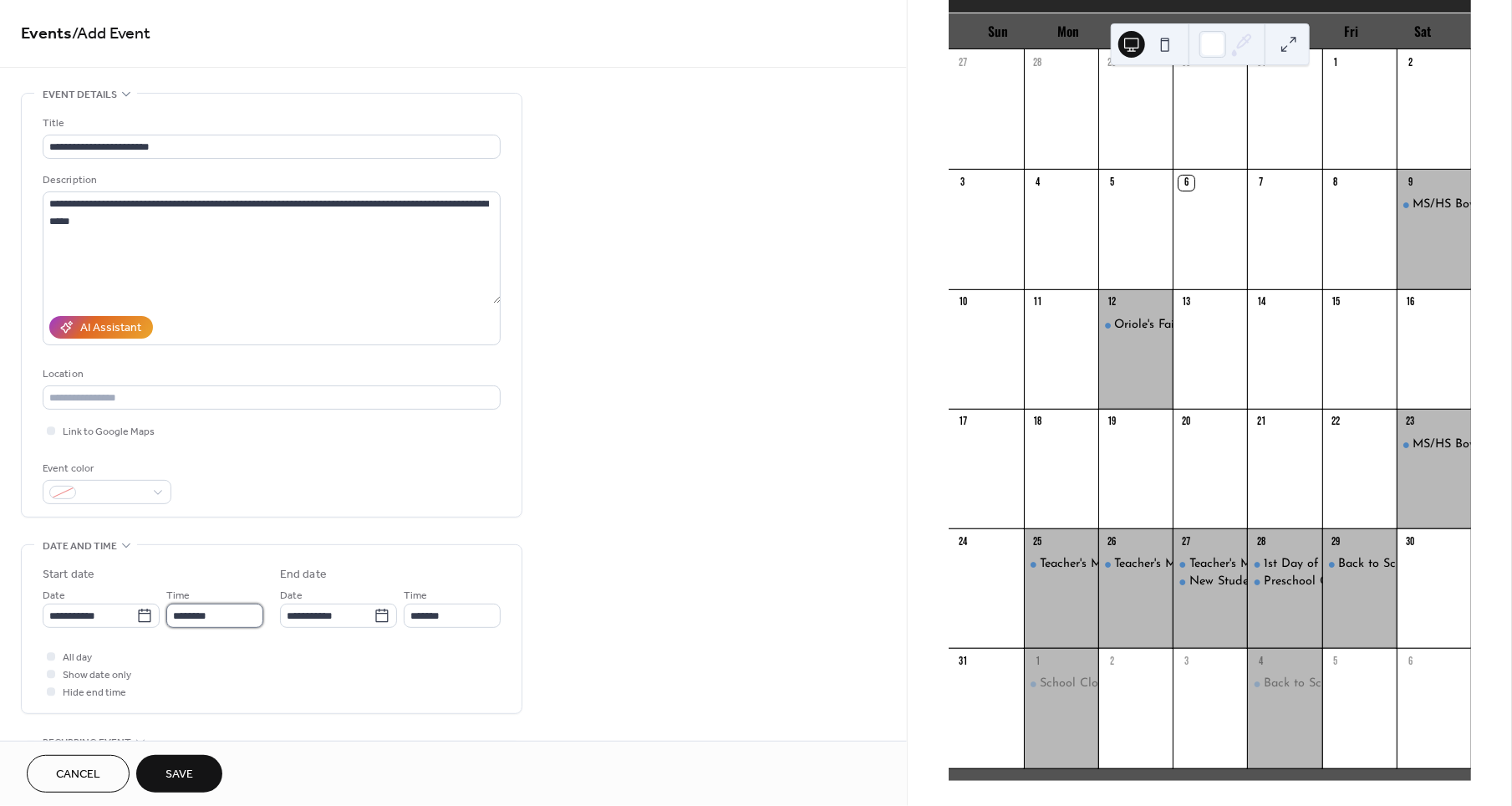 click on "********" at bounding box center [215, 615] 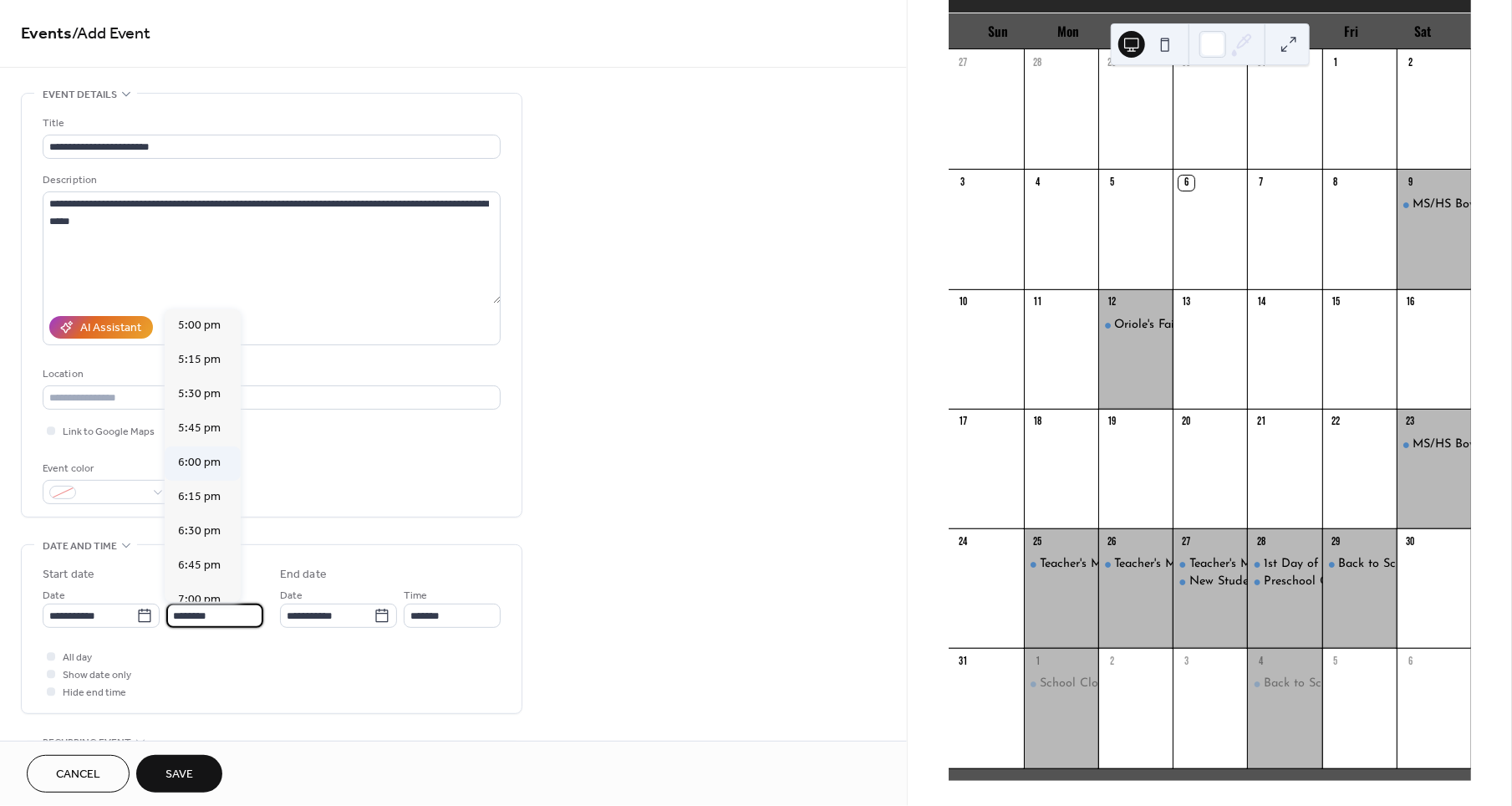 scroll, scrollTop: 2334, scrollLeft: 0, axis: vertical 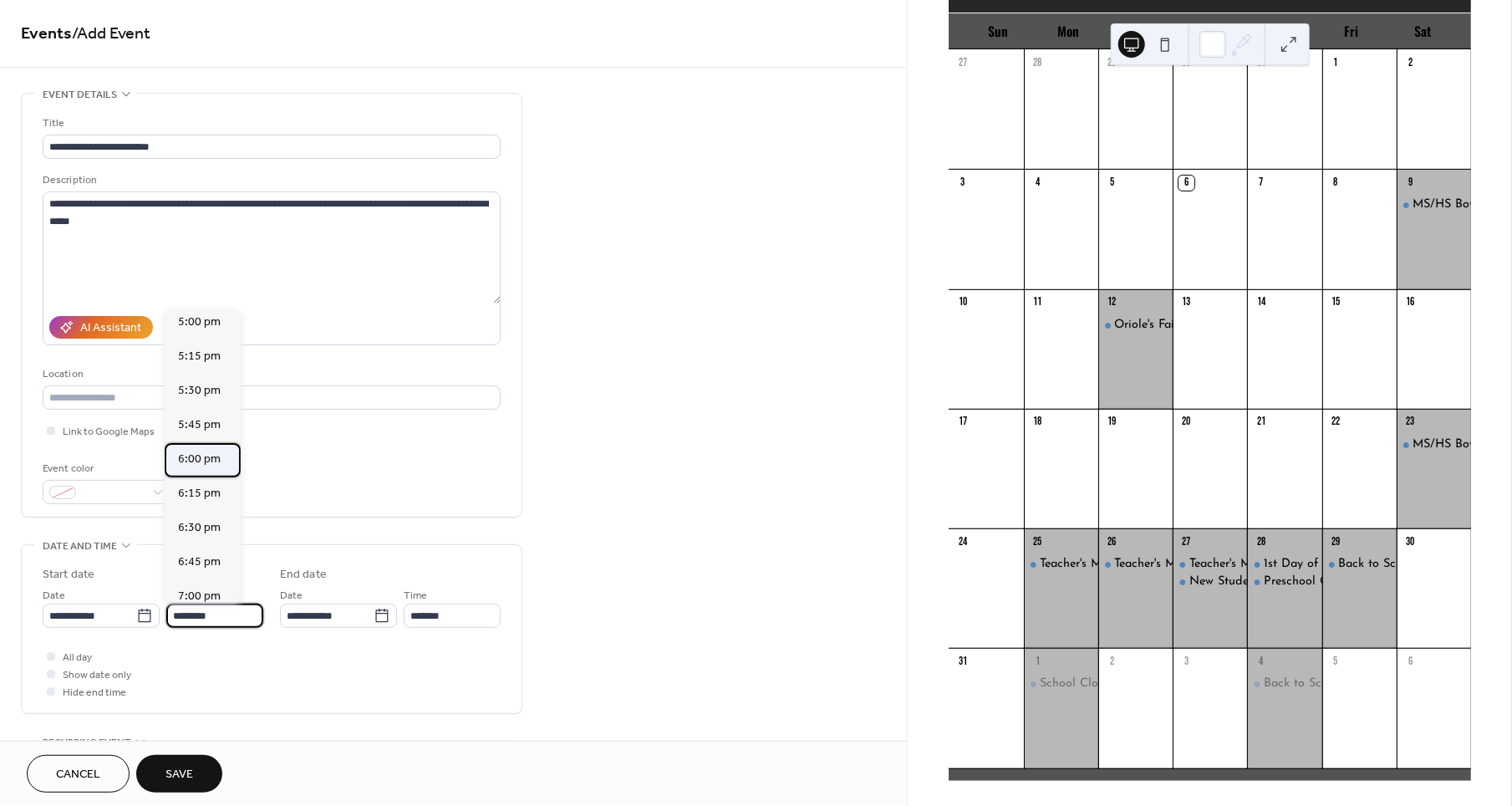 click on "6:00 pm" at bounding box center (199, 459) 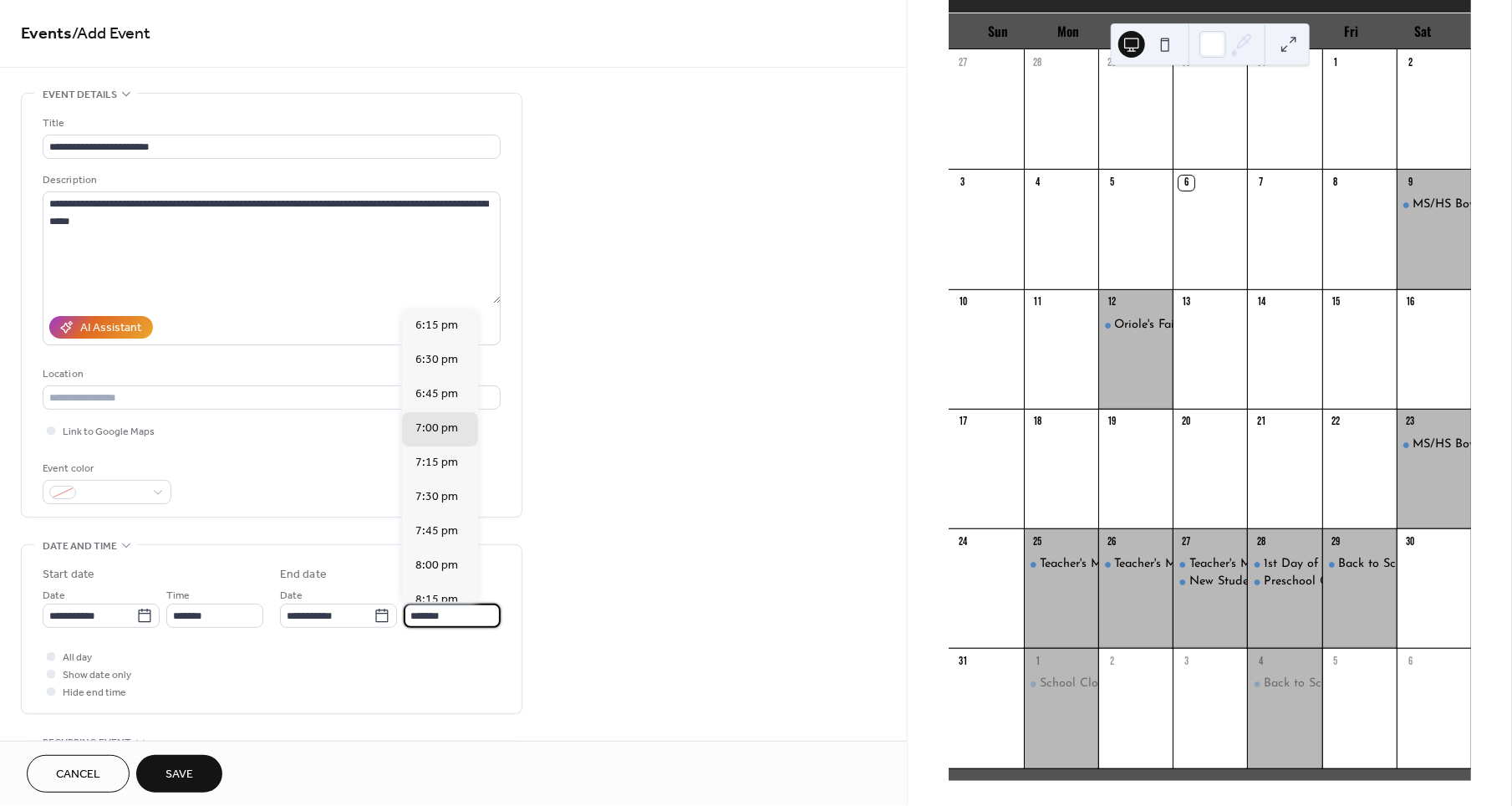 click on "*******" at bounding box center (452, 615) 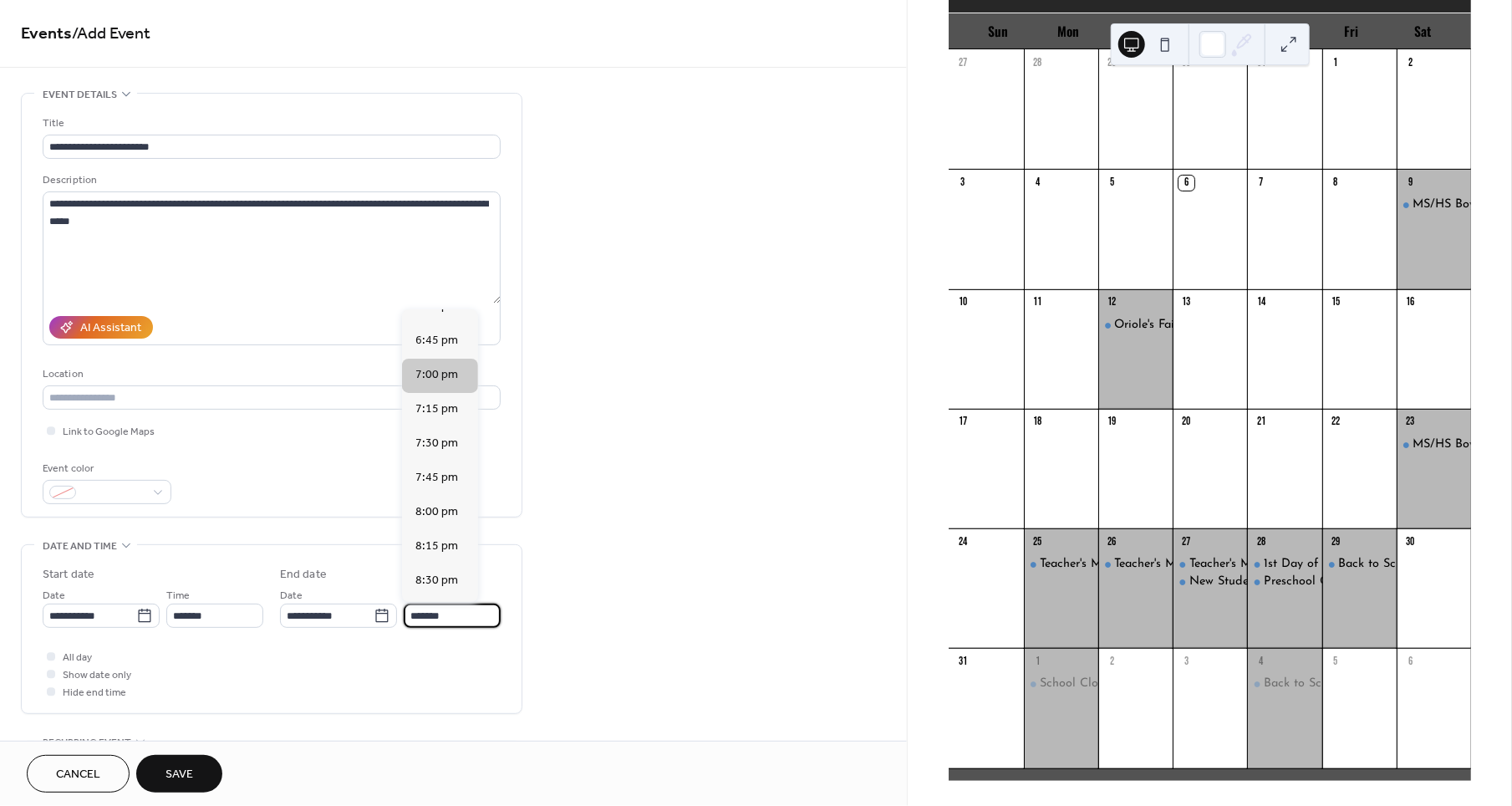 scroll, scrollTop: 62, scrollLeft: 0, axis: vertical 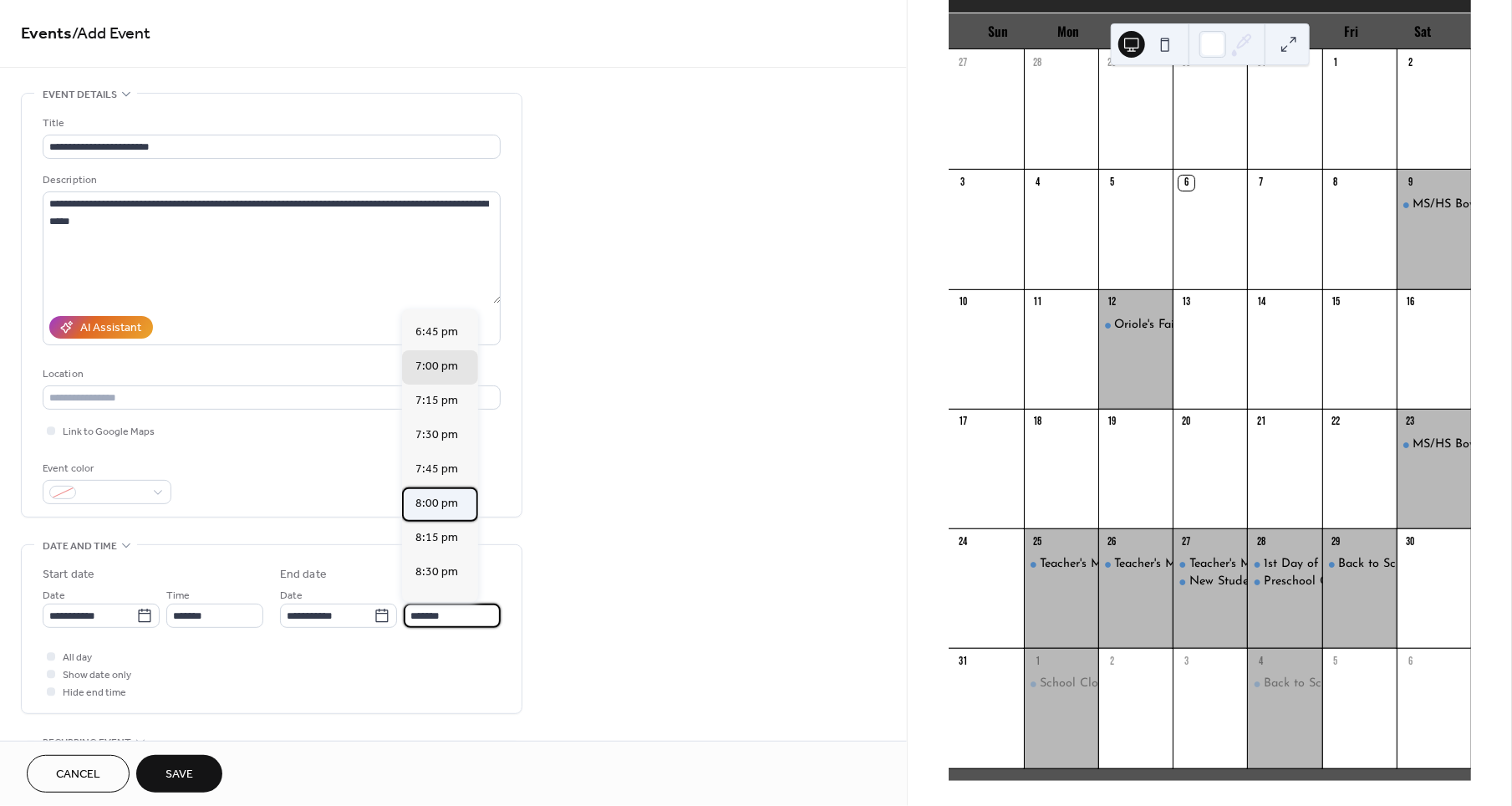 click on "8:00 pm" at bounding box center (436, 503) 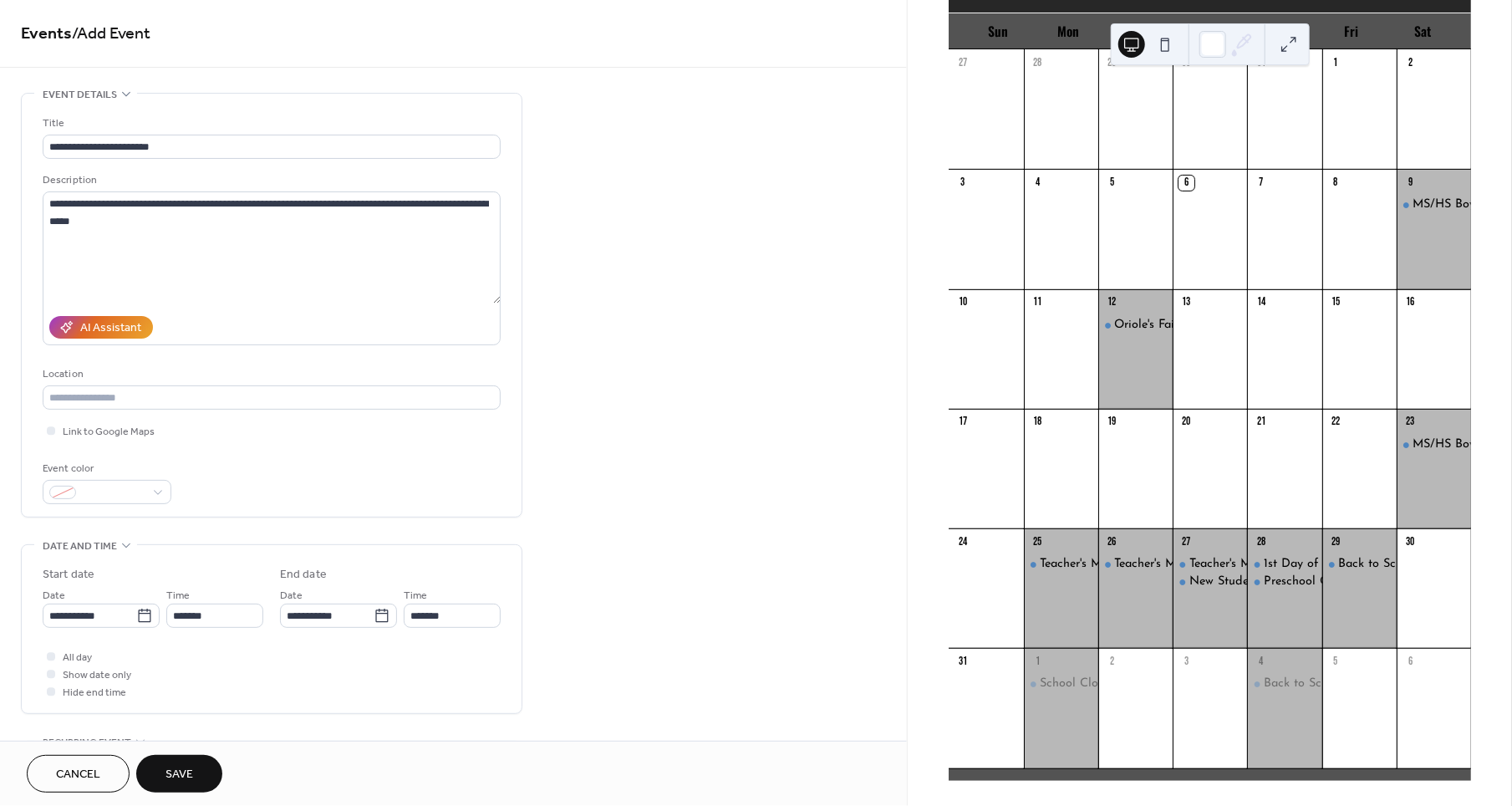 click on "Save" at bounding box center (179, 773) 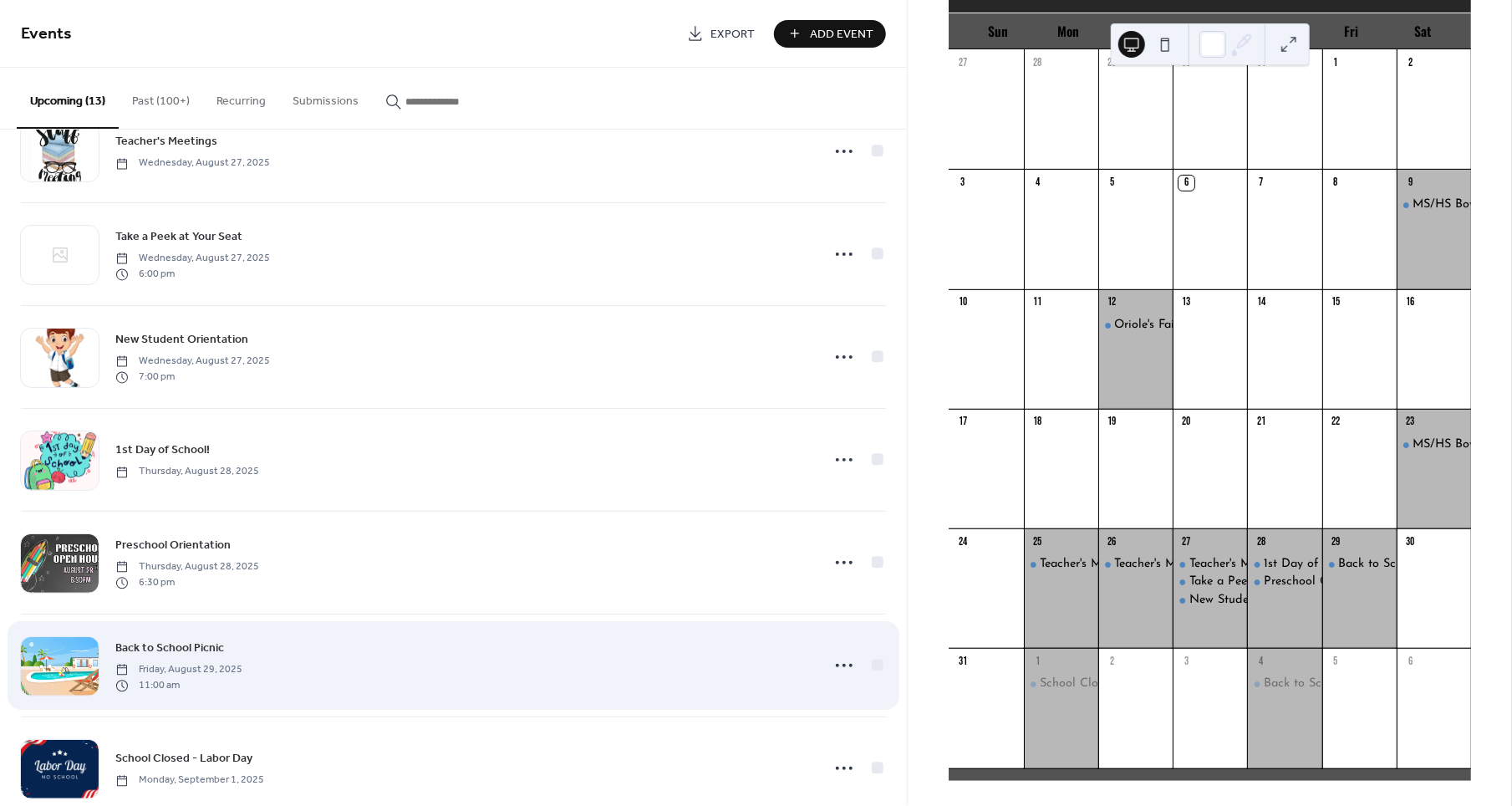 scroll, scrollTop: 539, scrollLeft: 0, axis: vertical 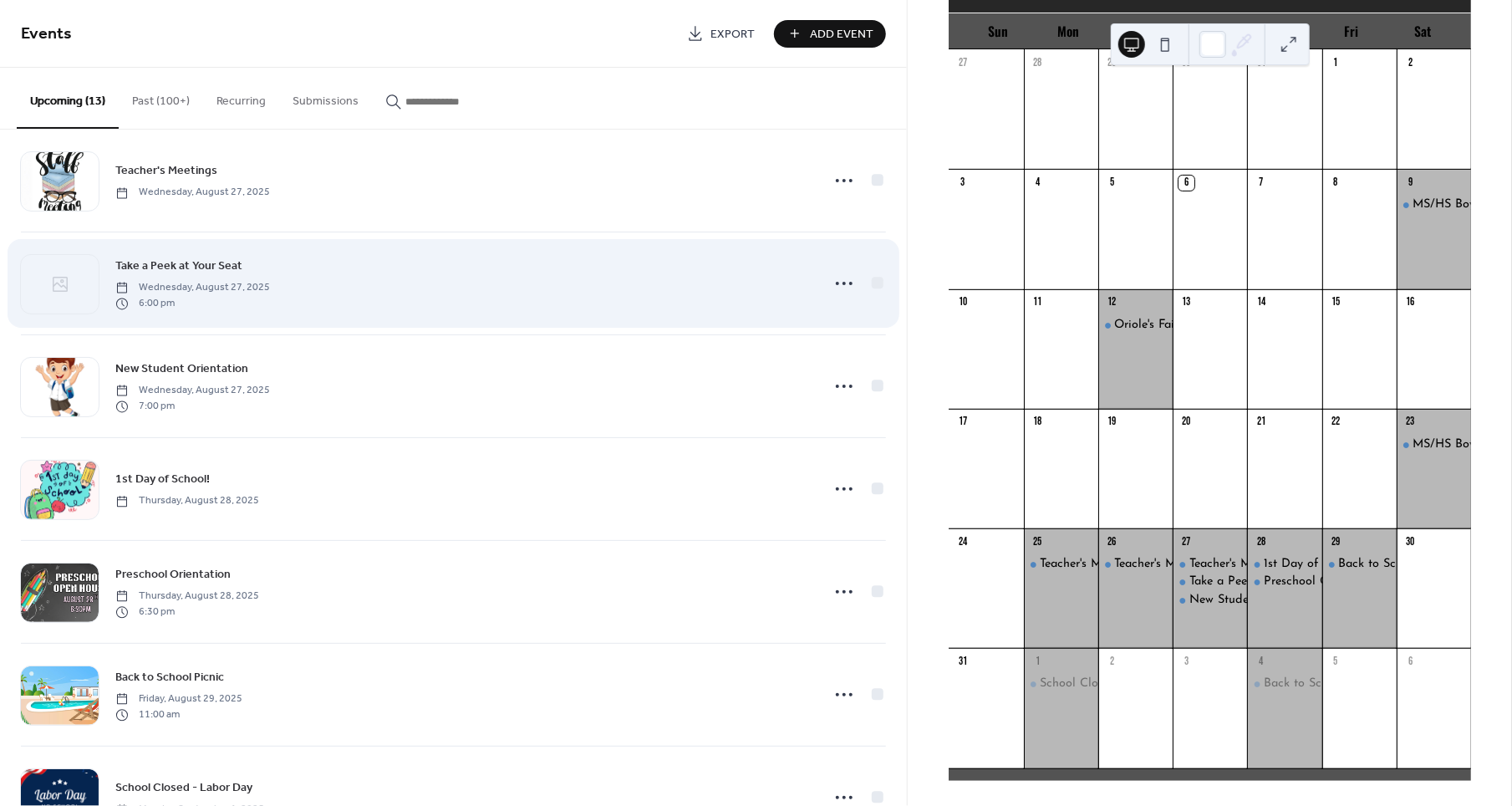 click 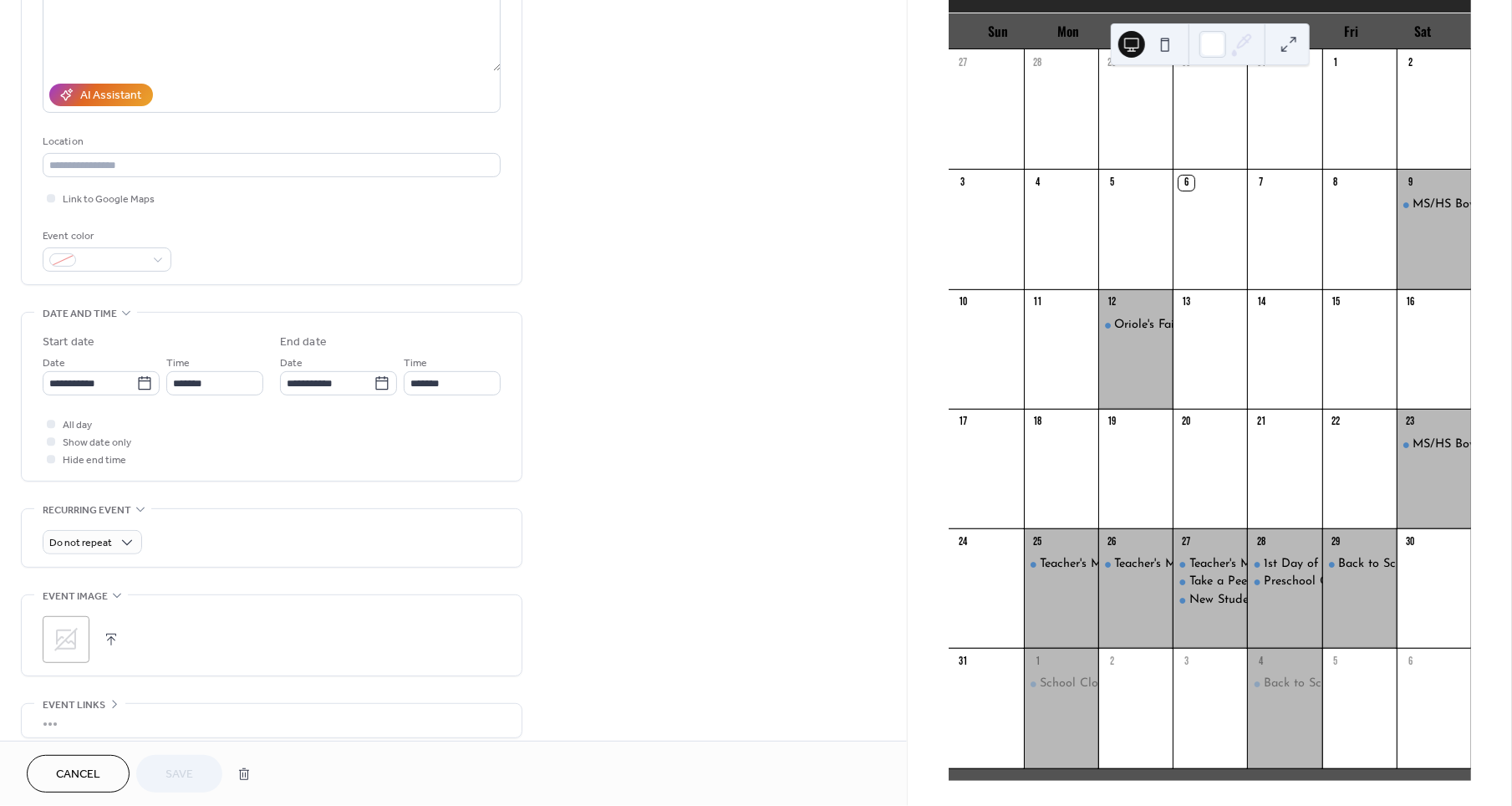 scroll, scrollTop: 249, scrollLeft: 0, axis: vertical 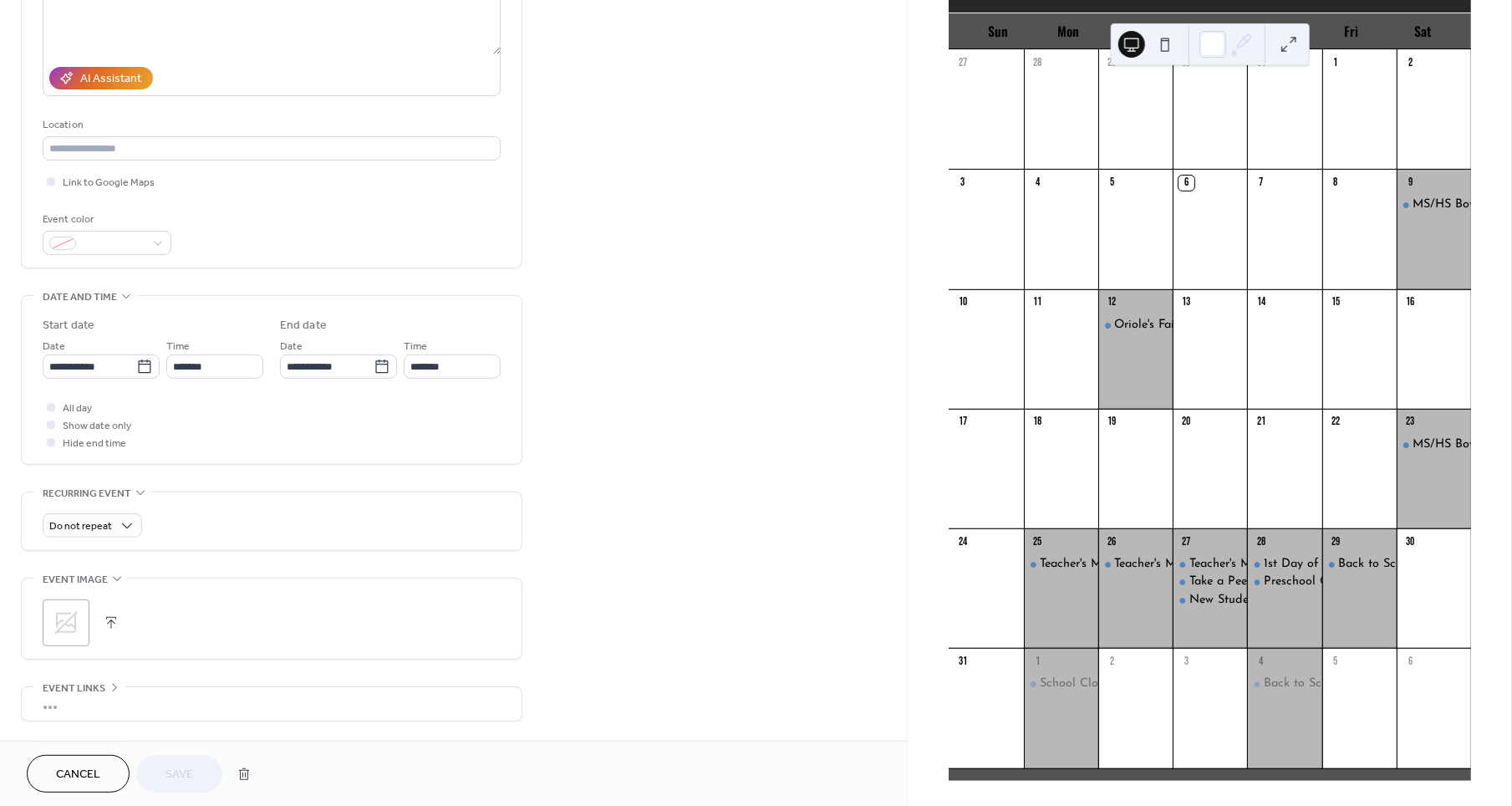 click 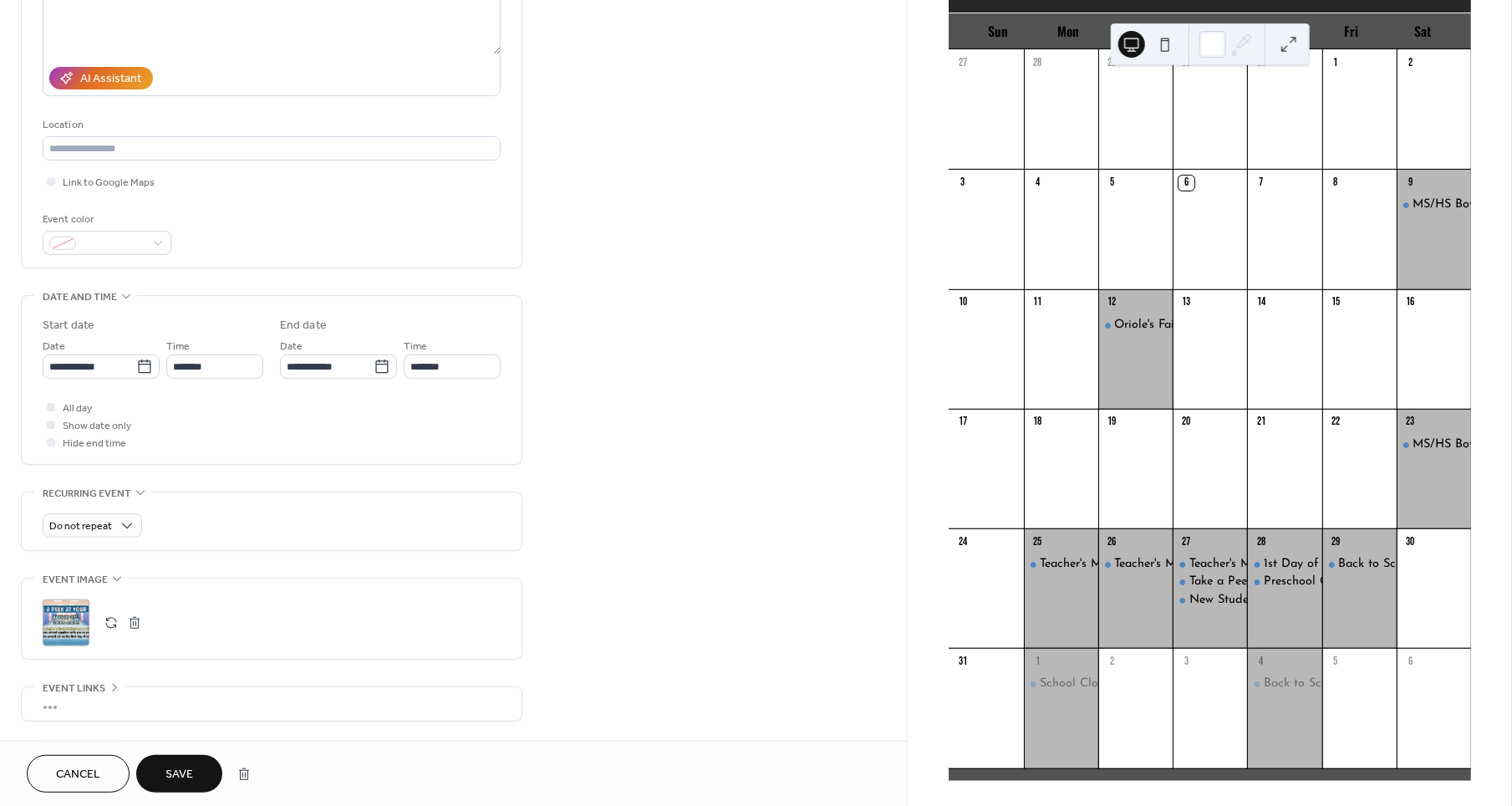 click on "Save" at bounding box center (179, 775) 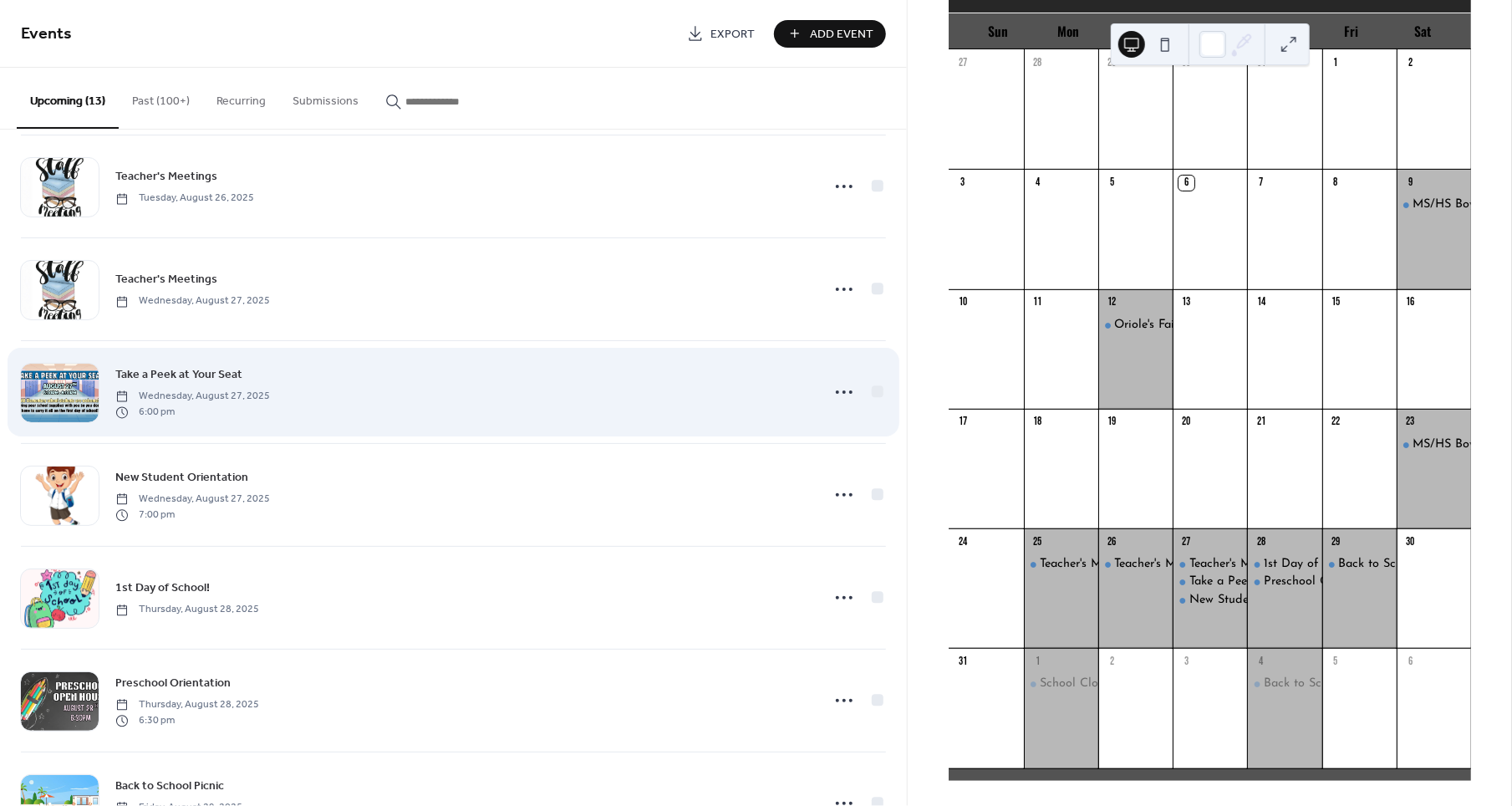scroll, scrollTop: 580, scrollLeft: 0, axis: vertical 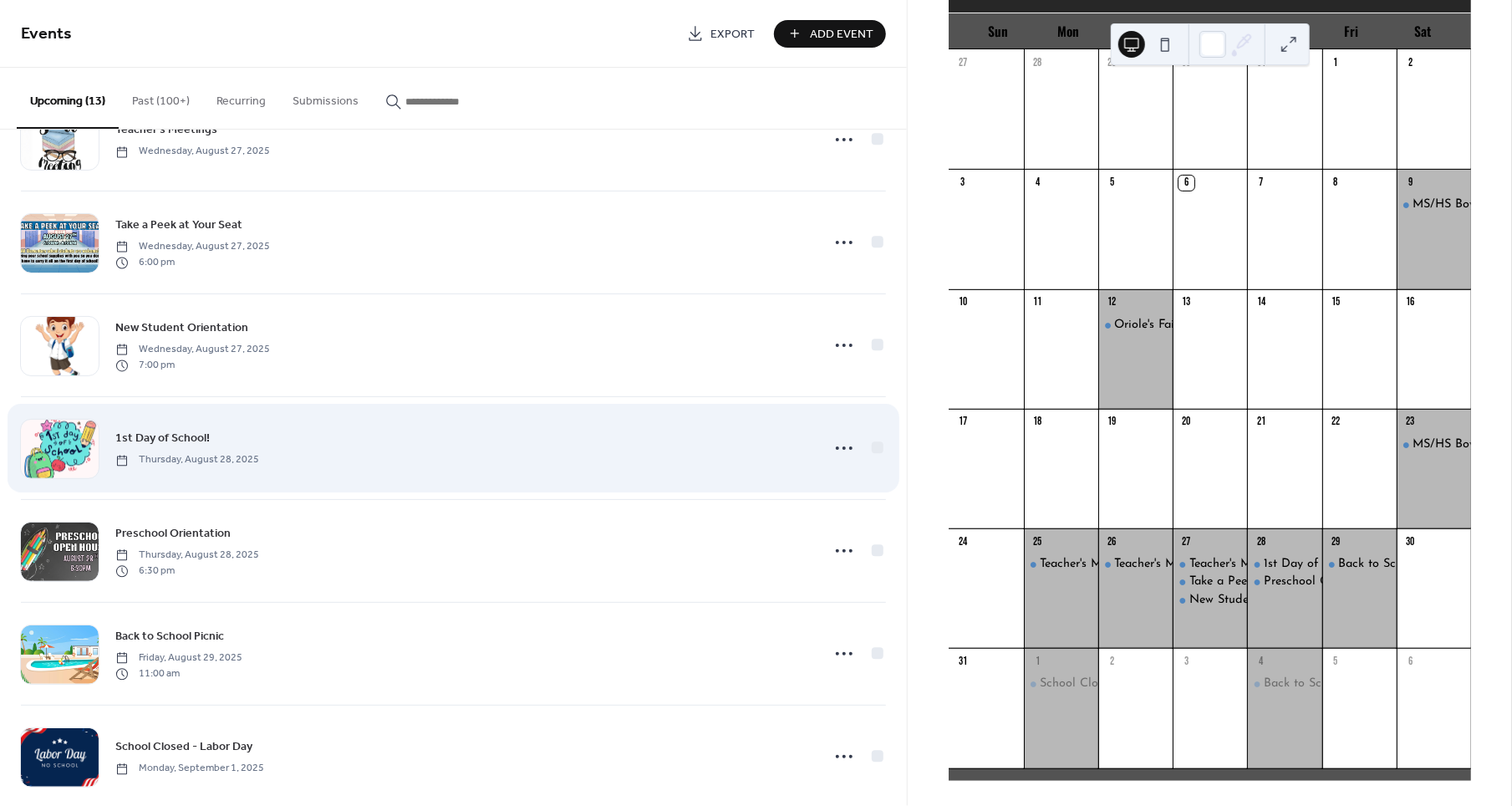 click on "1st Day of School! Thursday, August 28, 2025" at bounding box center [463, 447] 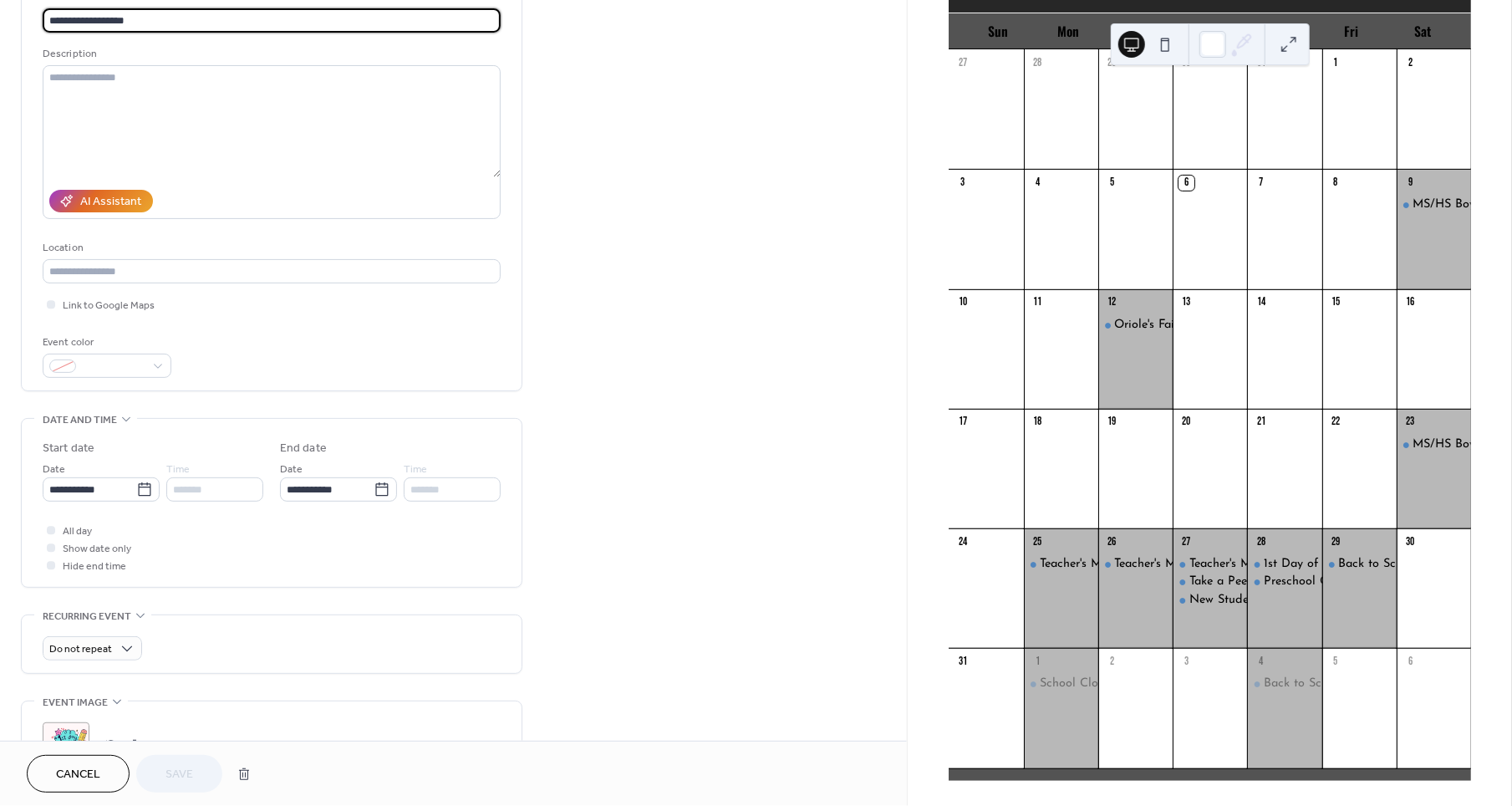 scroll, scrollTop: 0, scrollLeft: 0, axis: both 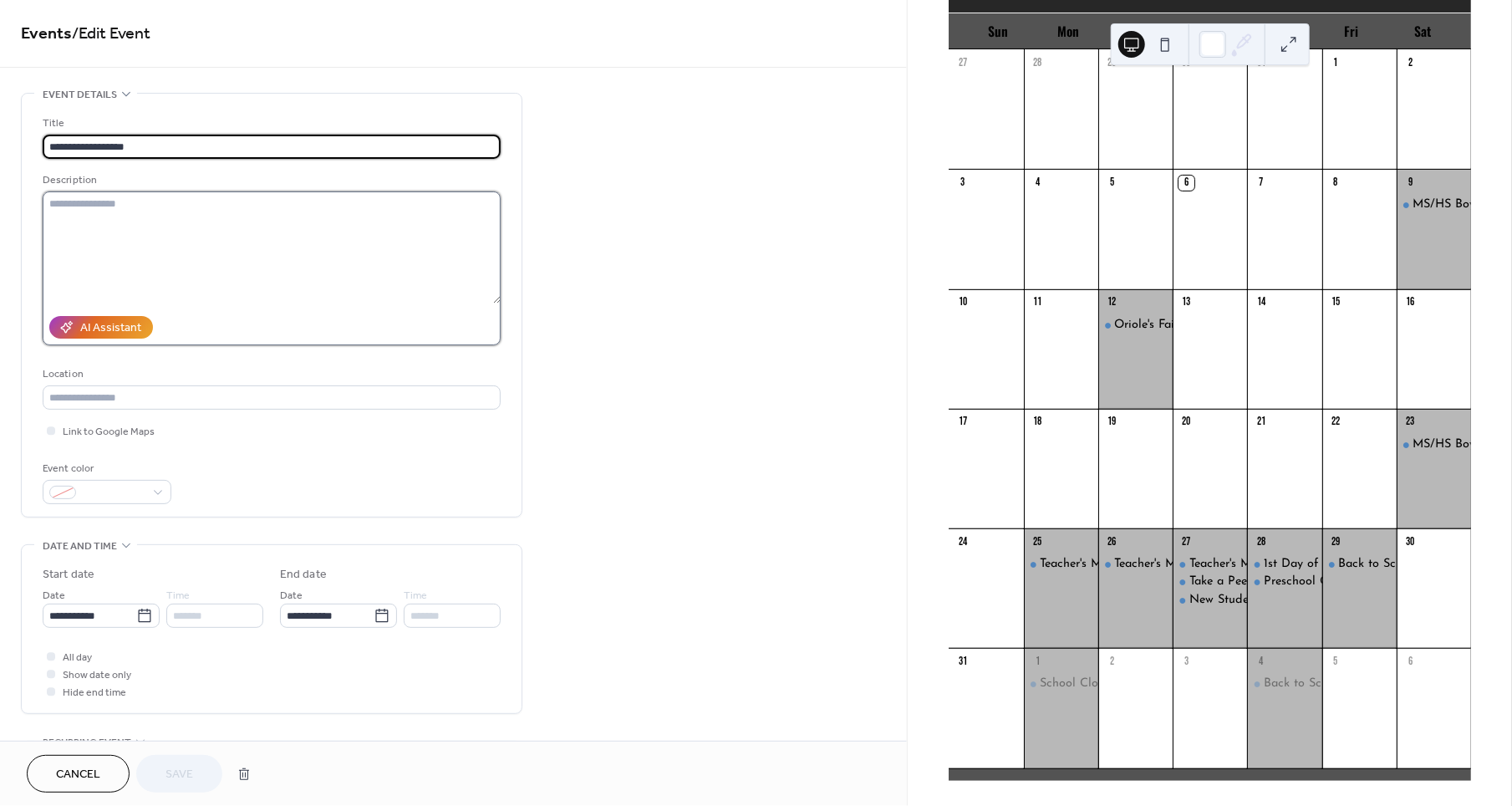 click at bounding box center (272, 247) 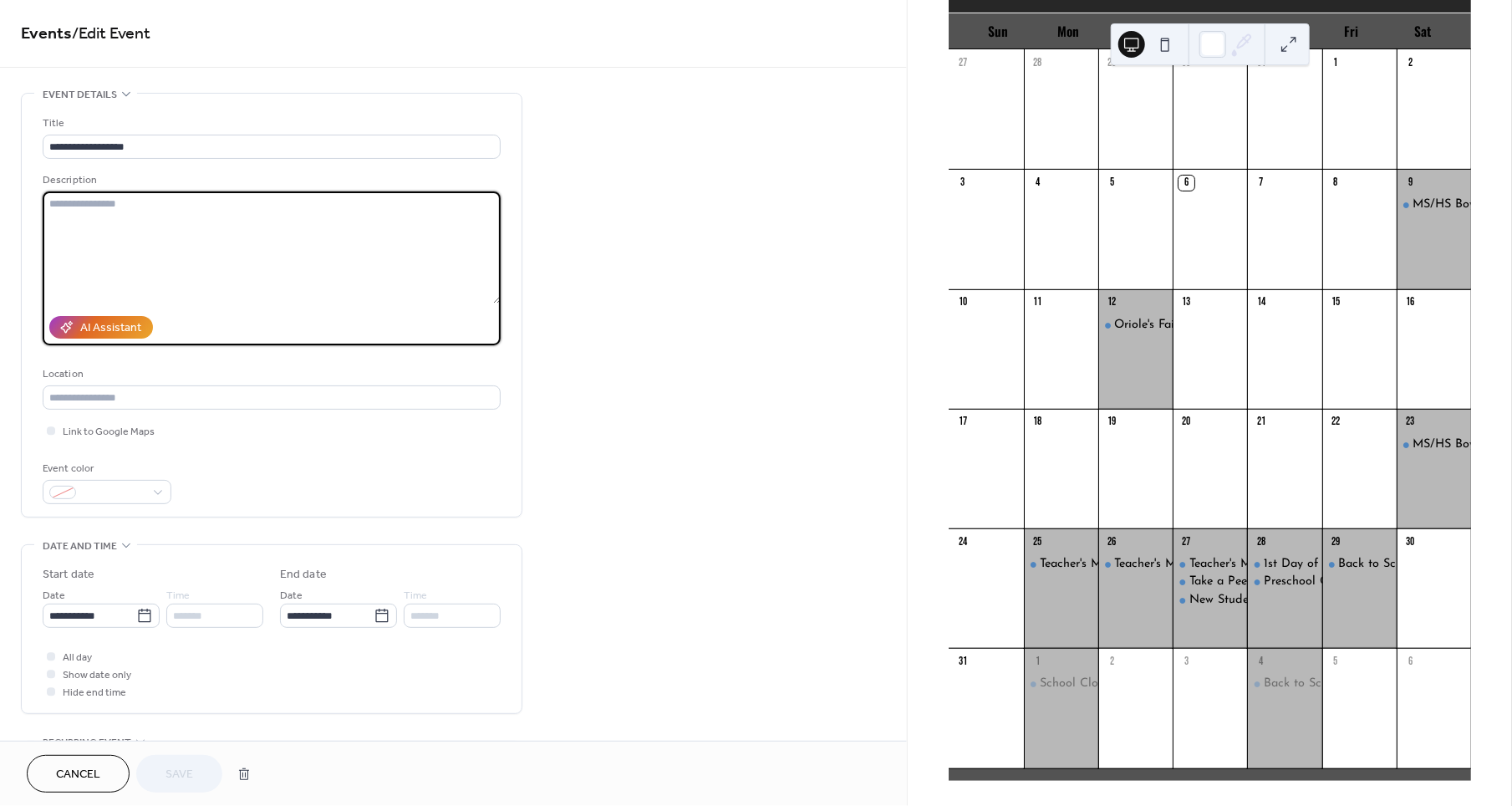 click at bounding box center (272, 247) 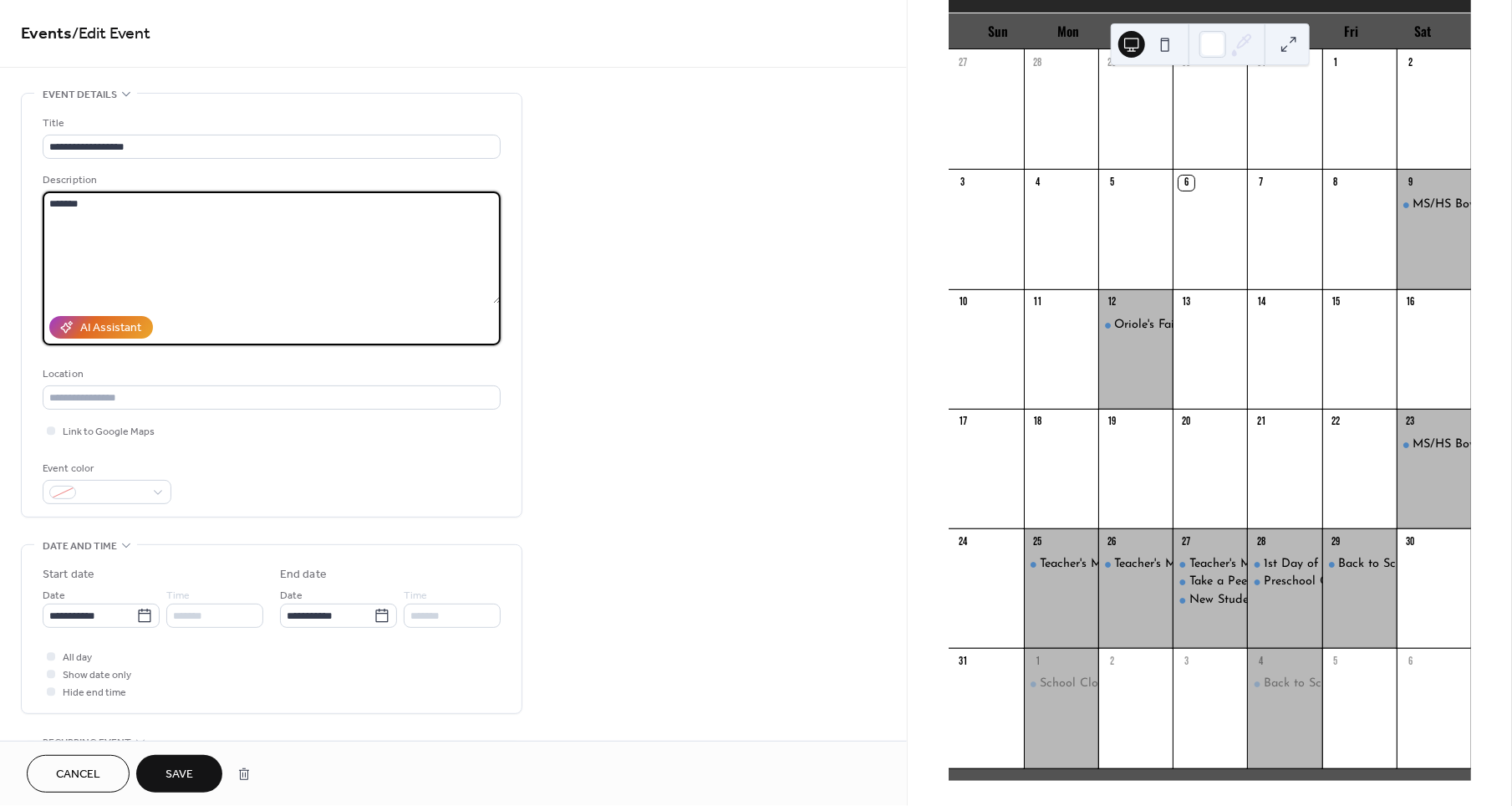 type on "*******" 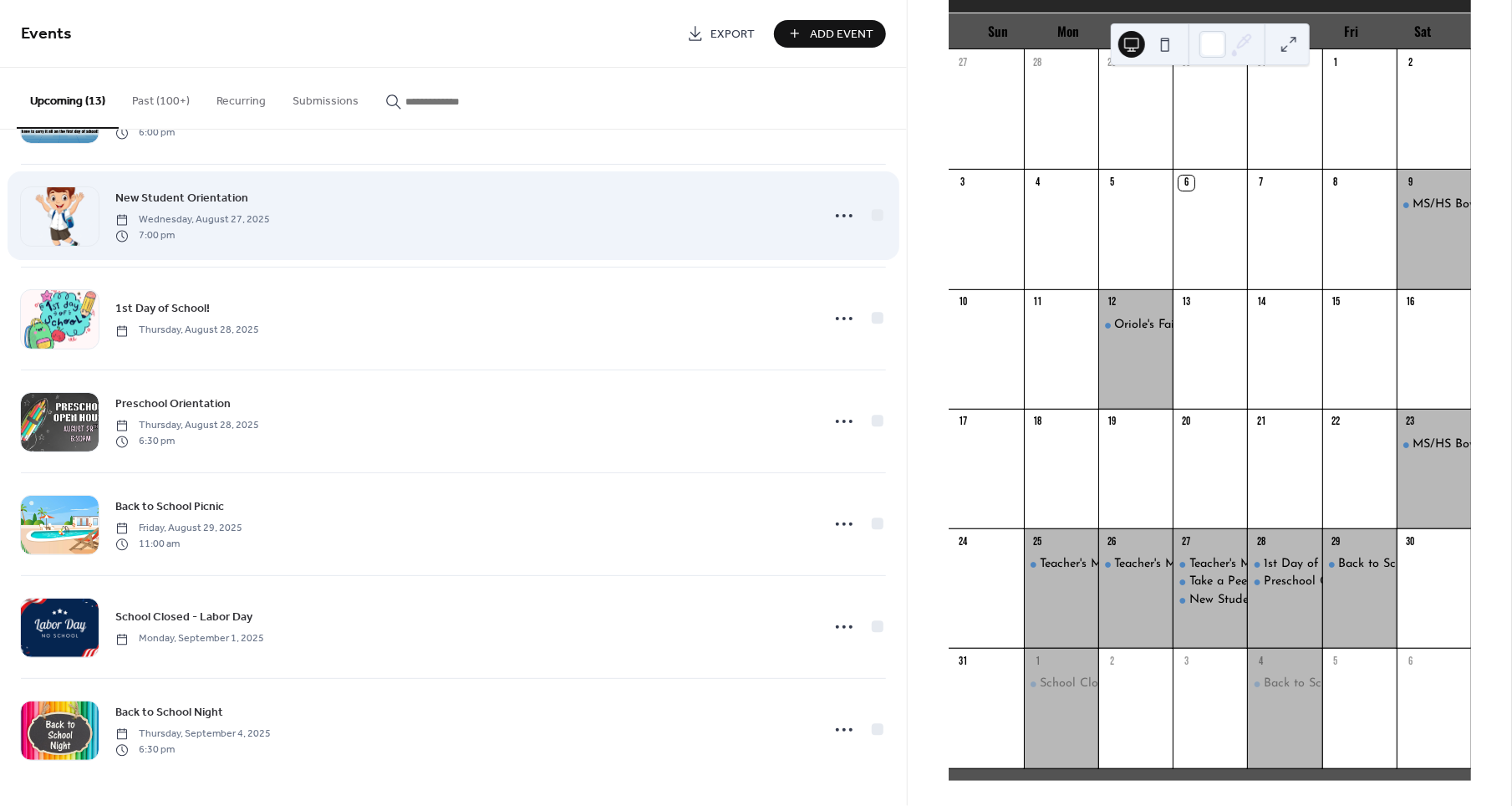 scroll, scrollTop: 711, scrollLeft: 0, axis: vertical 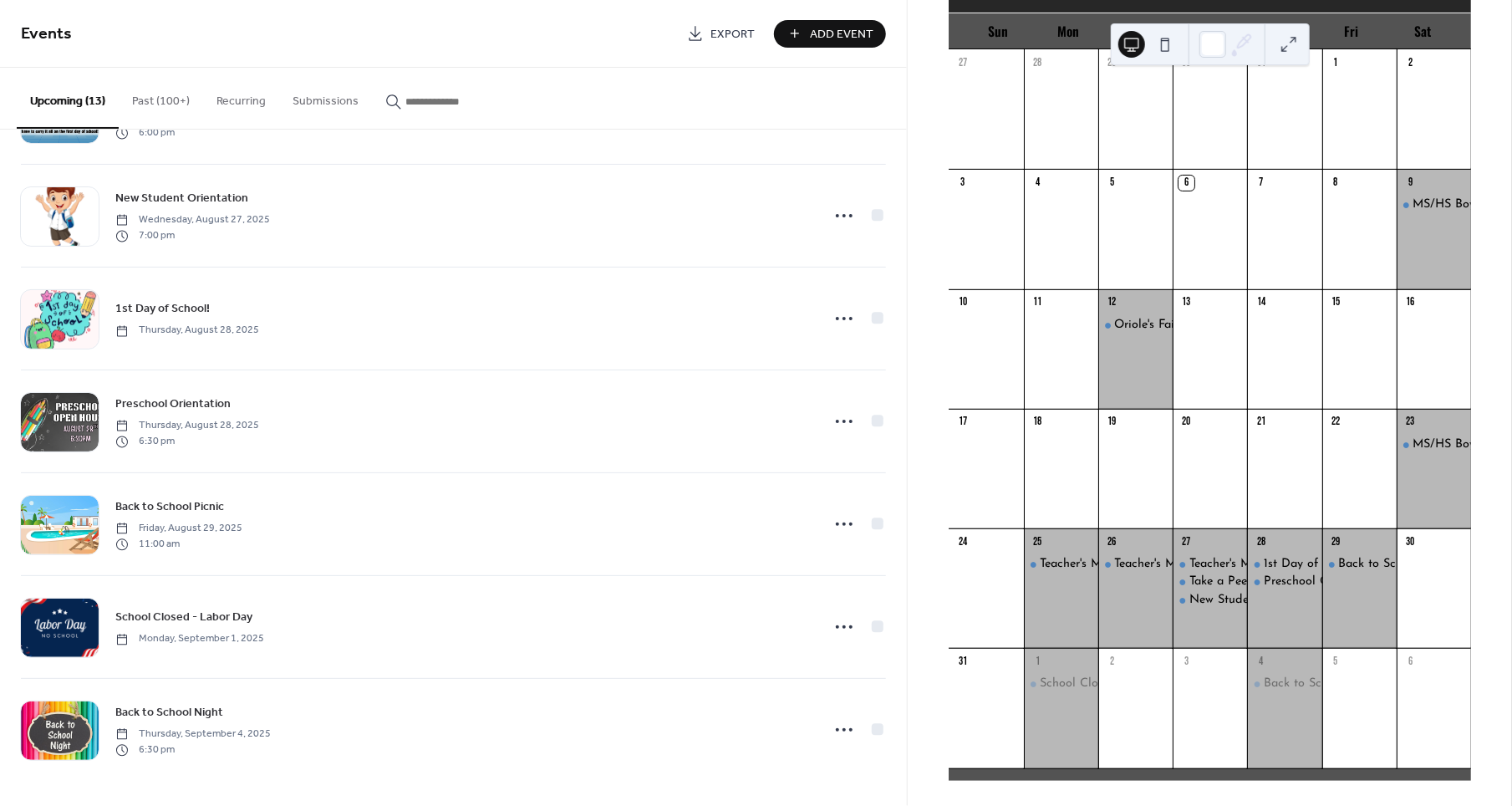 click on "Add Event" at bounding box center (830, 33) 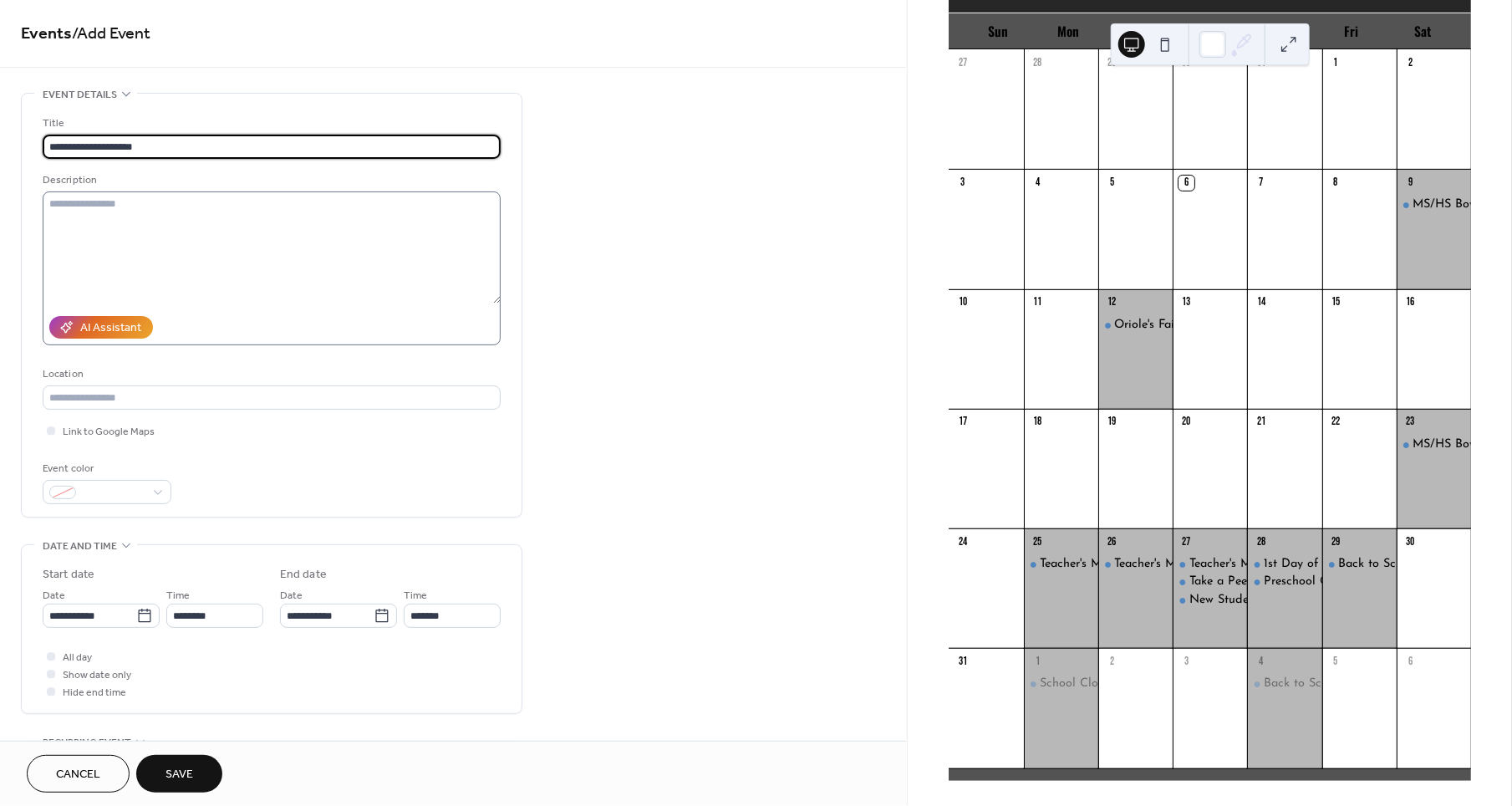type on "**********" 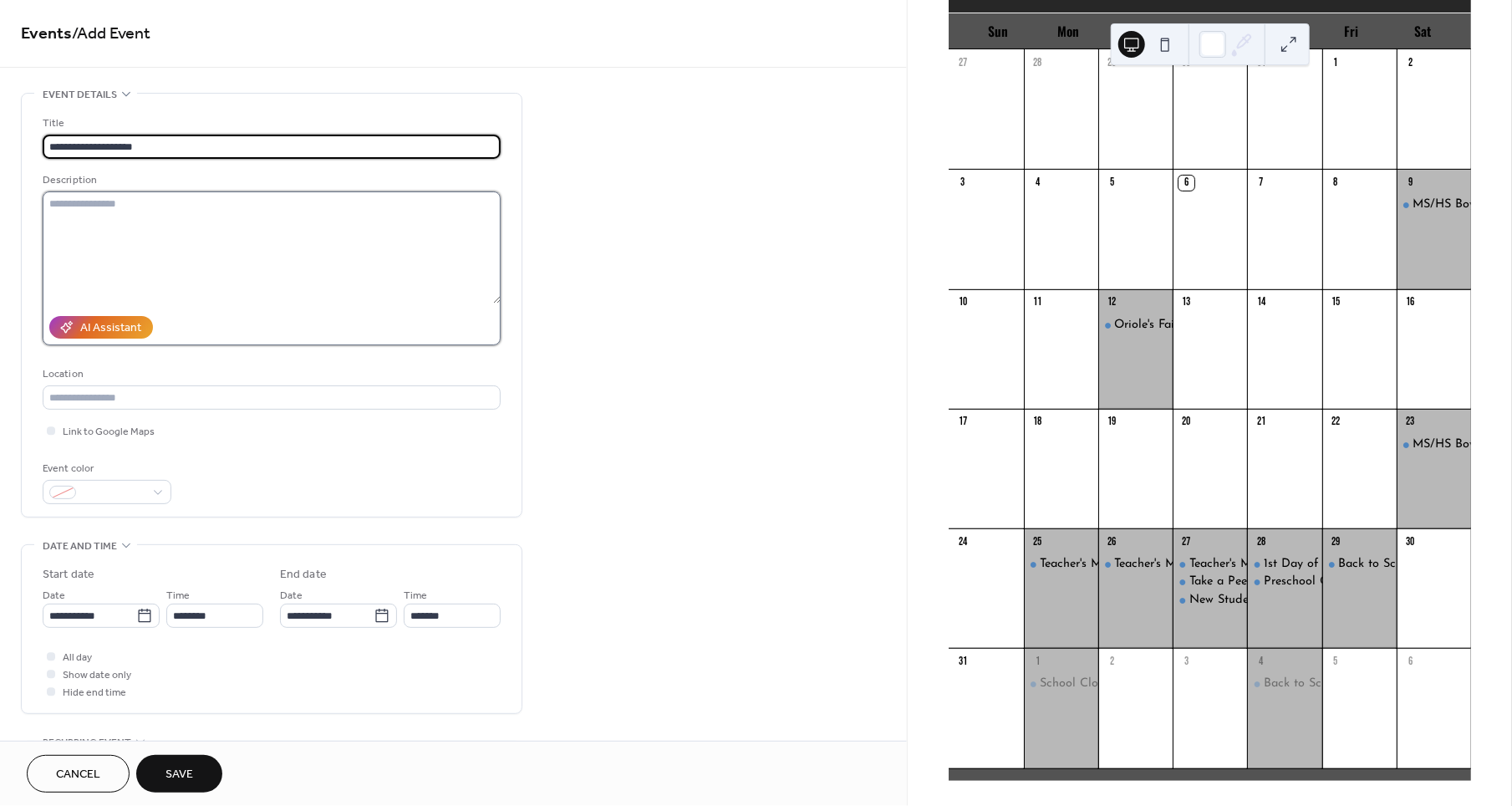 click at bounding box center [272, 247] 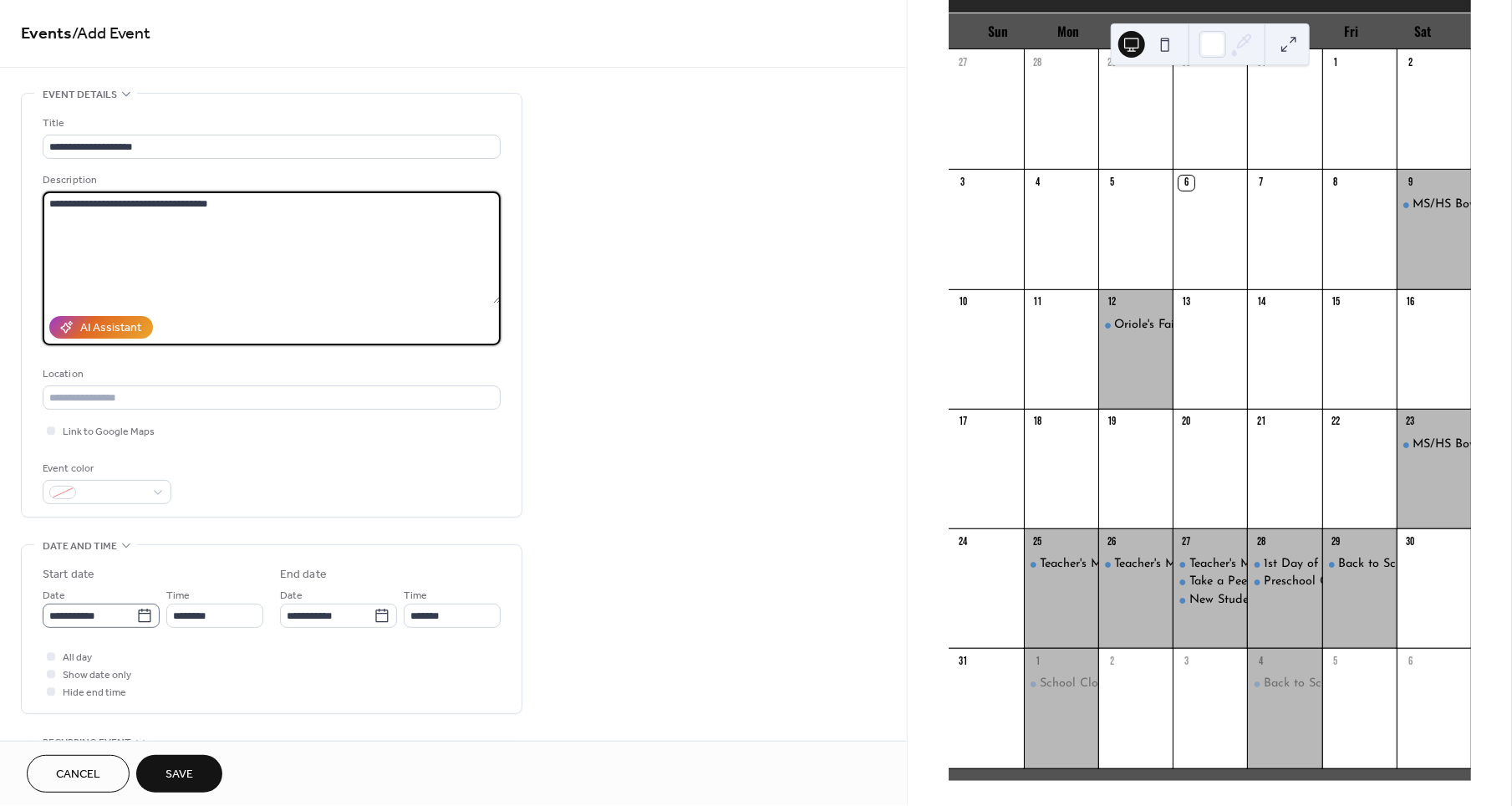 type on "**********" 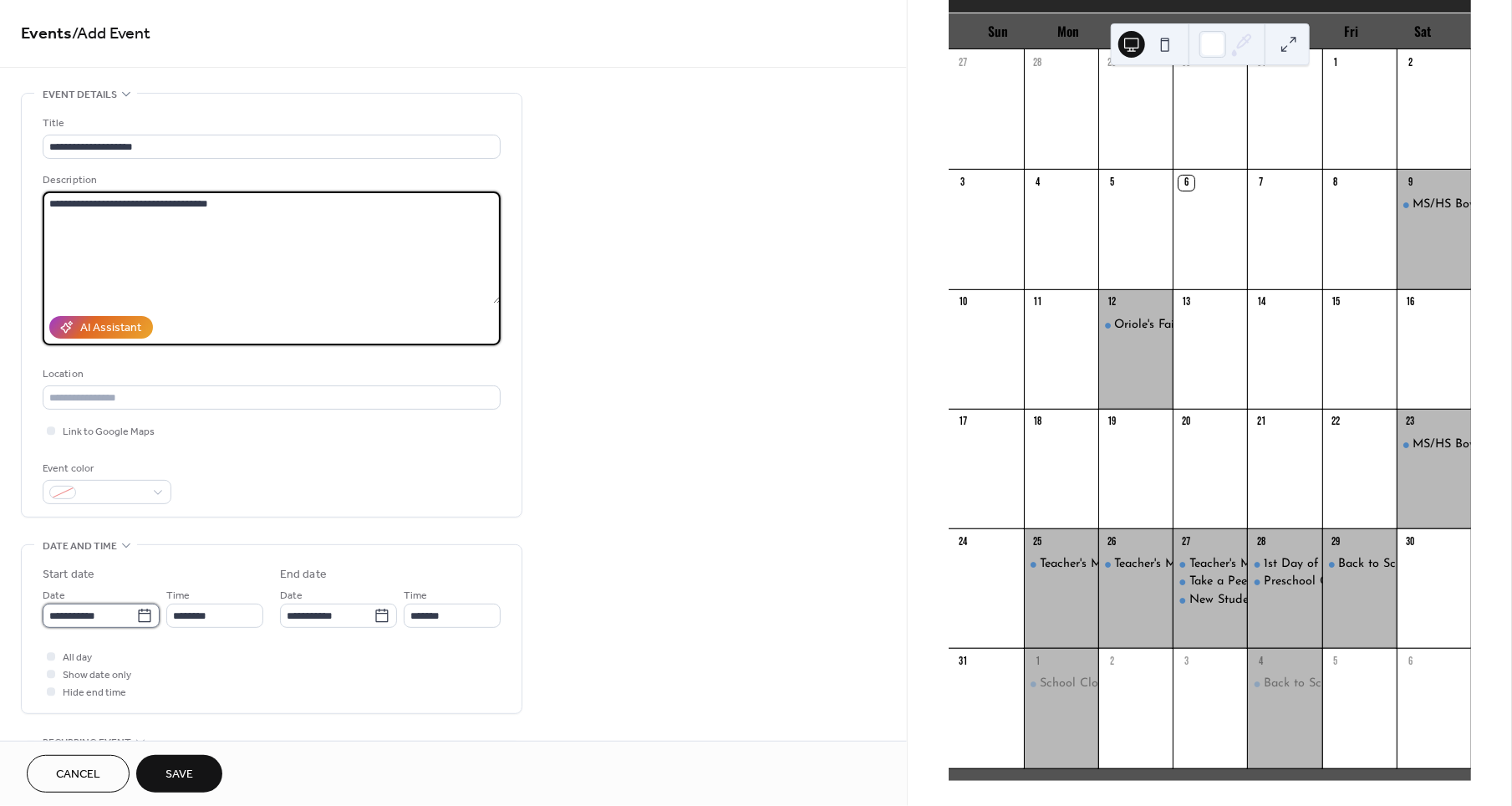 click on "**********" at bounding box center (89, 615) 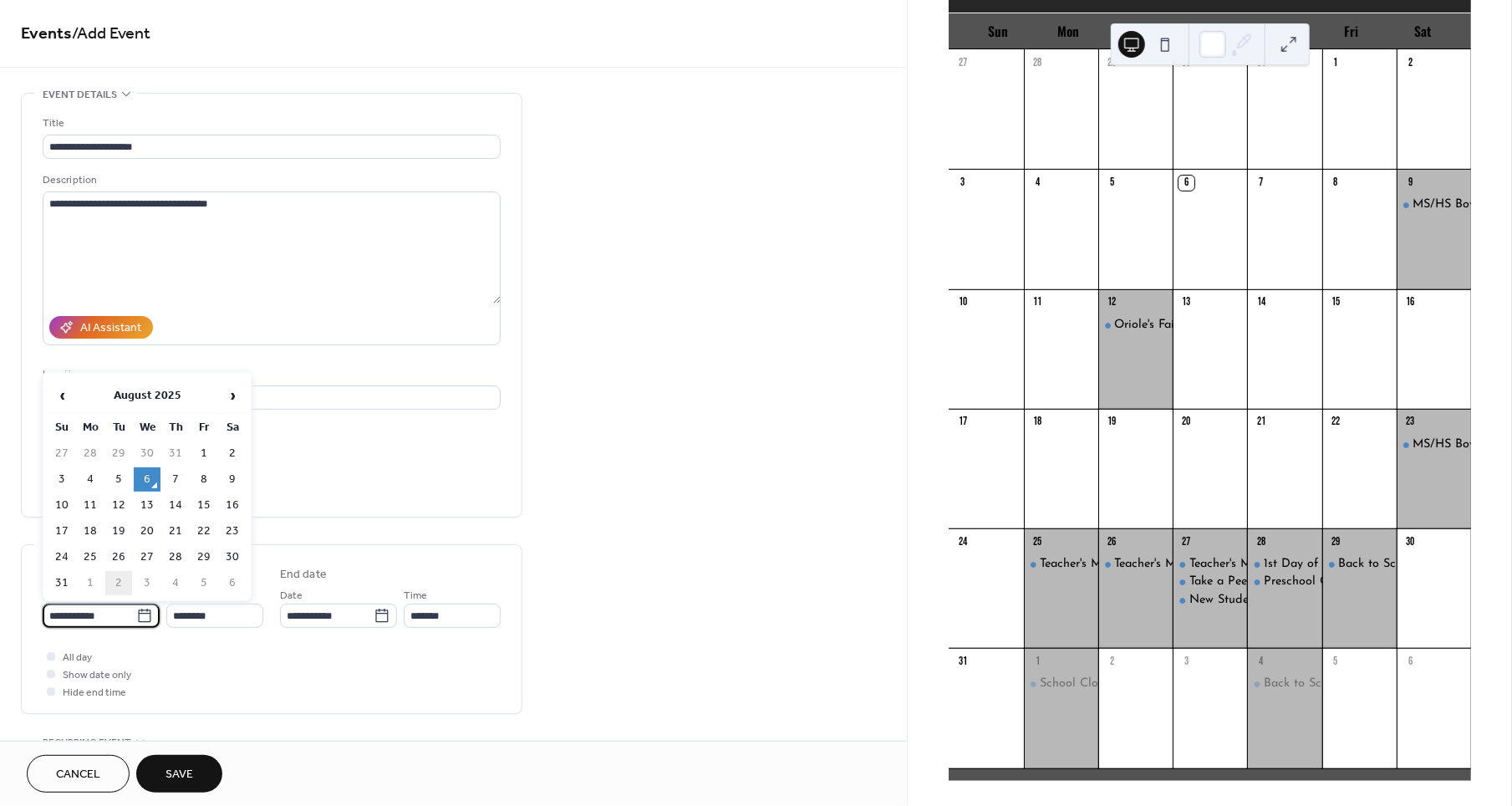 click on "2" at bounding box center [119, 583] 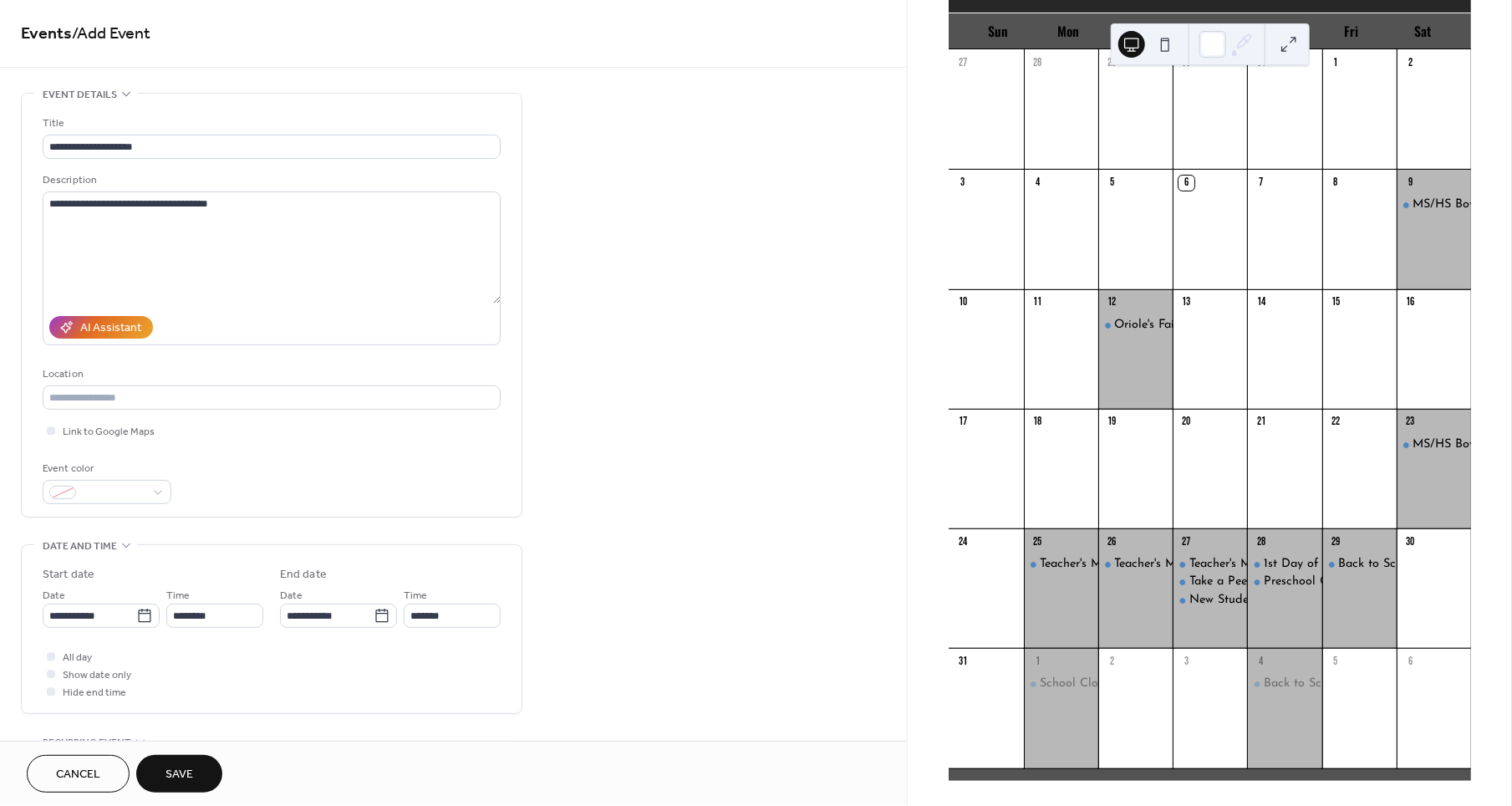 type on "**********" 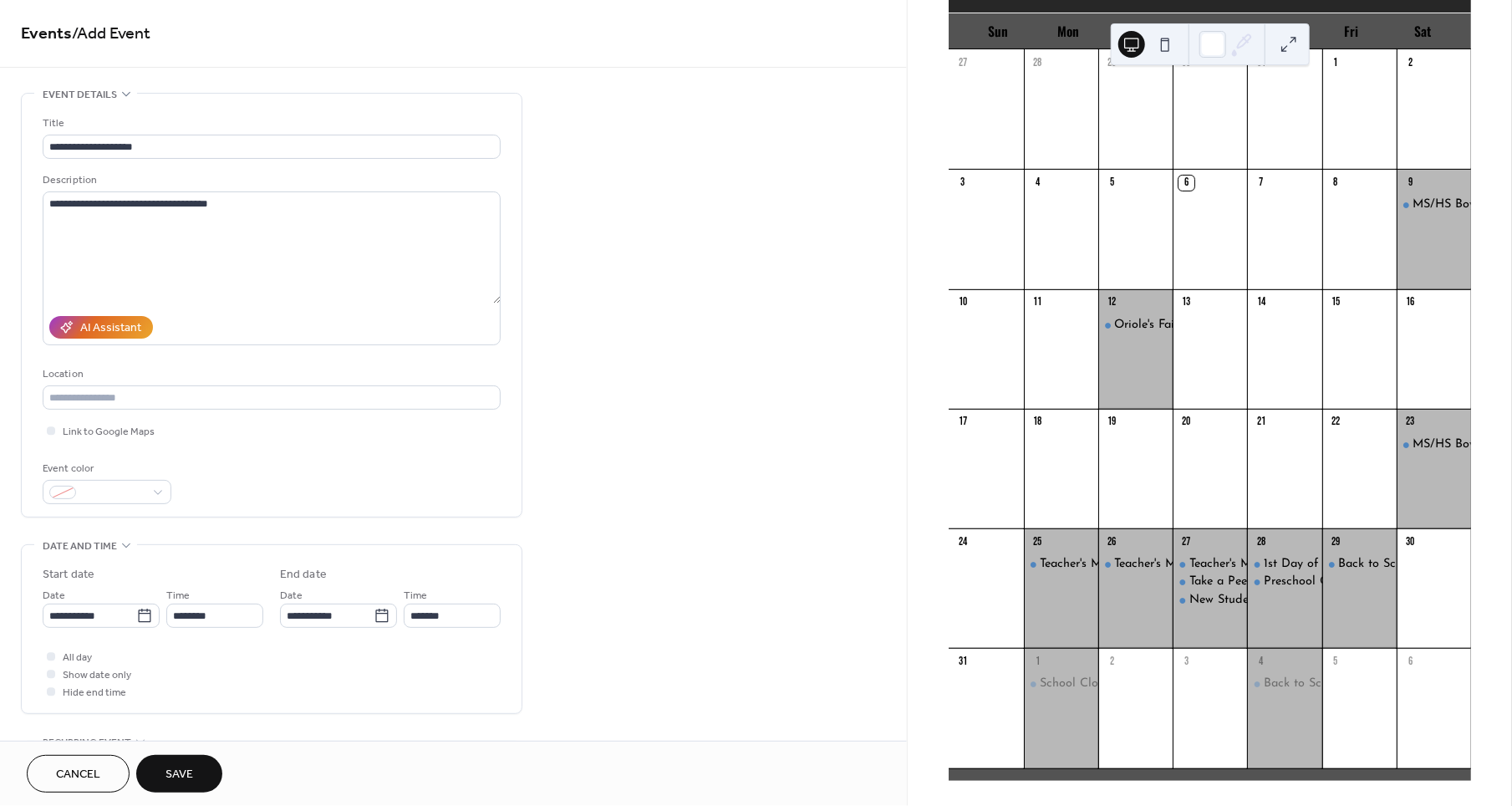 type on "**********" 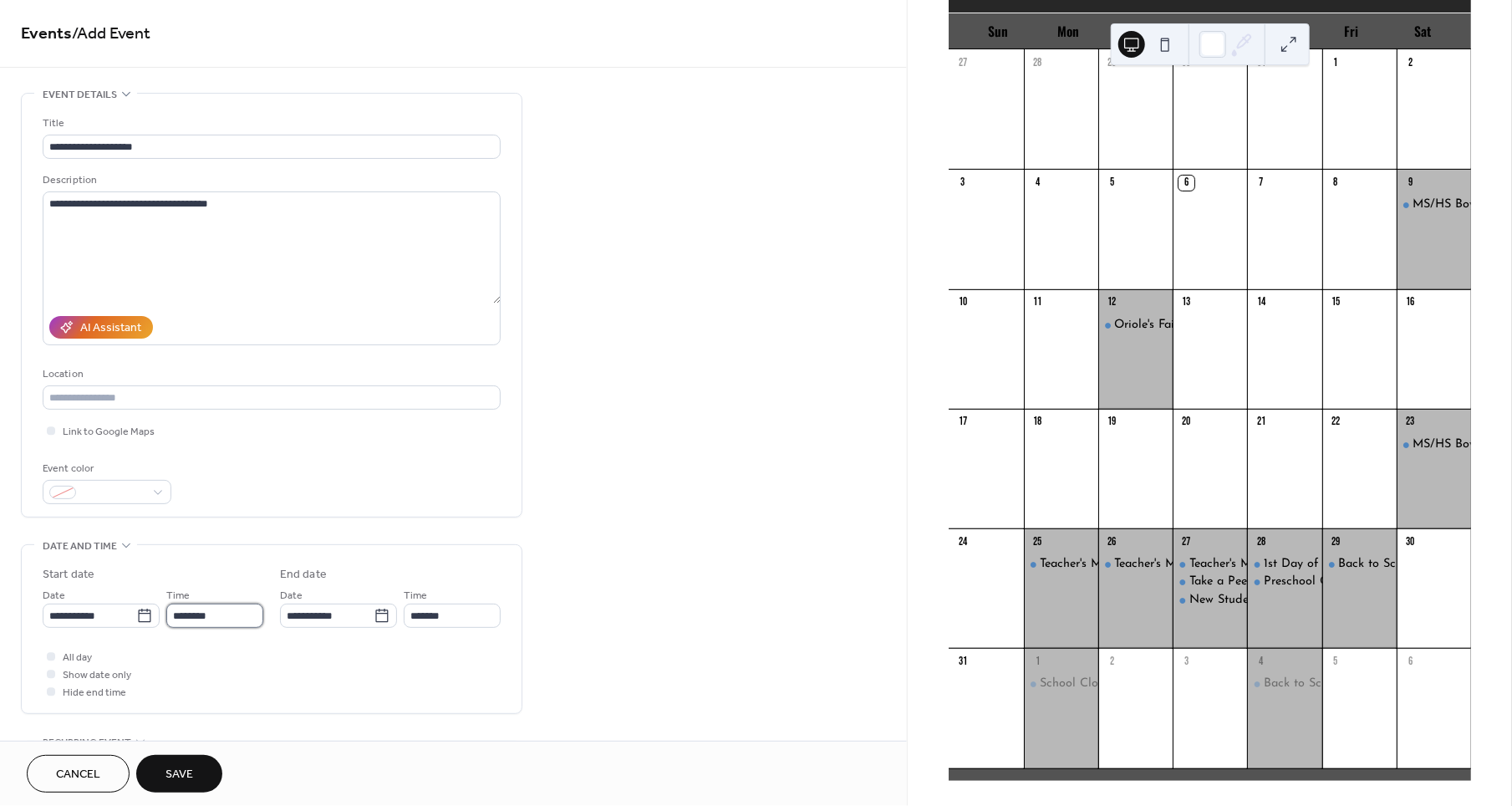 click on "********" at bounding box center (215, 615) 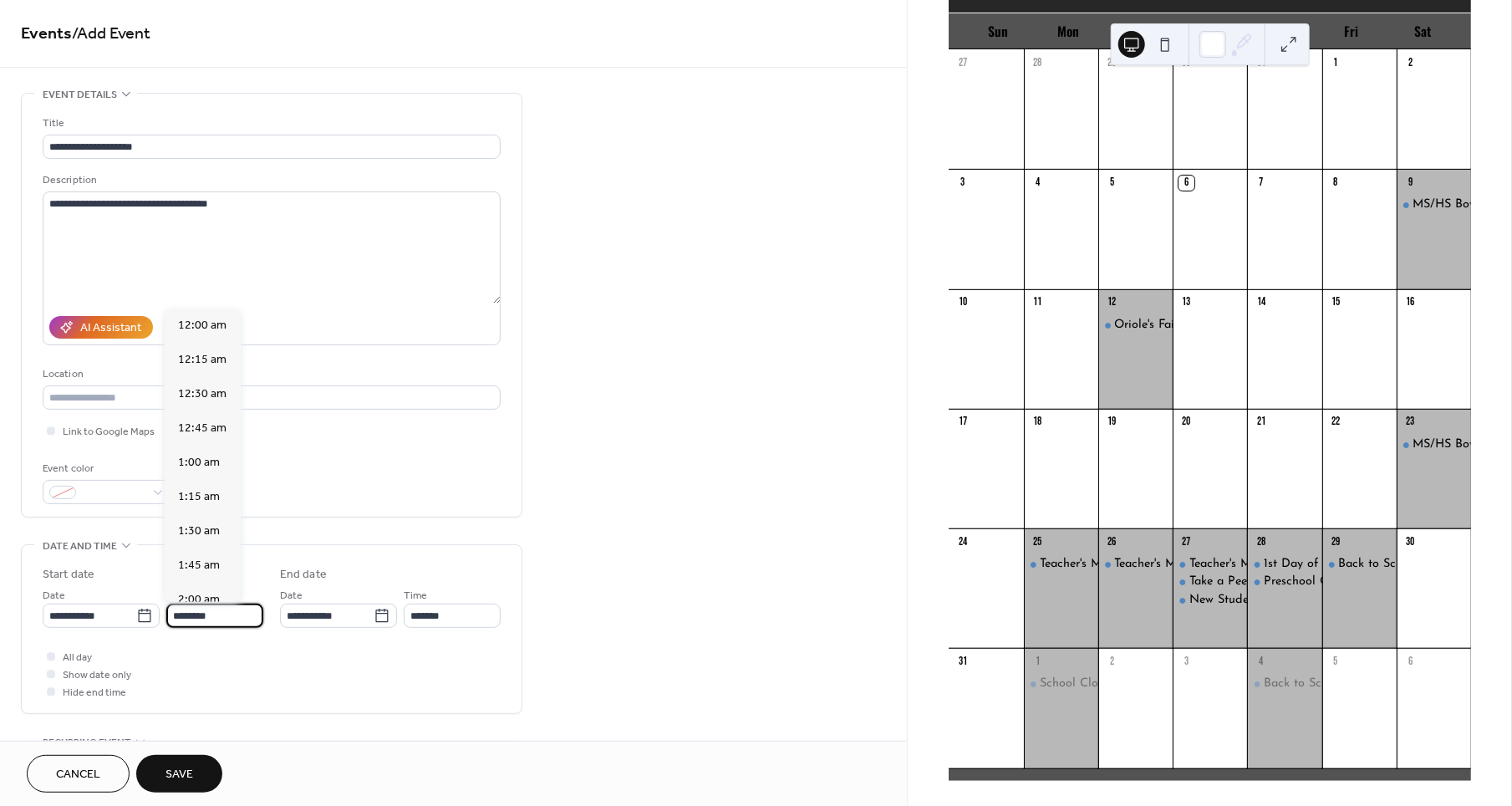 scroll, scrollTop: 1585, scrollLeft: 0, axis: vertical 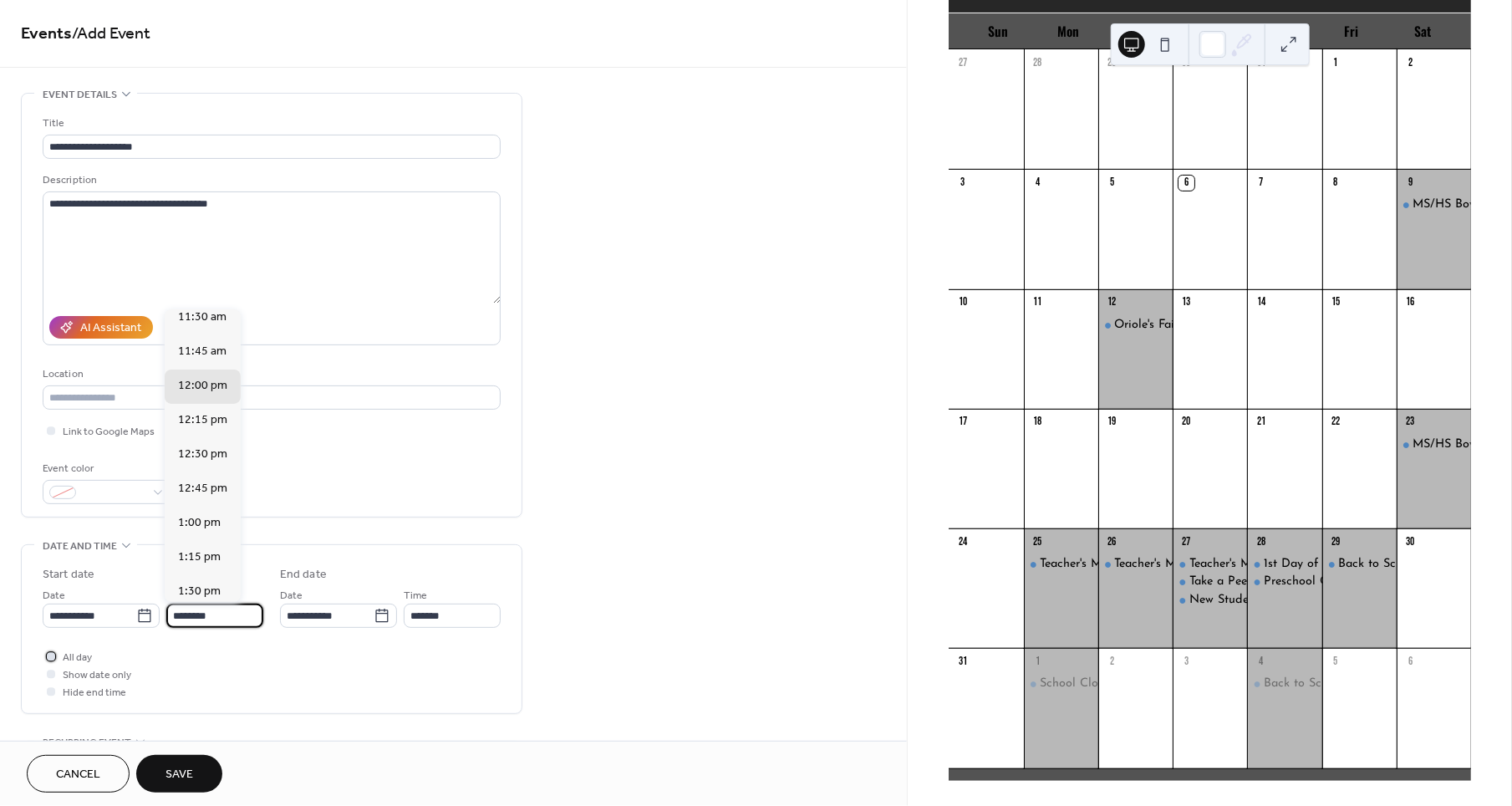 click on "All day" at bounding box center [77, 658] 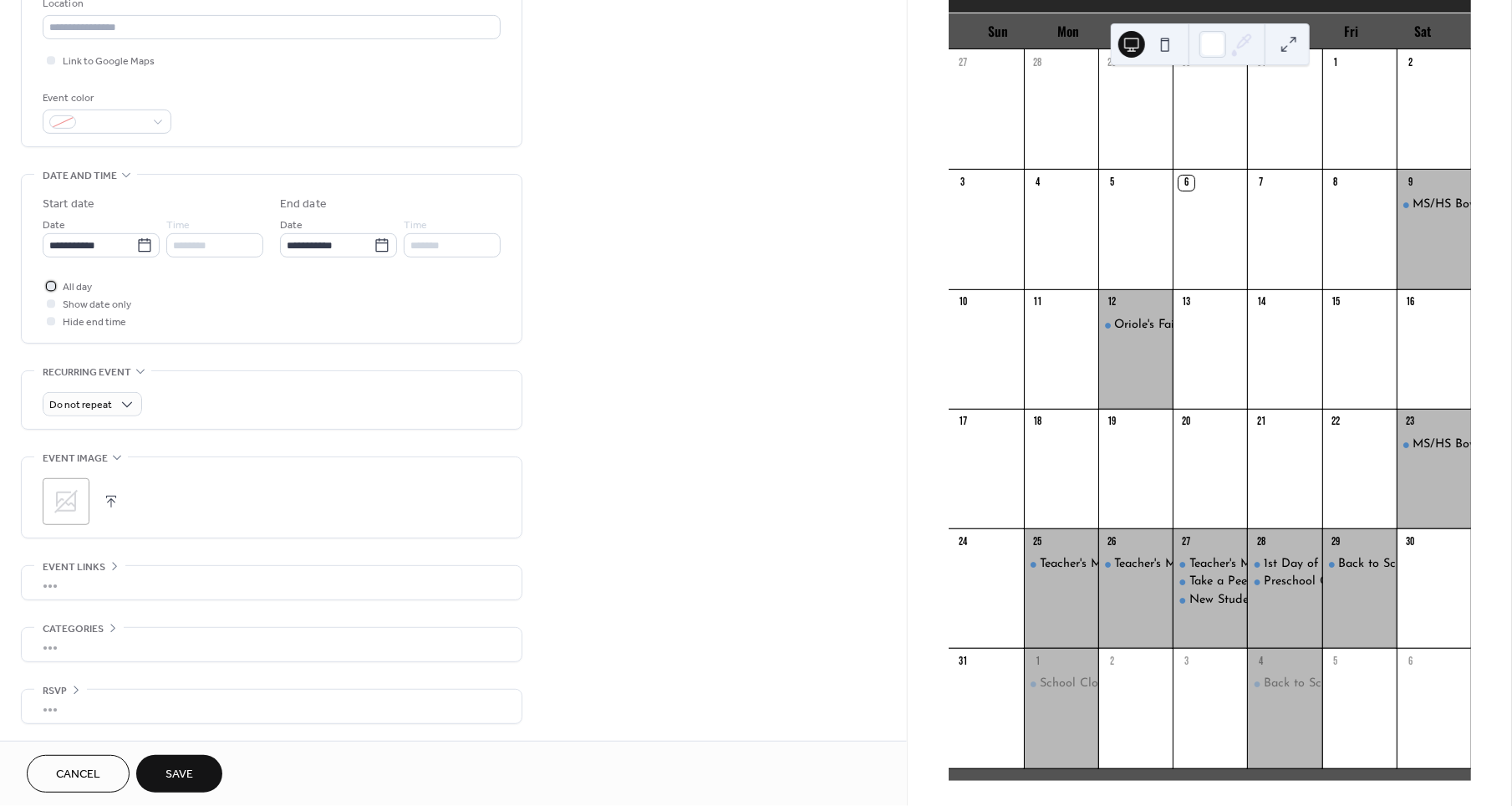 scroll, scrollTop: 369, scrollLeft: 0, axis: vertical 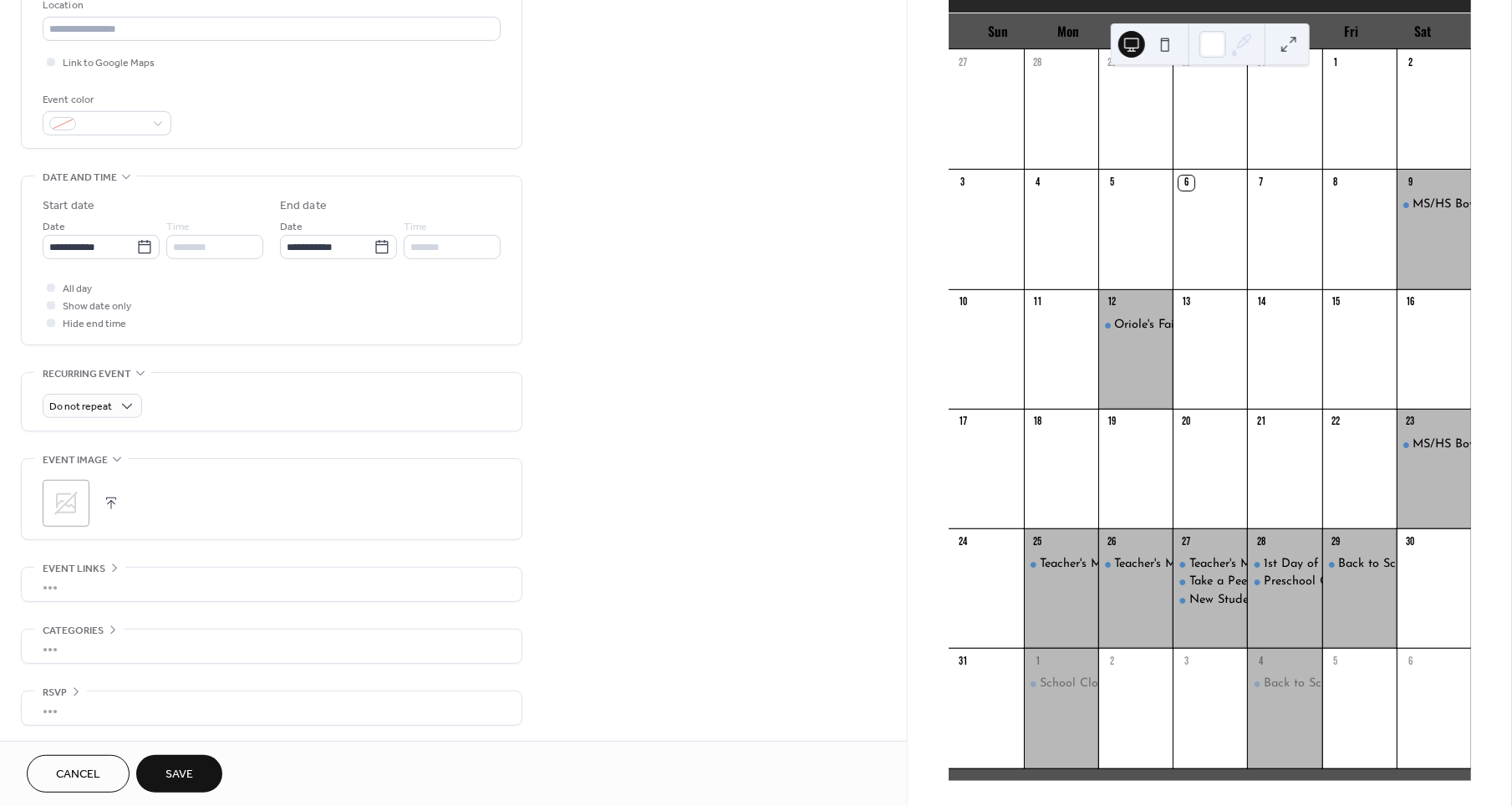 click 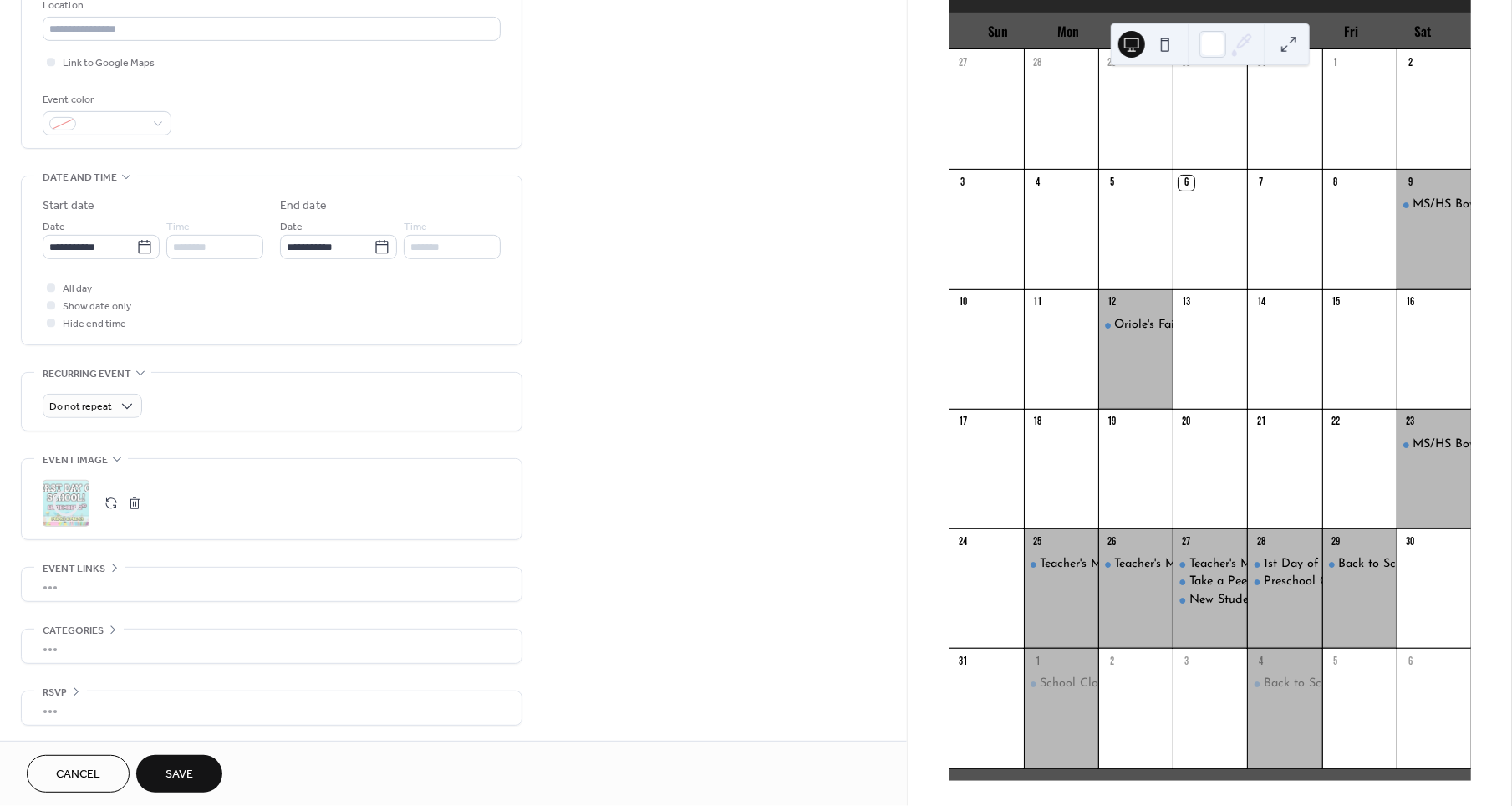 click on "Save" at bounding box center (179, 773) 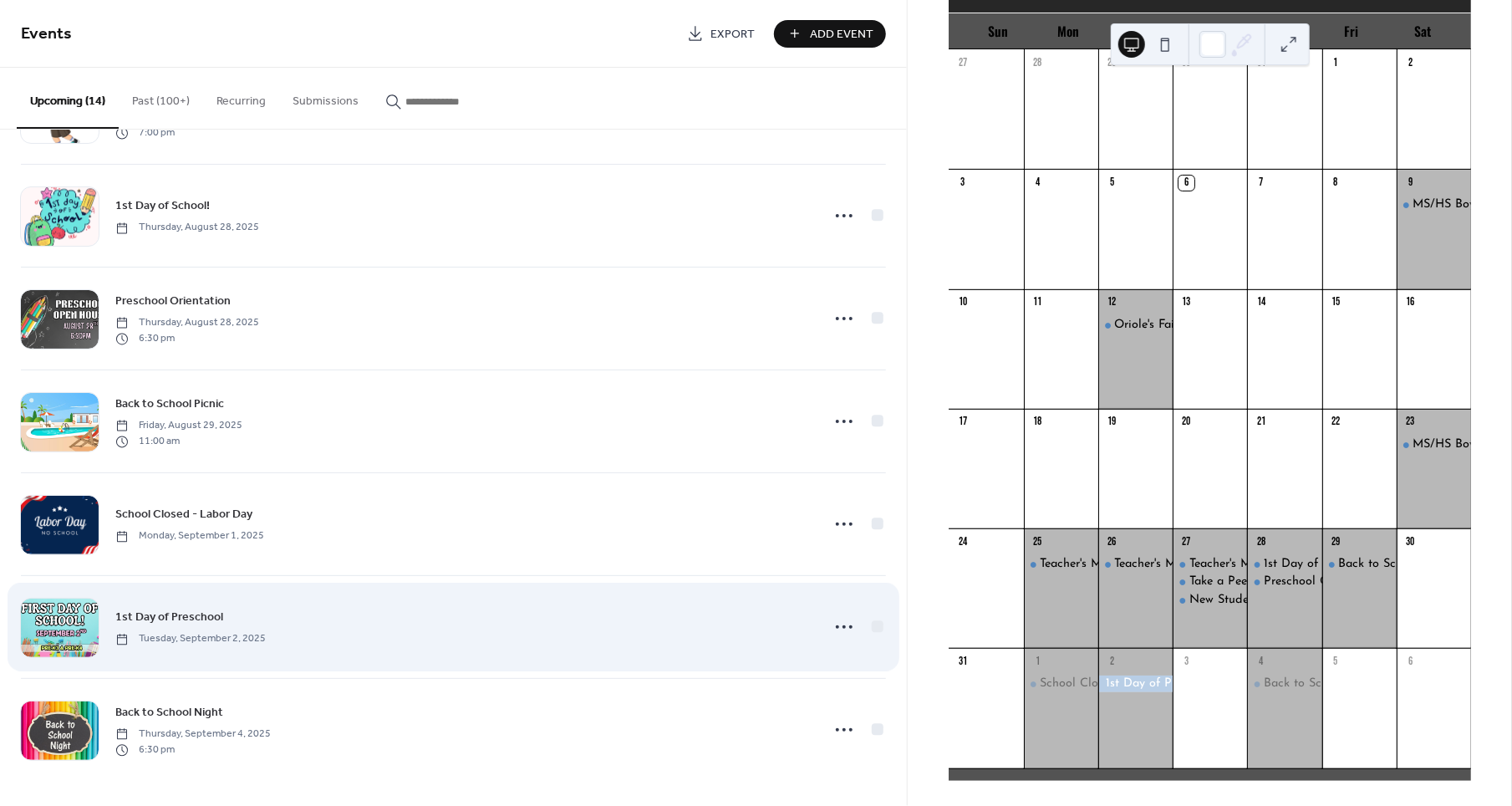 scroll, scrollTop: 814, scrollLeft: 0, axis: vertical 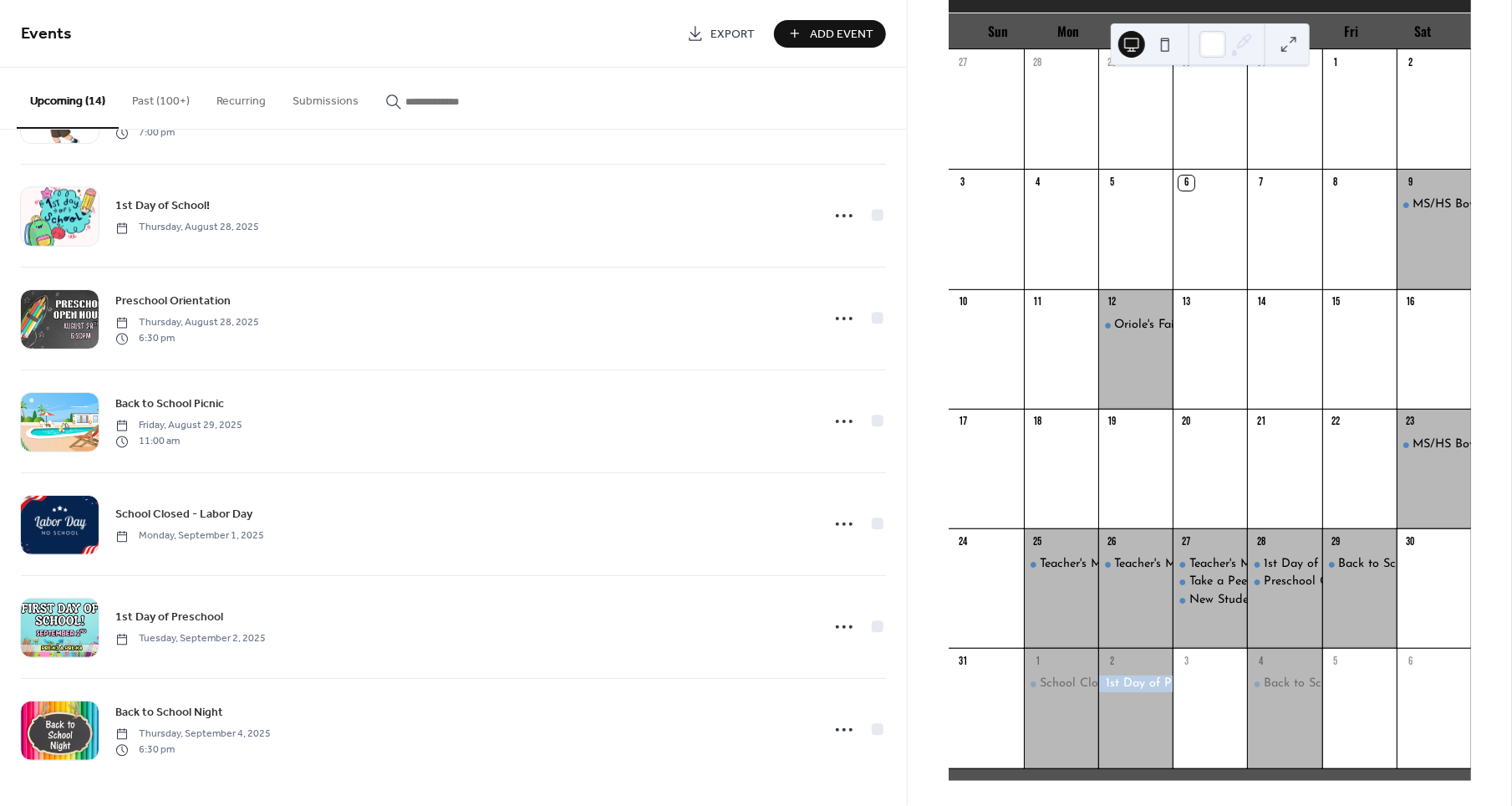 click on "Add Event" at bounding box center (842, 34) 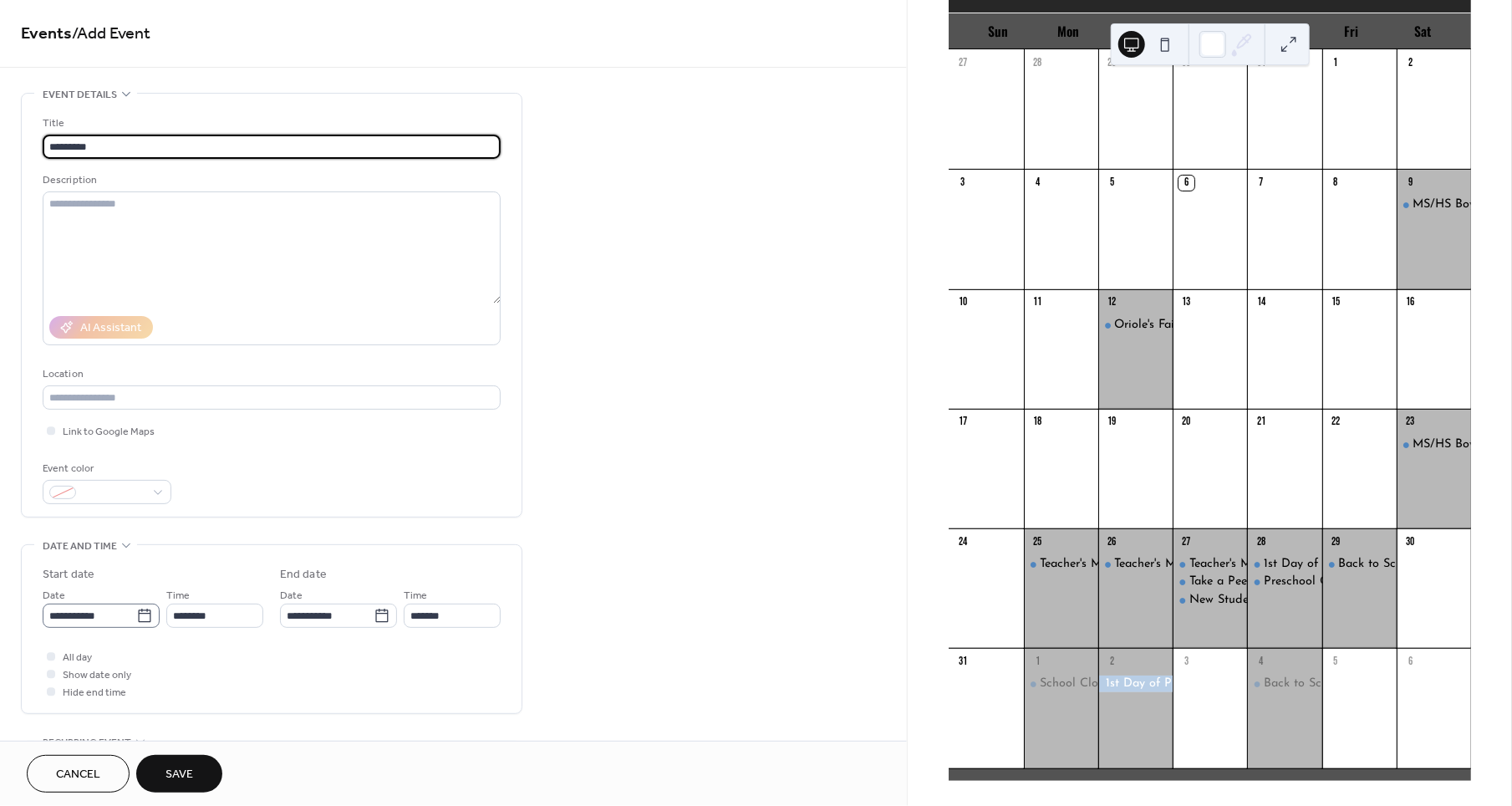 type on "*********" 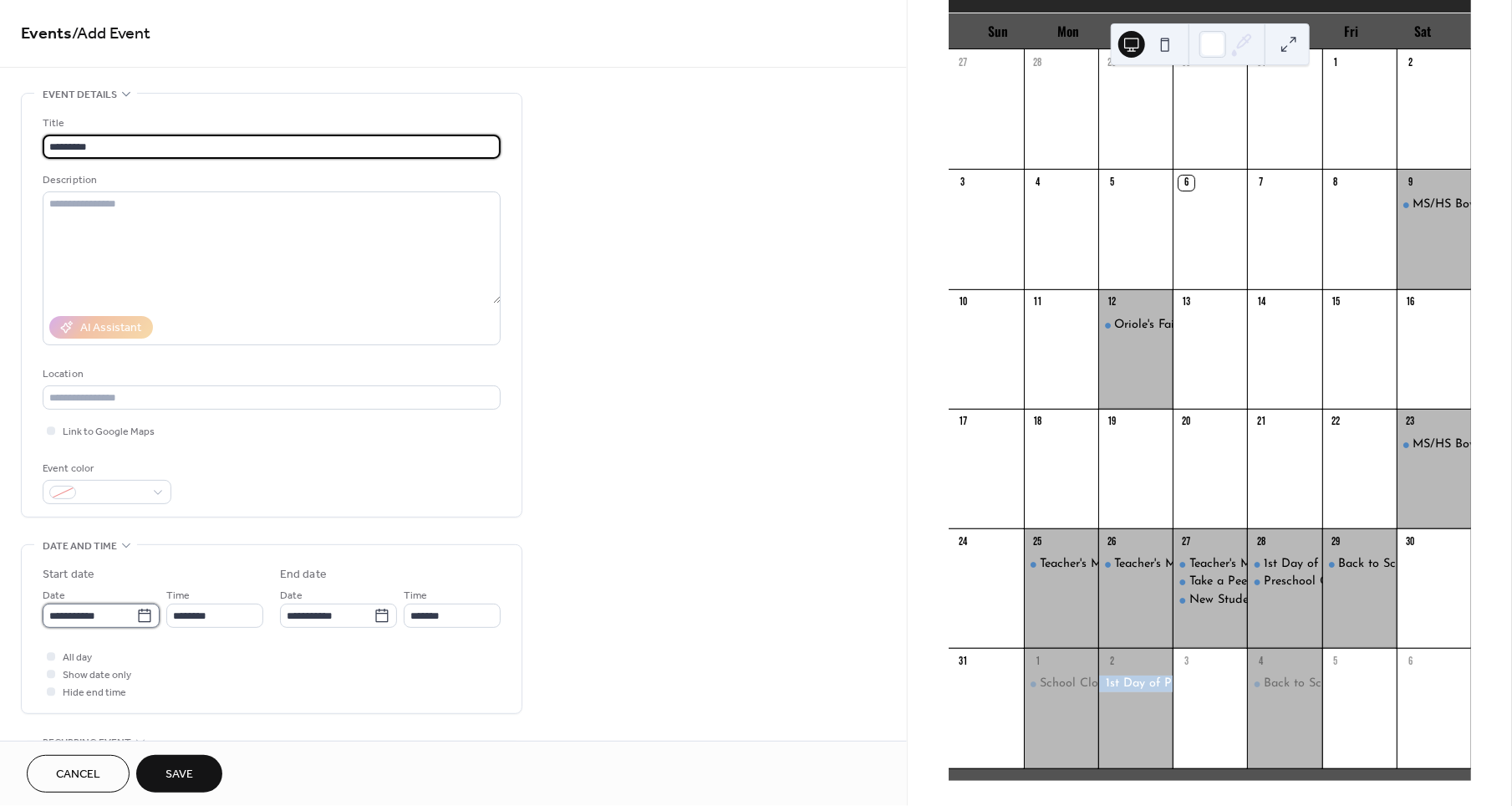 click on "**********" at bounding box center (89, 615) 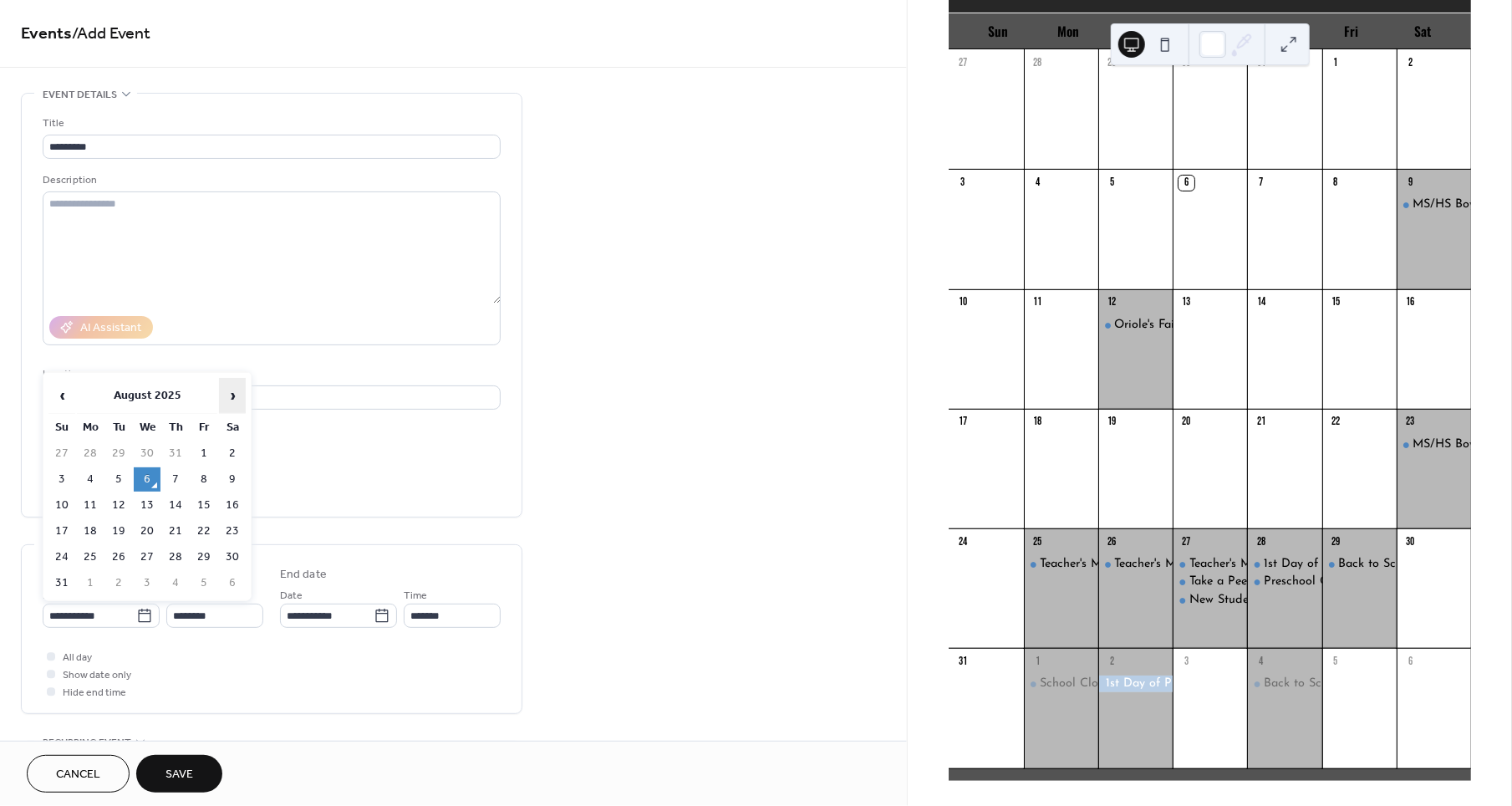 click on "›" at bounding box center (232, 395) 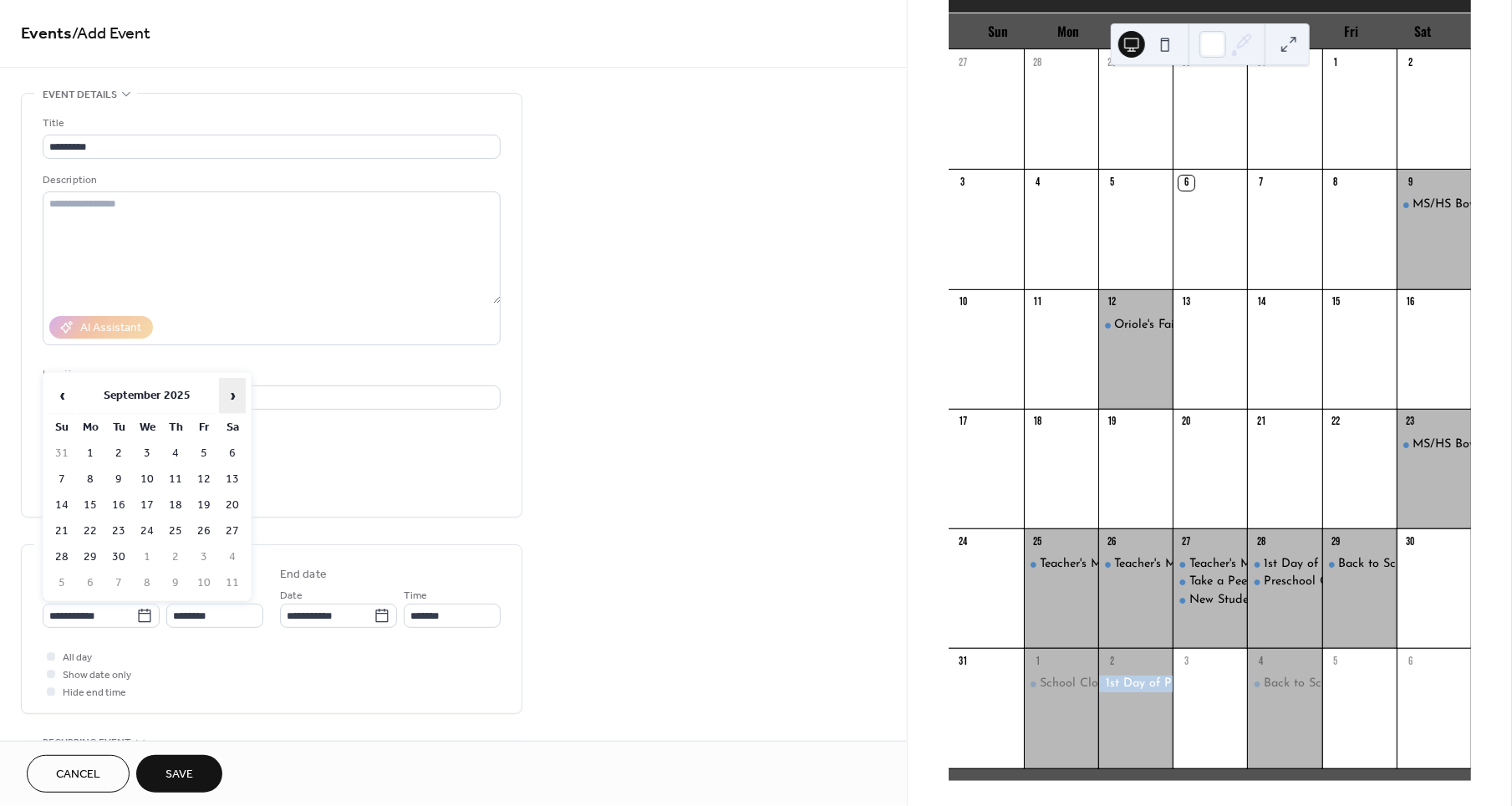 click on "›" at bounding box center [232, 395] 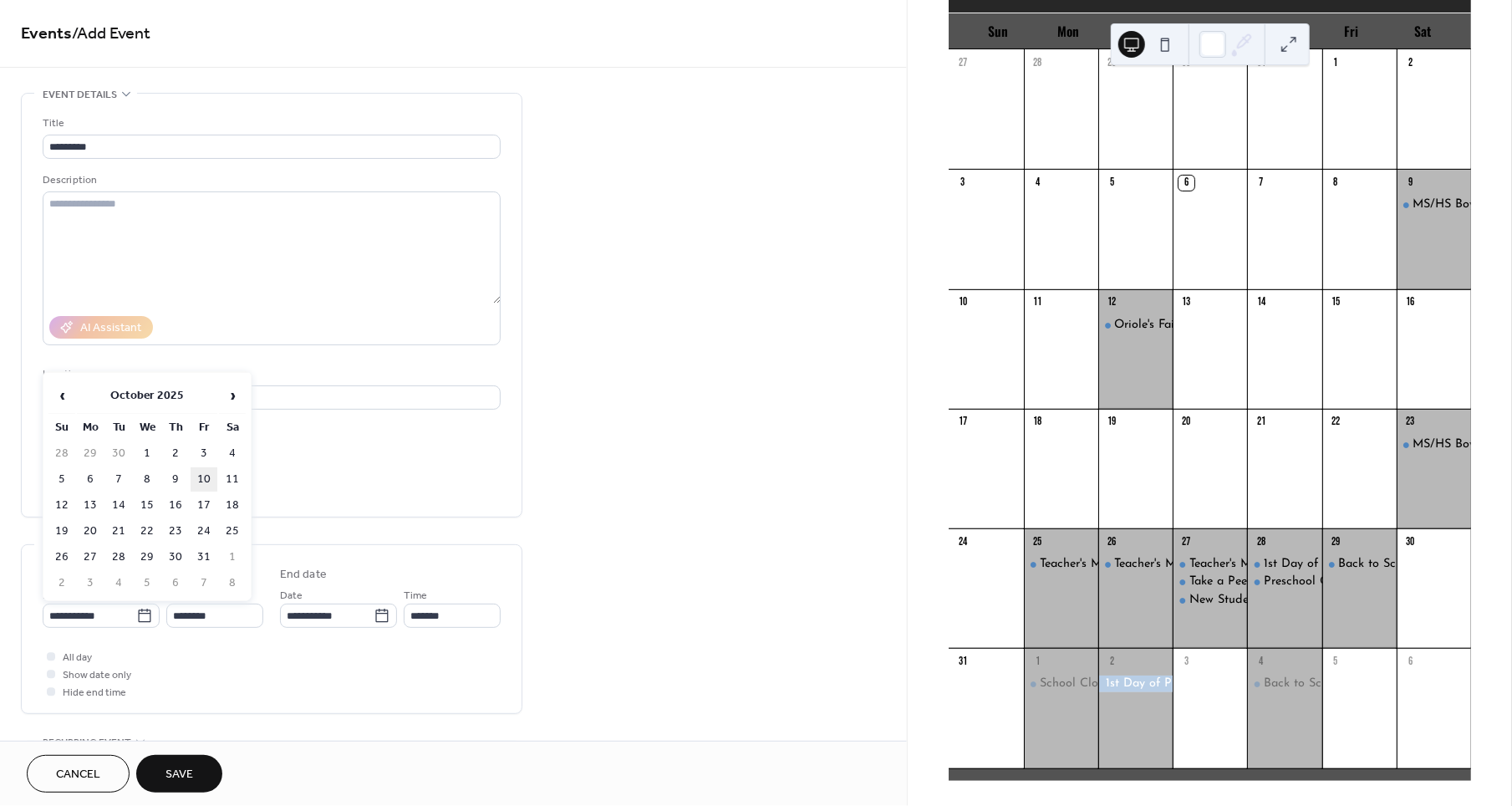 click on "10" at bounding box center (204, 479) 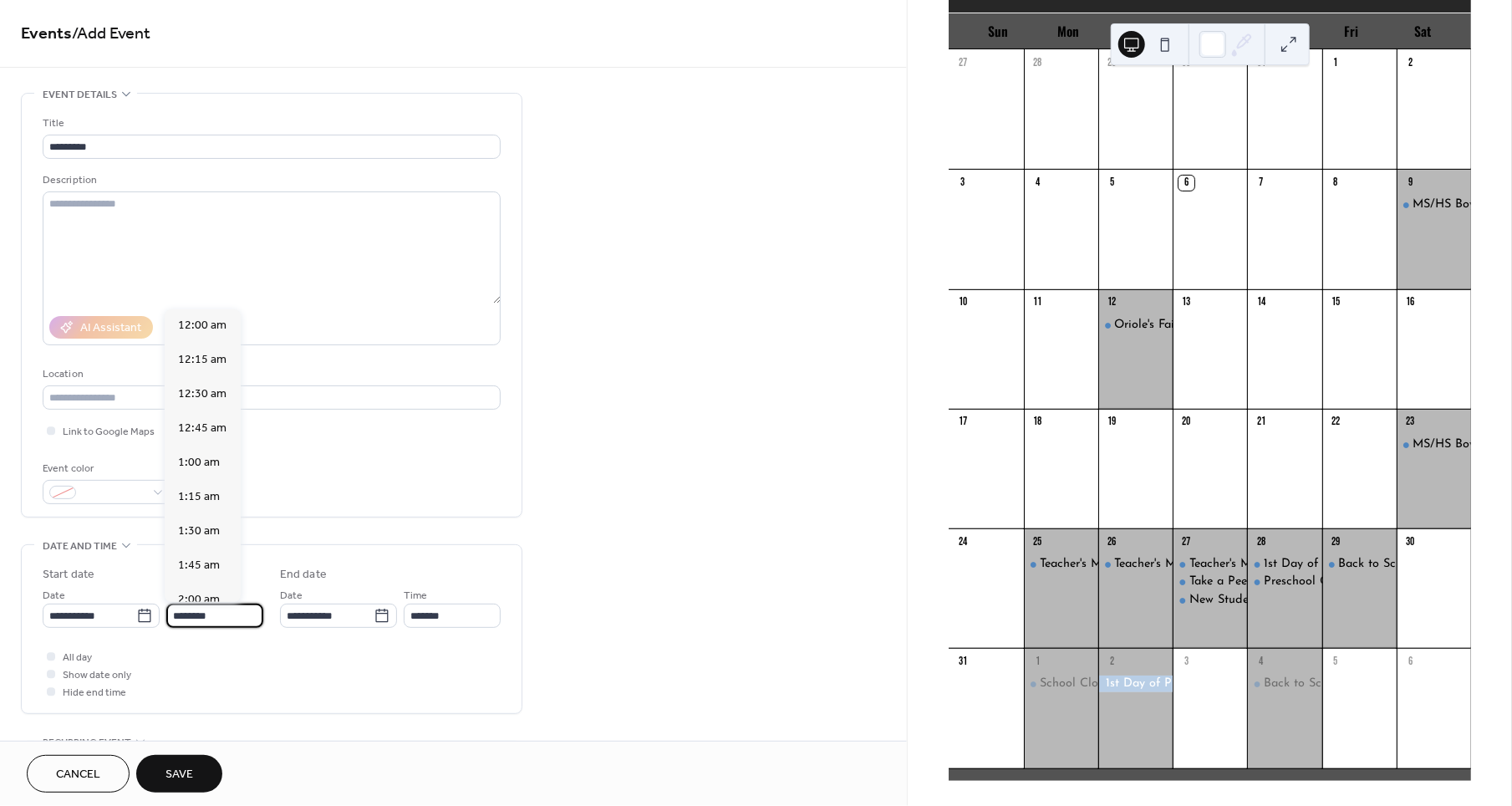 click on "********" at bounding box center [215, 615] 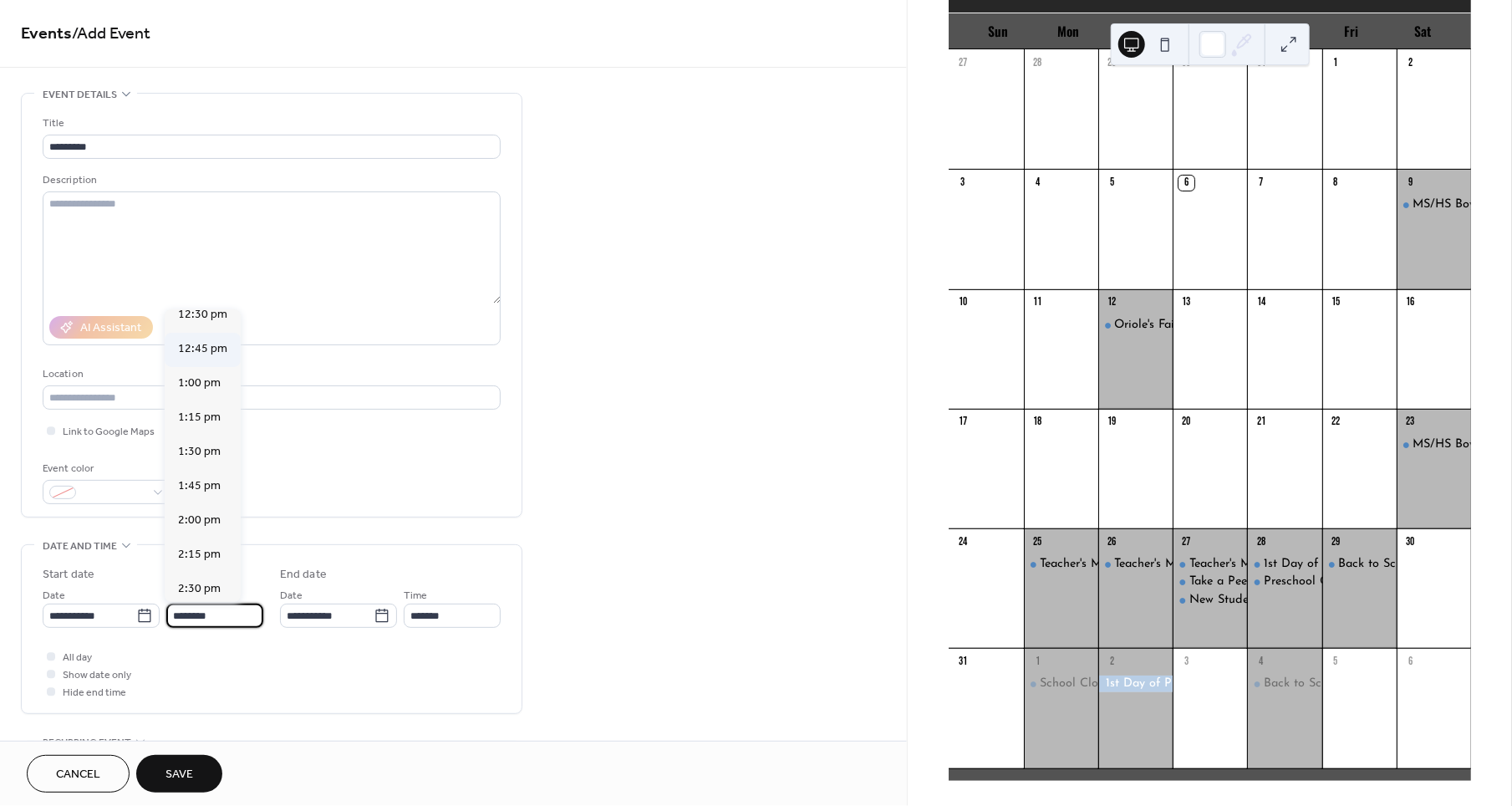 scroll, scrollTop: 1728, scrollLeft: 0, axis: vertical 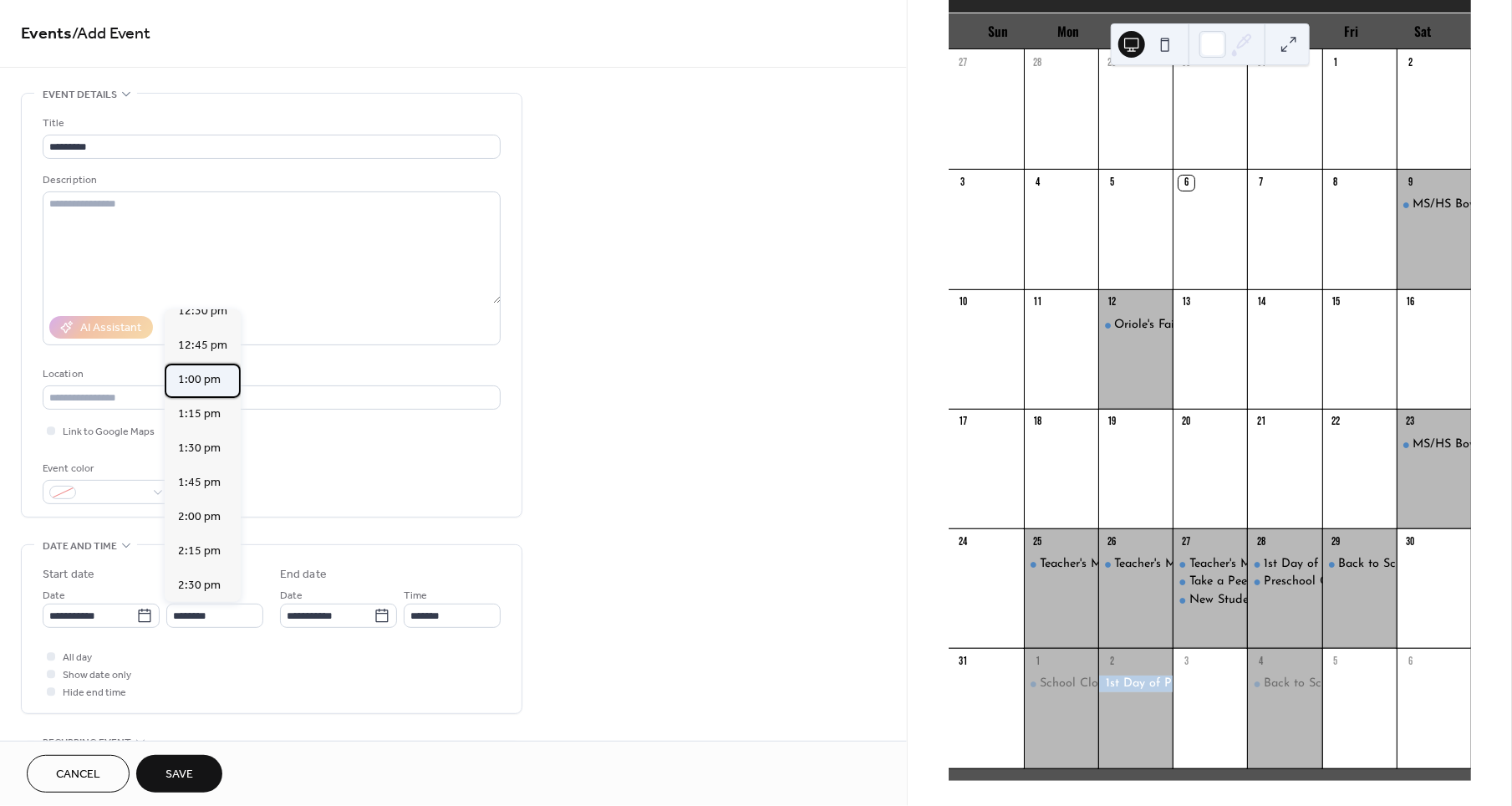 click on "1:00 pm" at bounding box center (202, 380) 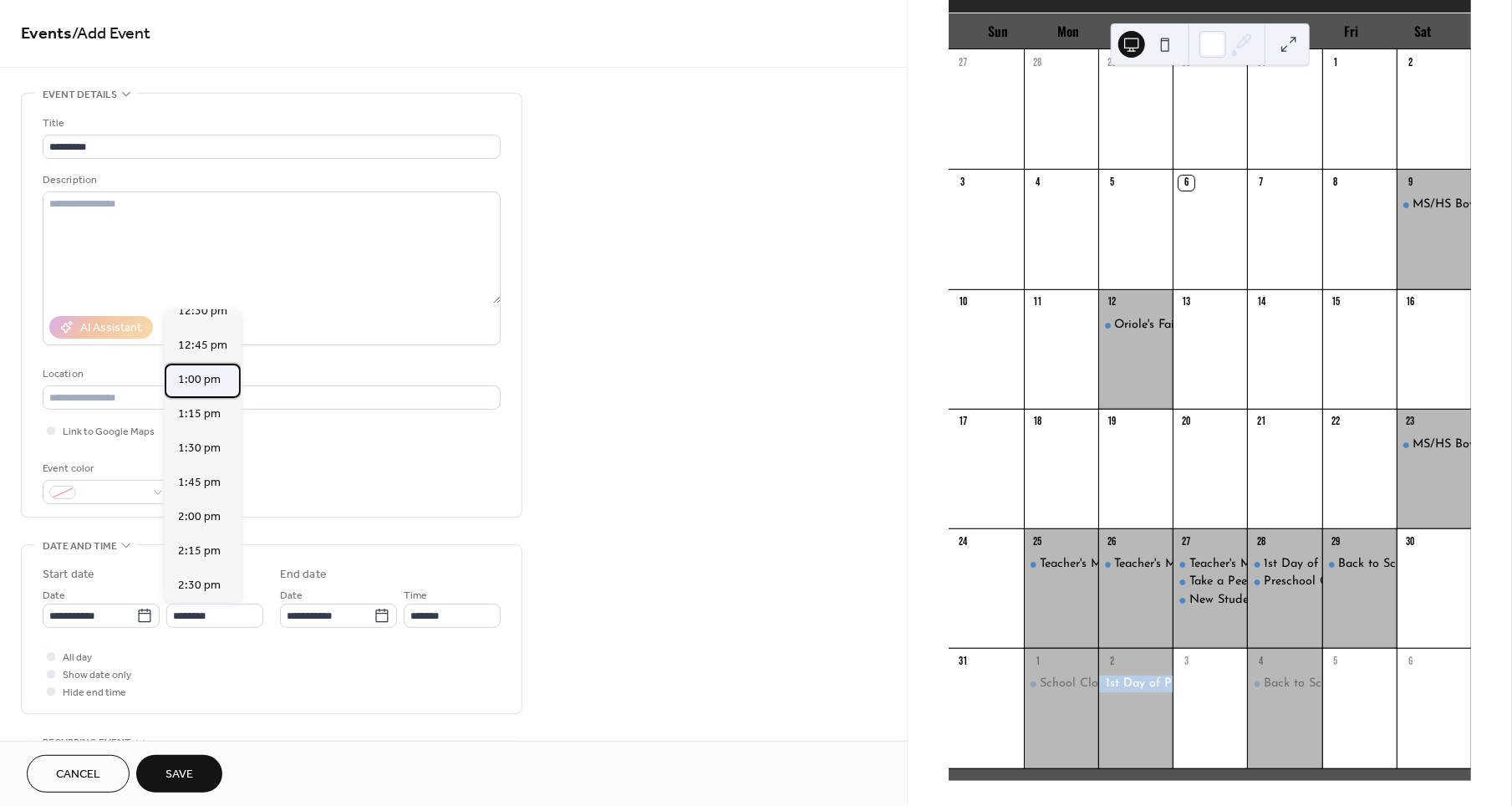 type on "*******" 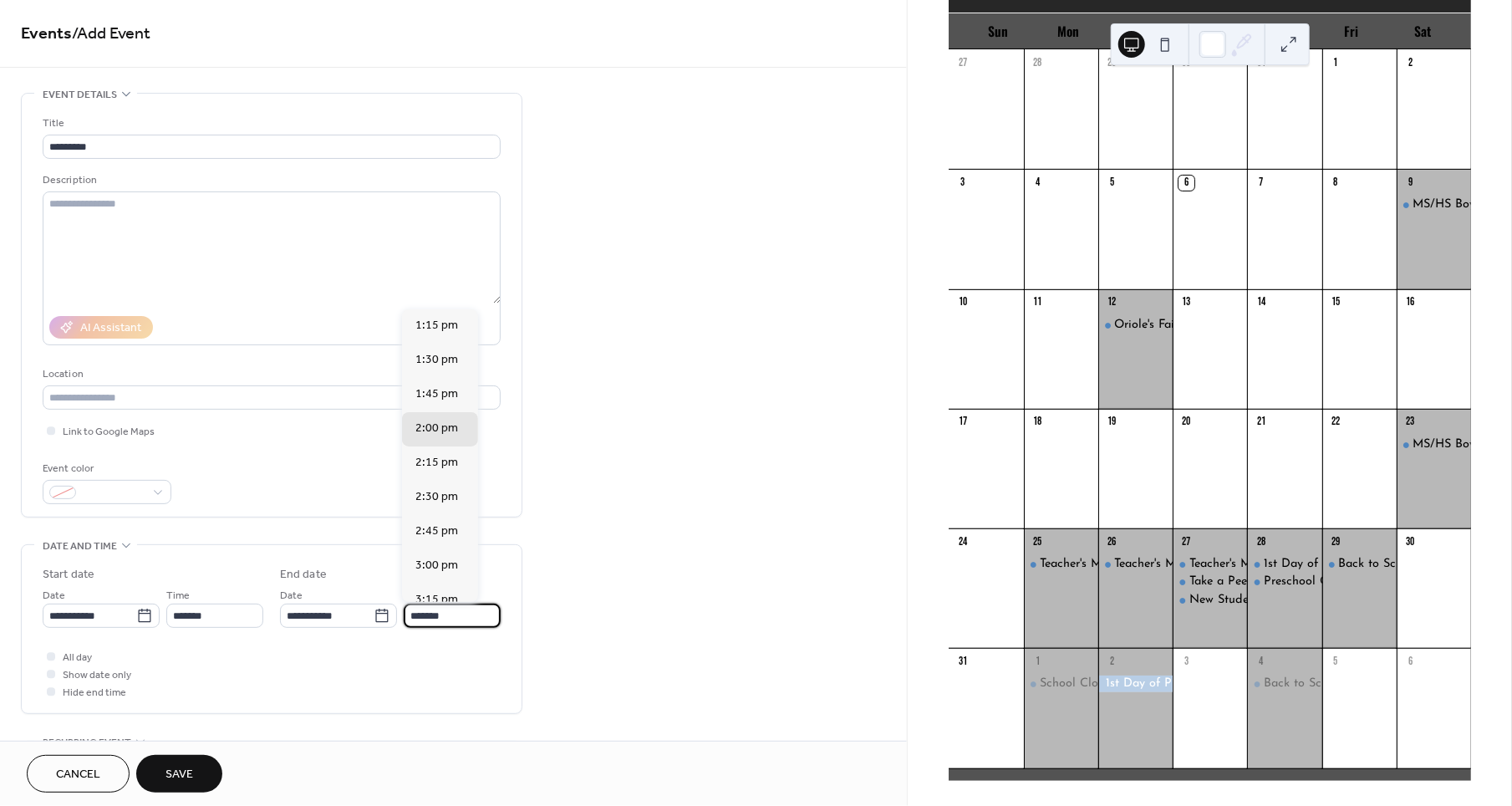 click on "*******" at bounding box center (452, 615) 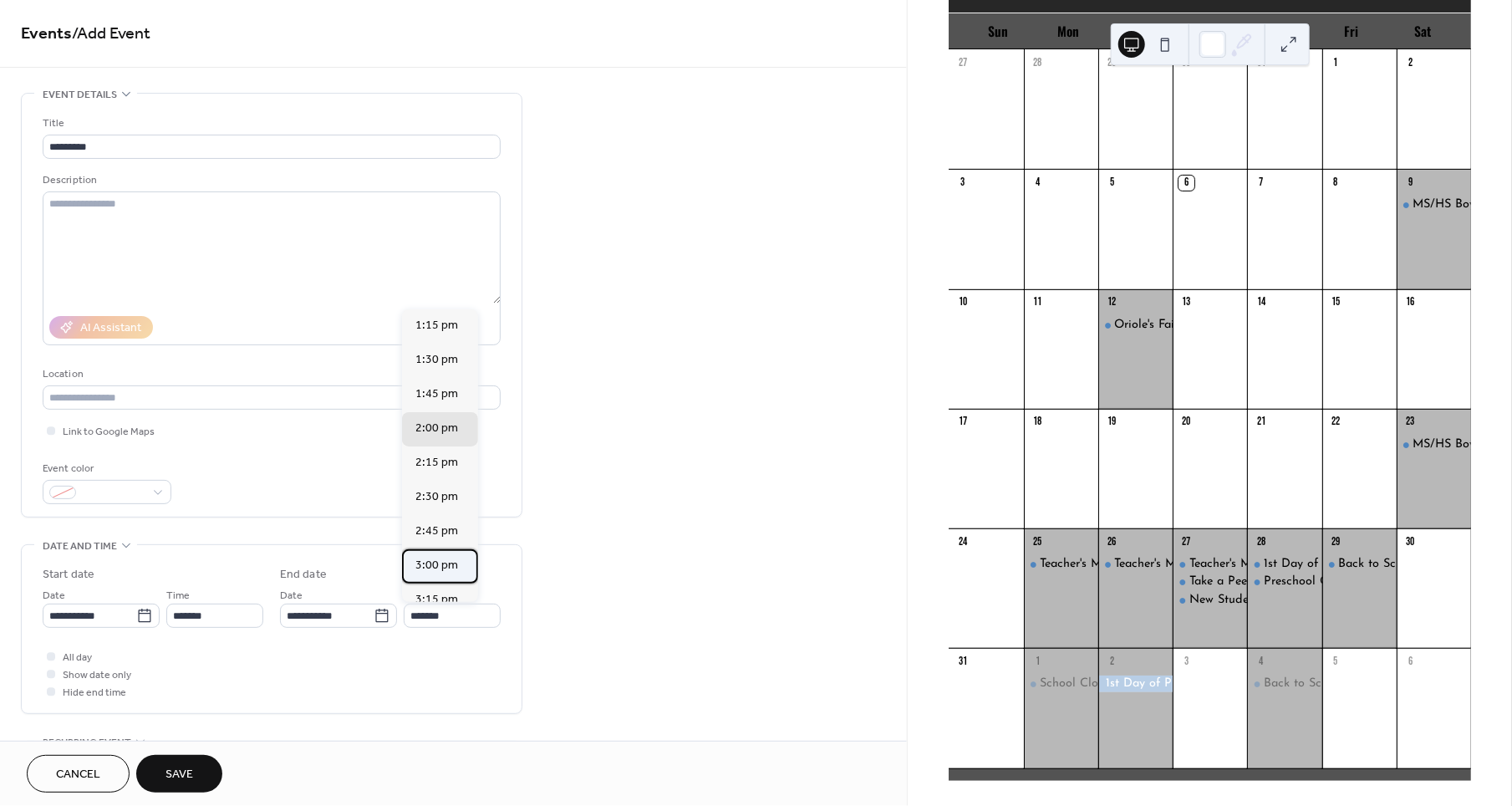 click on "3:00 pm" at bounding box center (436, 565) 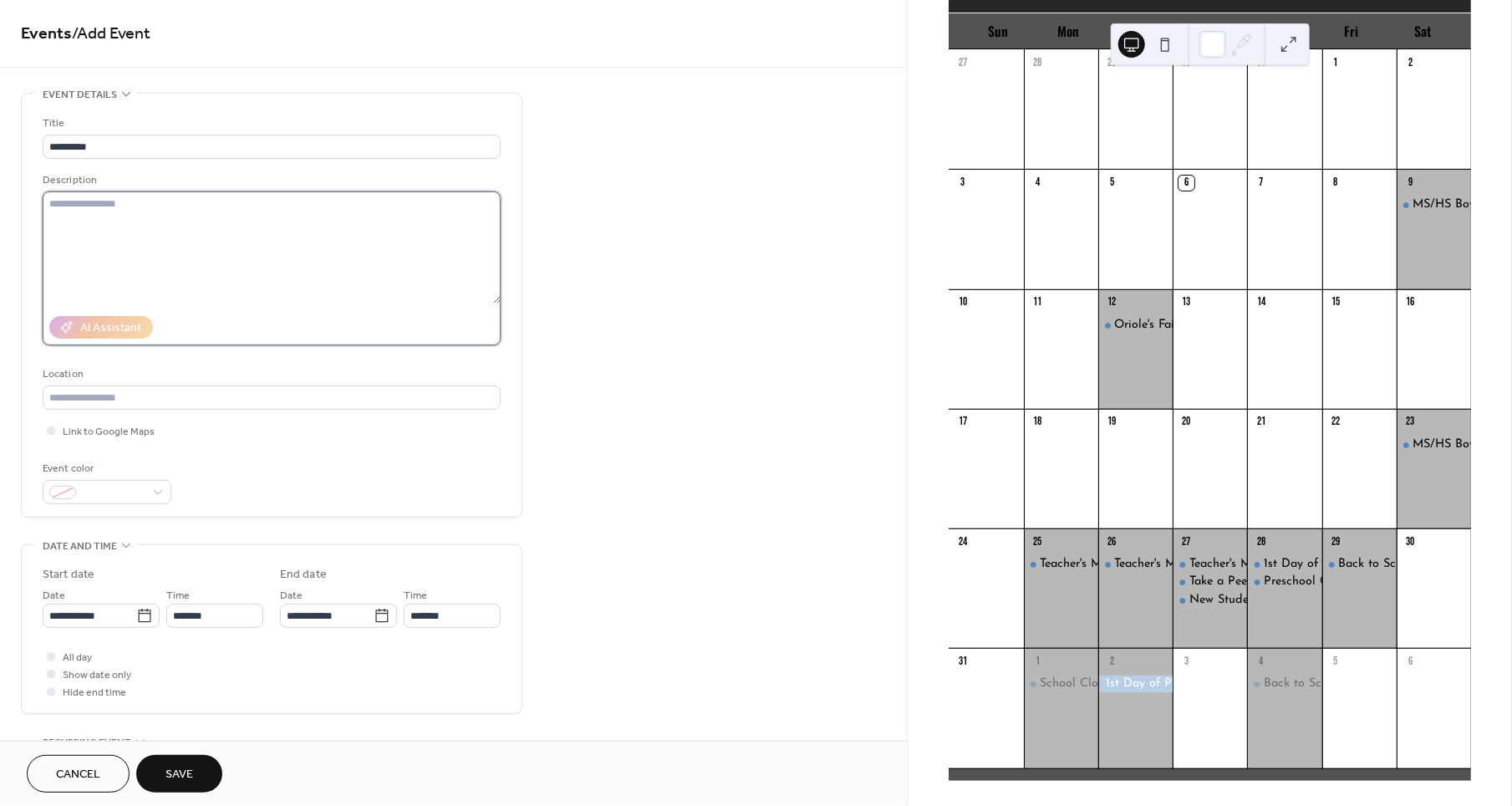 click at bounding box center (272, 247) 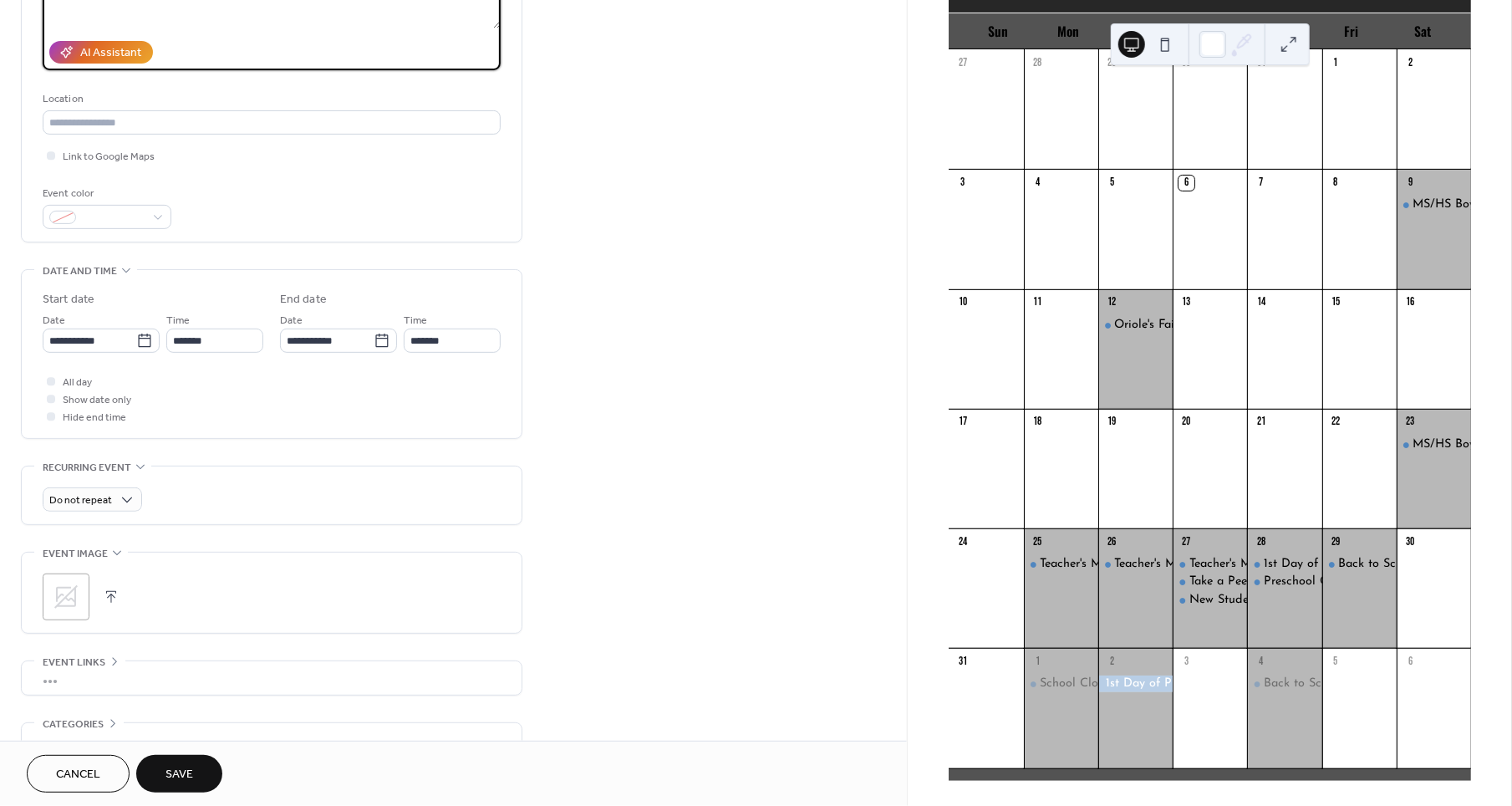 scroll, scrollTop: 314, scrollLeft: 0, axis: vertical 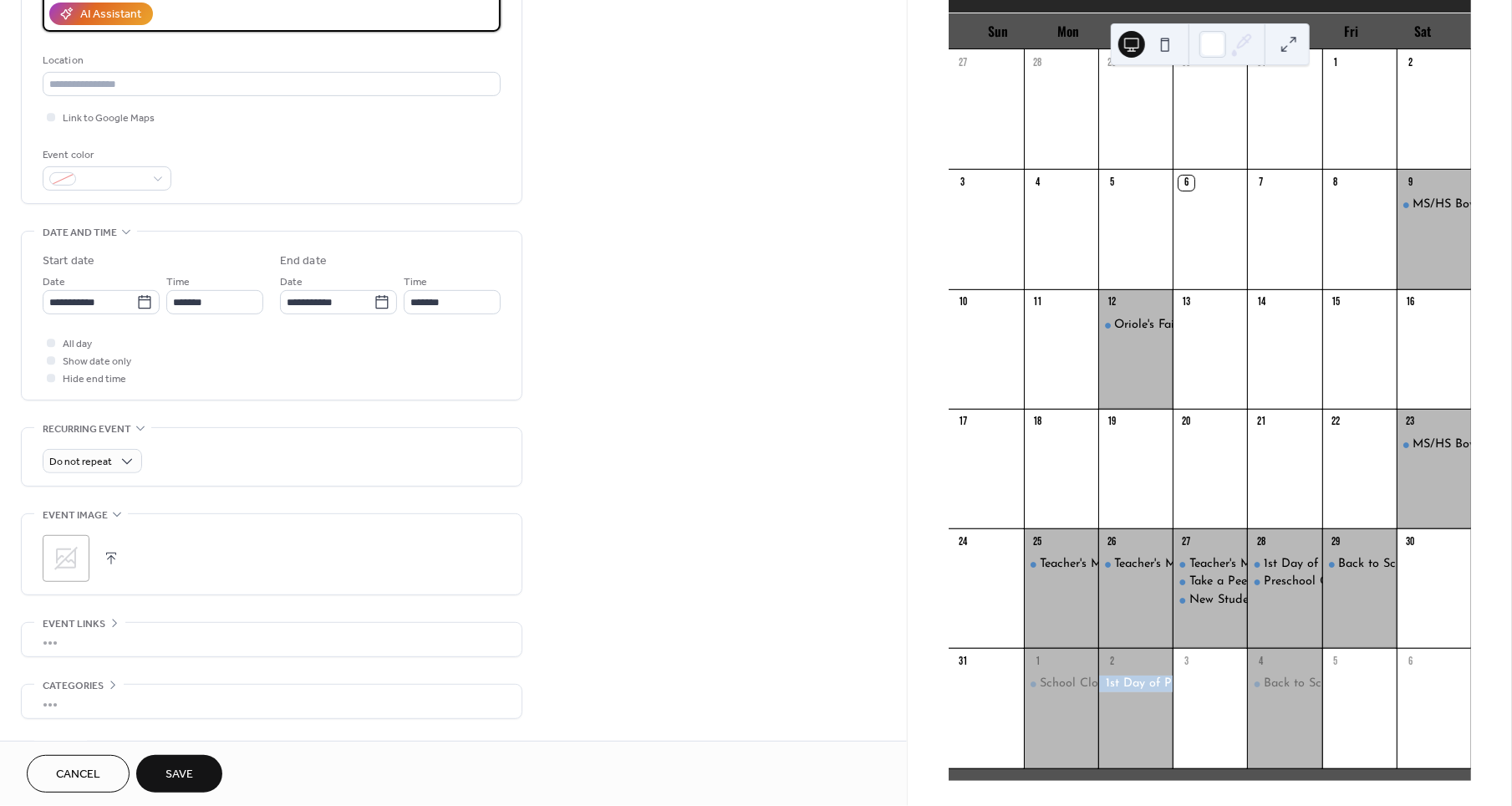 type on "**********" 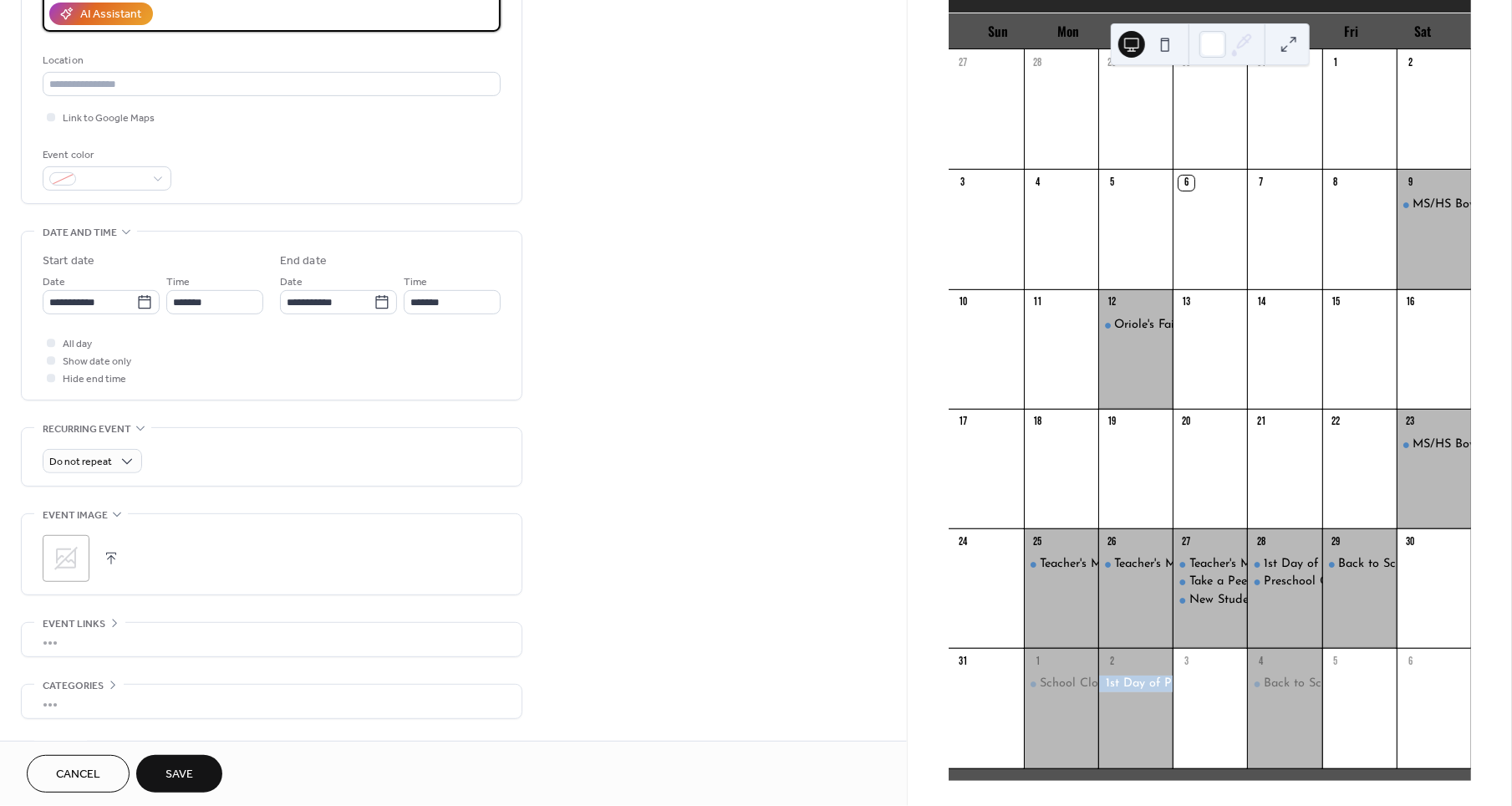 click 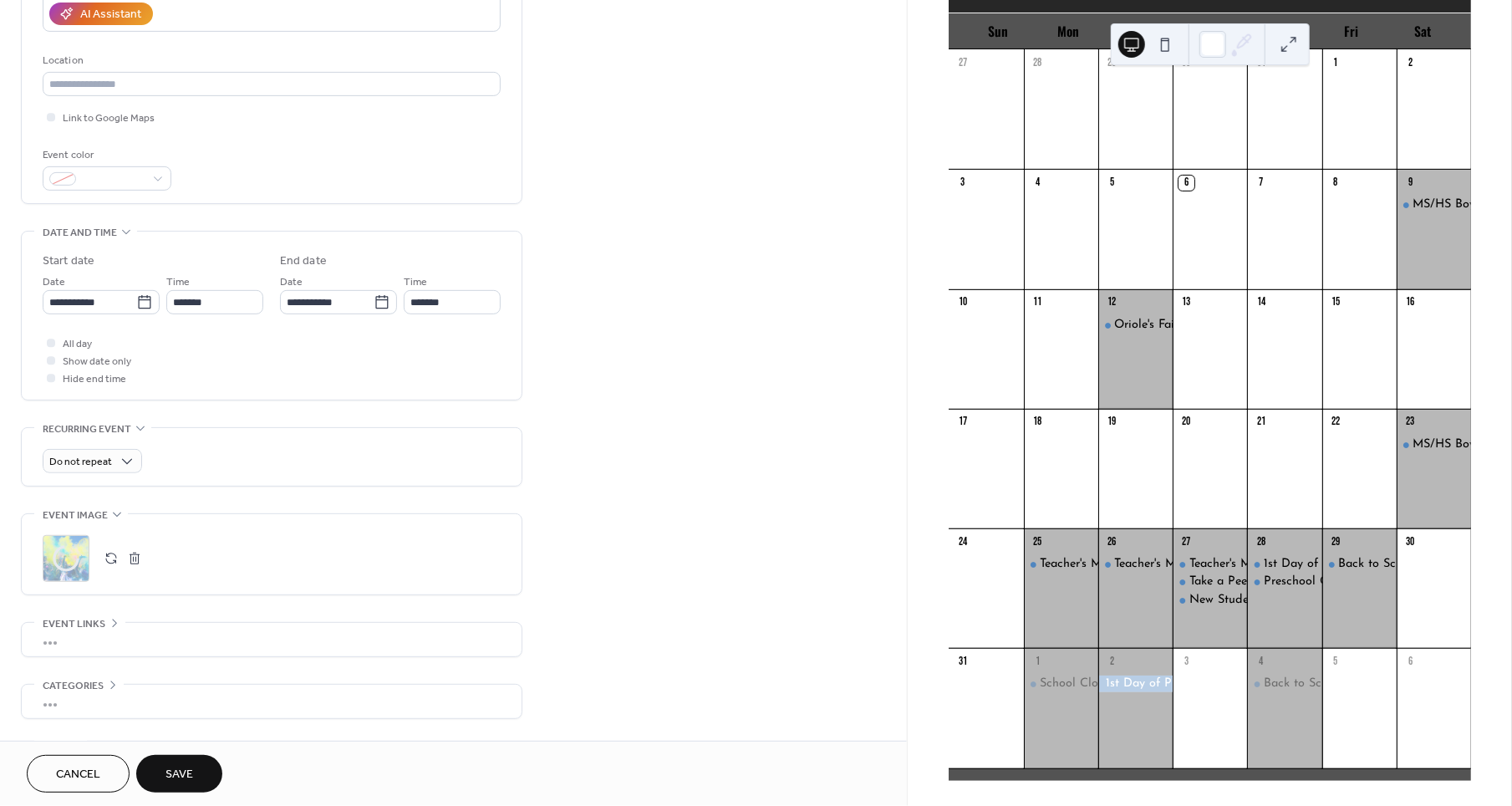 click on "Save" at bounding box center (179, 775) 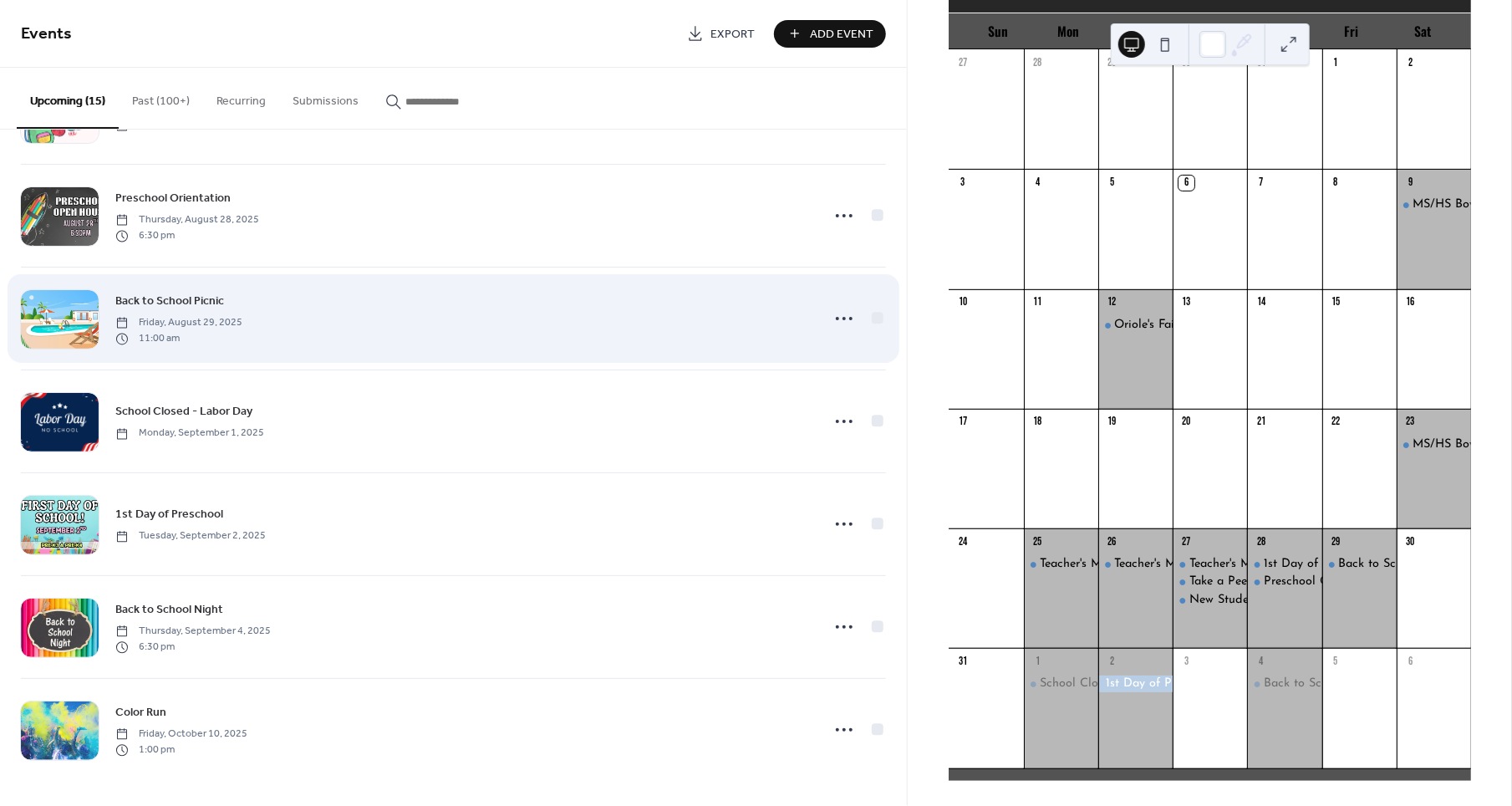 scroll, scrollTop: 916, scrollLeft: 0, axis: vertical 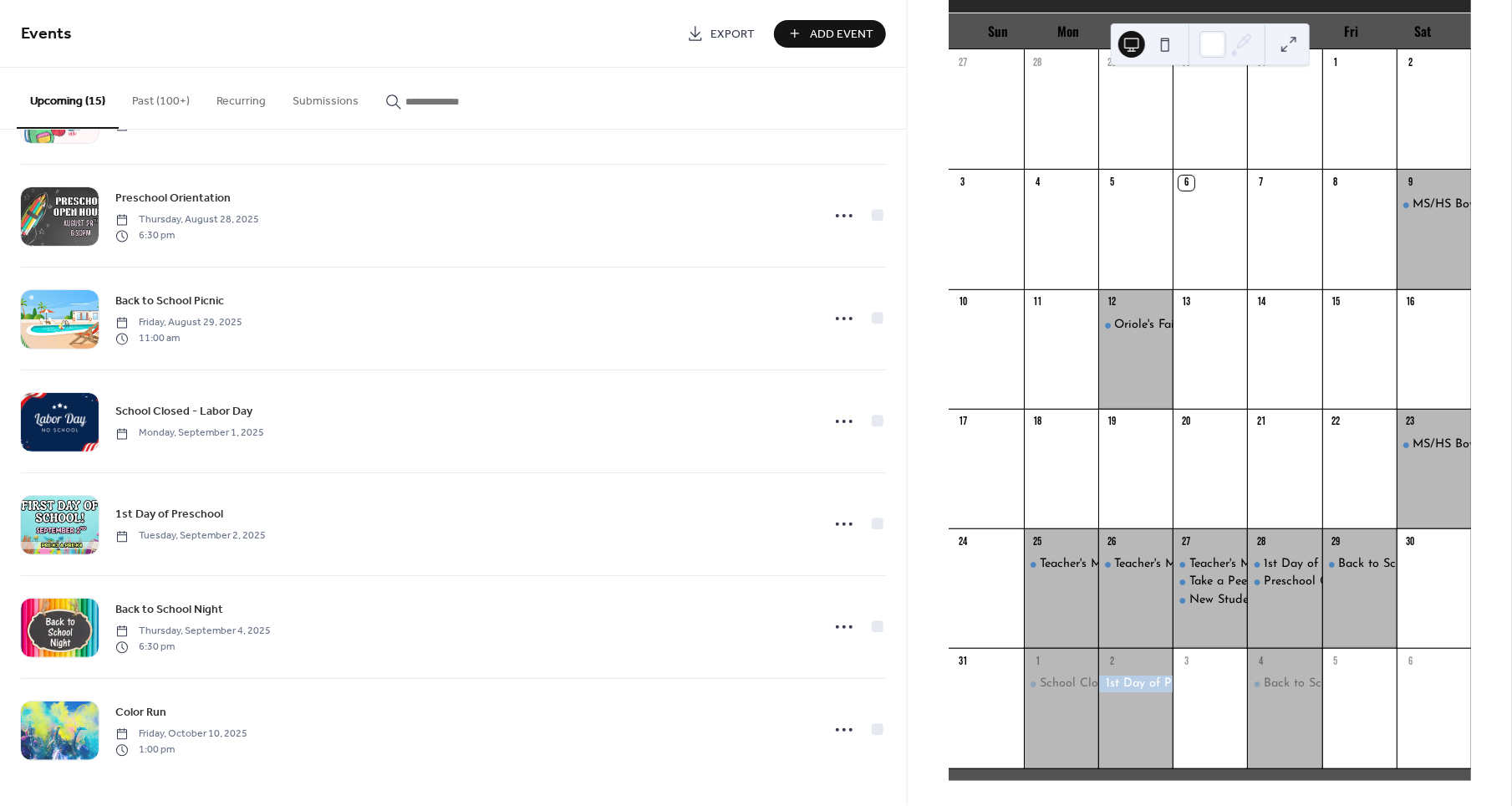 click on "Add Event" at bounding box center [842, 34] 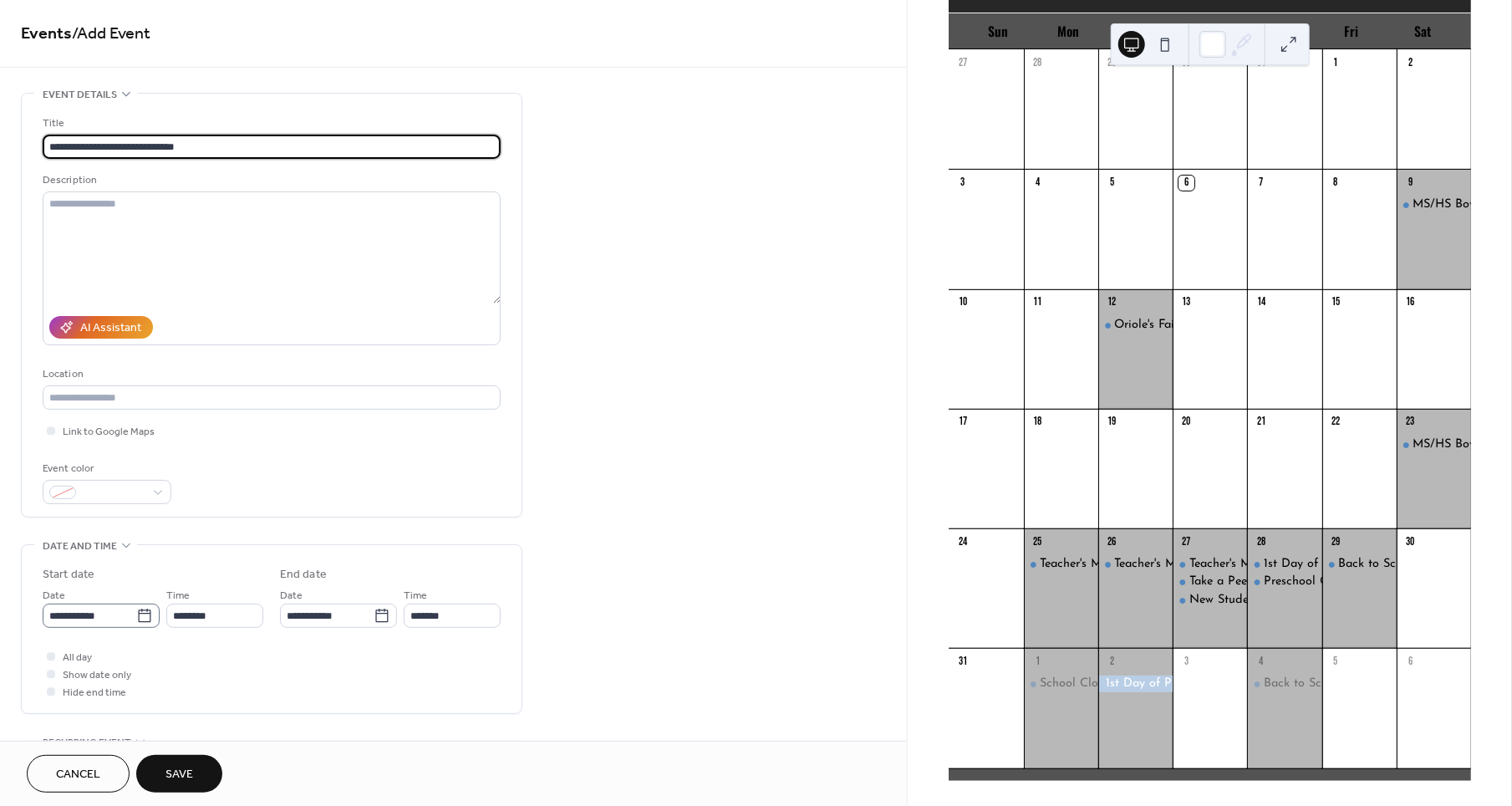 type on "**********" 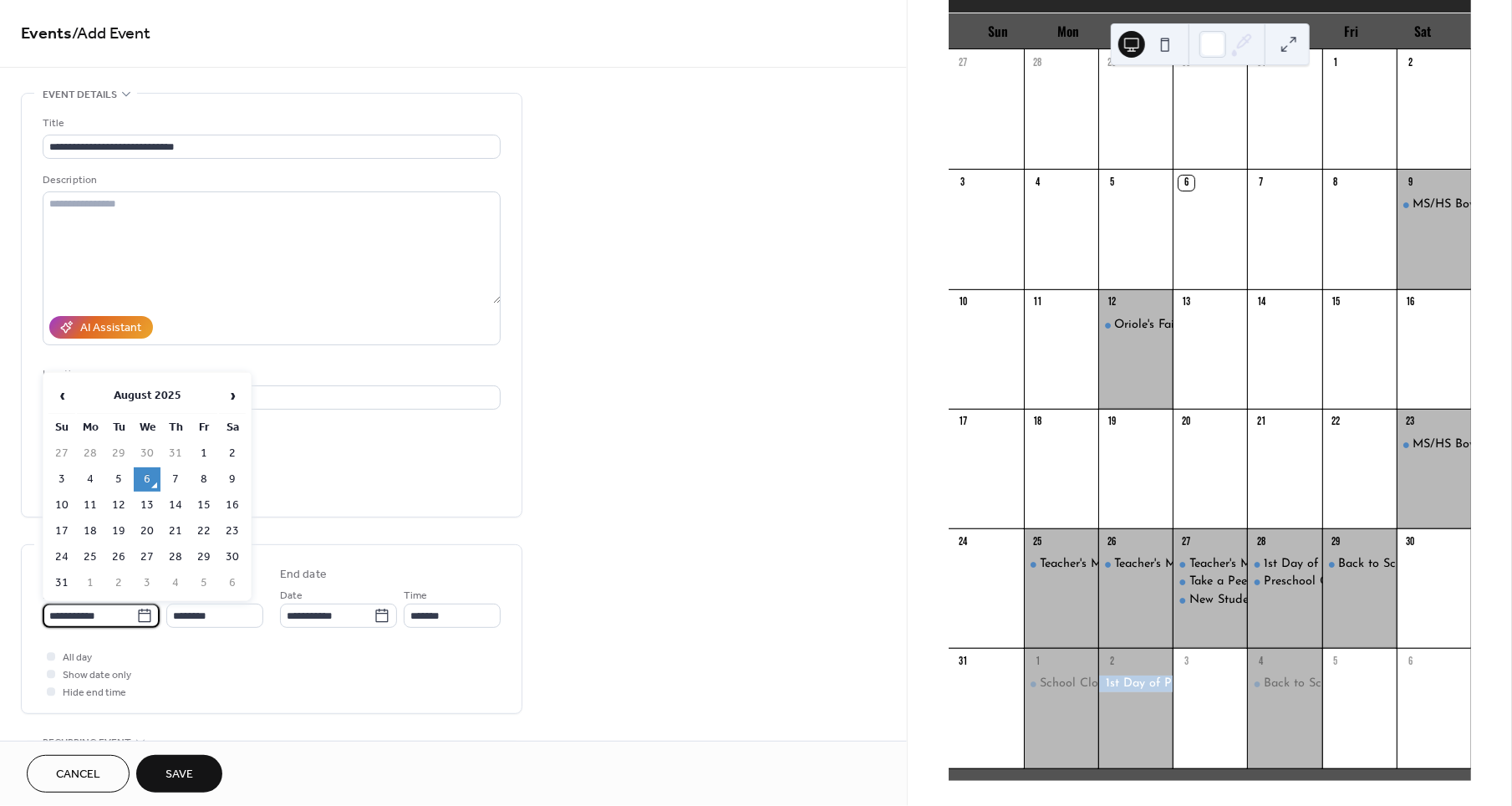 click on "**********" at bounding box center (89, 615) 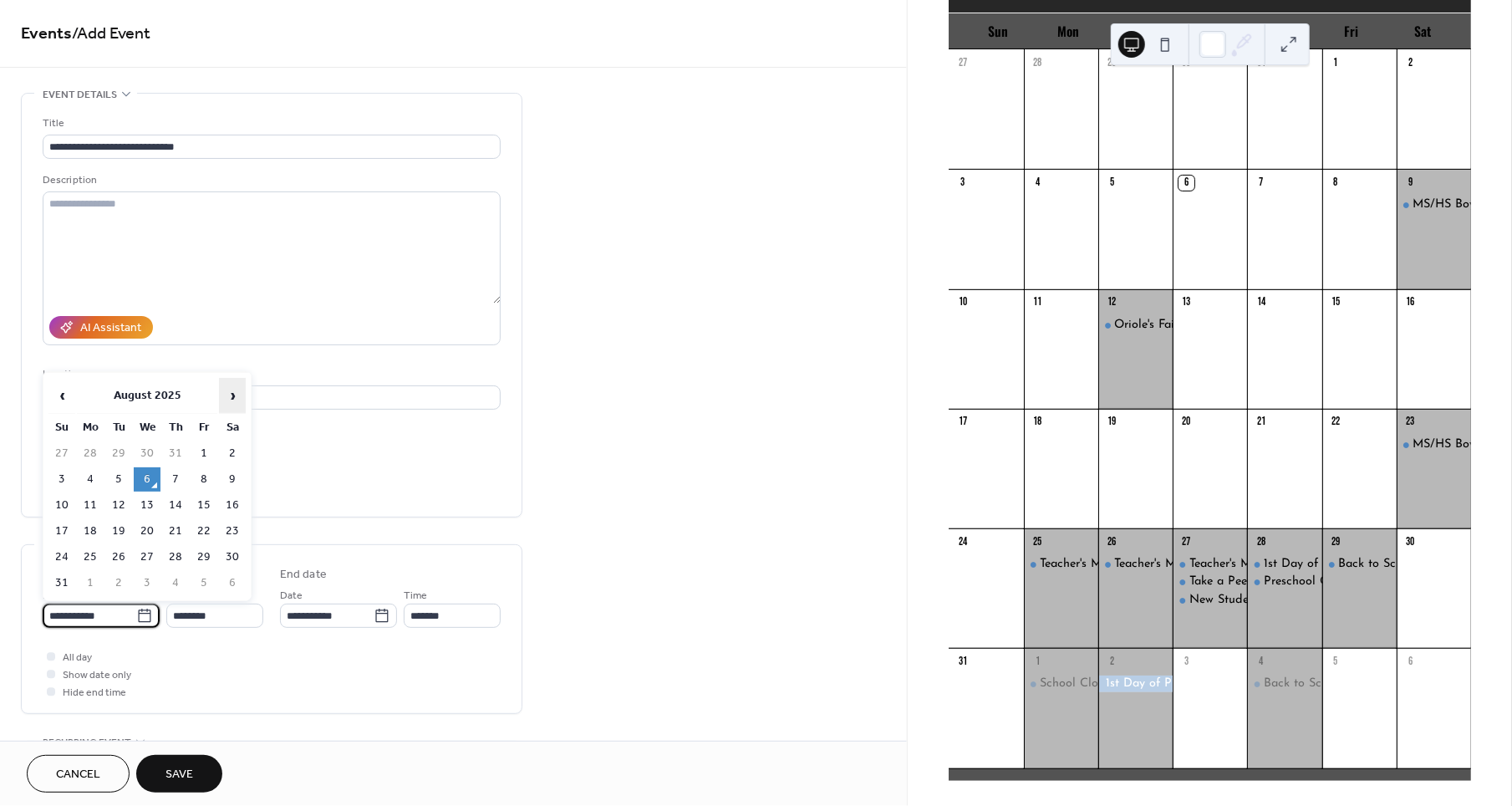 click on "›" at bounding box center (232, 395) 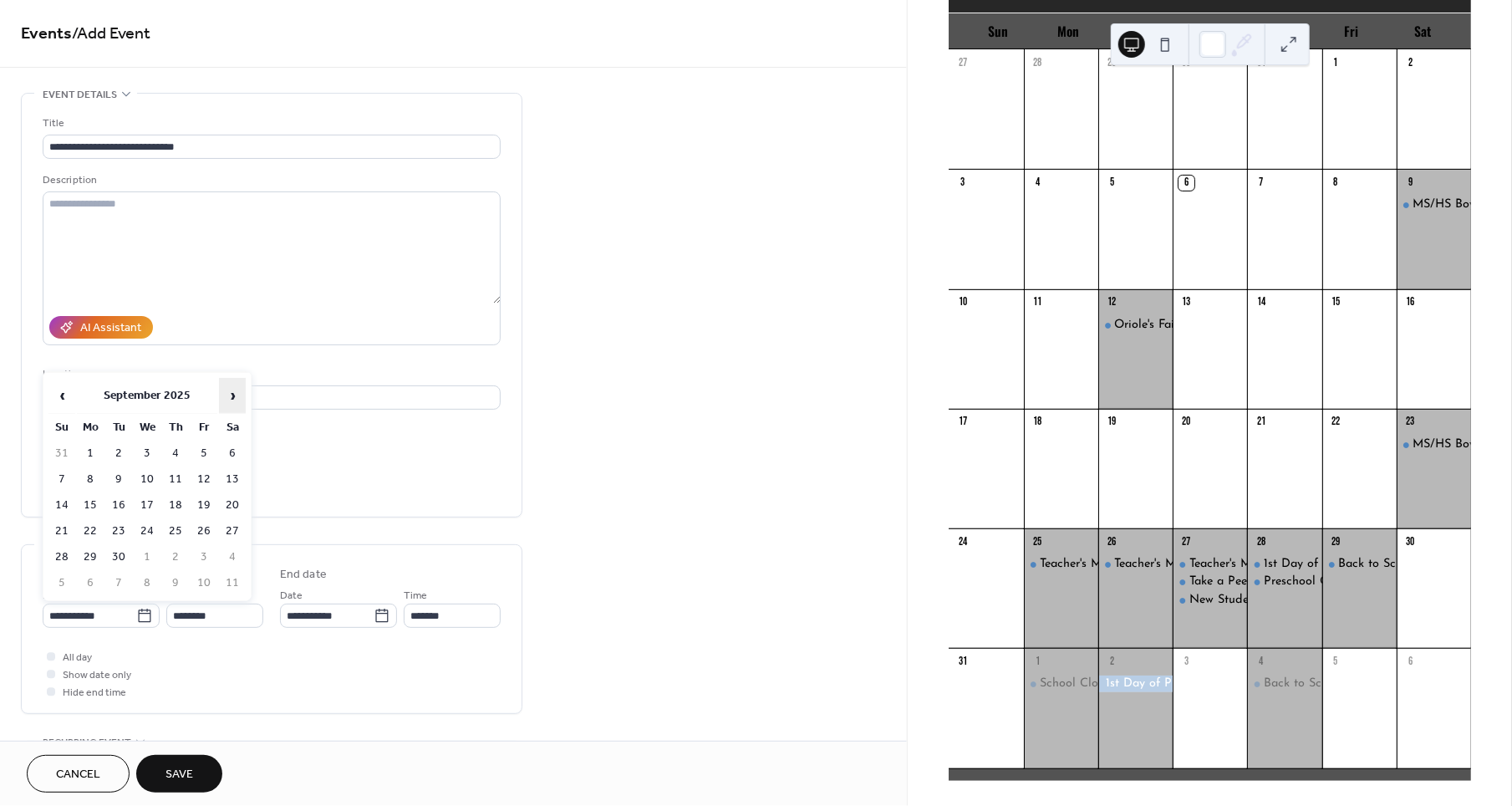 click on "›" at bounding box center (232, 395) 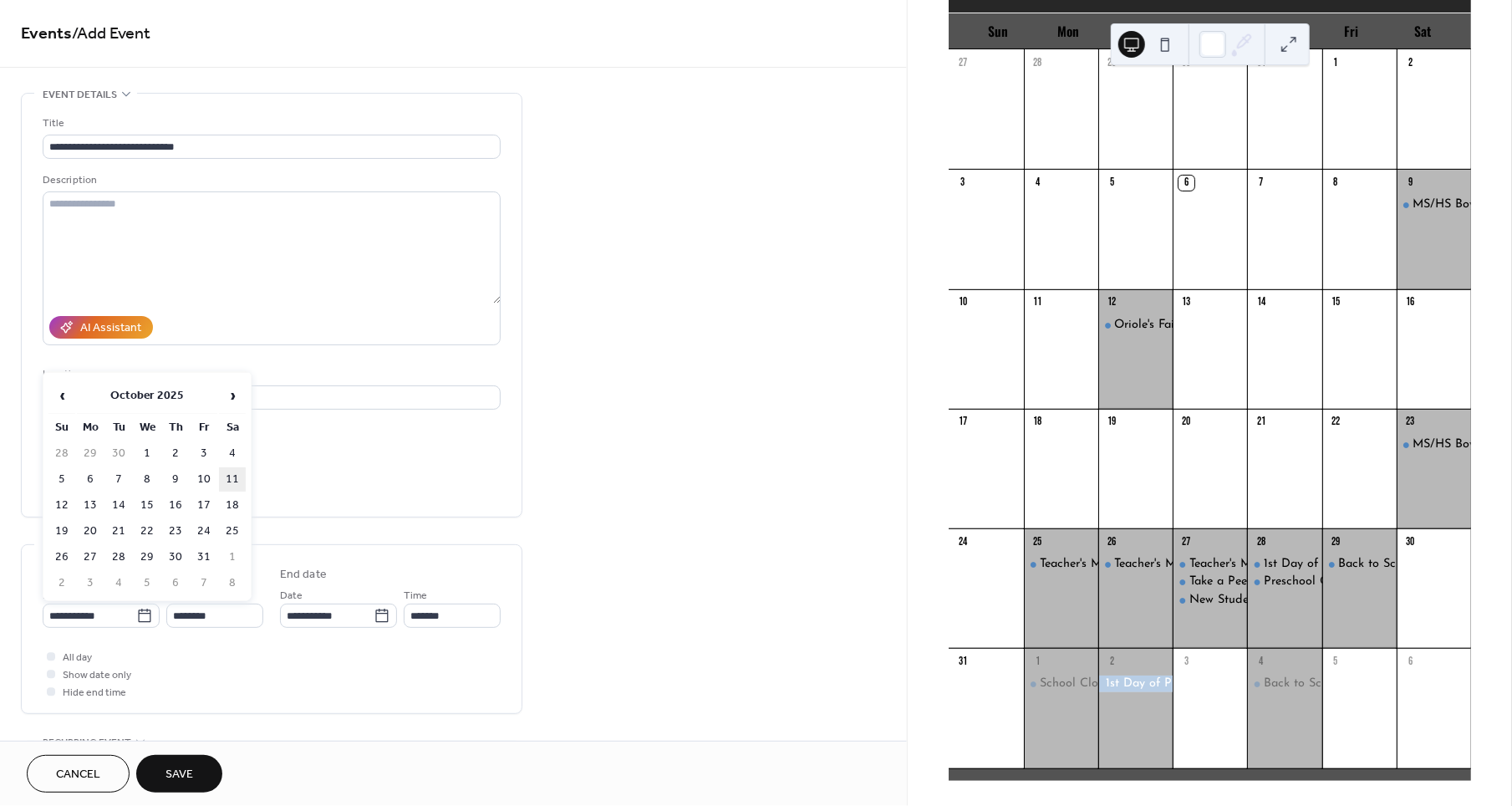 click on "11" at bounding box center (232, 479) 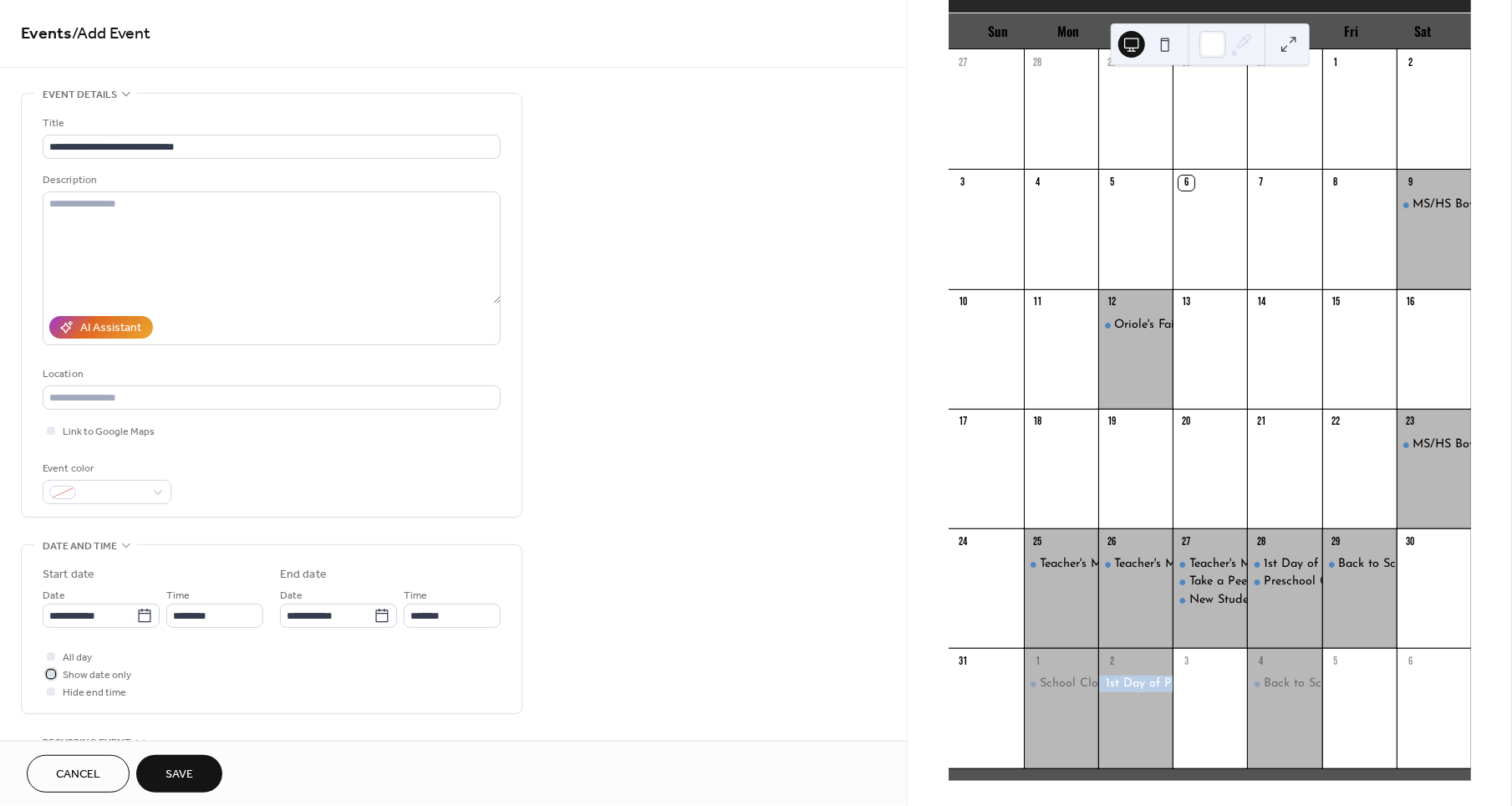 click on "Show date only" at bounding box center [97, 676] 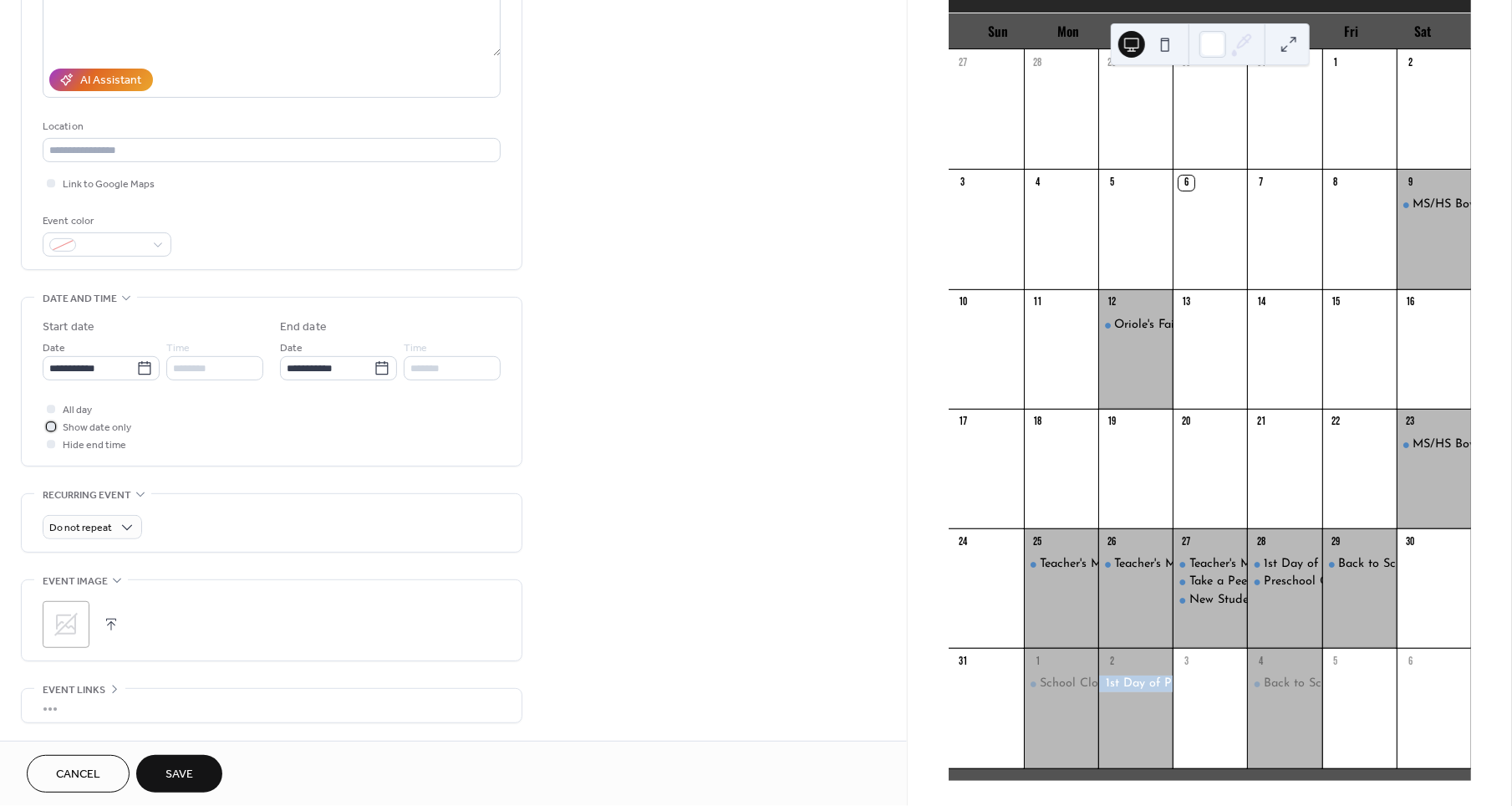 scroll, scrollTop: 255, scrollLeft: 0, axis: vertical 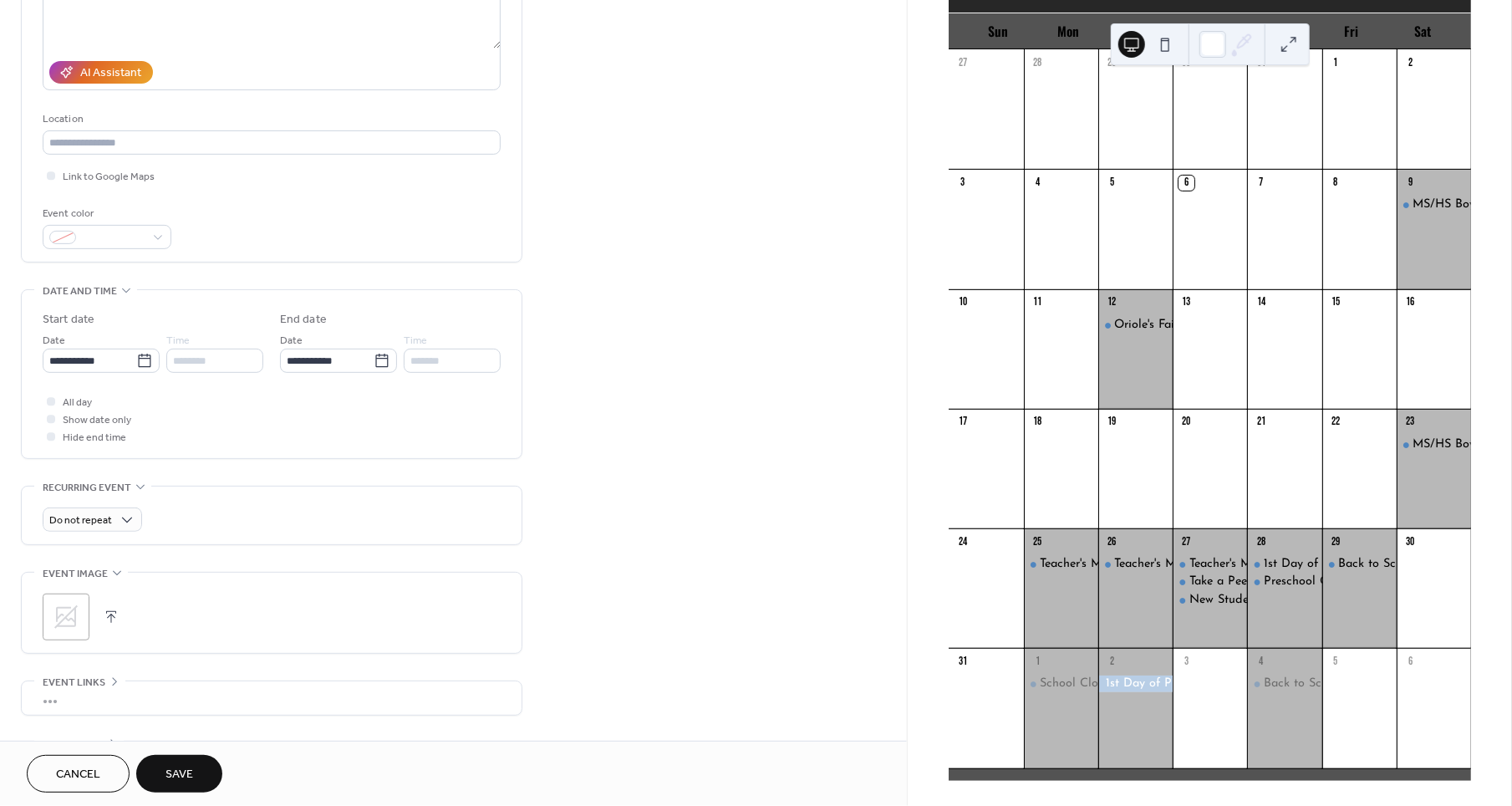 click on ";" at bounding box center [66, 617] 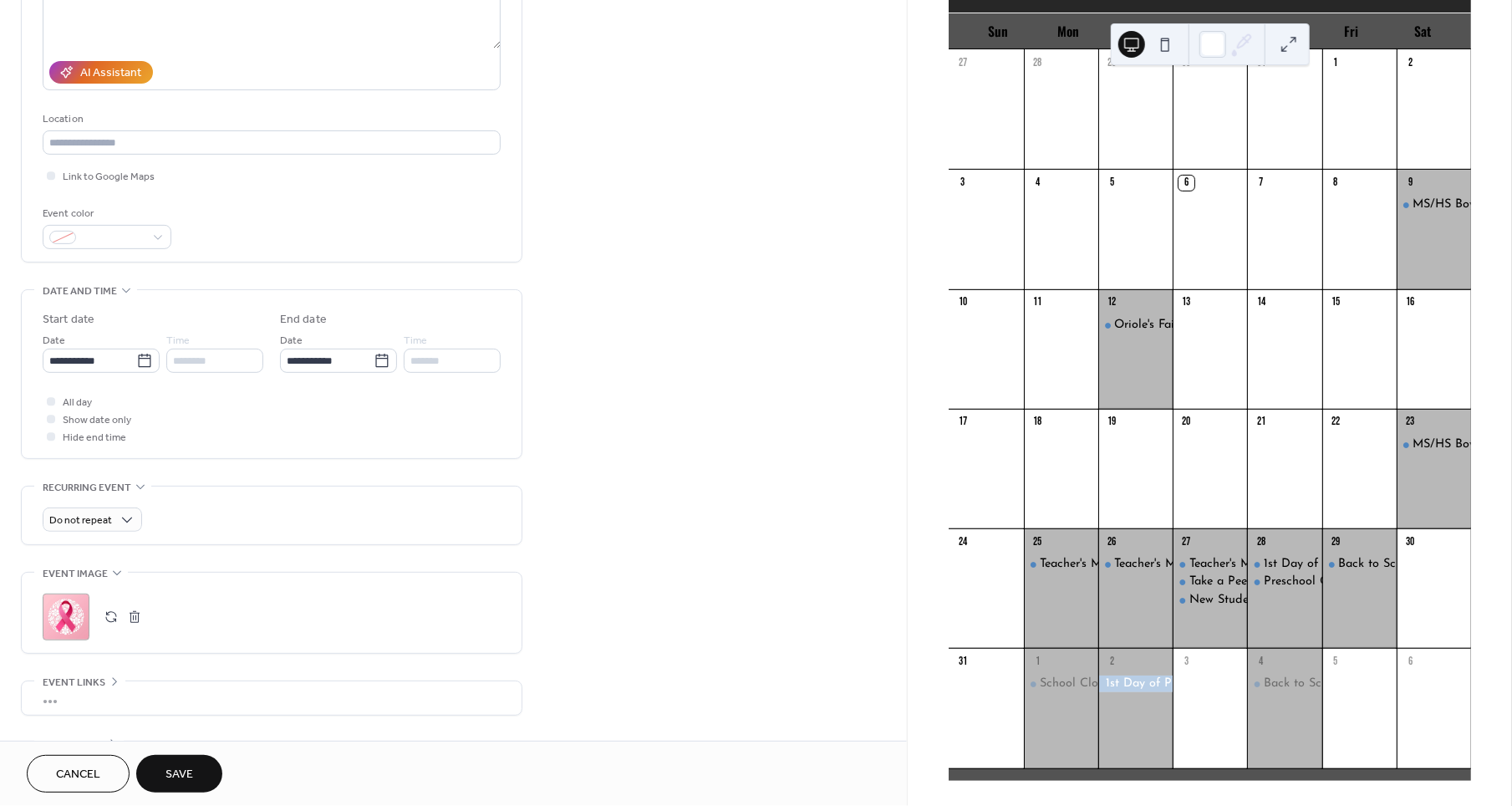 click on "Save" at bounding box center (179, 773) 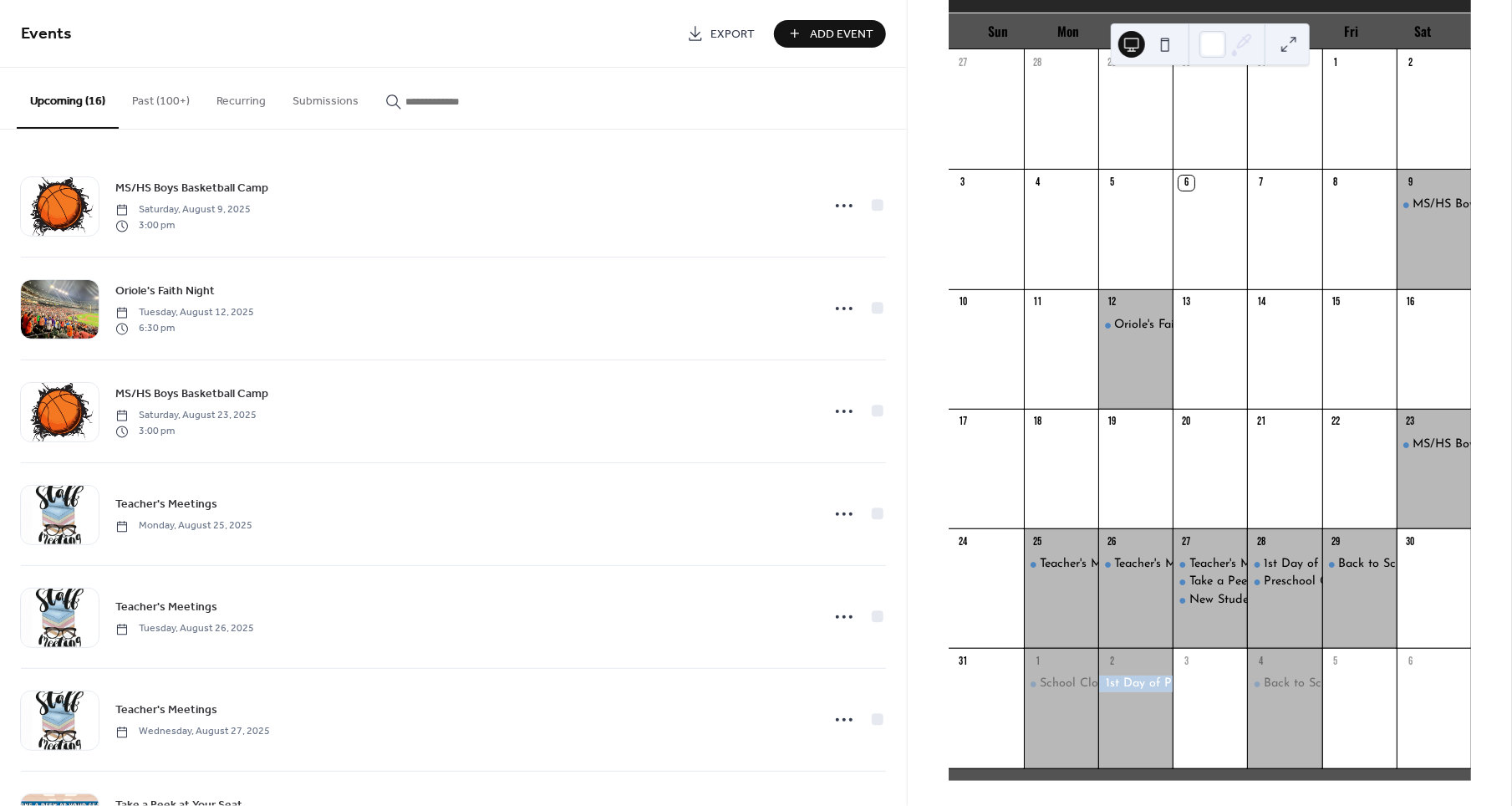 click on "Add Event" at bounding box center (842, 34) 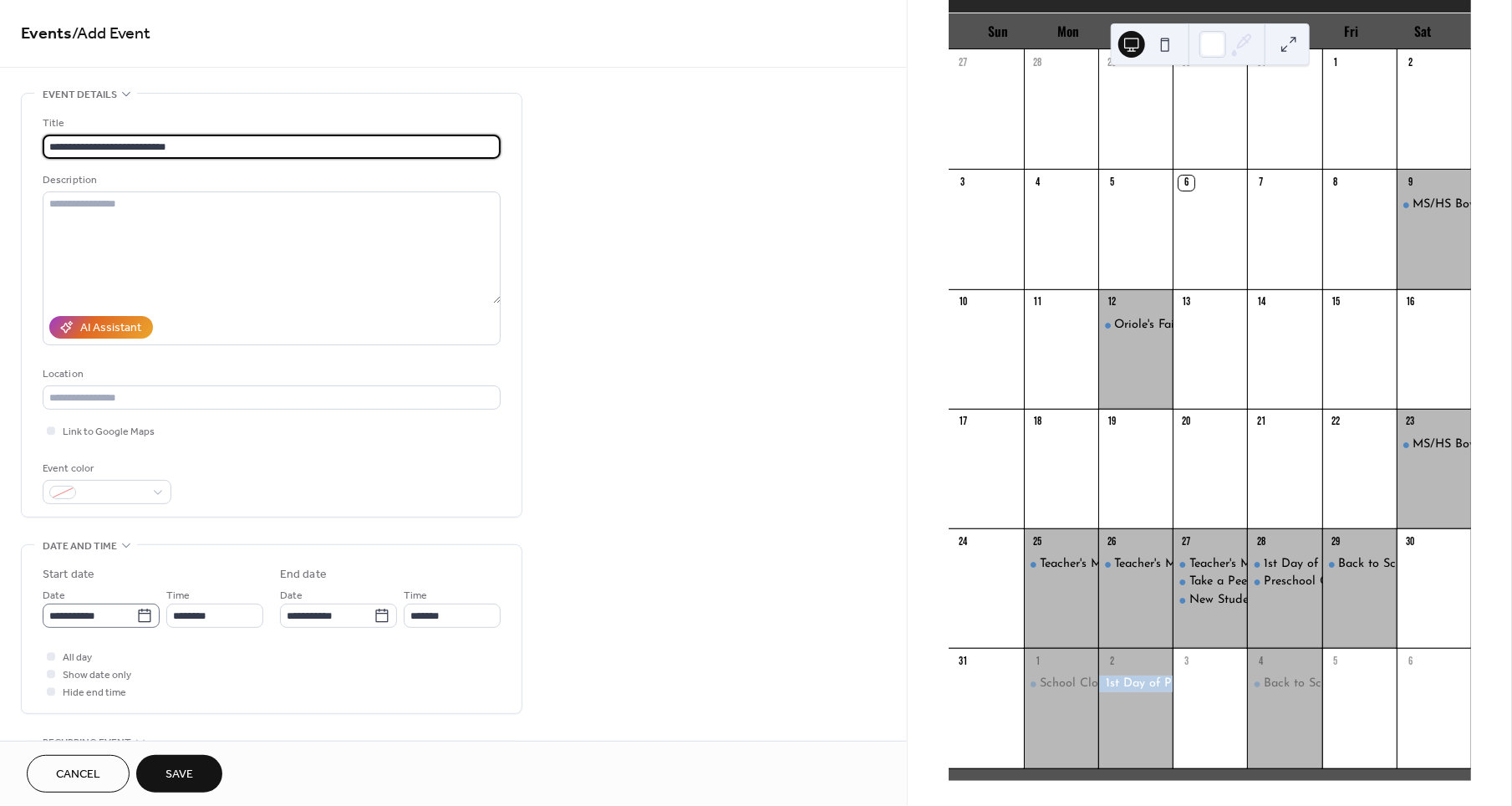 type on "**********" 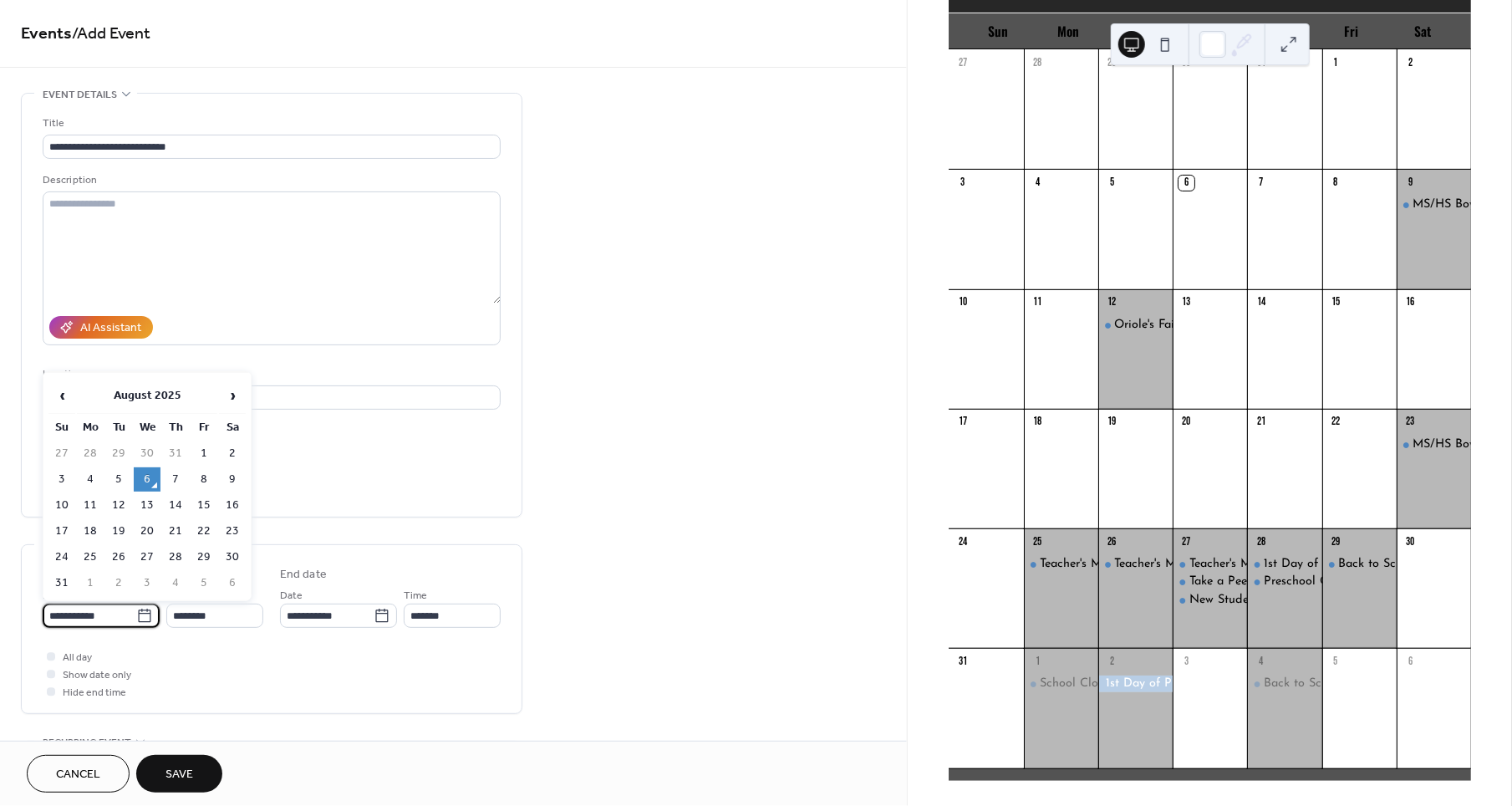 click on "**********" at bounding box center (89, 615) 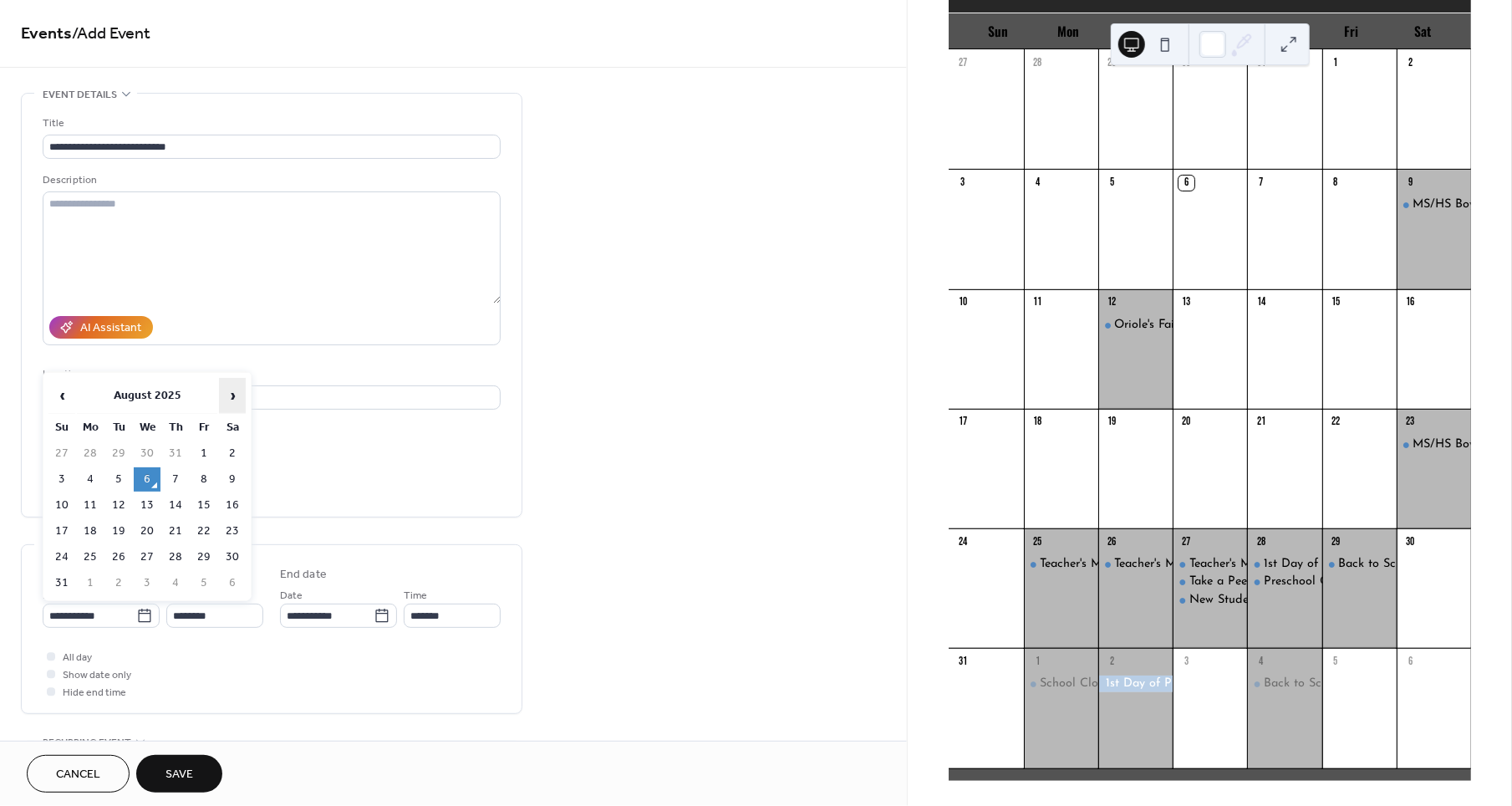 click on "›" at bounding box center [232, 395] 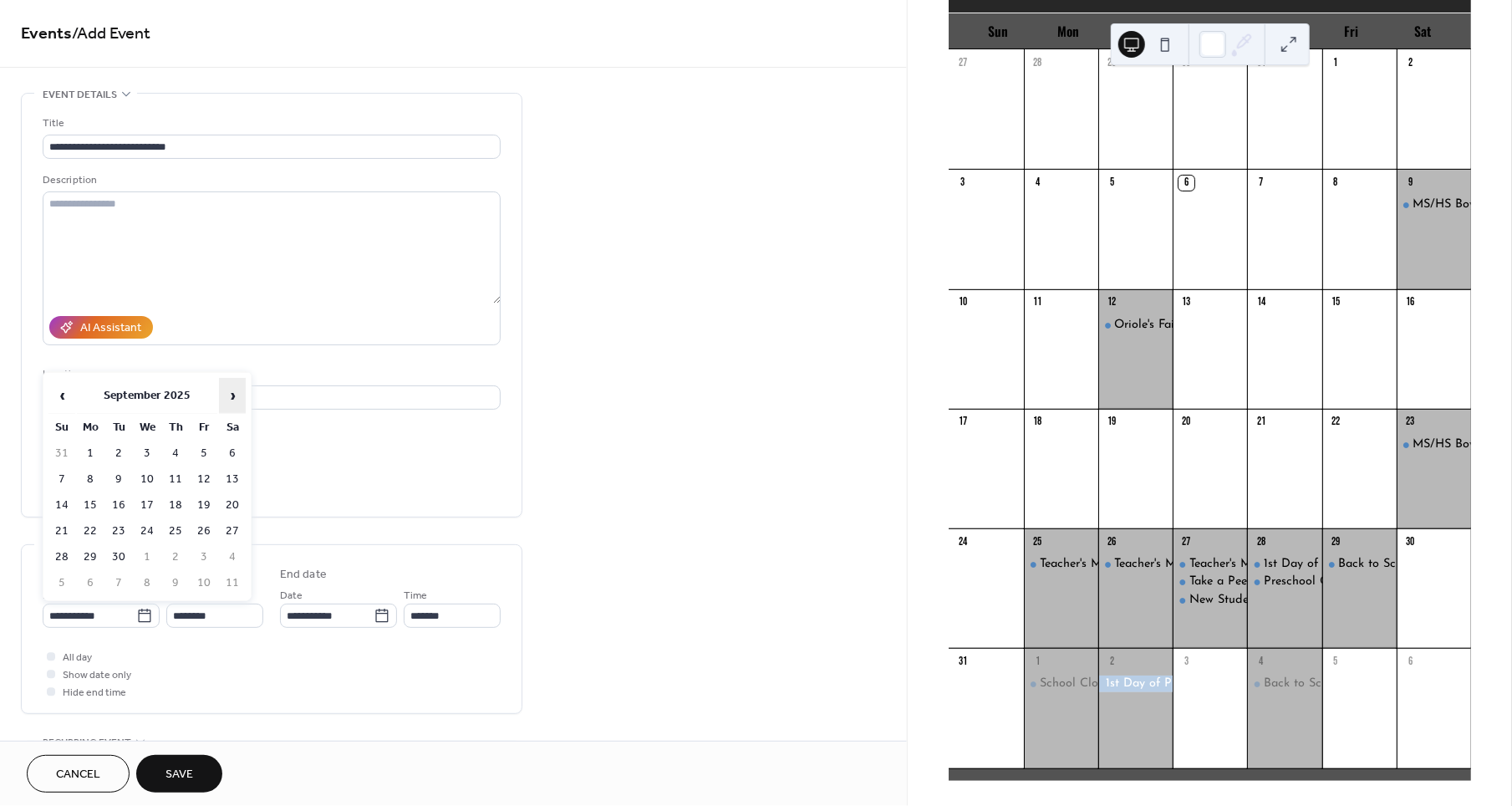 click on "›" at bounding box center [232, 395] 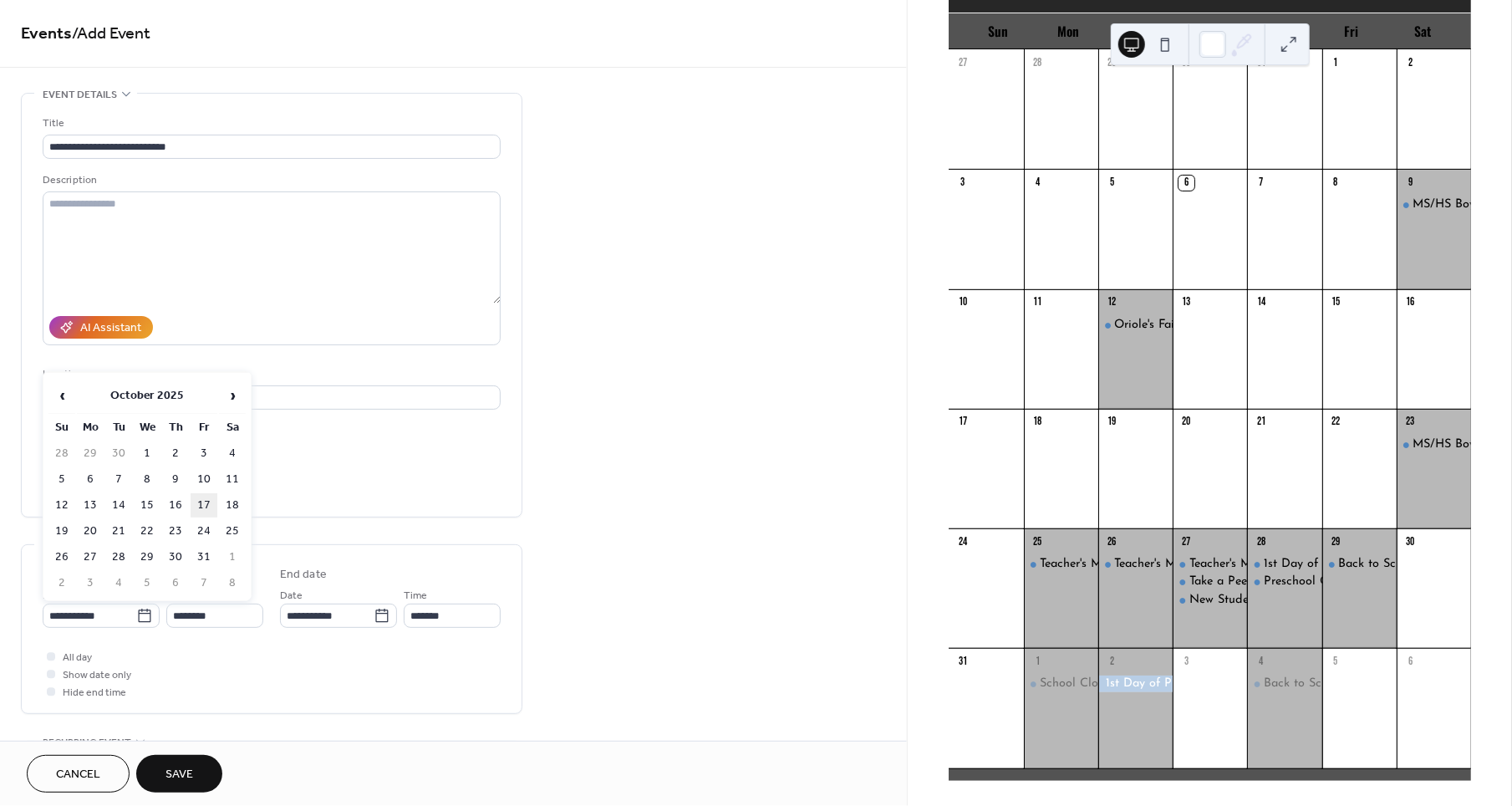 click on "17" at bounding box center [204, 505] 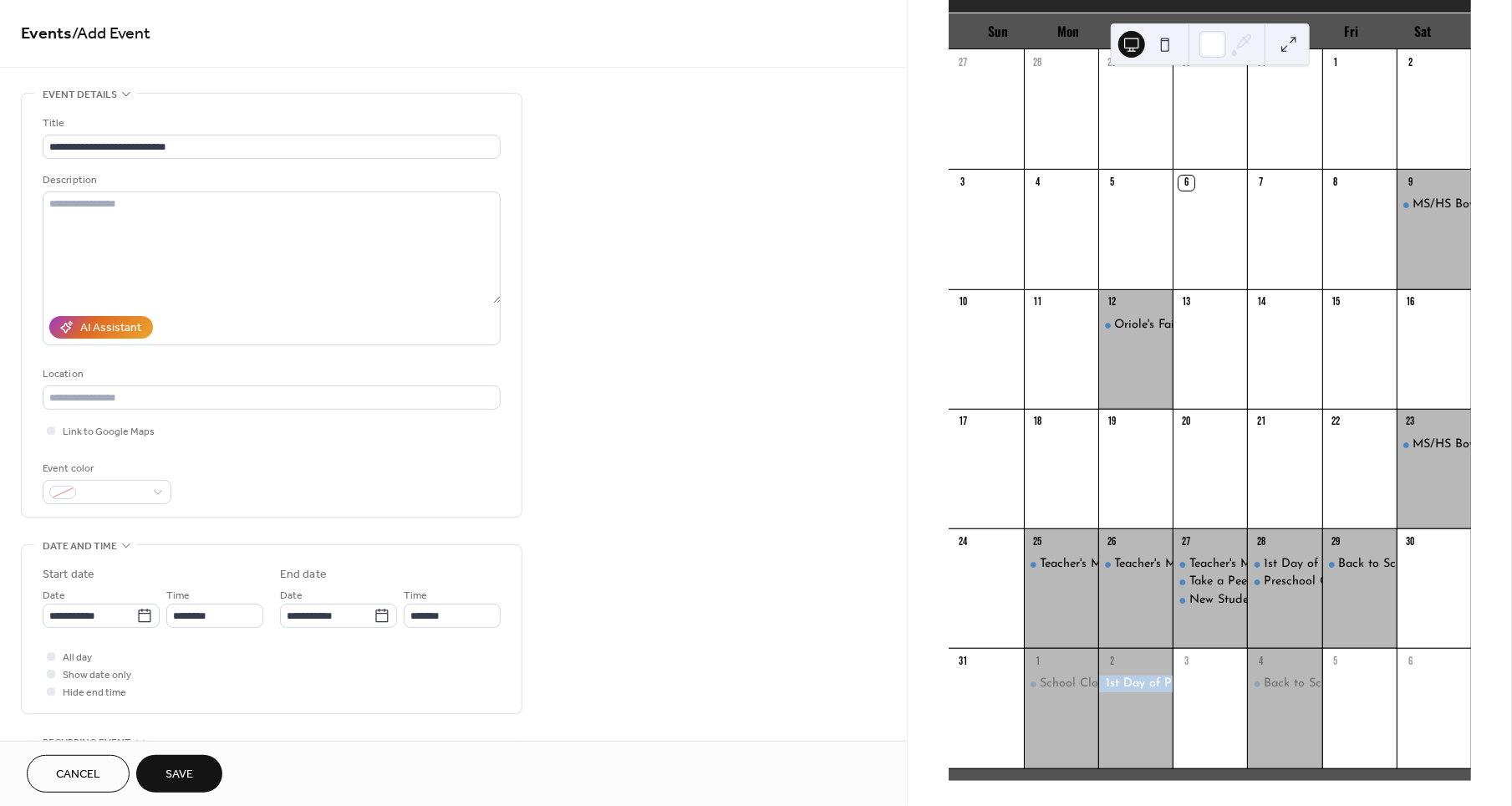 type on "**********" 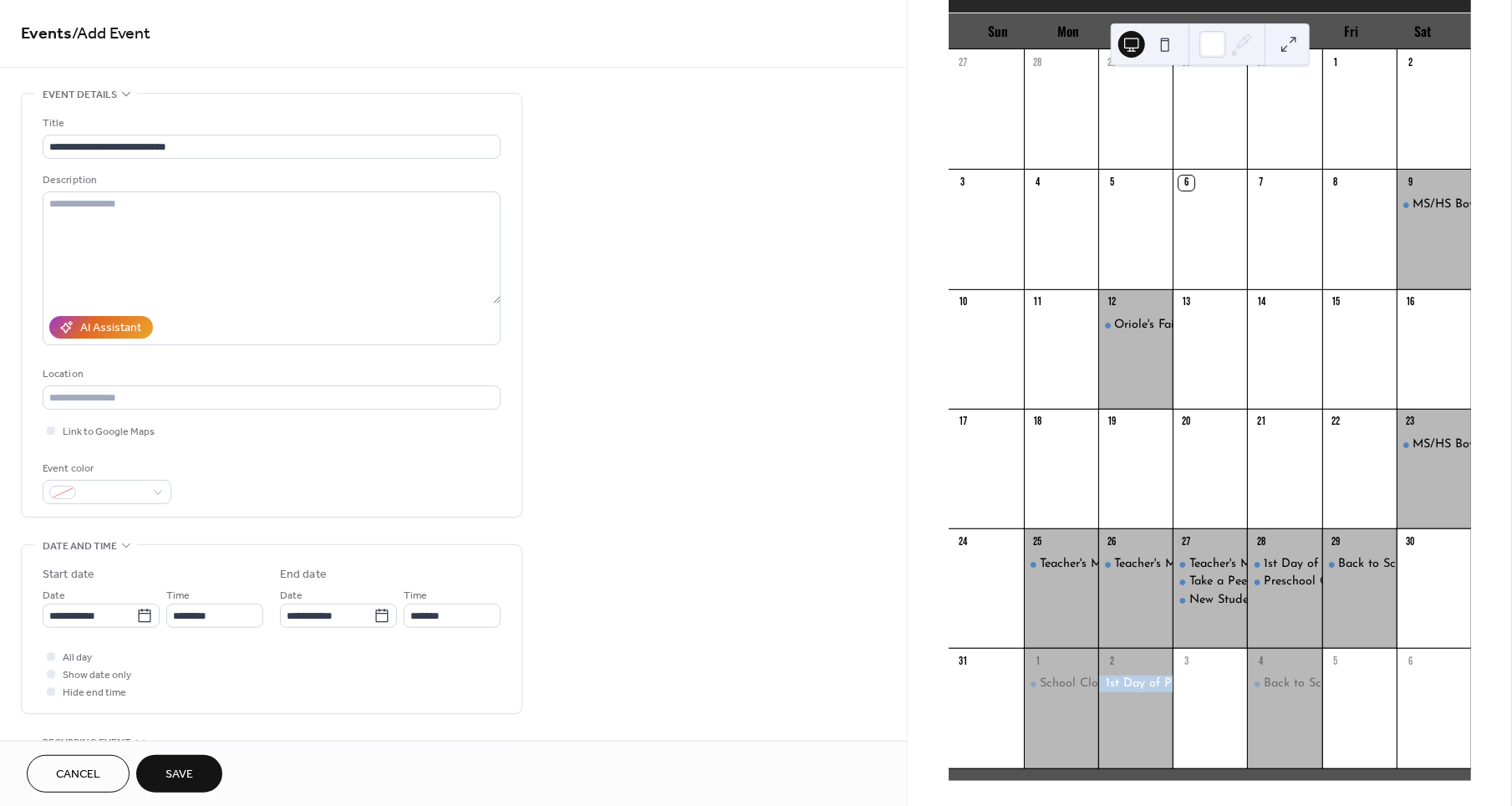 type on "**********" 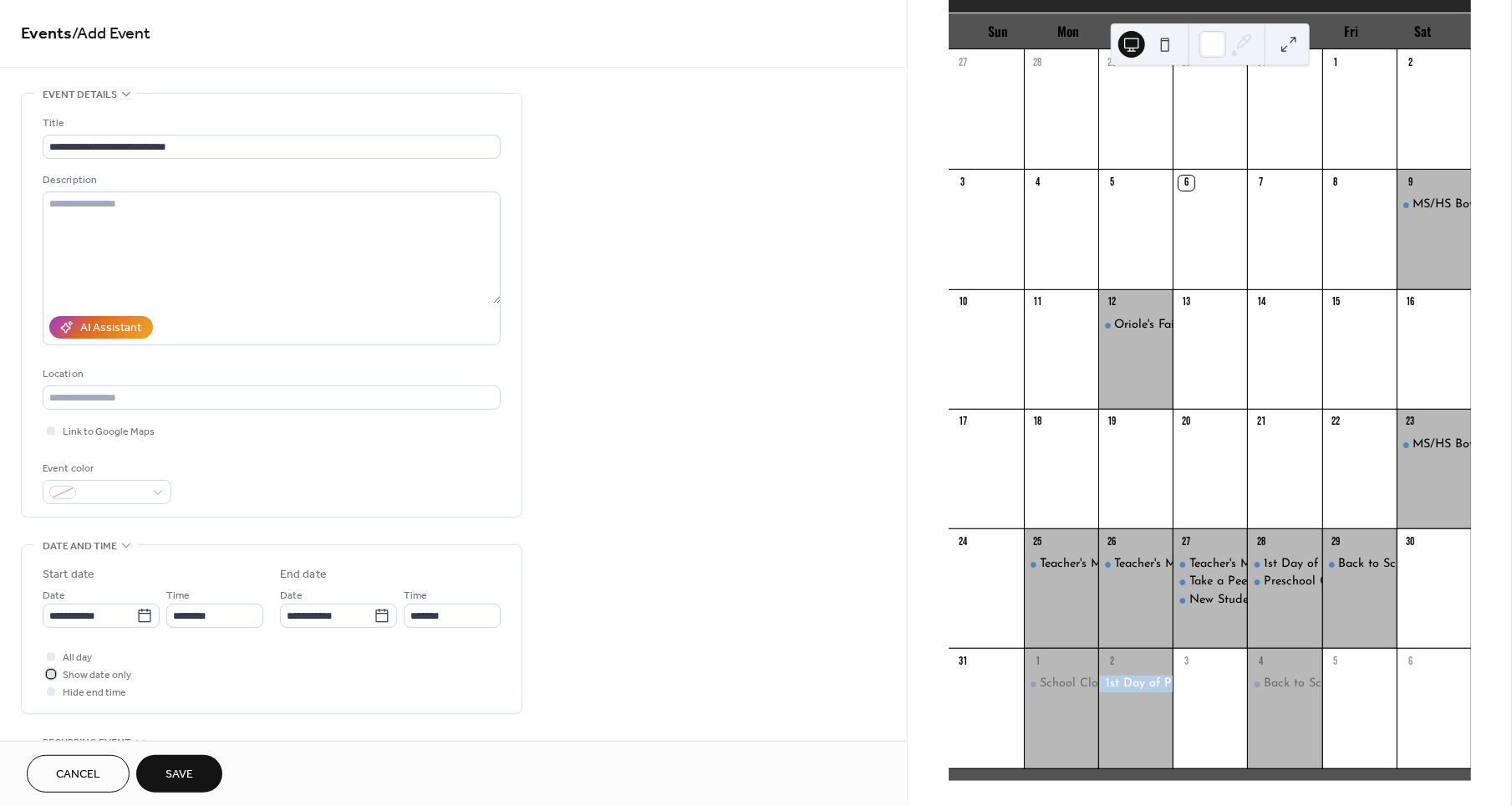 click on "Show date only" at bounding box center (97, 676) 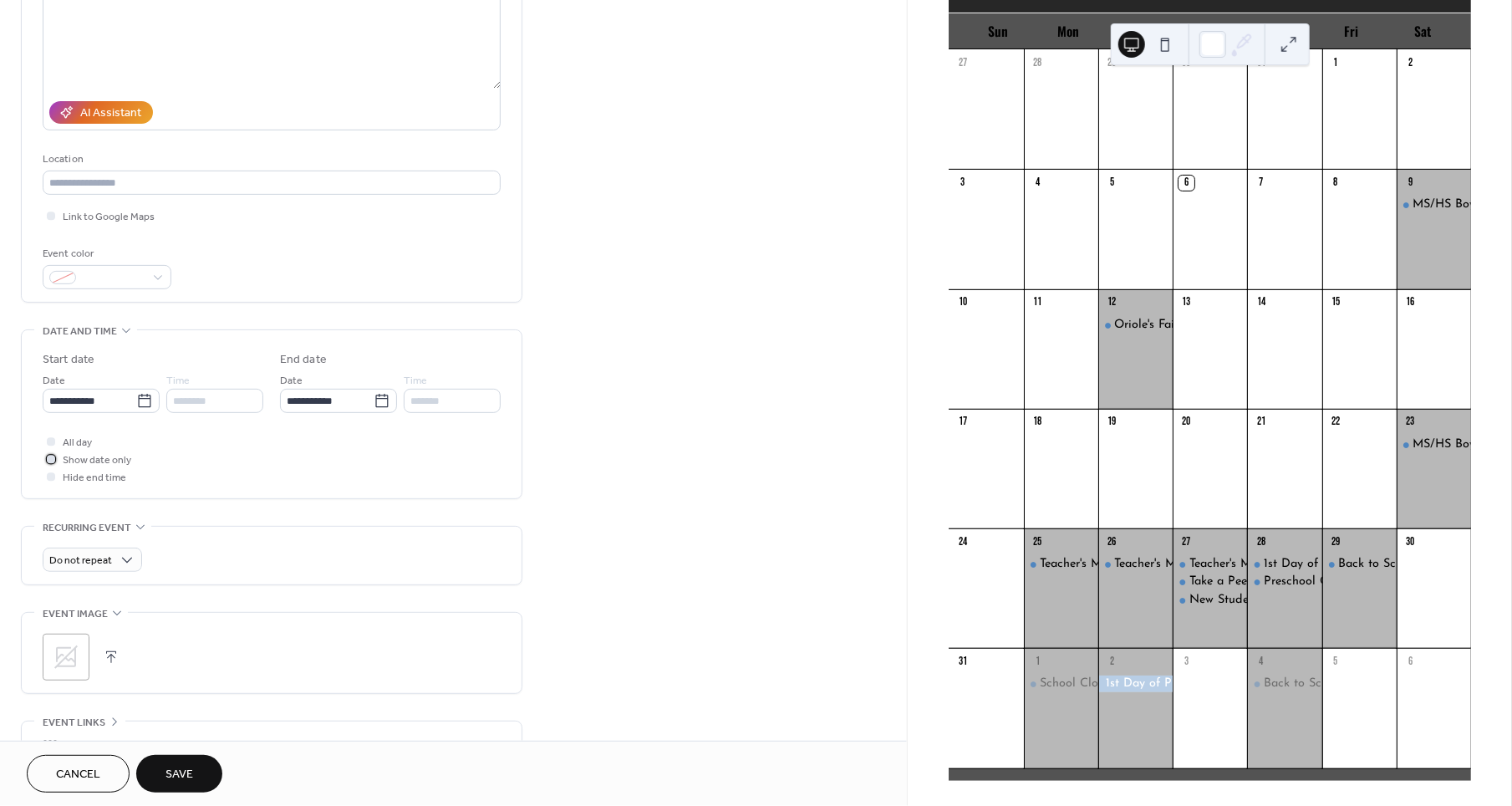 scroll, scrollTop: 223, scrollLeft: 0, axis: vertical 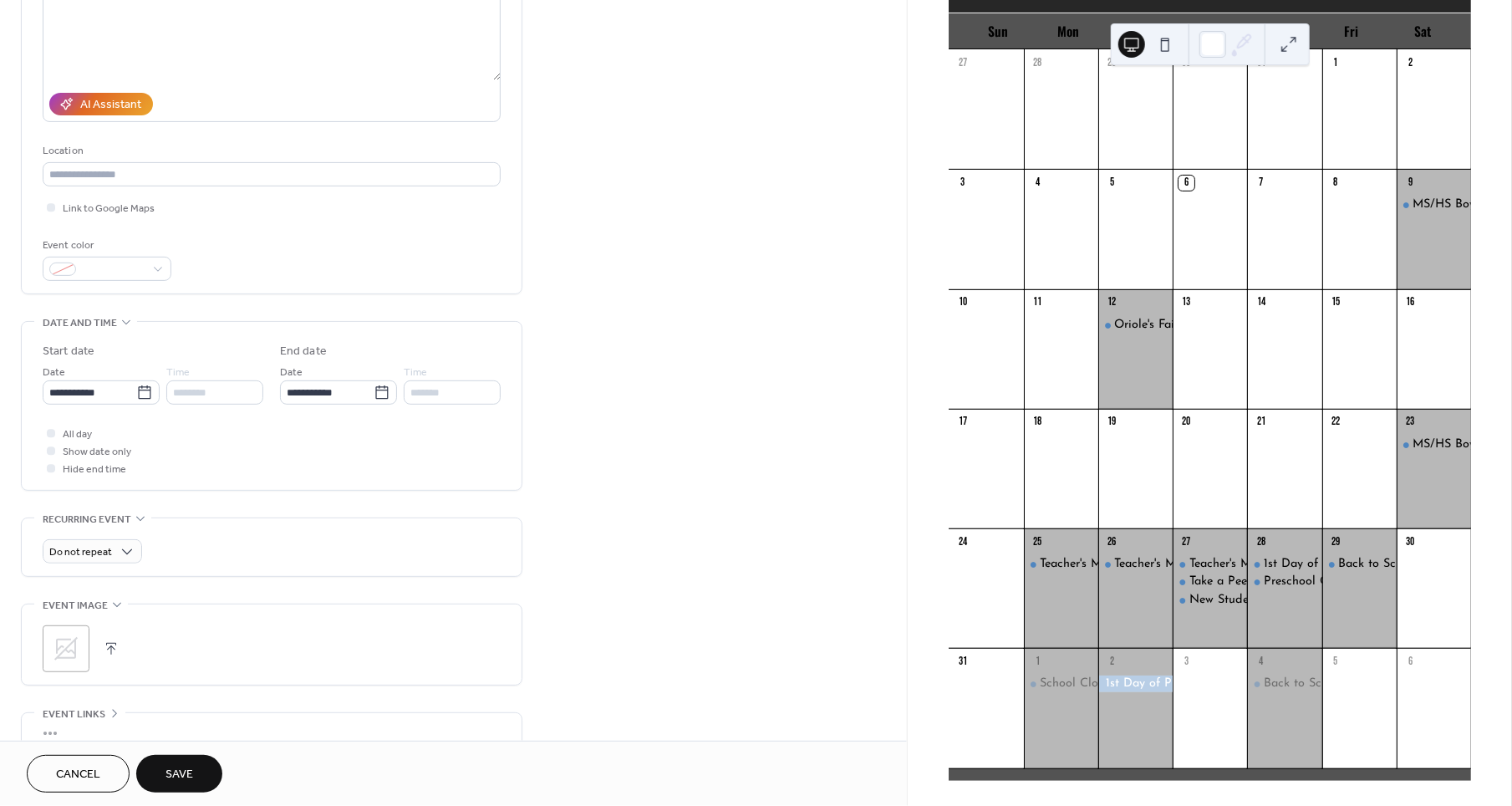 click on ";" at bounding box center (66, 649) 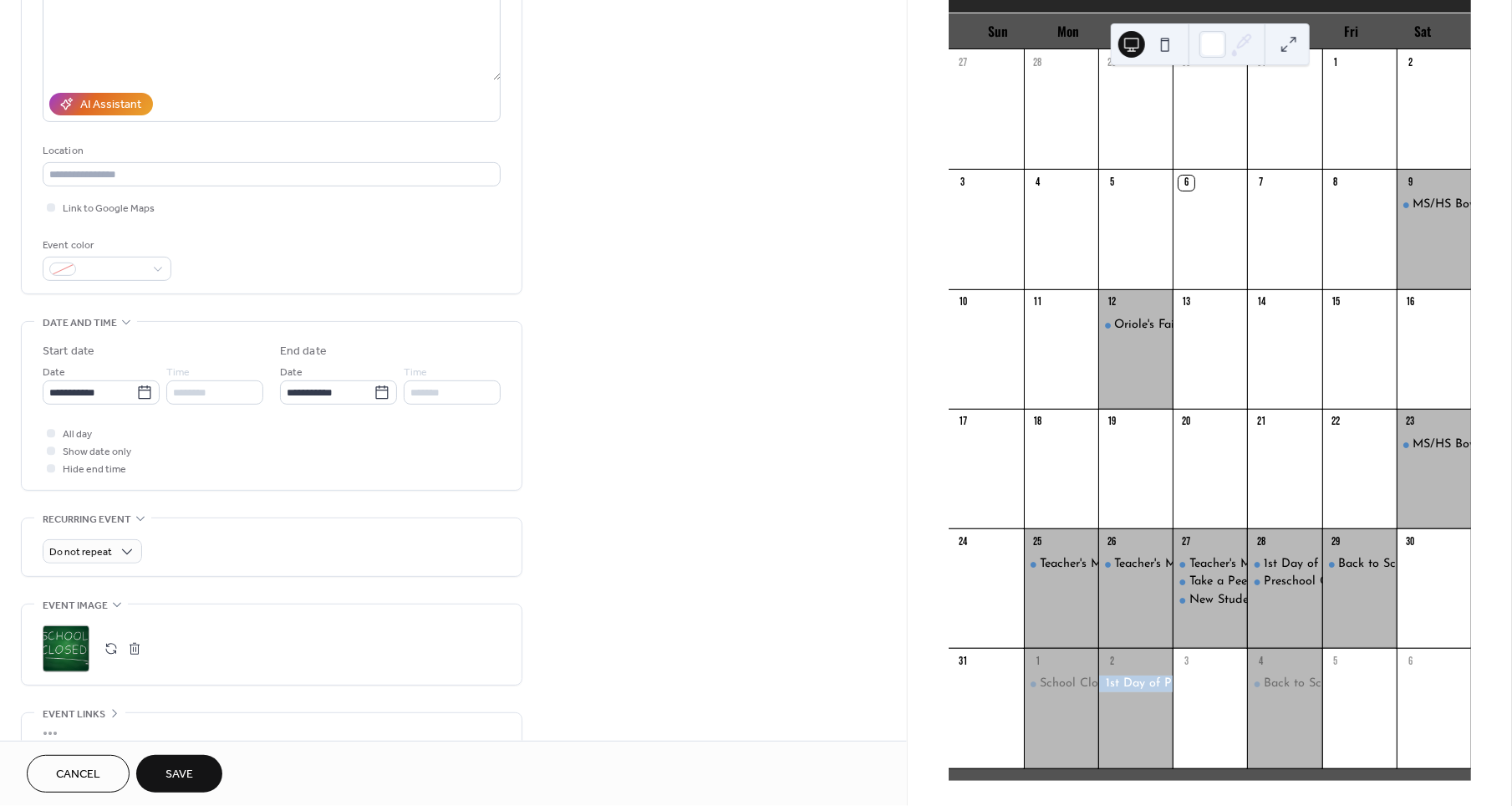 click on "Save" at bounding box center (179, 775) 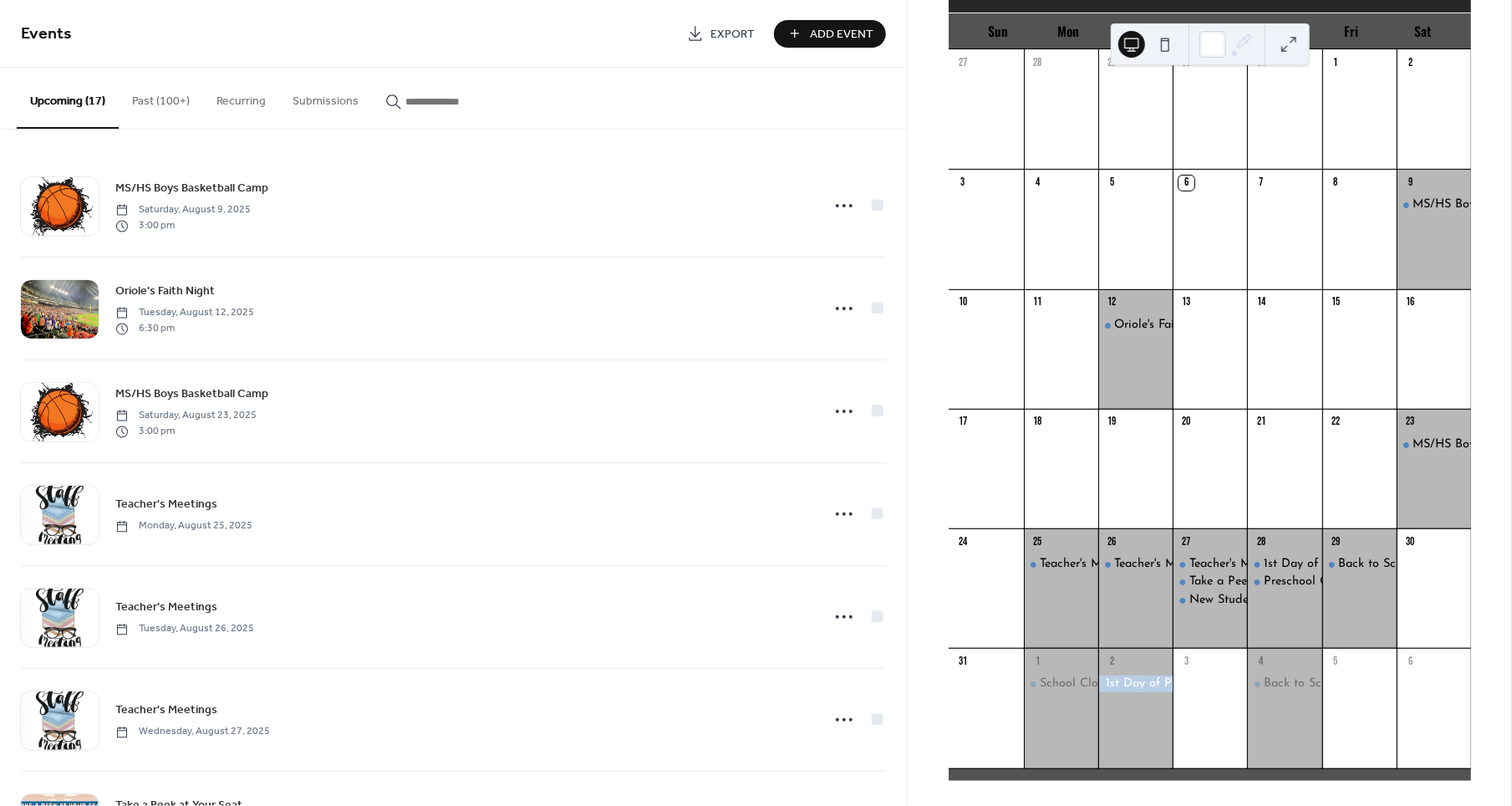 click on "Add Event" at bounding box center [842, 34] 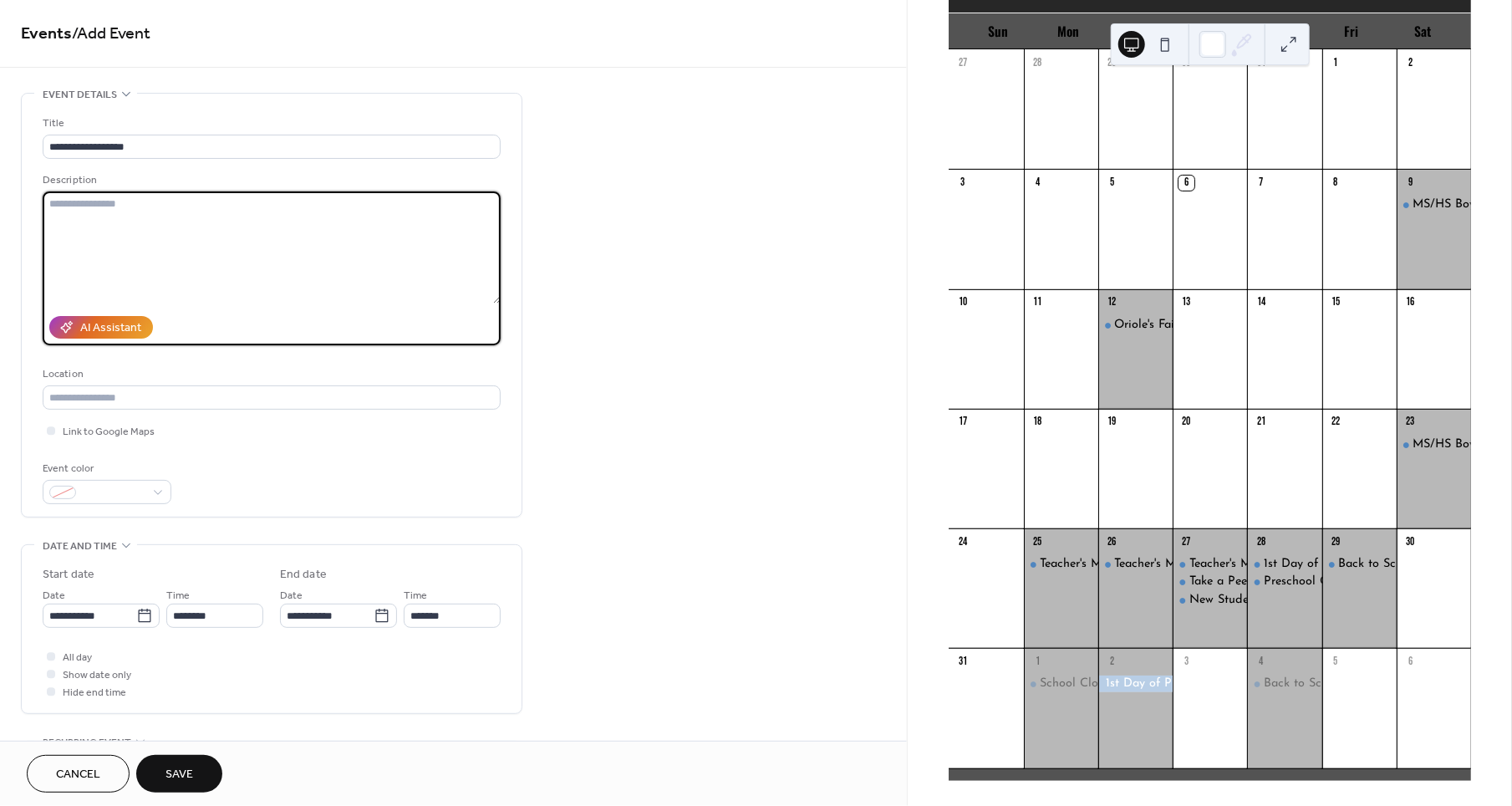 click at bounding box center (272, 247) 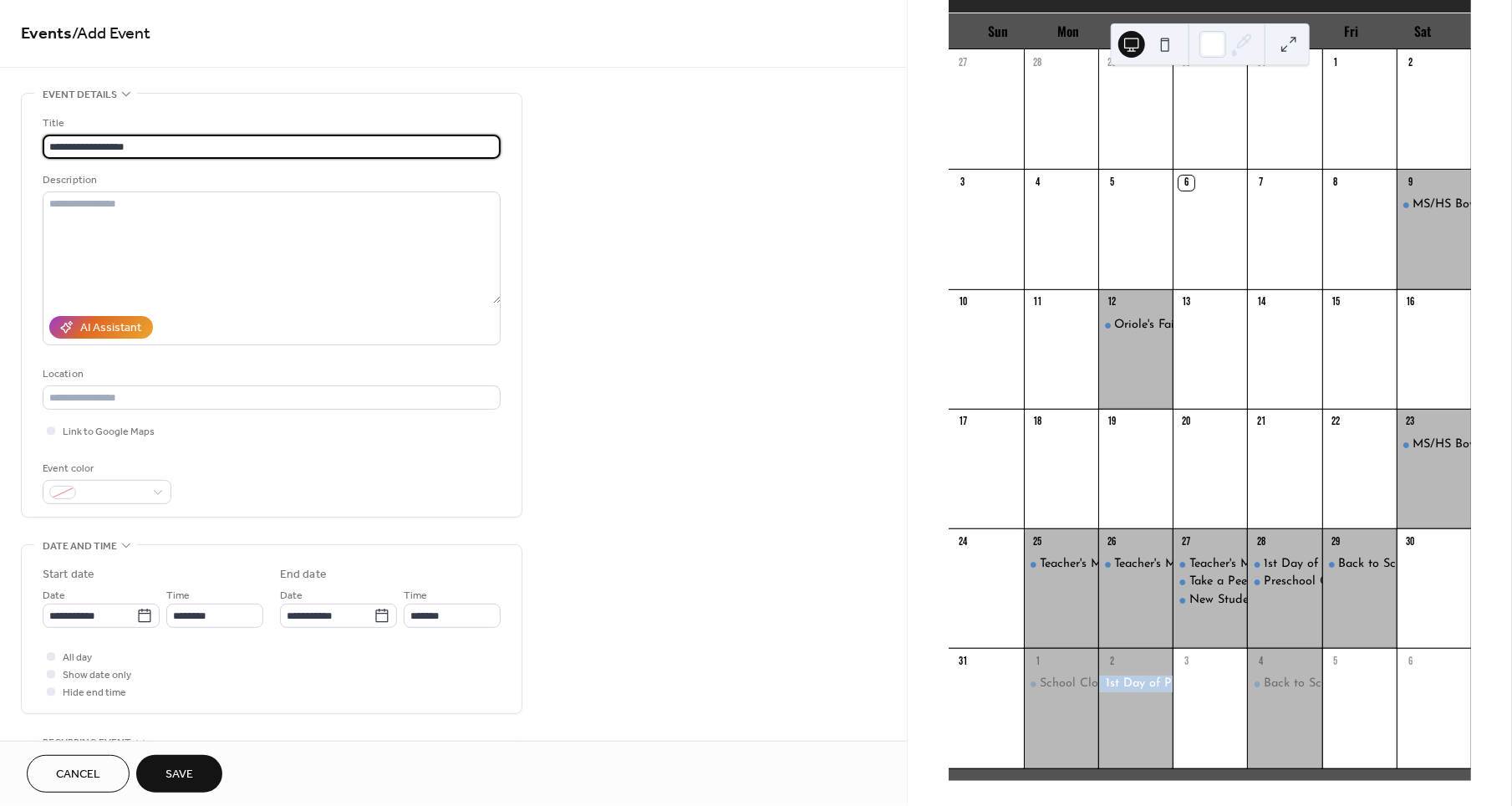 click on "**********" at bounding box center [272, 146] 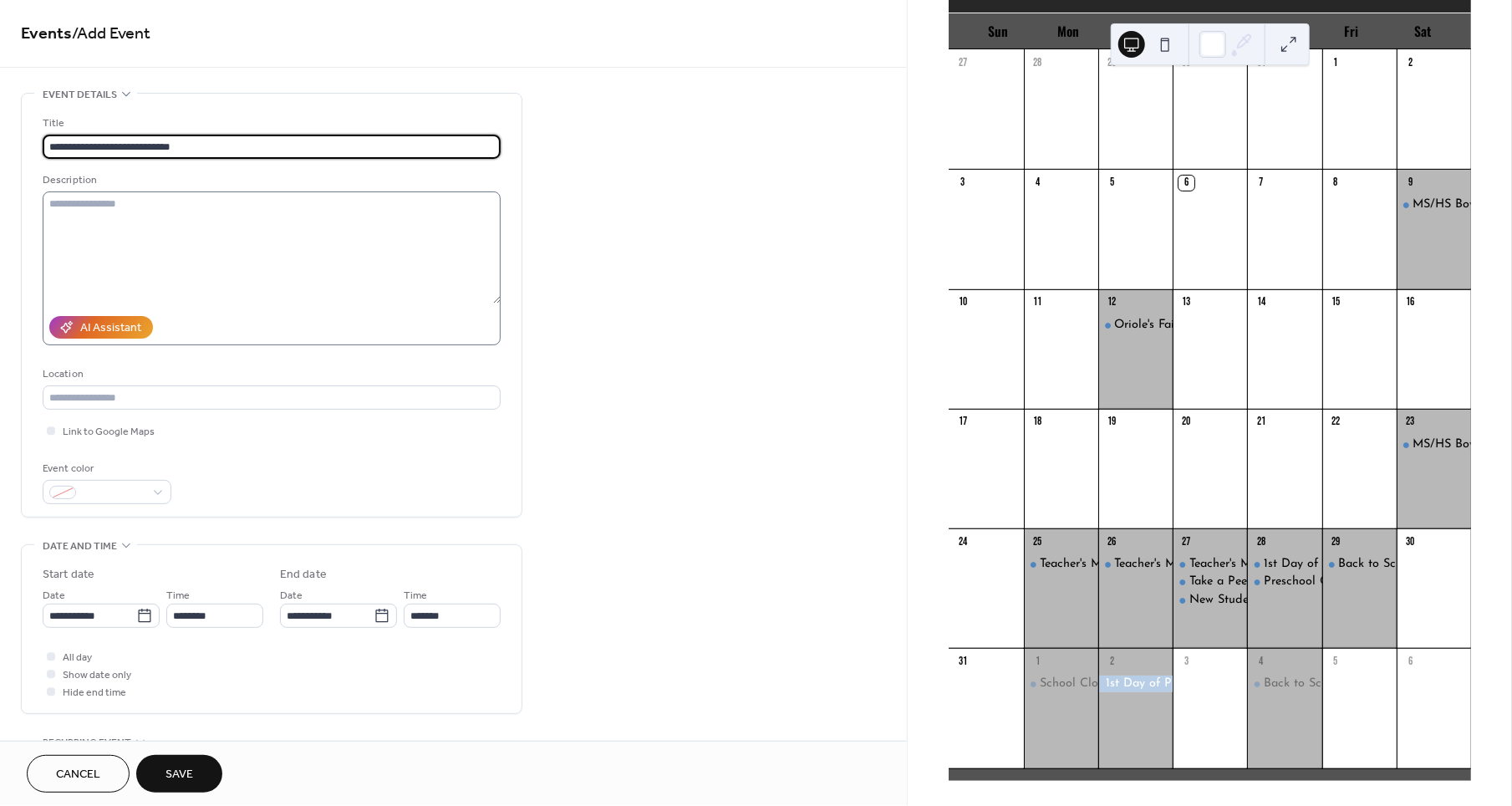 type on "**********" 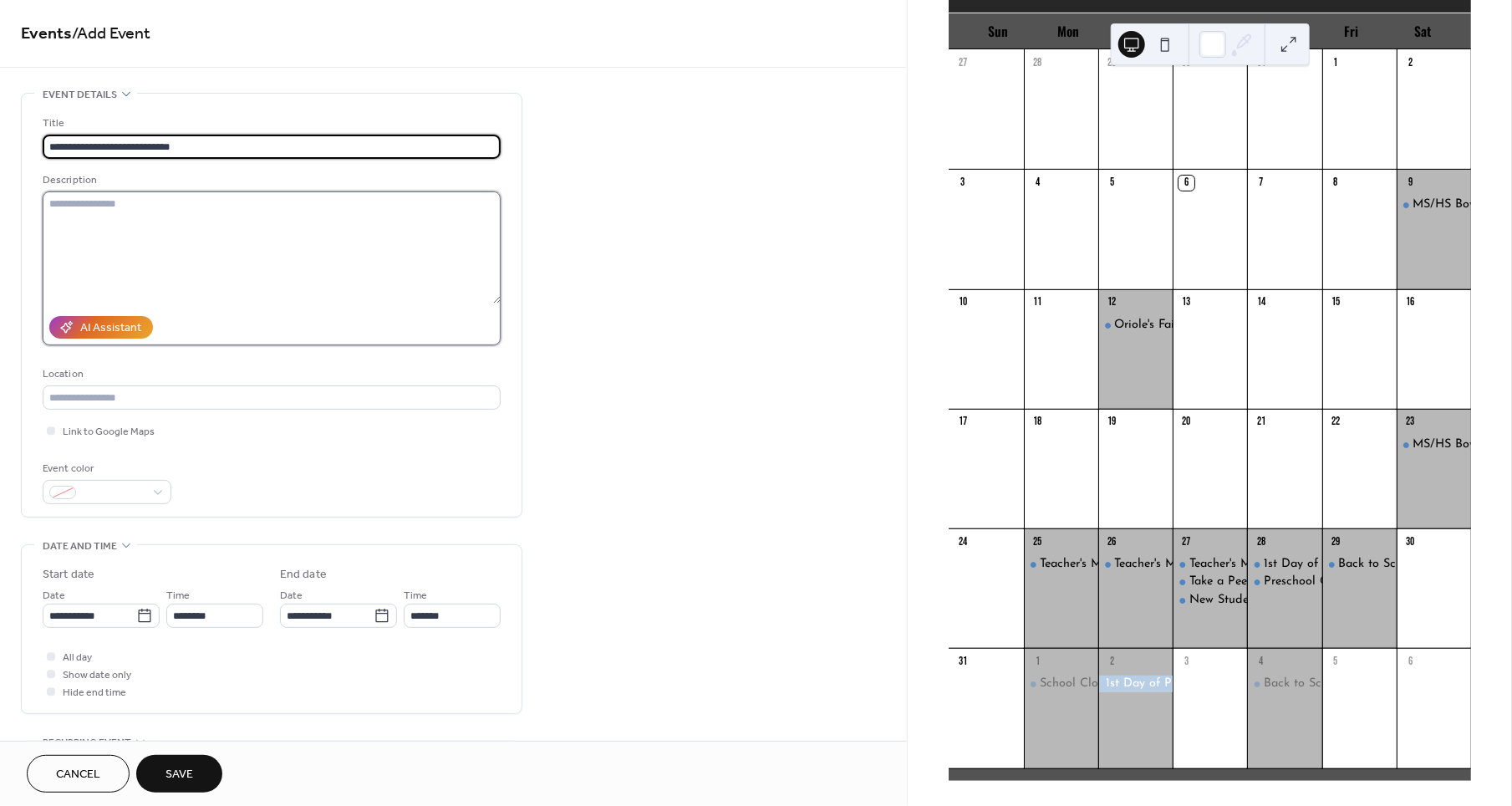 click at bounding box center (272, 247) 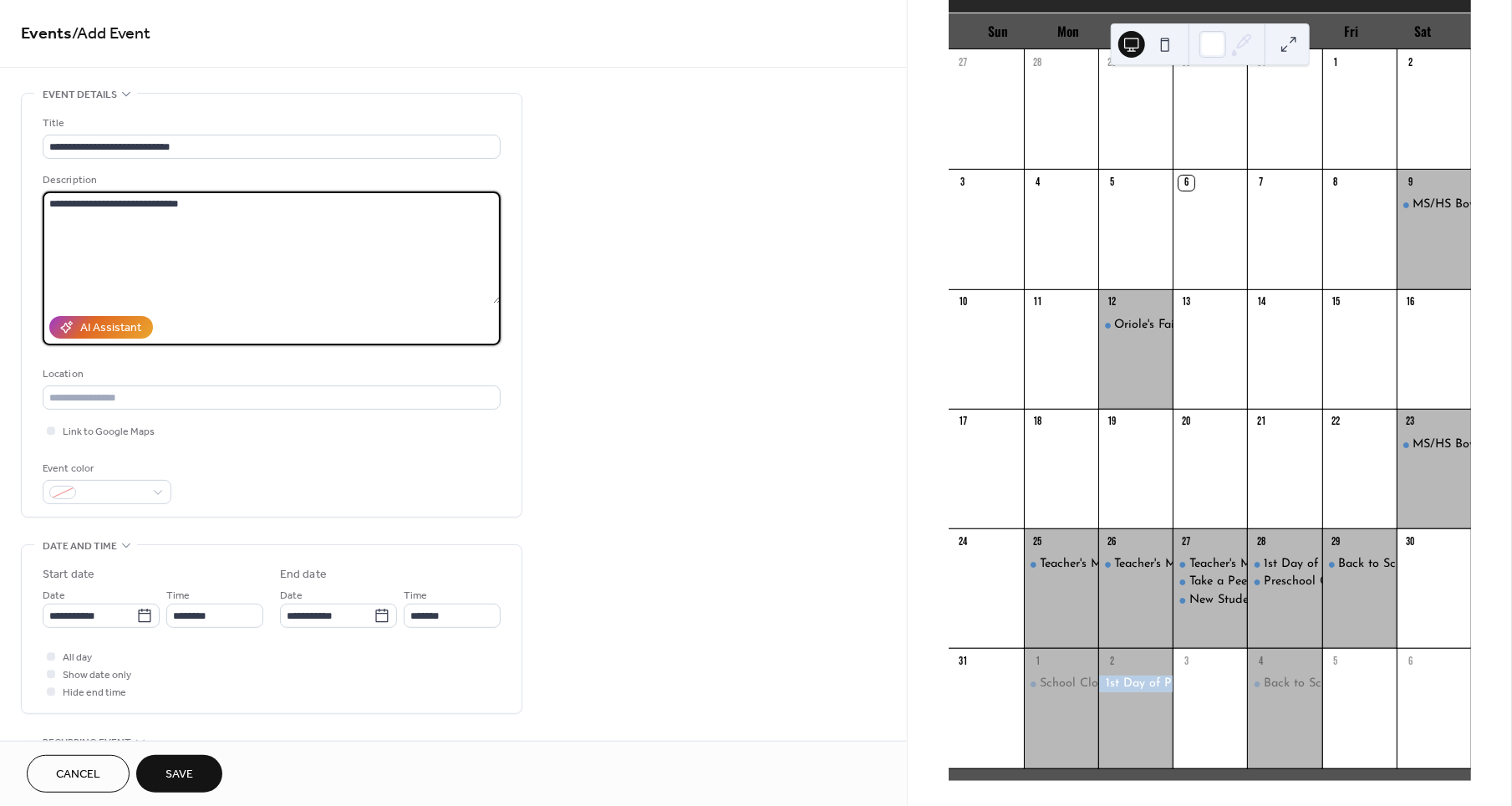 drag, startPoint x: 149, startPoint y: 199, endPoint x: 96, endPoint y: 199, distance: 53 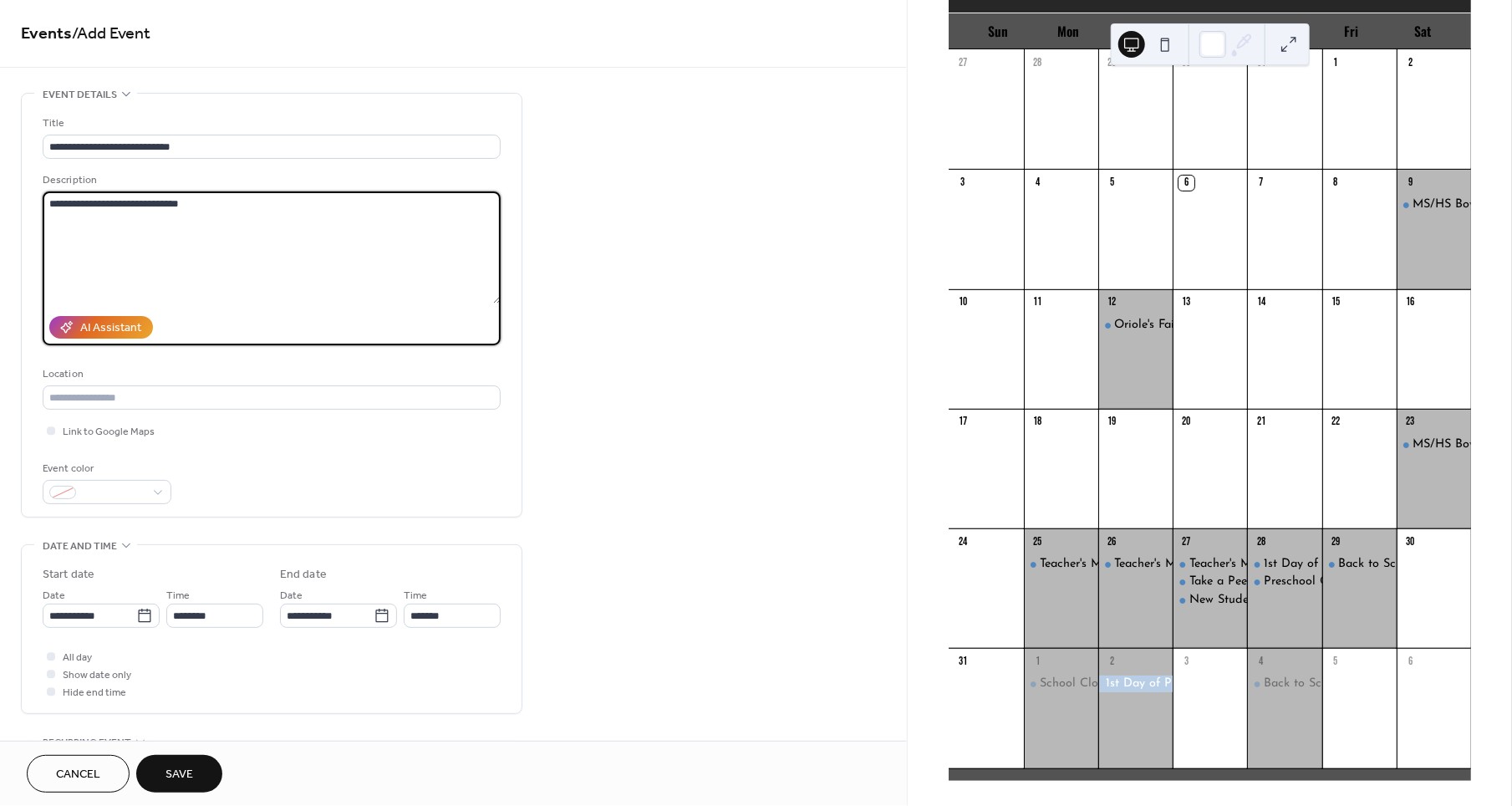 click on "**********" at bounding box center (272, 247) 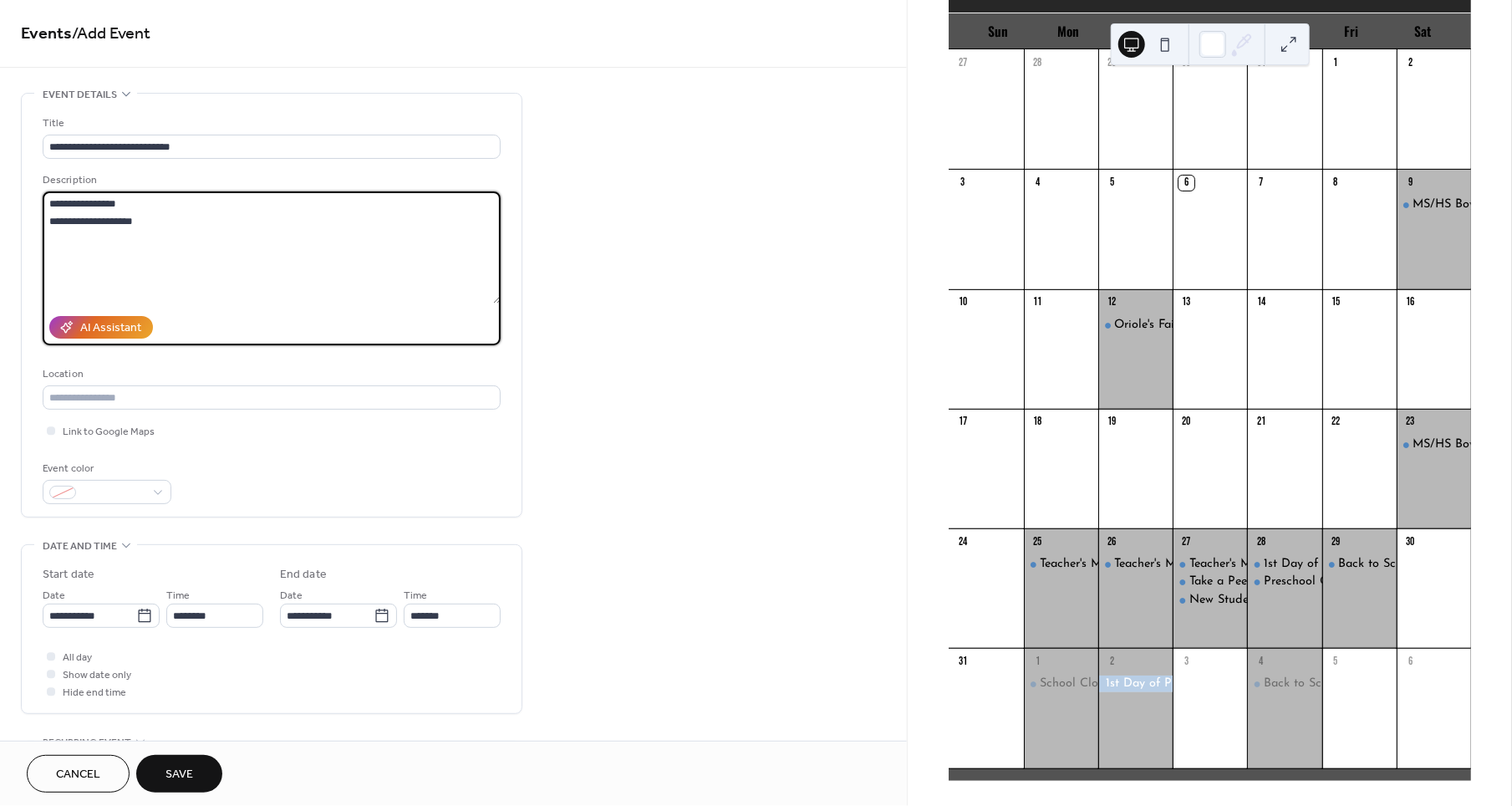 click on "**********" at bounding box center [272, 247] 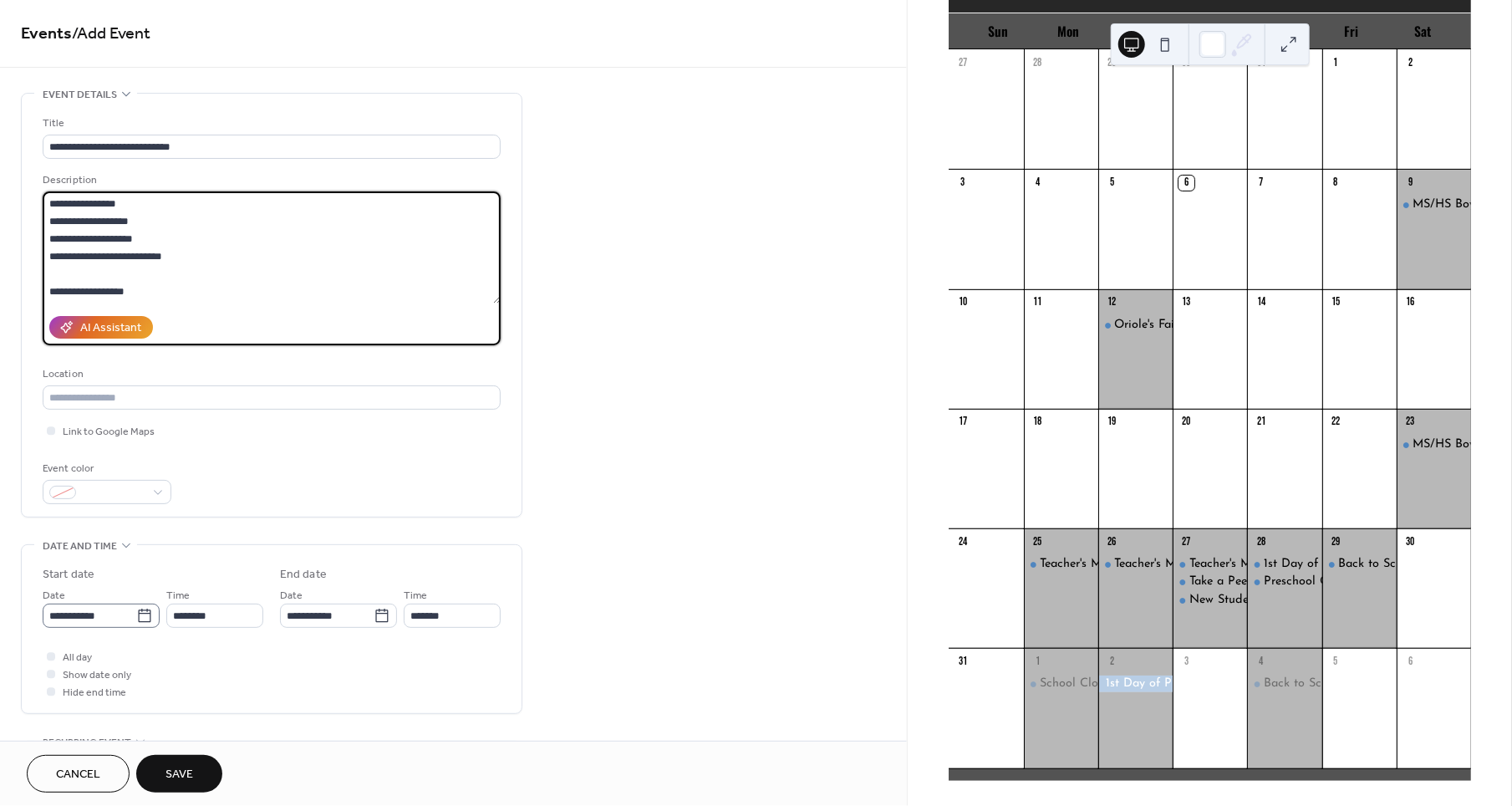 type on "**********" 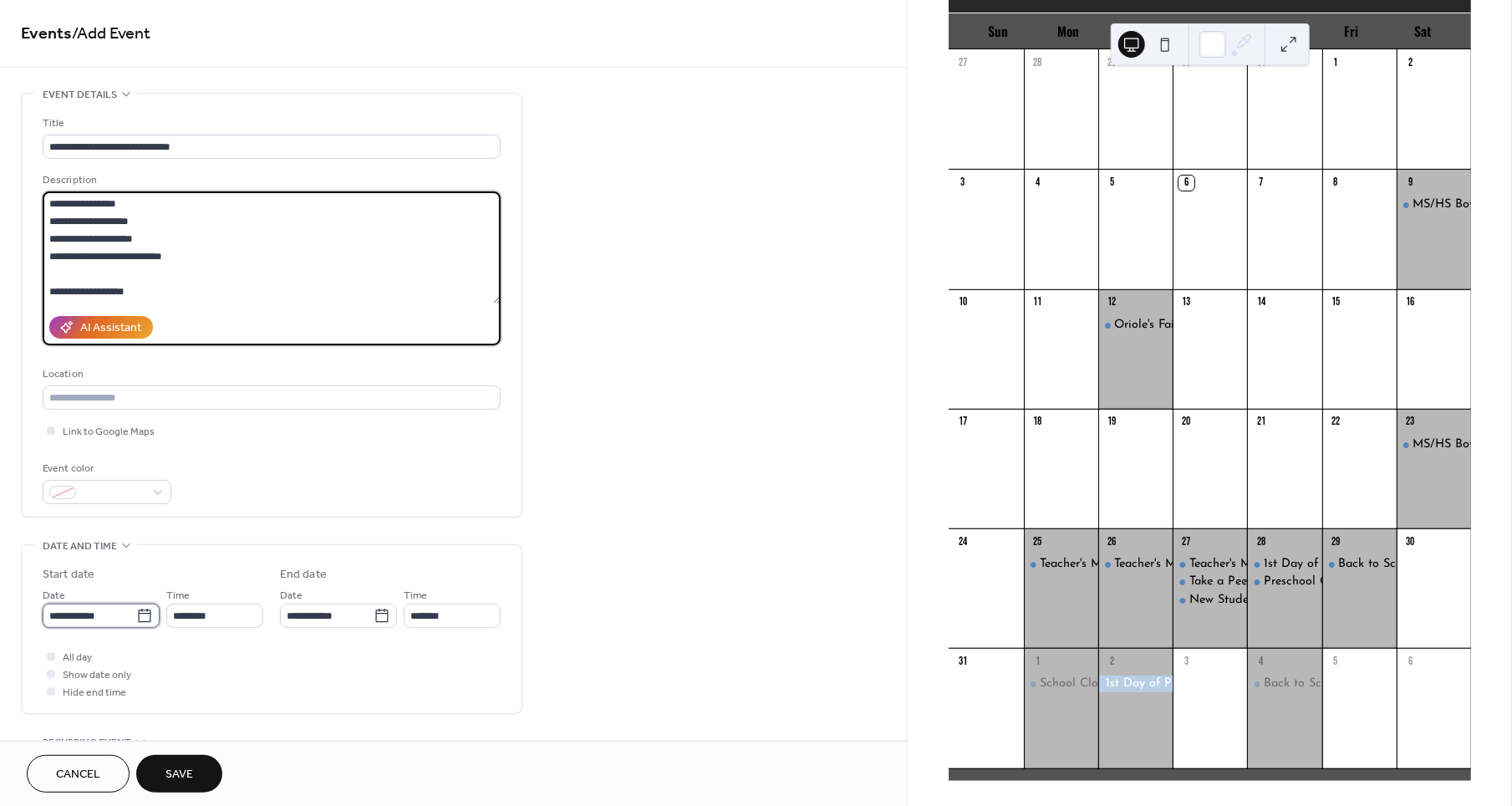 click on "**********" at bounding box center [89, 615] 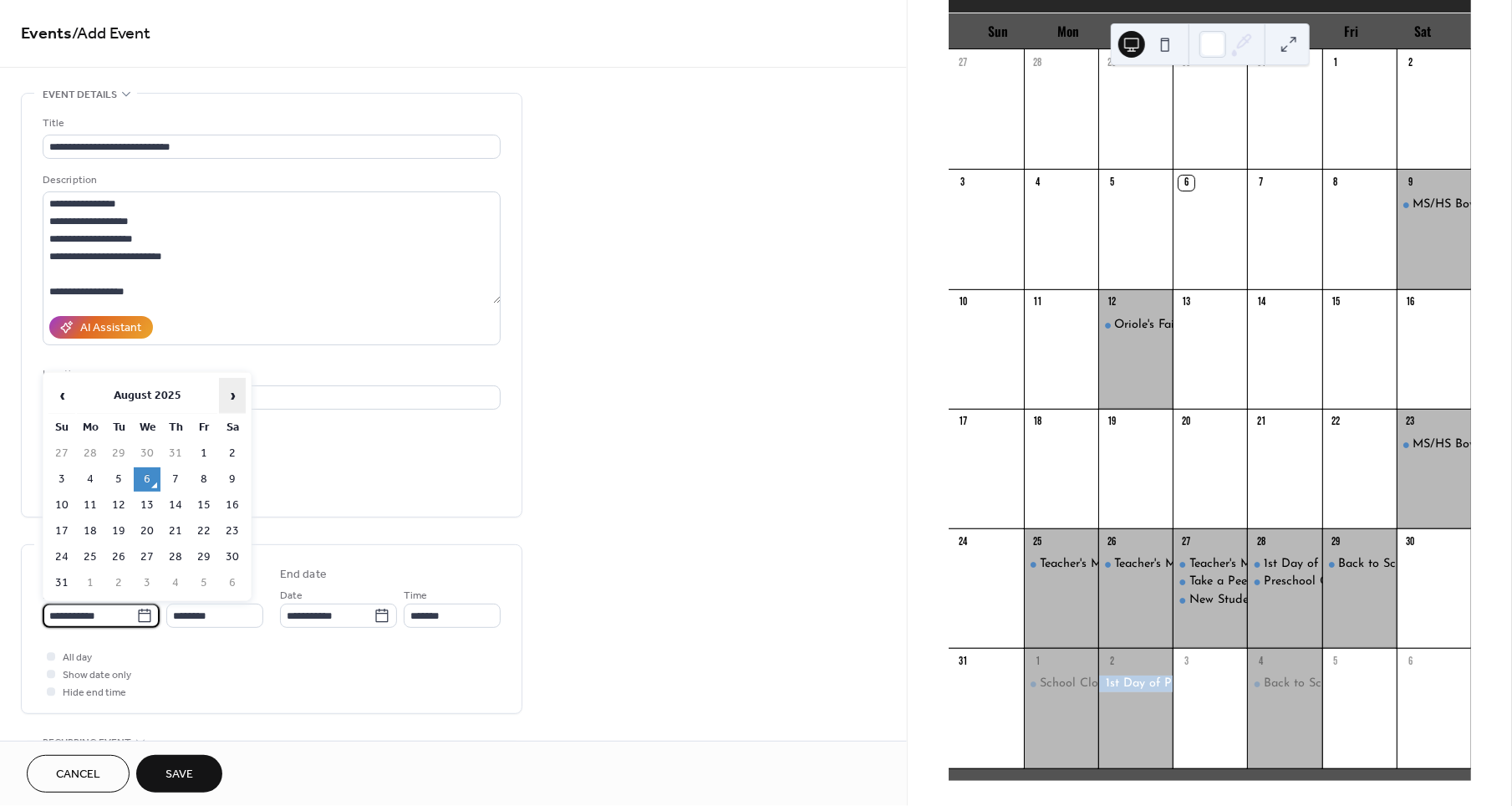 click on "›" at bounding box center (232, 395) 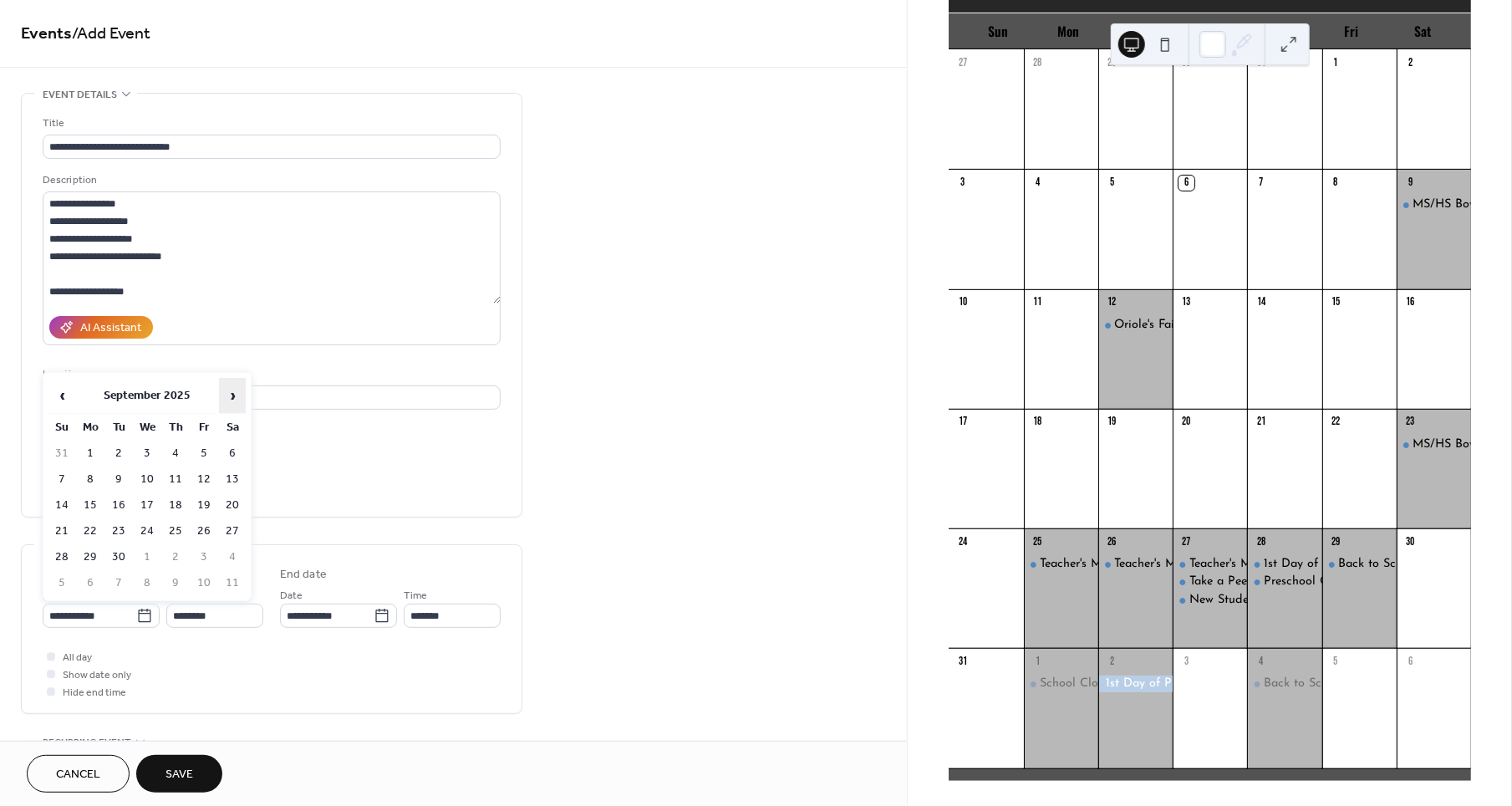 click on "›" at bounding box center (232, 395) 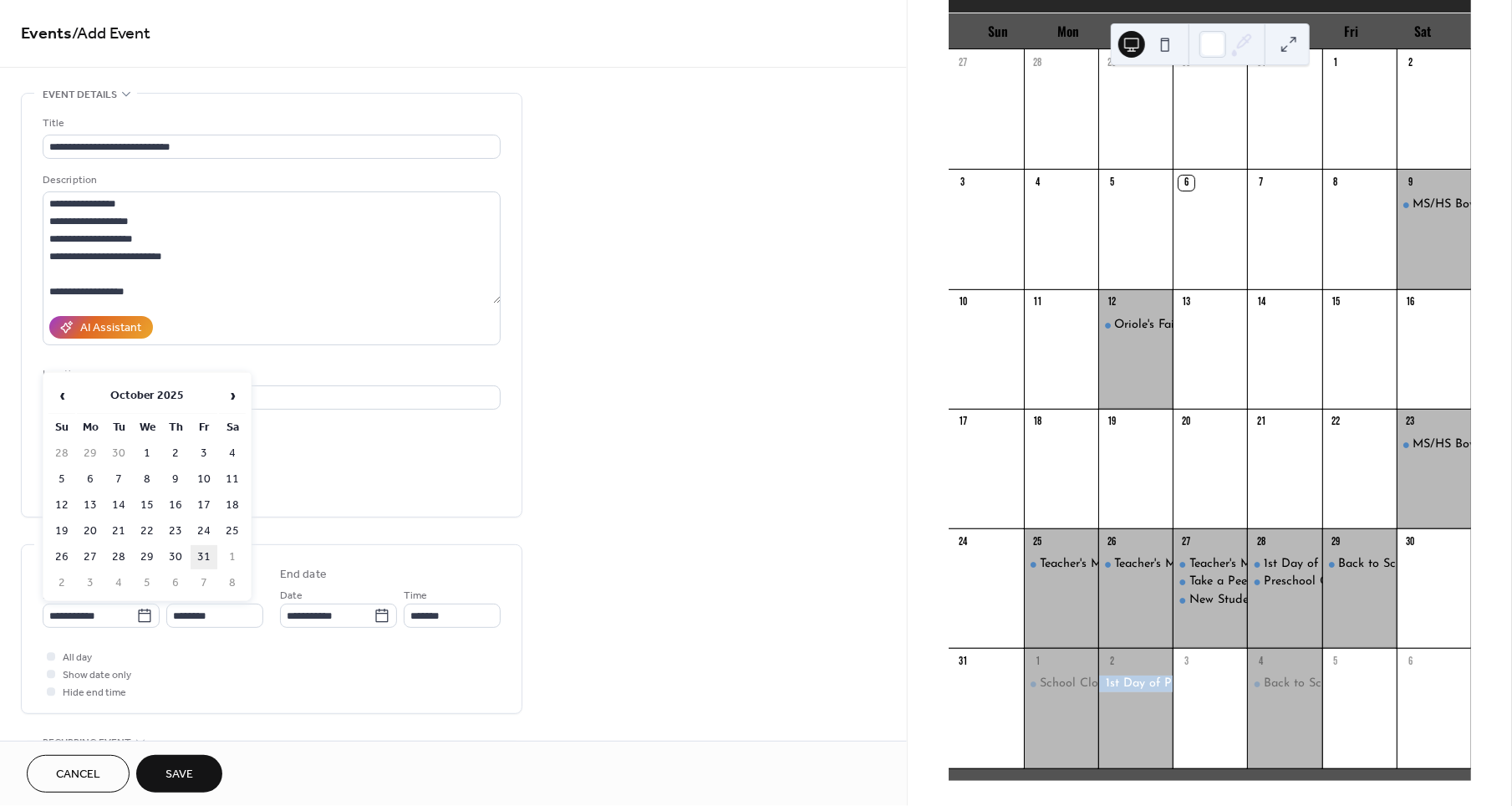 click on "31" at bounding box center [204, 557] 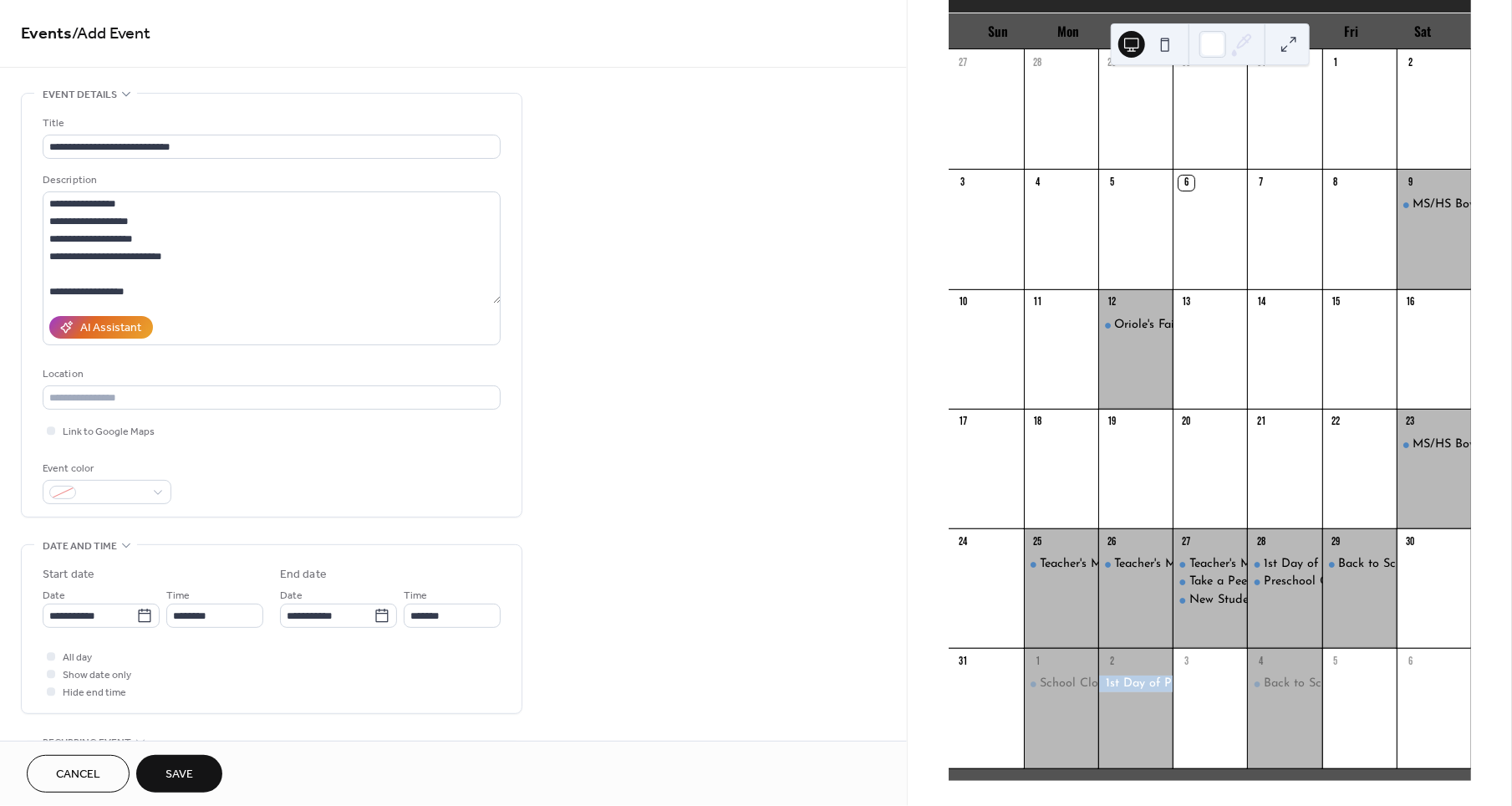 type on "**********" 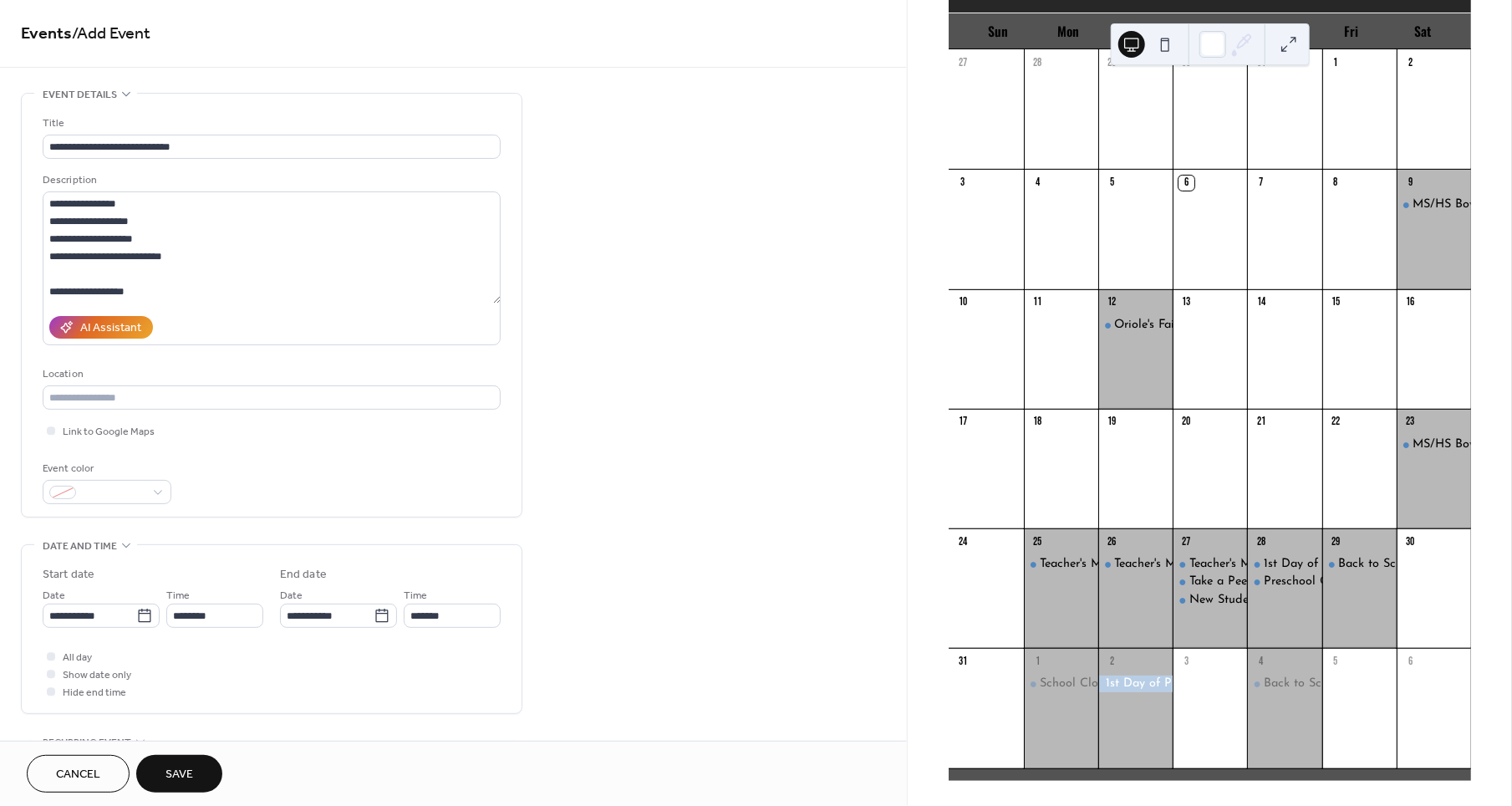 type on "**********" 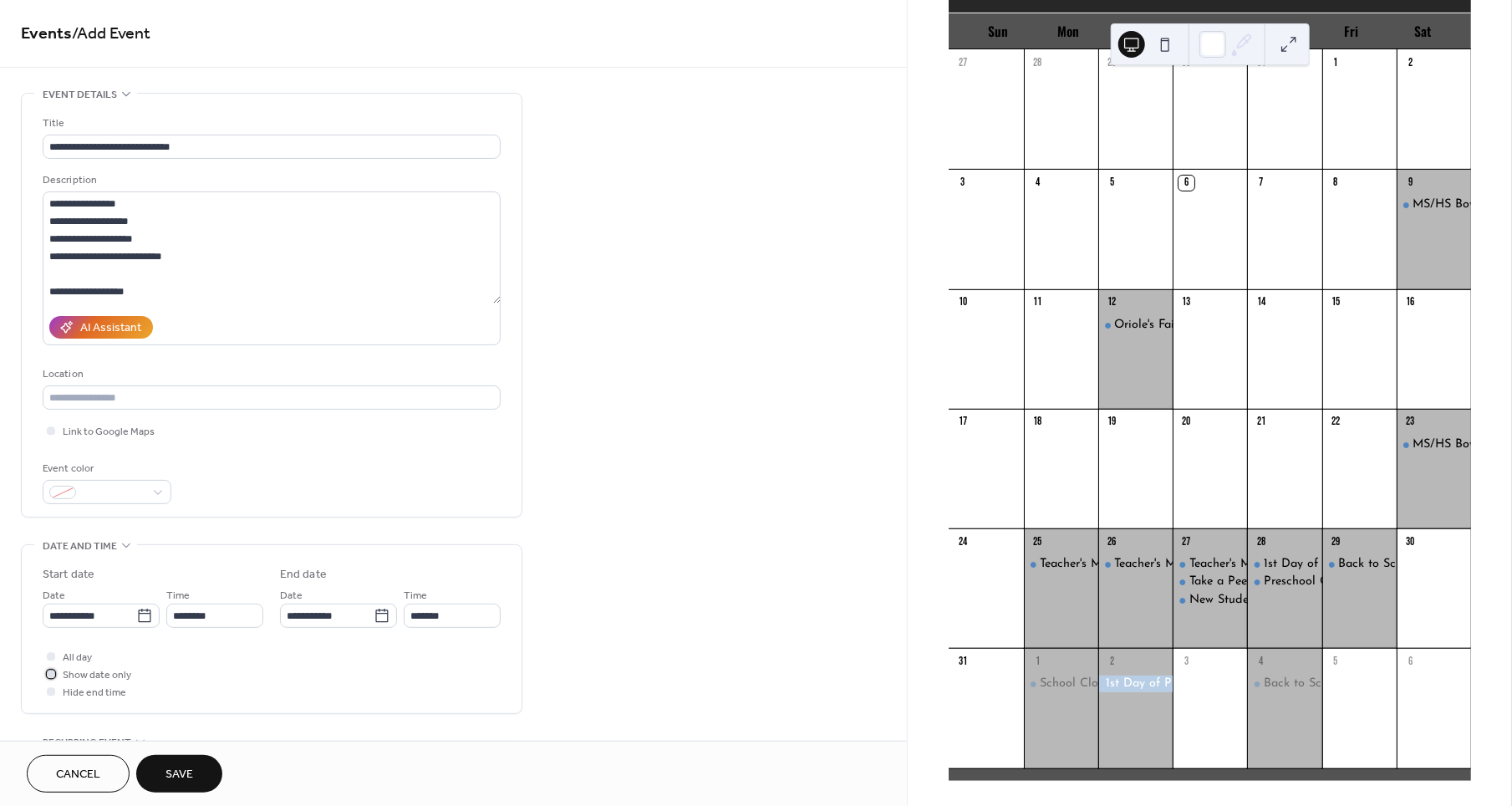 click on "Show date only" at bounding box center (97, 676) 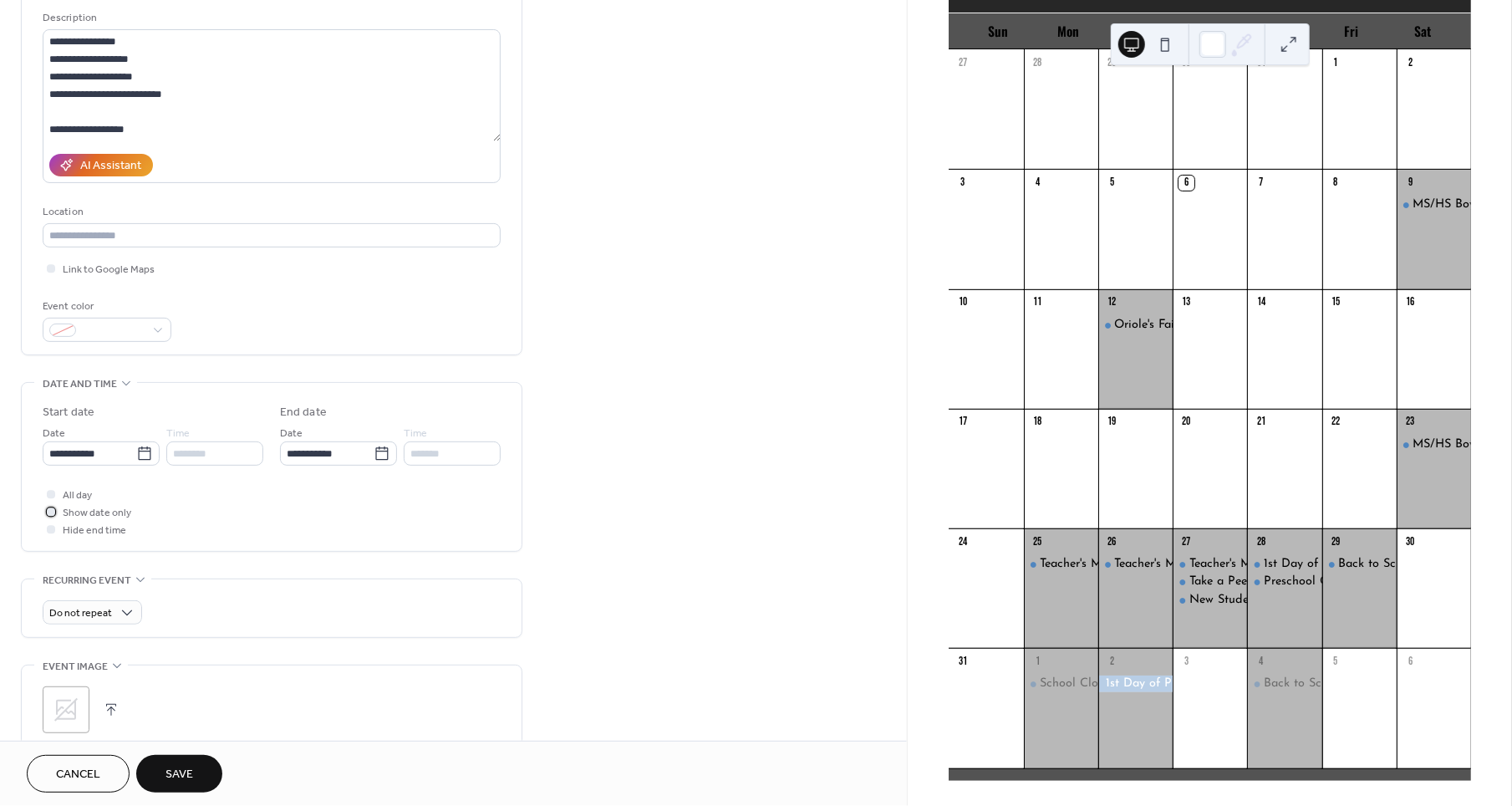 scroll, scrollTop: 163, scrollLeft: 0, axis: vertical 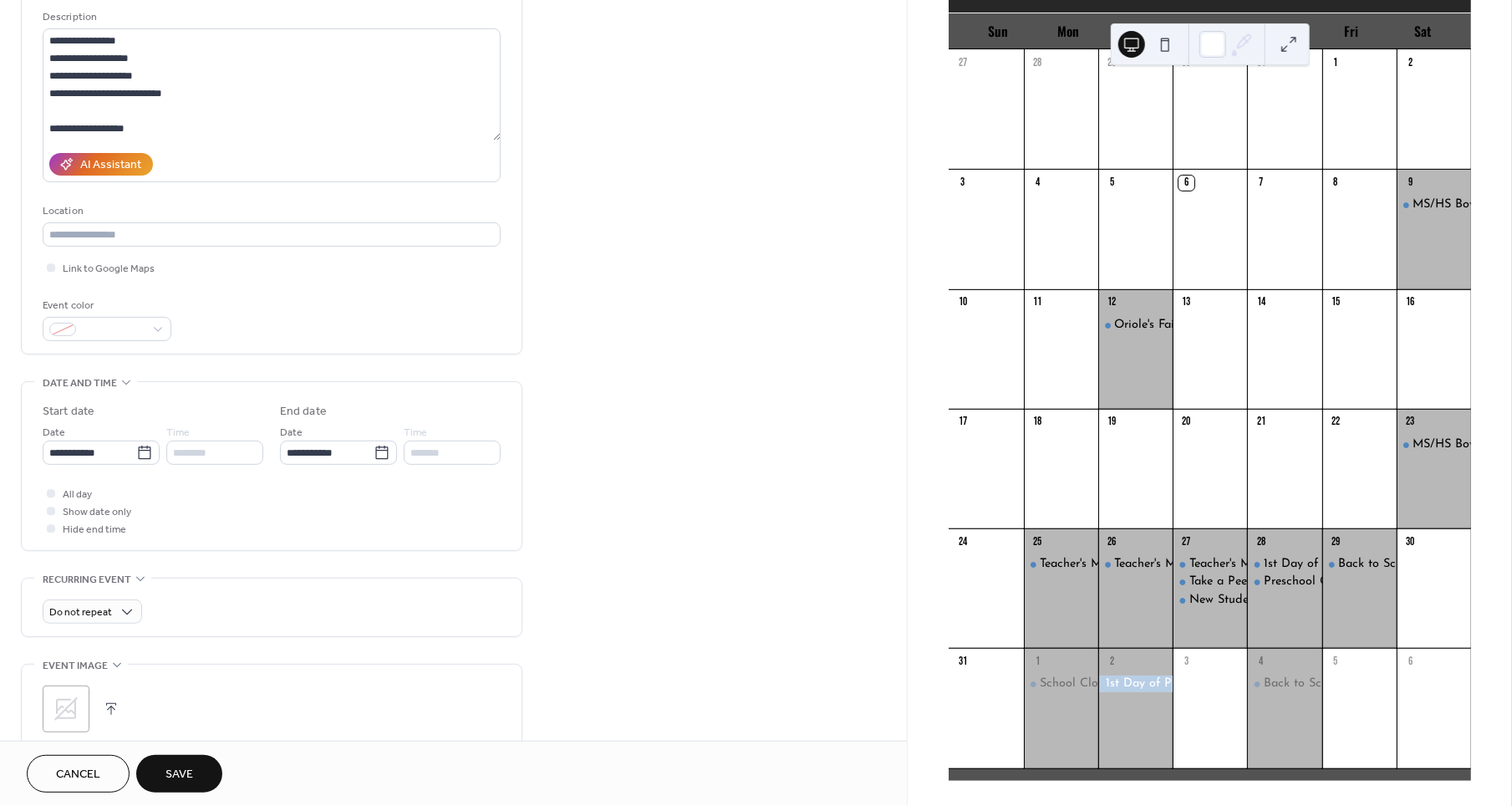 click 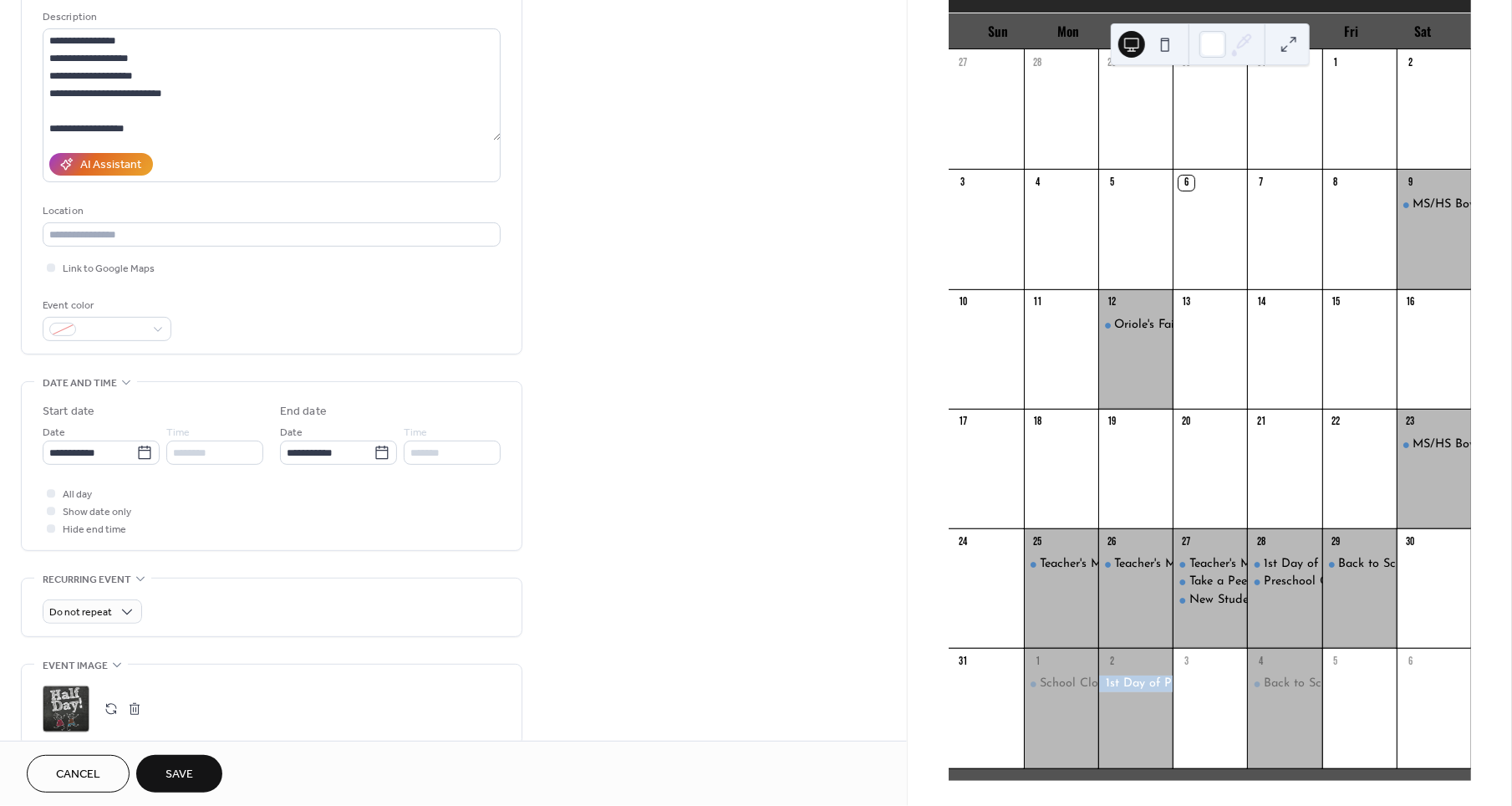 click on "Save" at bounding box center (179, 775) 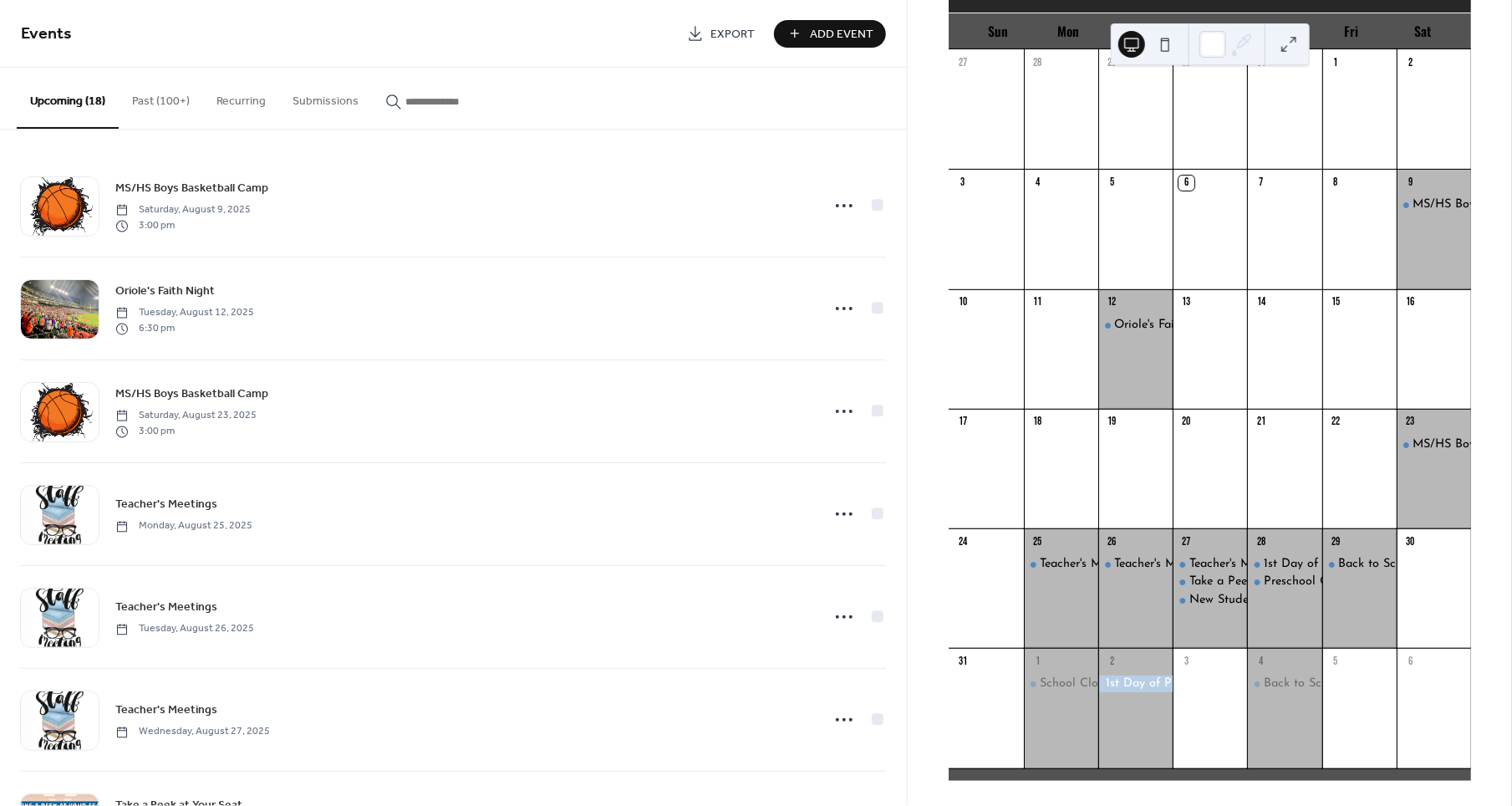 click on "Add Event" at bounding box center (842, 34) 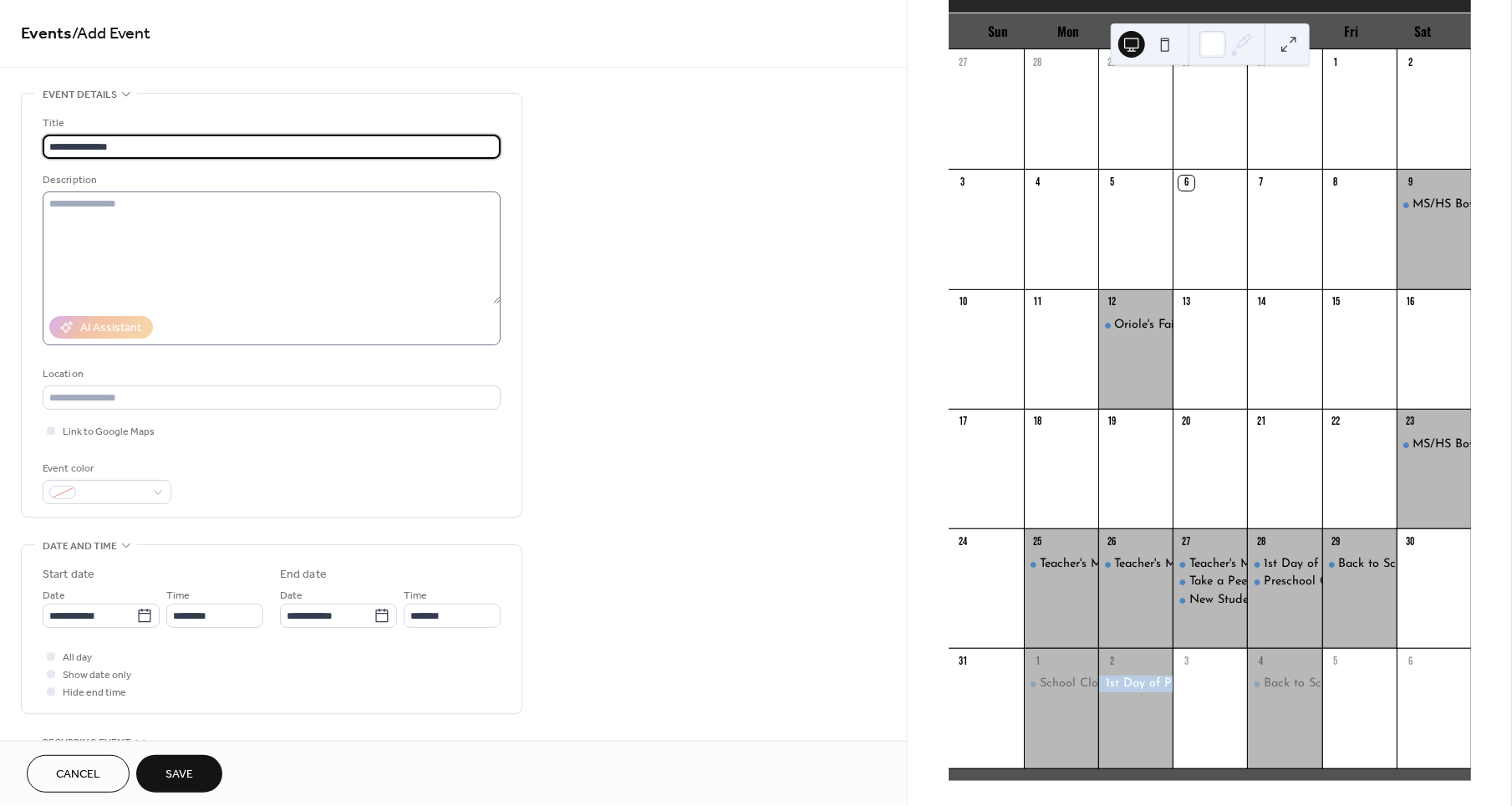 type on "**********" 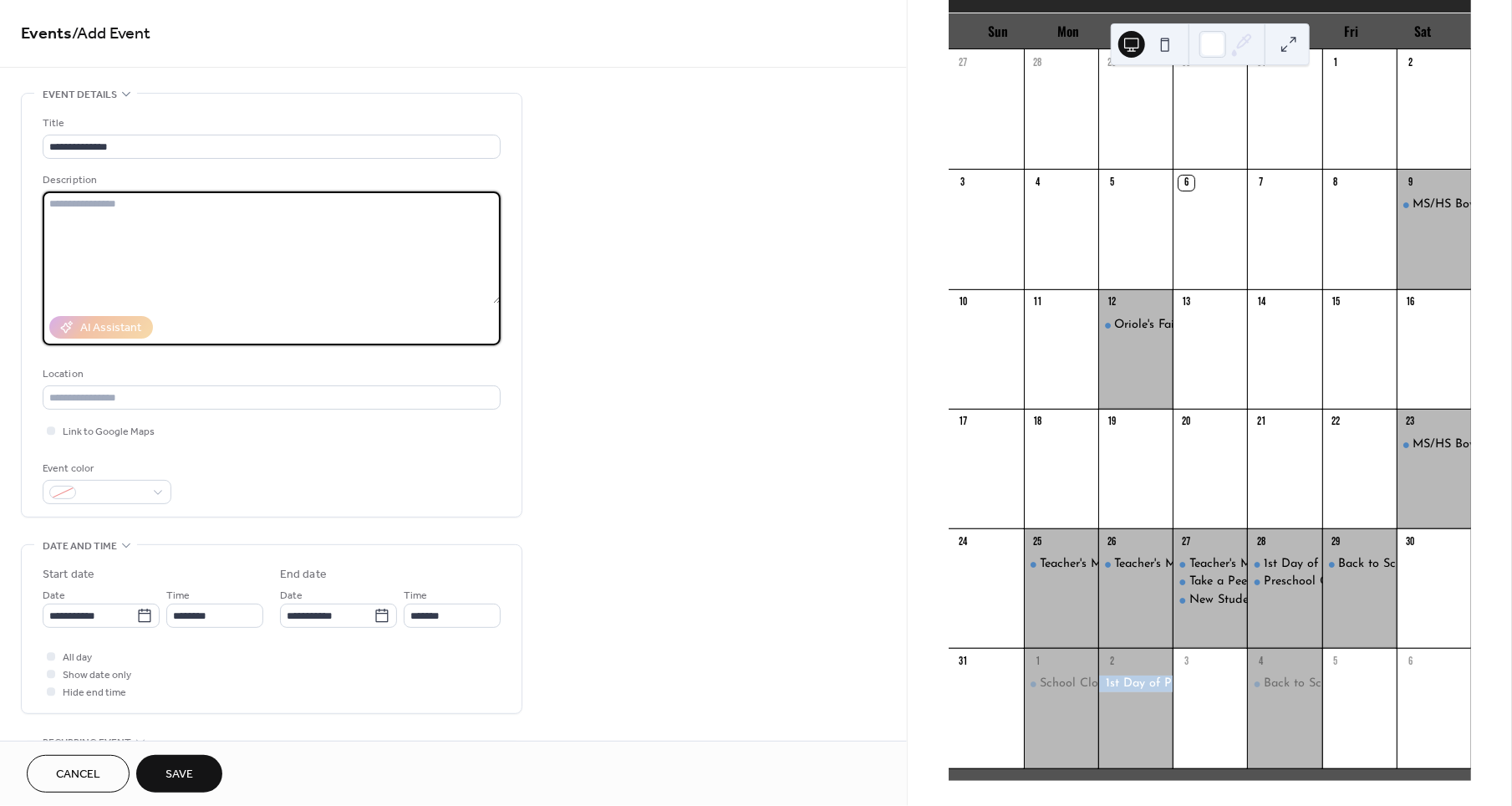 click at bounding box center (272, 247) 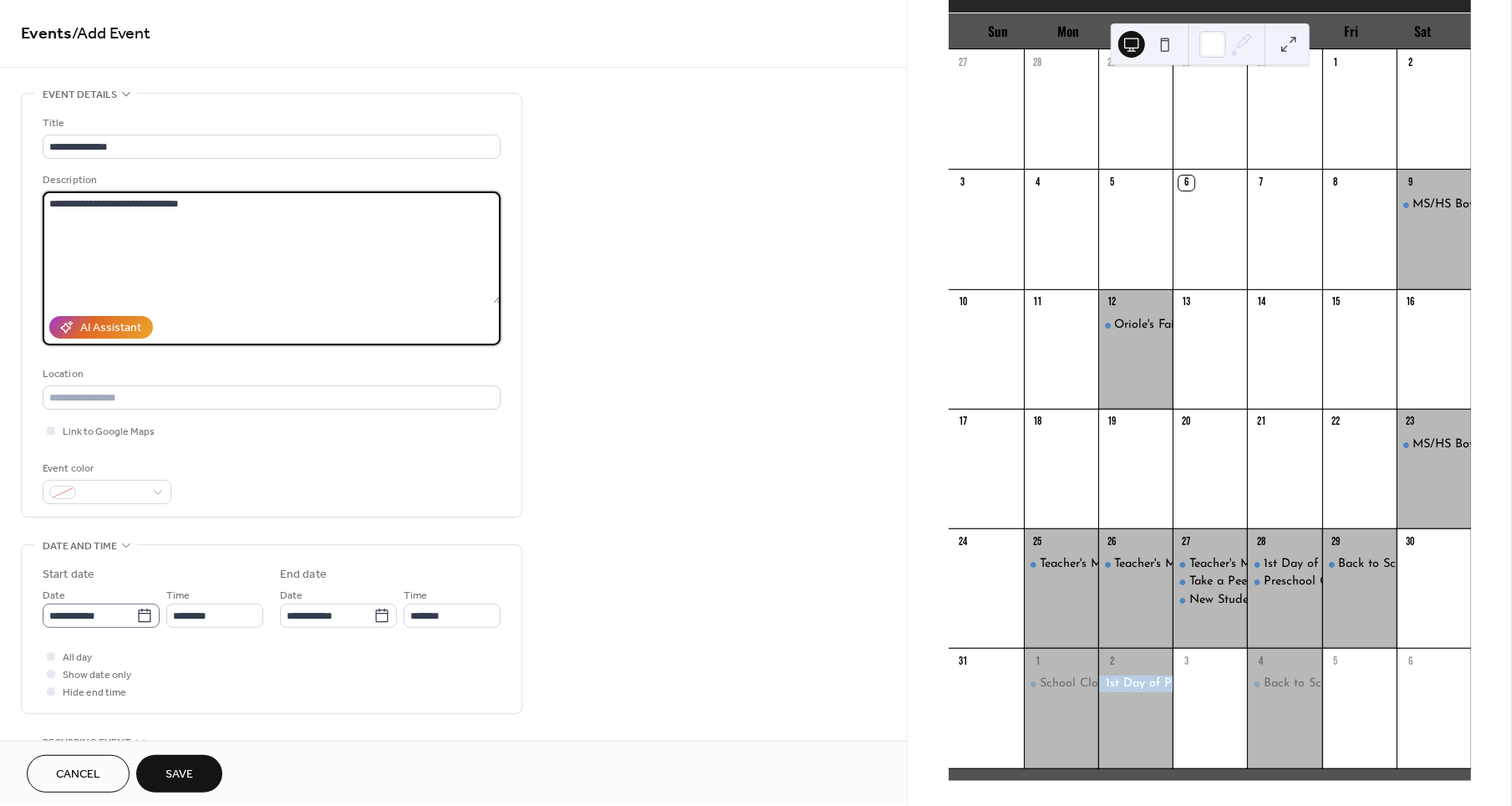 type on "**********" 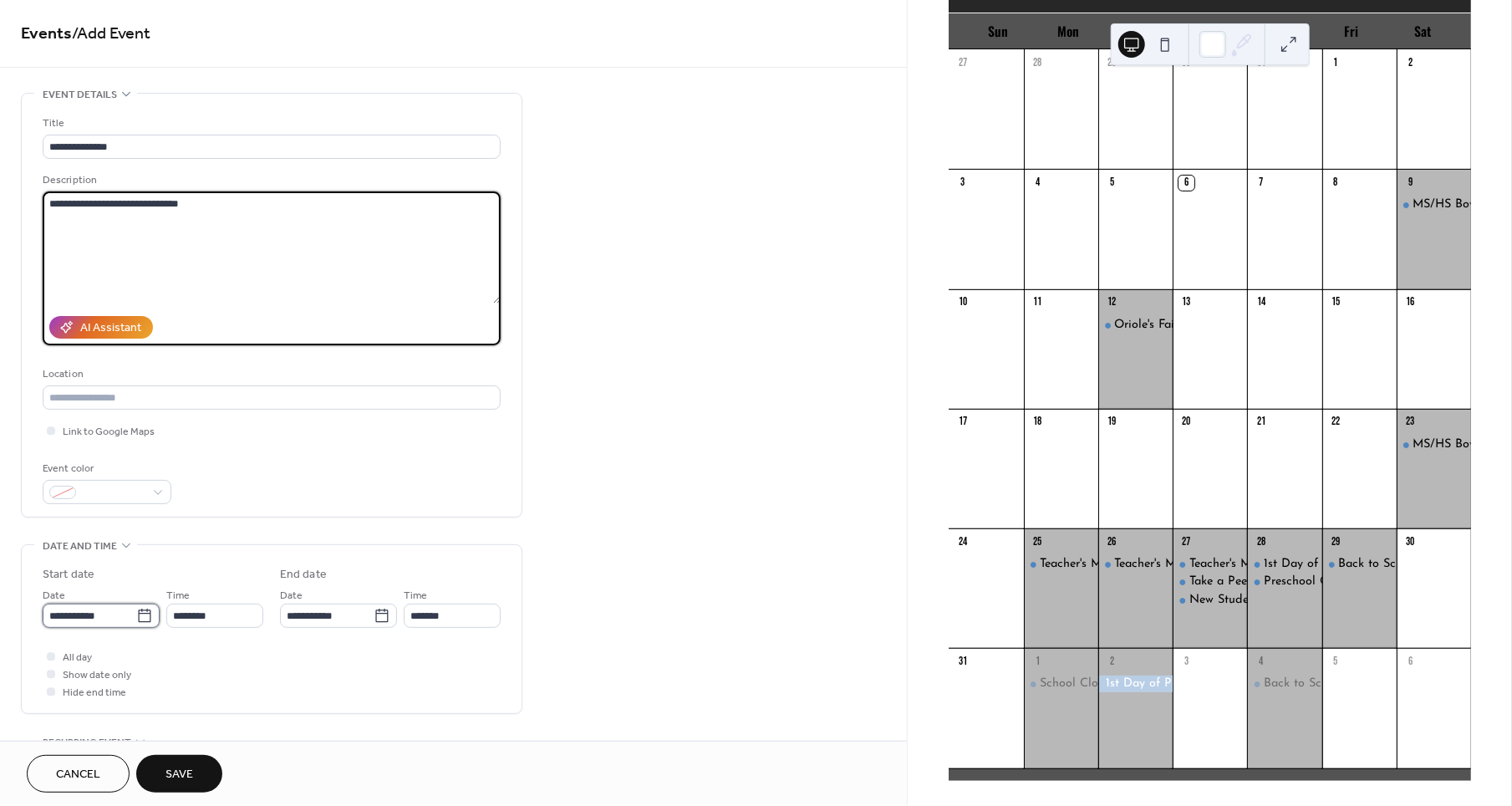 click on "**********" at bounding box center [89, 615] 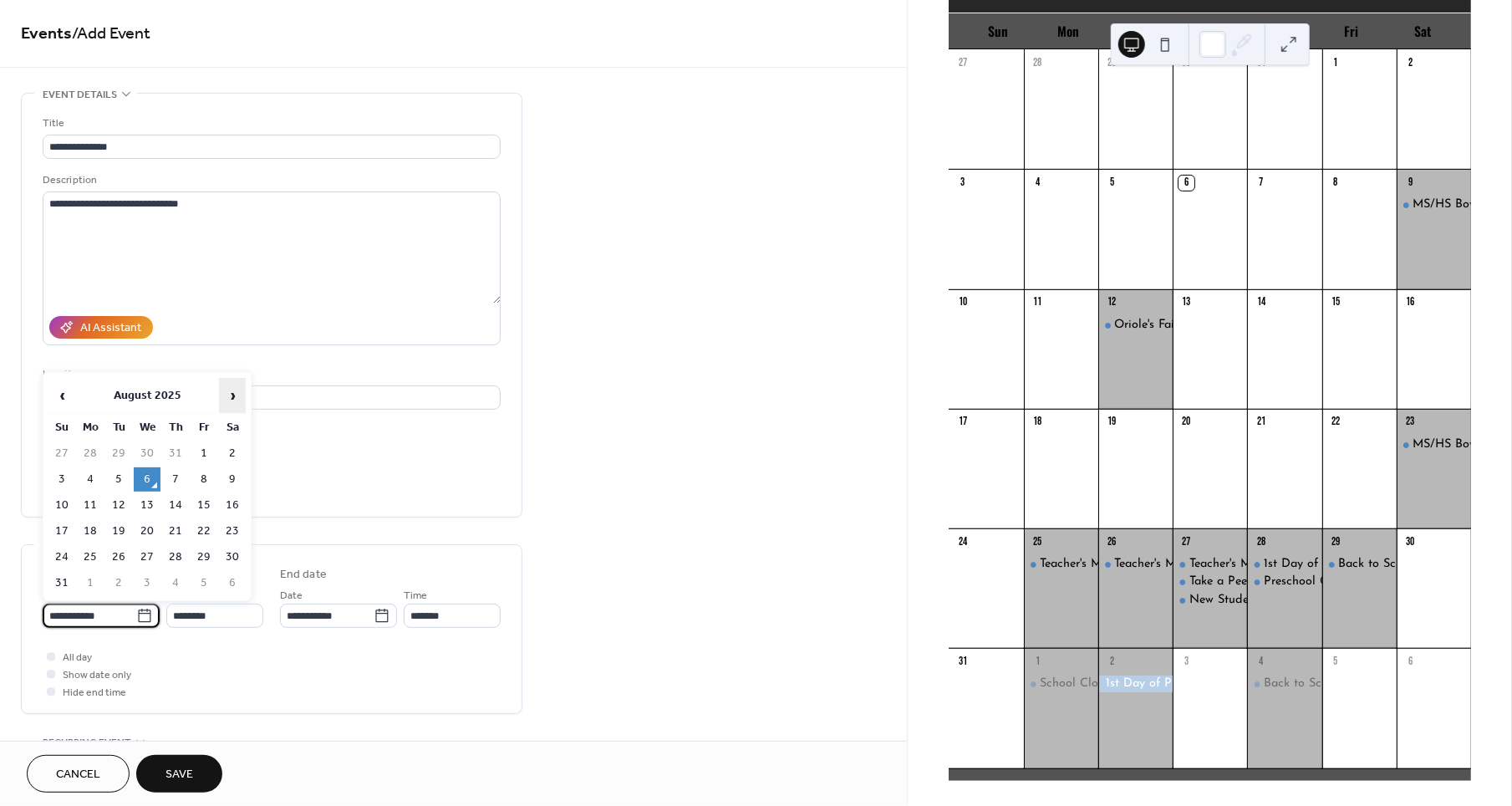 click on "›" at bounding box center [232, 395] 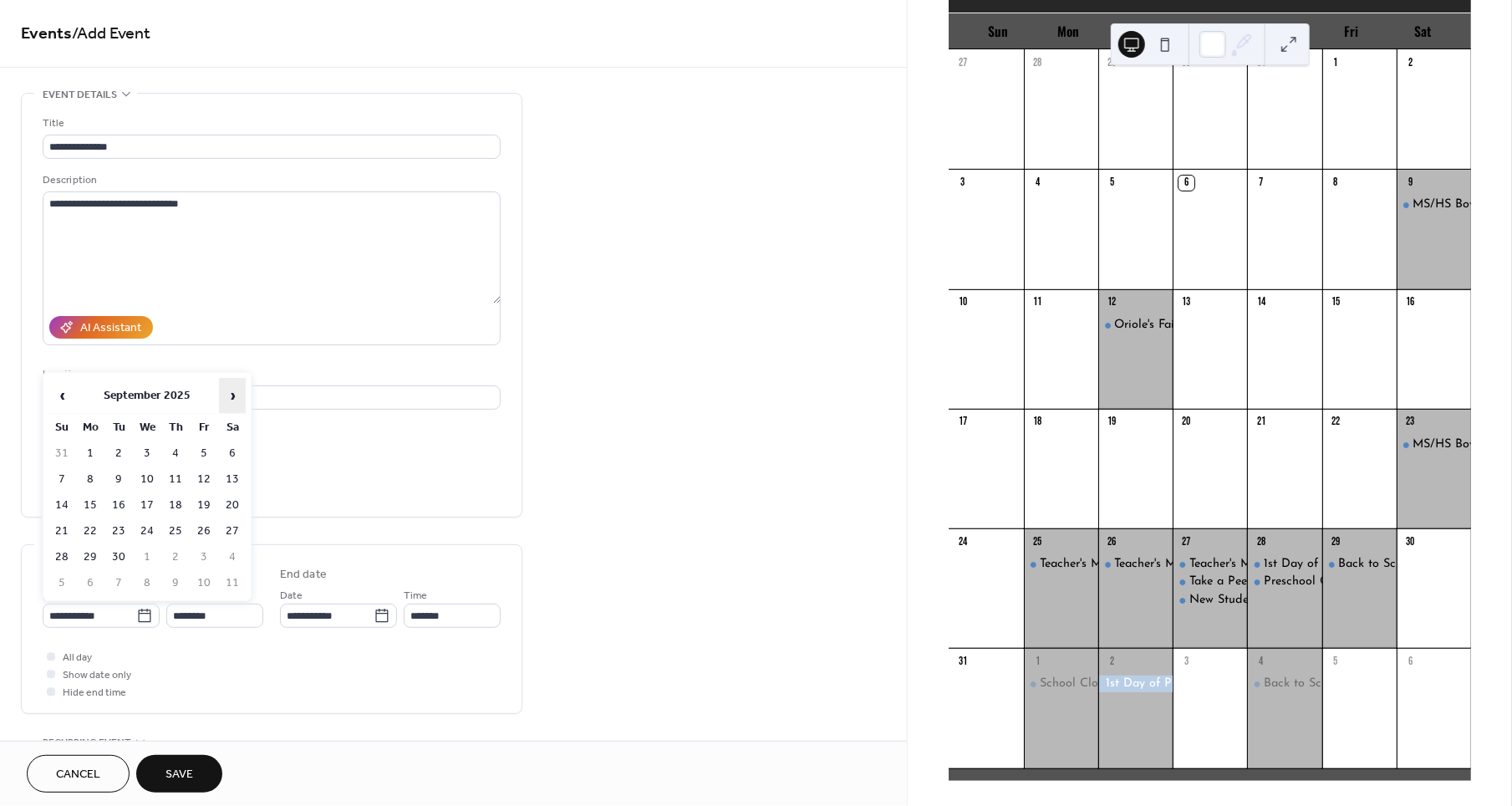 click on "›" at bounding box center [232, 395] 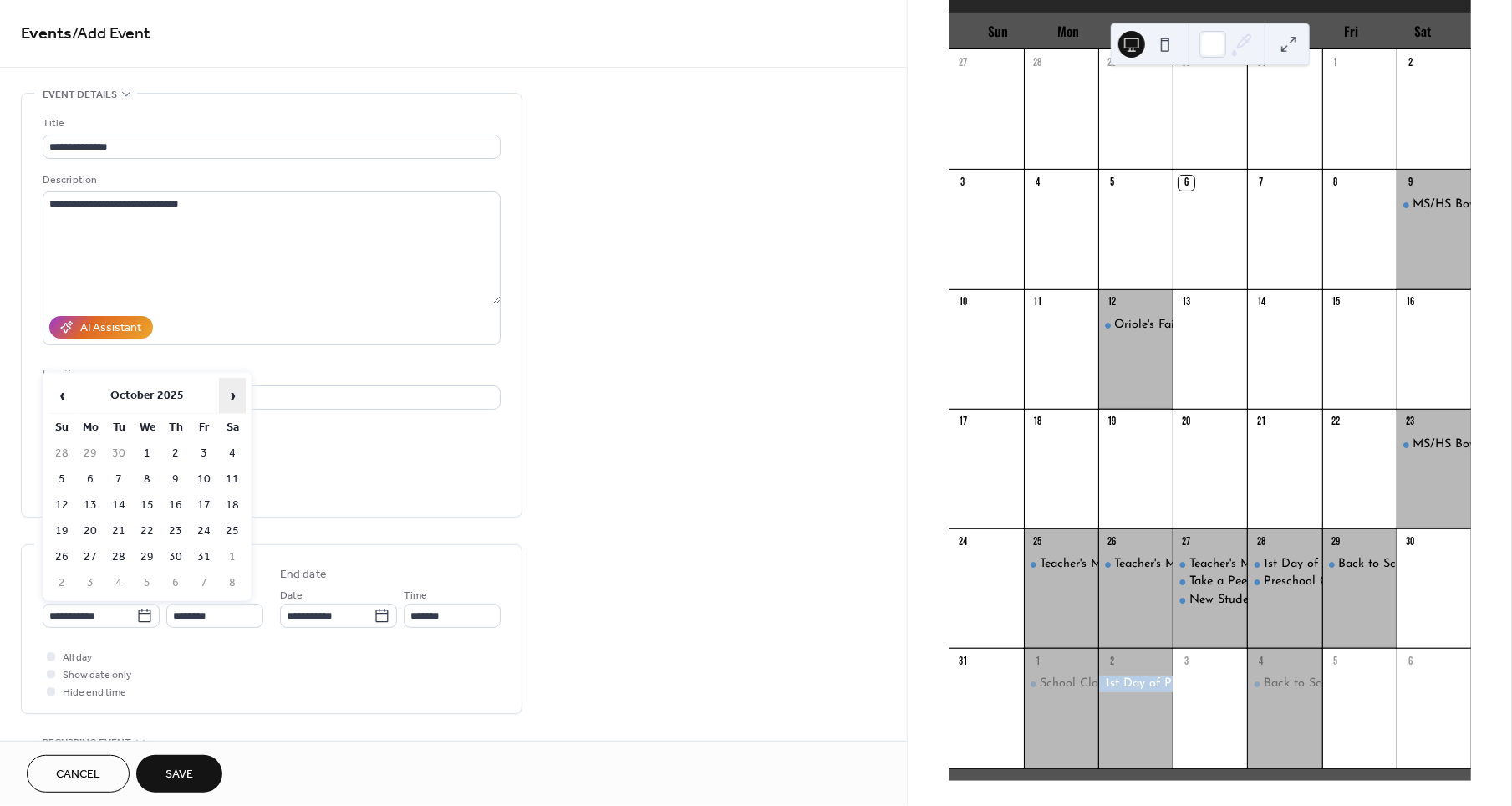 click on "›" at bounding box center (232, 395) 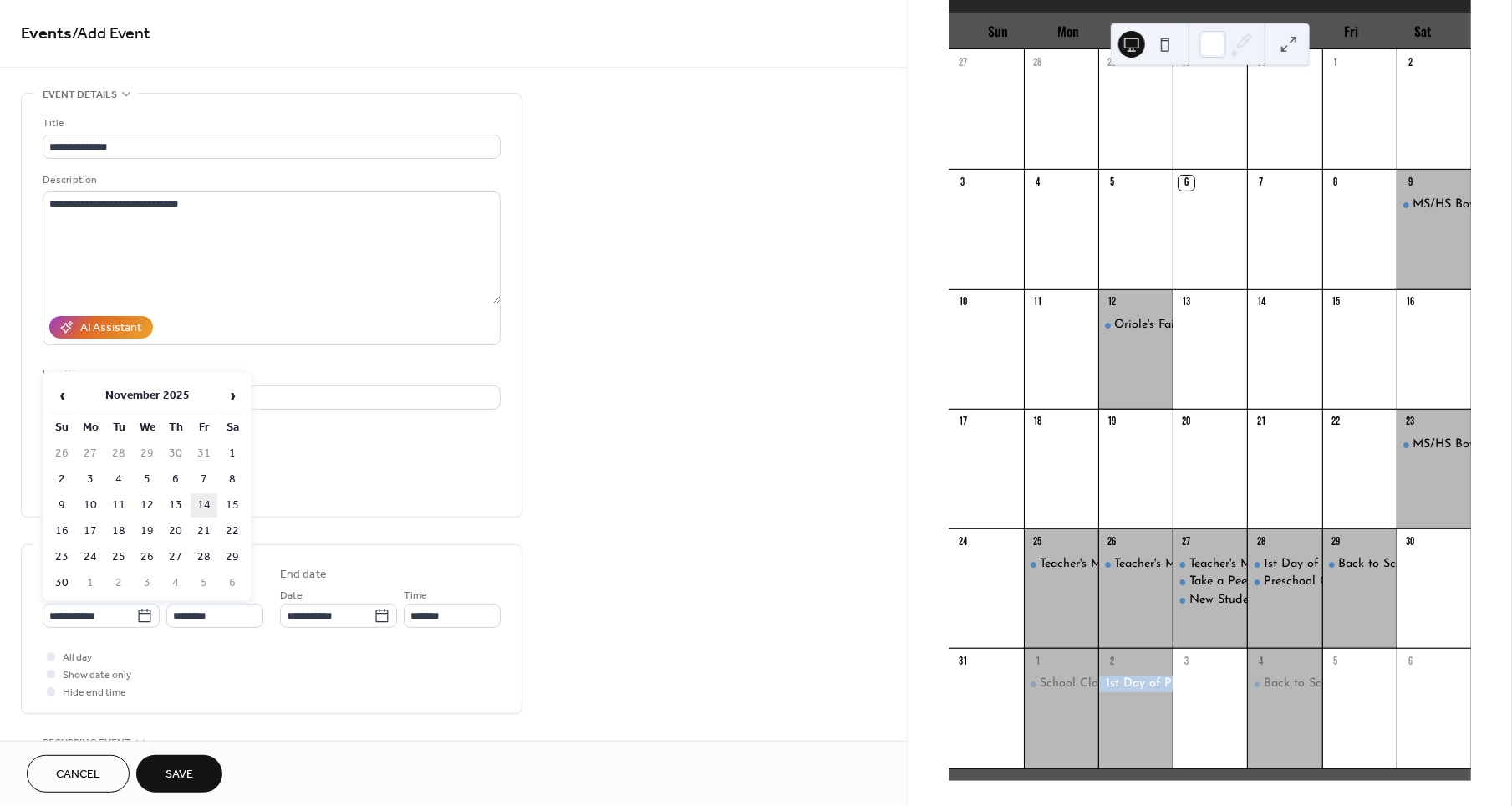 click on "14" at bounding box center (204, 505) 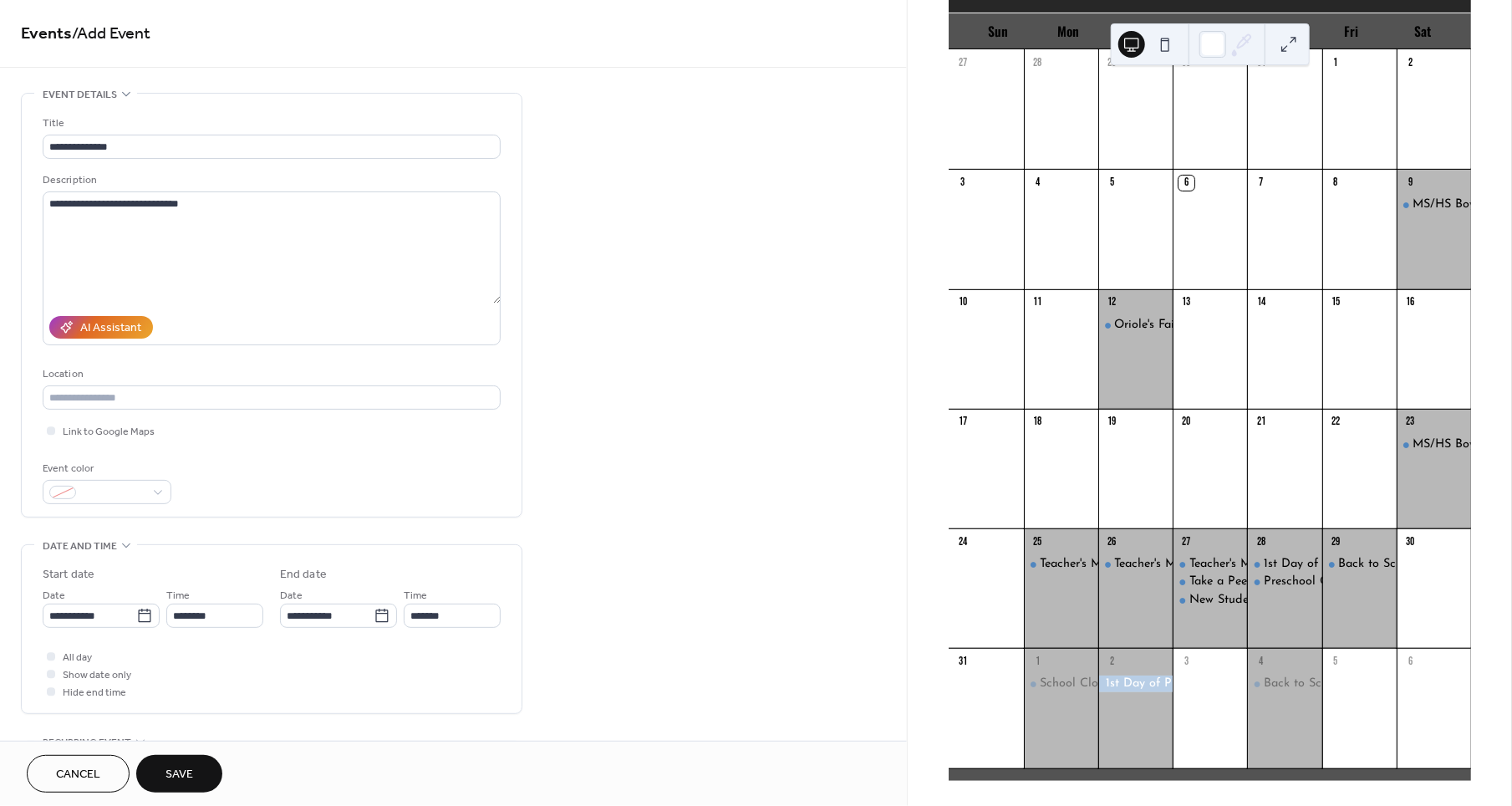 type on "**********" 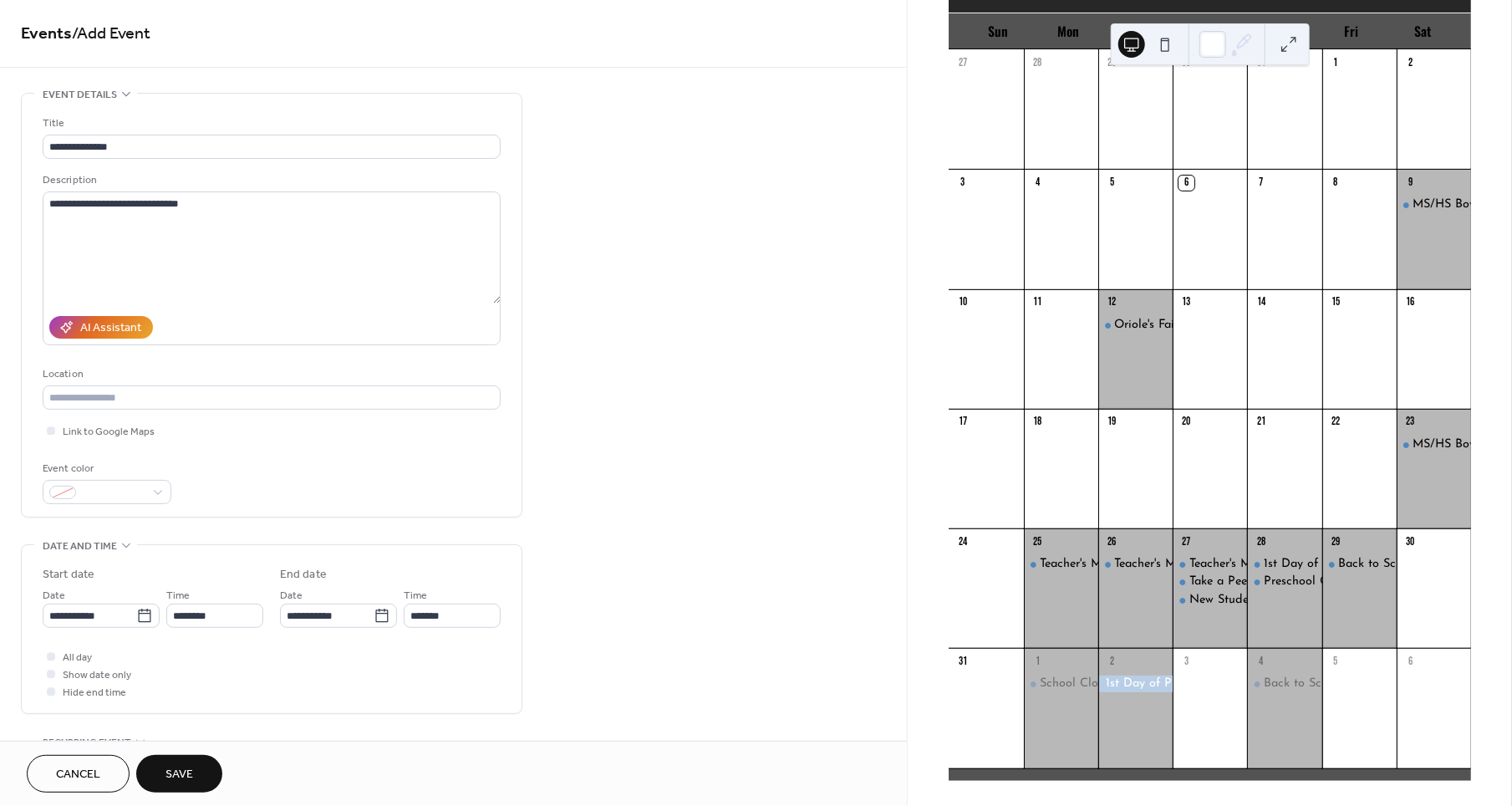 type on "**********" 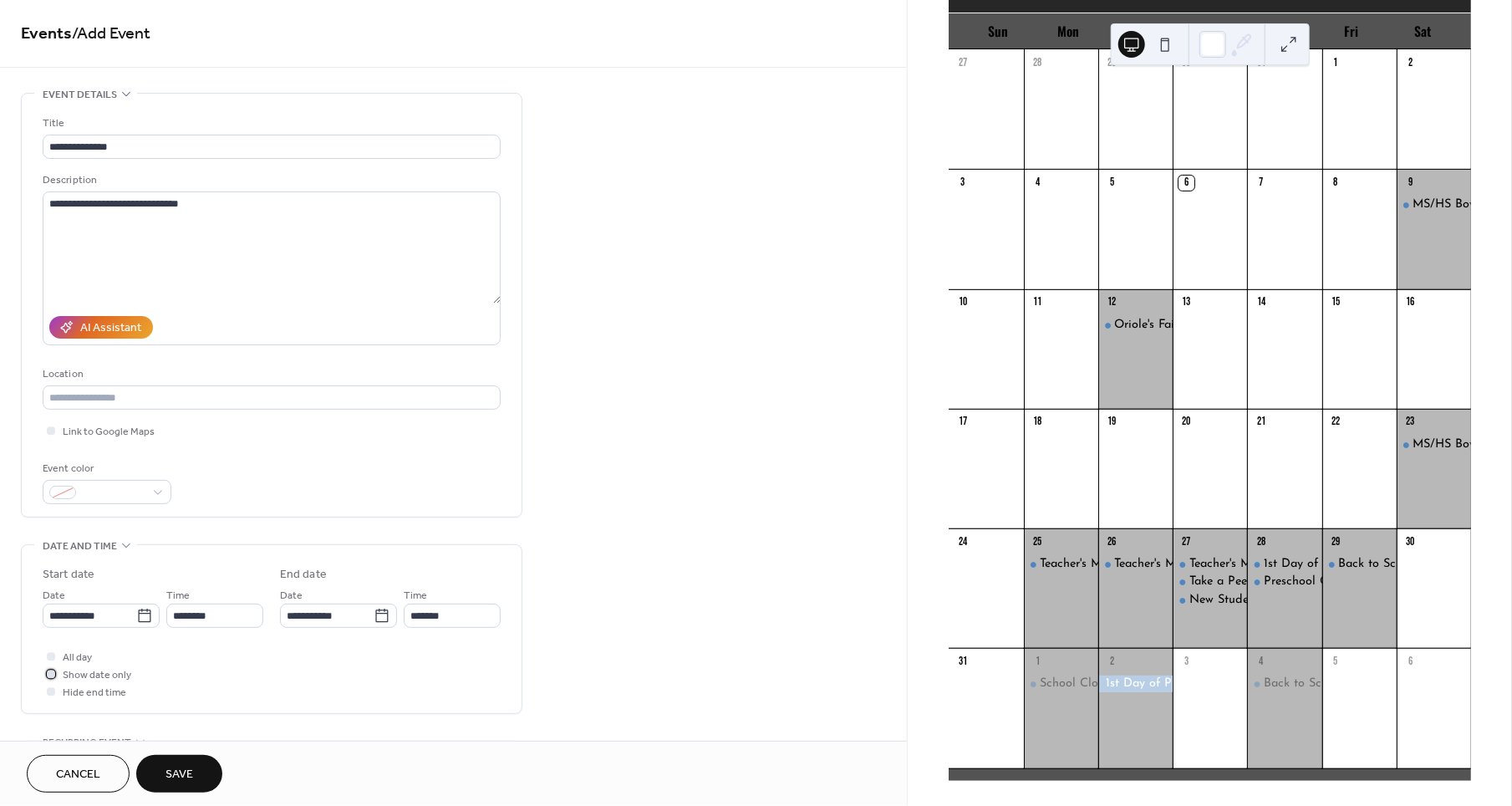 click on "Show date only" at bounding box center (97, 676) 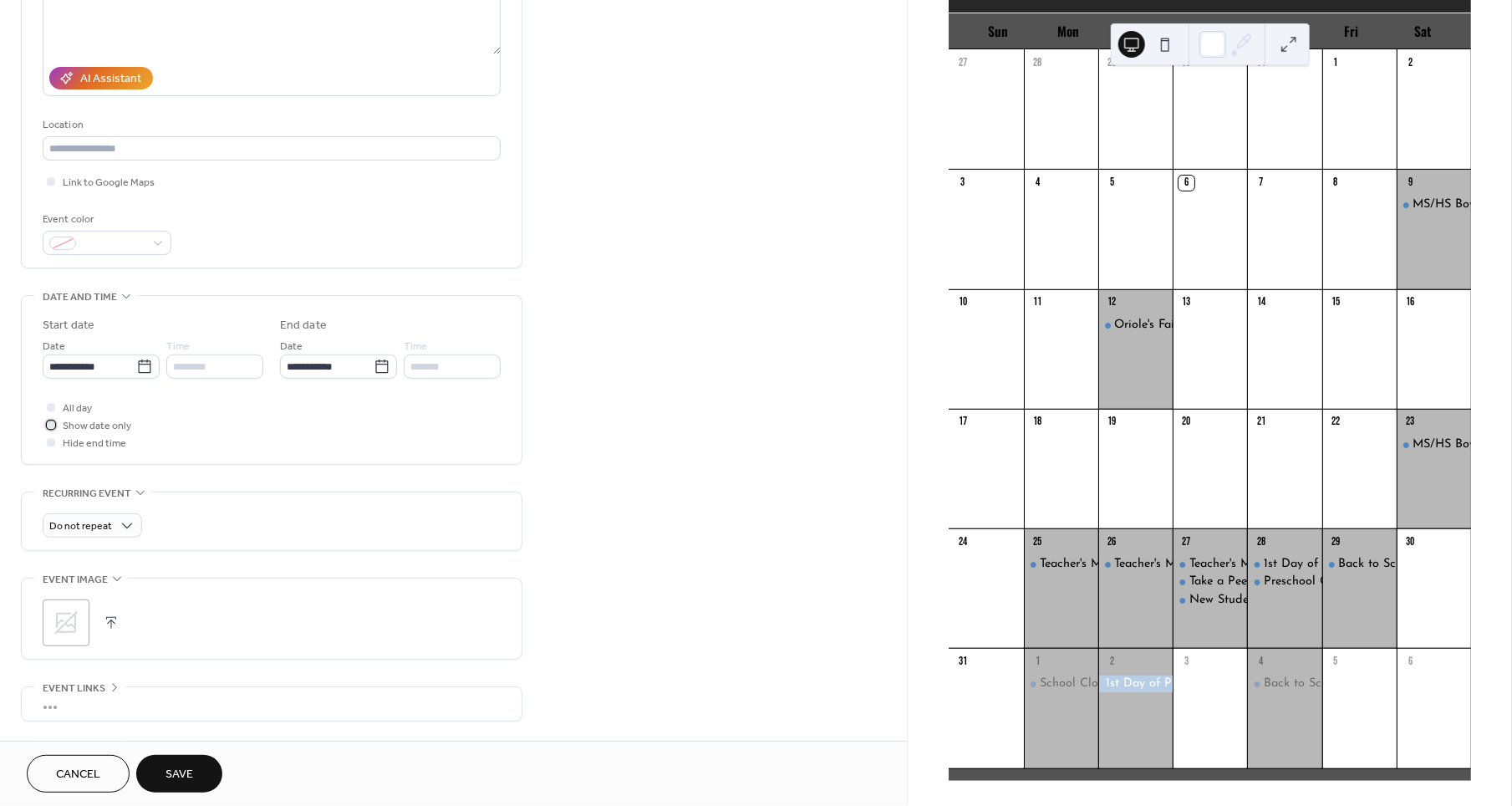 scroll, scrollTop: 251, scrollLeft: 0, axis: vertical 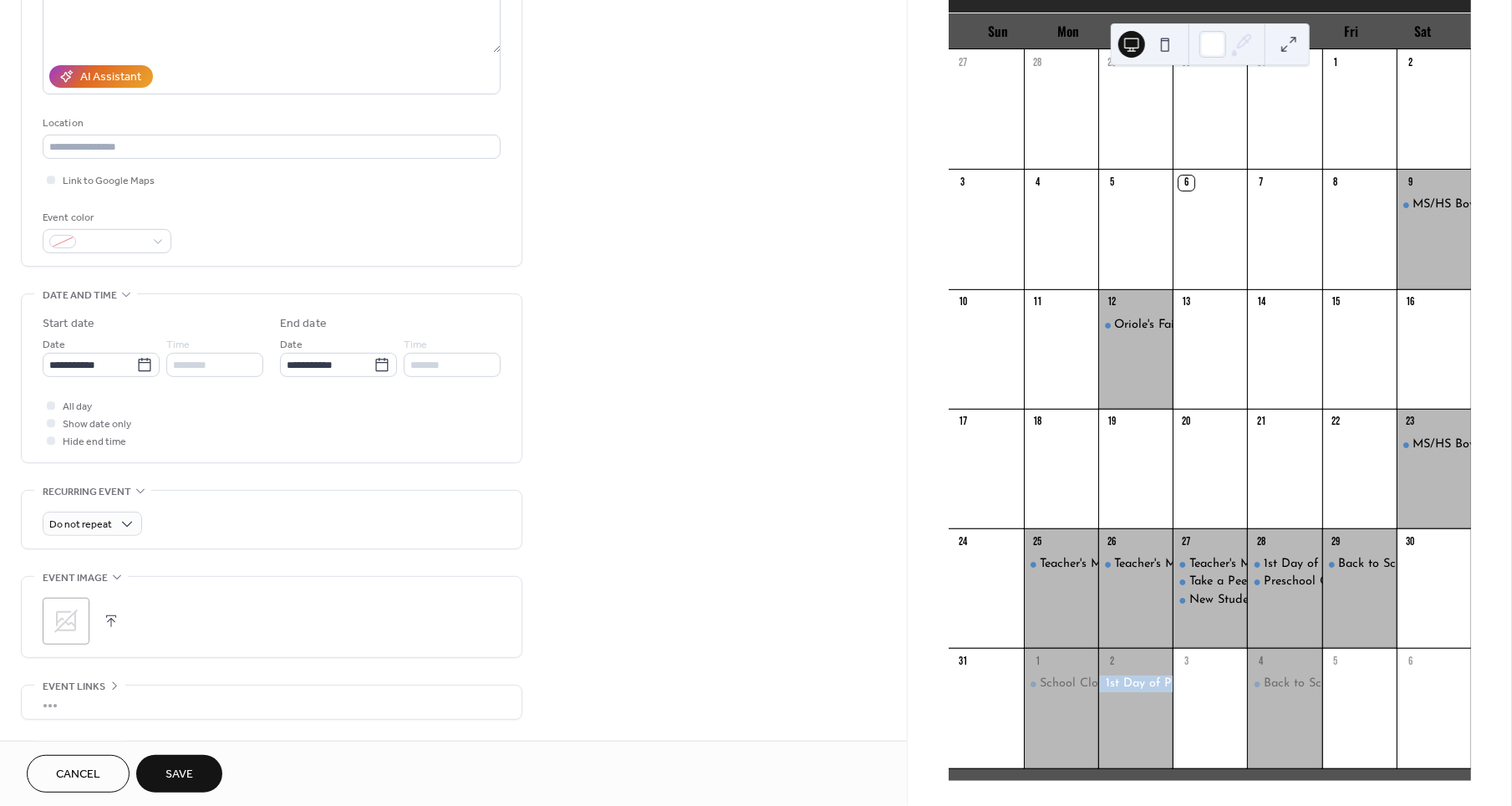 click 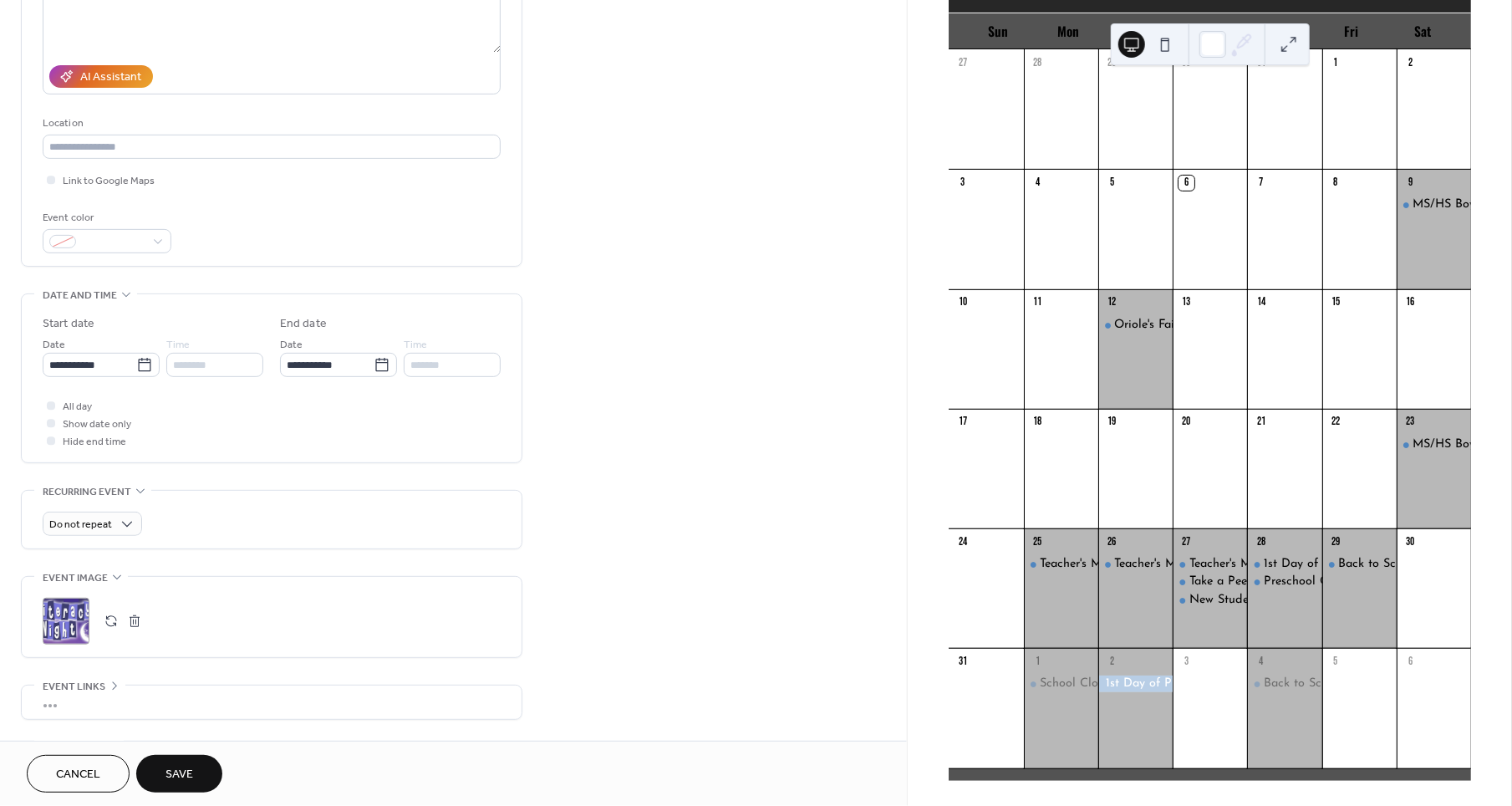 click on "Save" at bounding box center (179, 775) 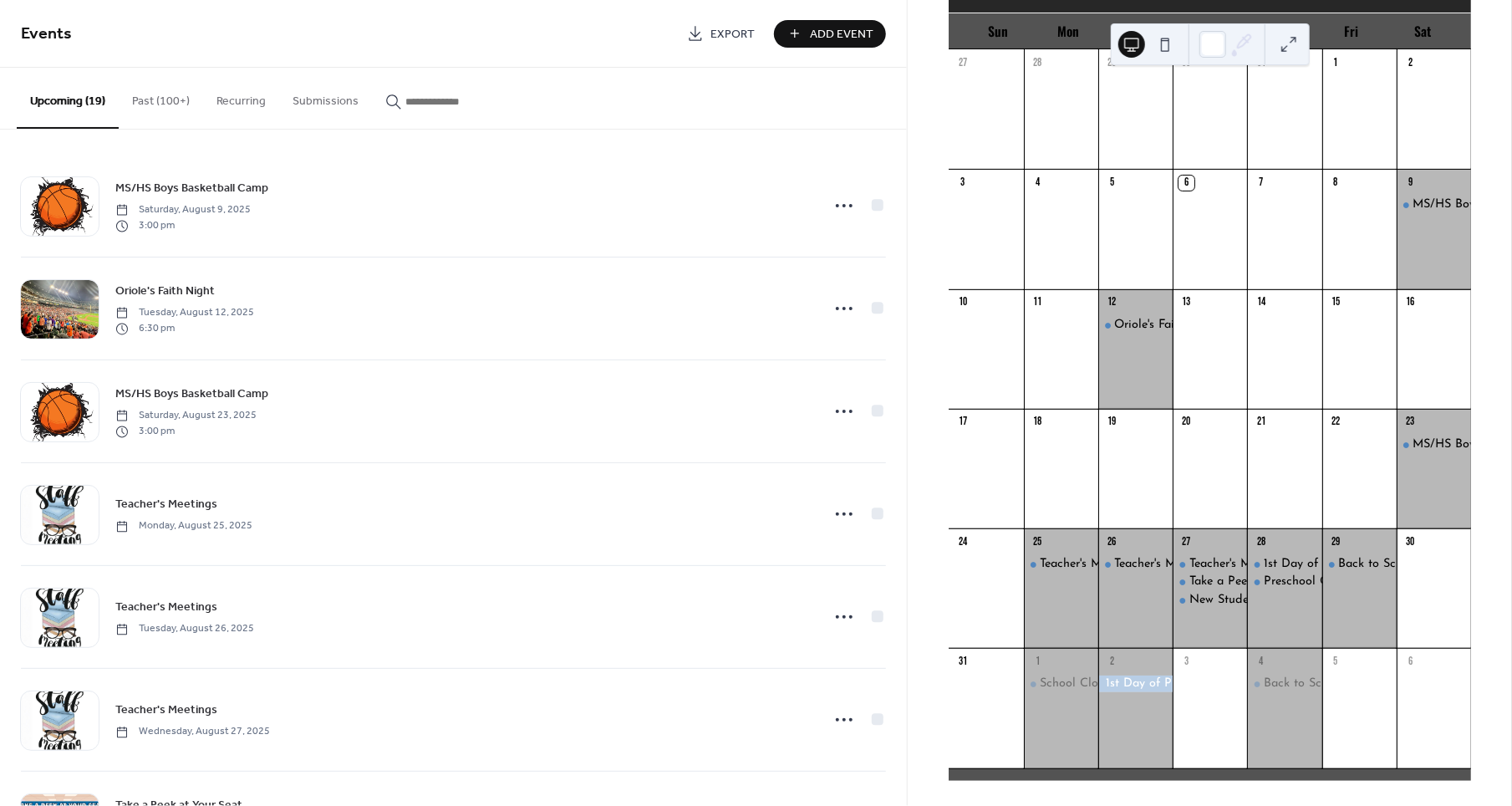 click on "Add Event" at bounding box center [842, 34] 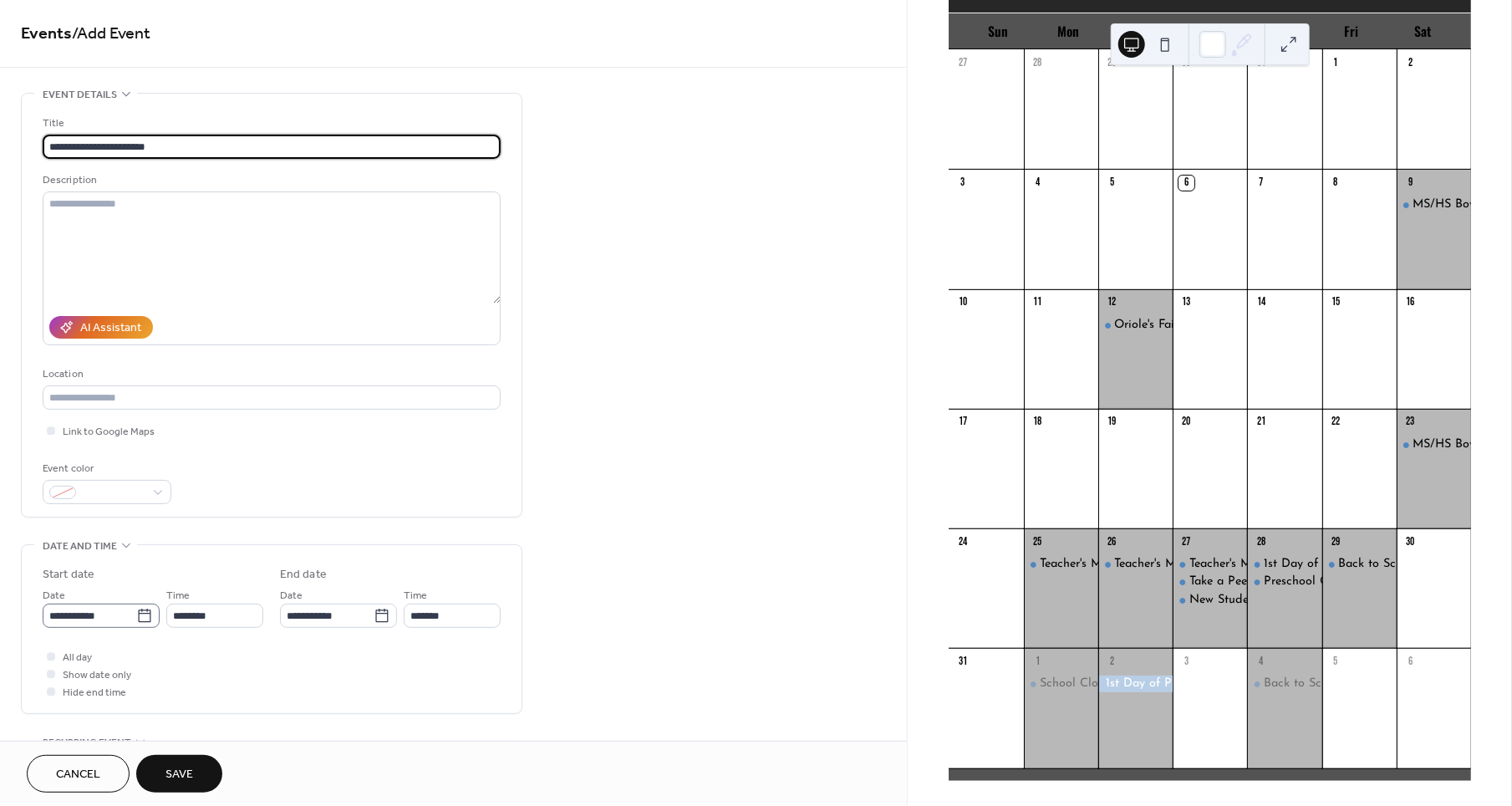 type on "**********" 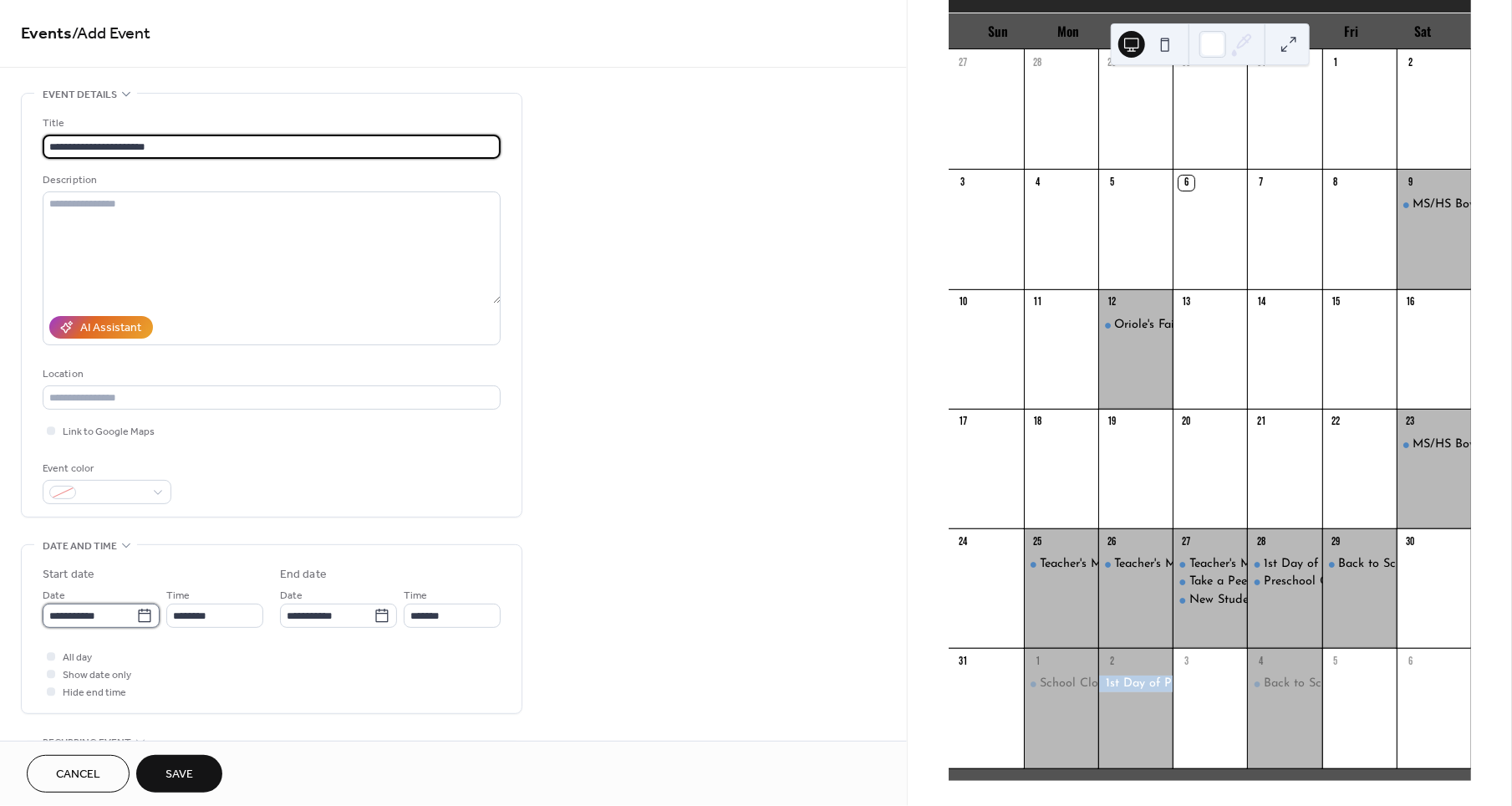 click on "**********" at bounding box center (89, 615) 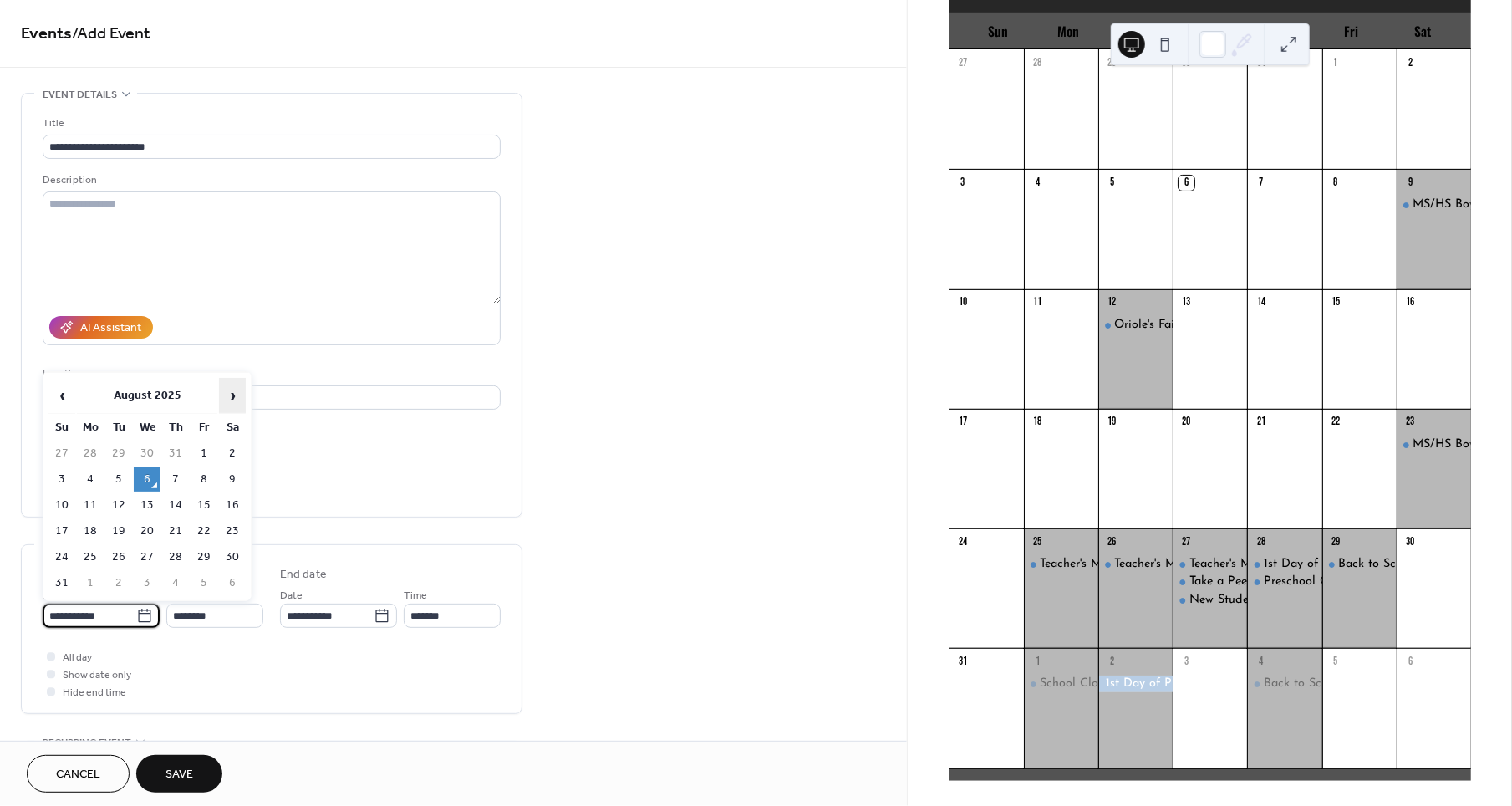 click on "›" at bounding box center (232, 395) 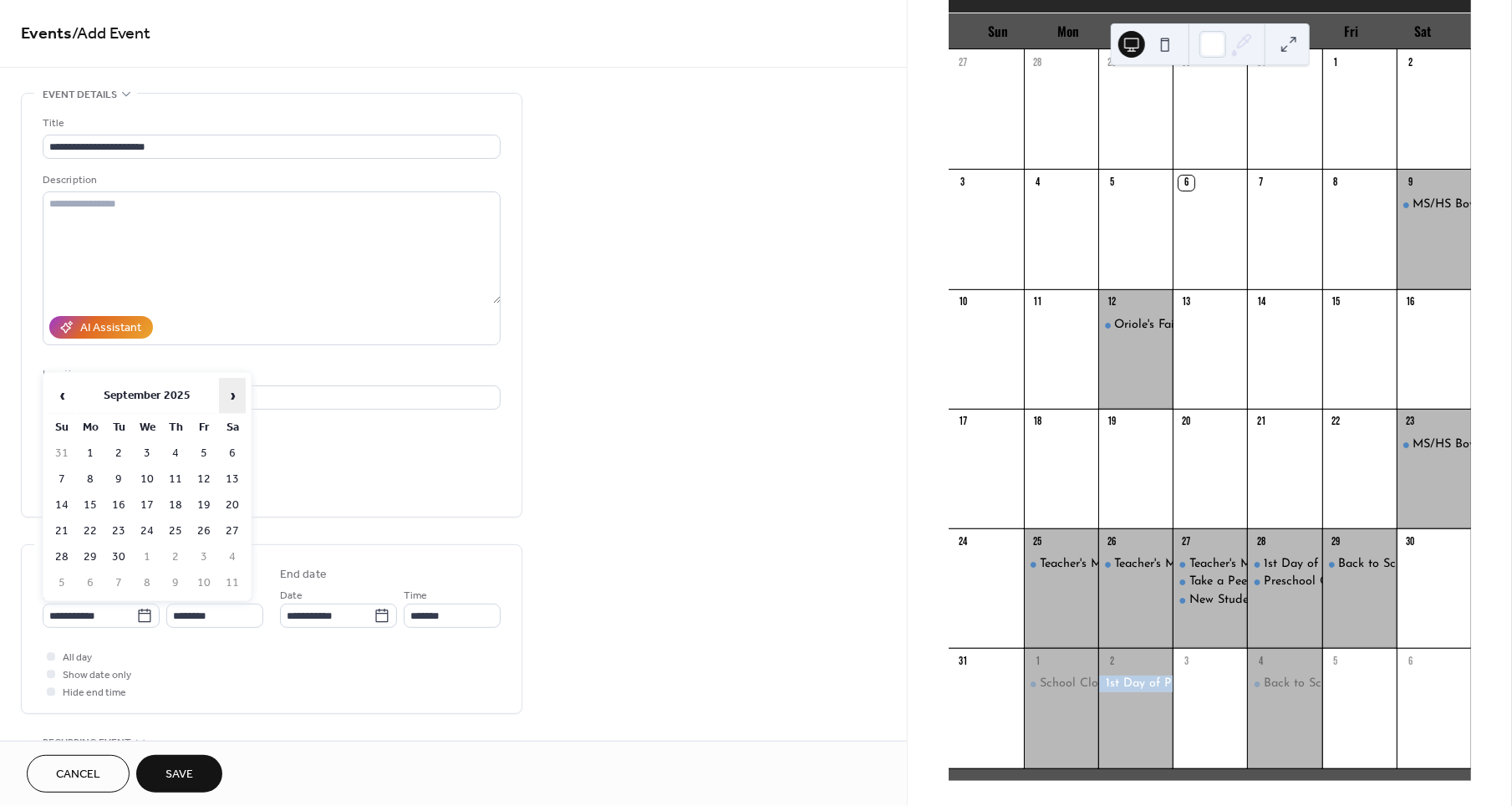 click on "›" at bounding box center (232, 395) 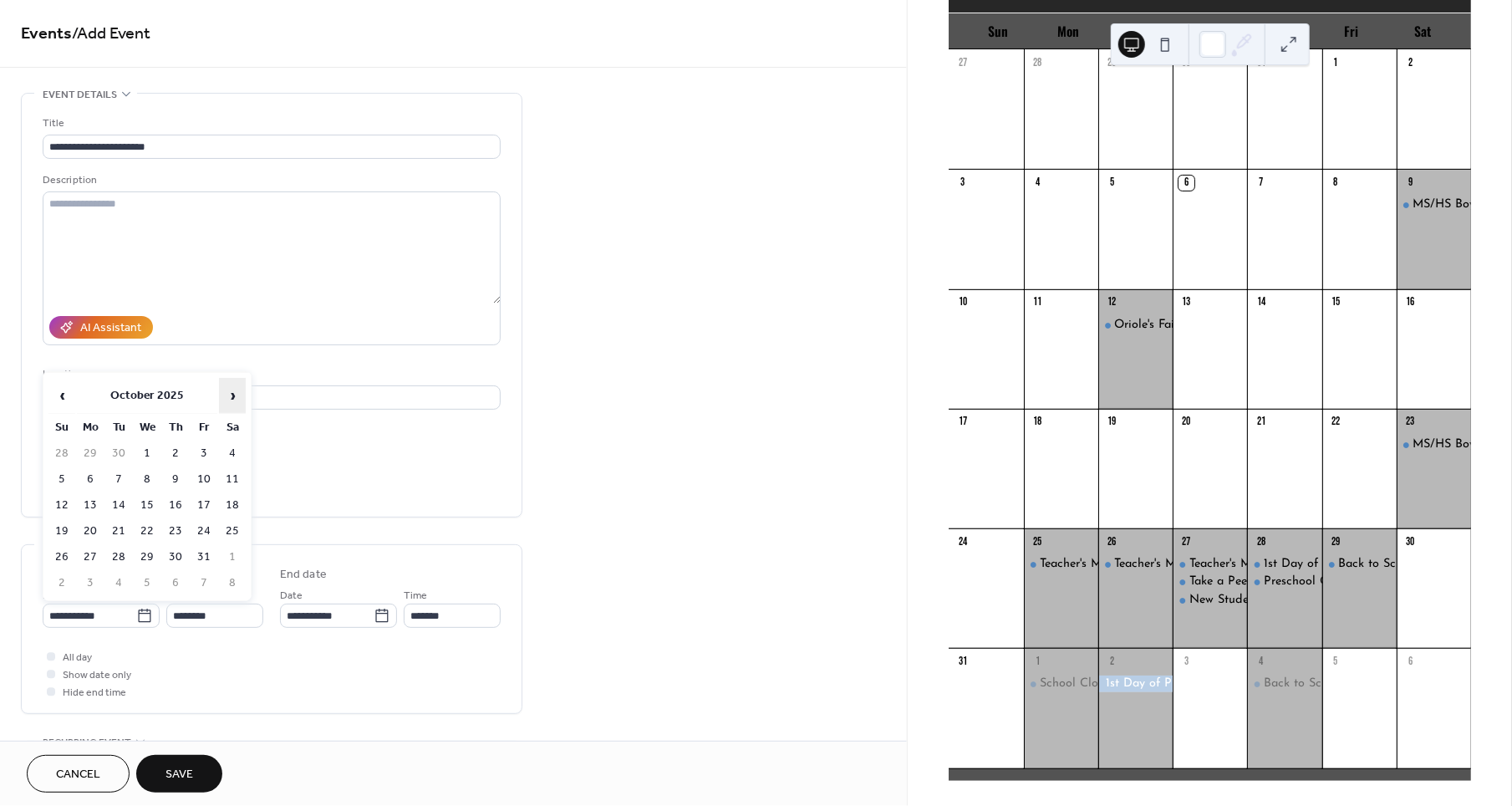 click on "›" at bounding box center (232, 395) 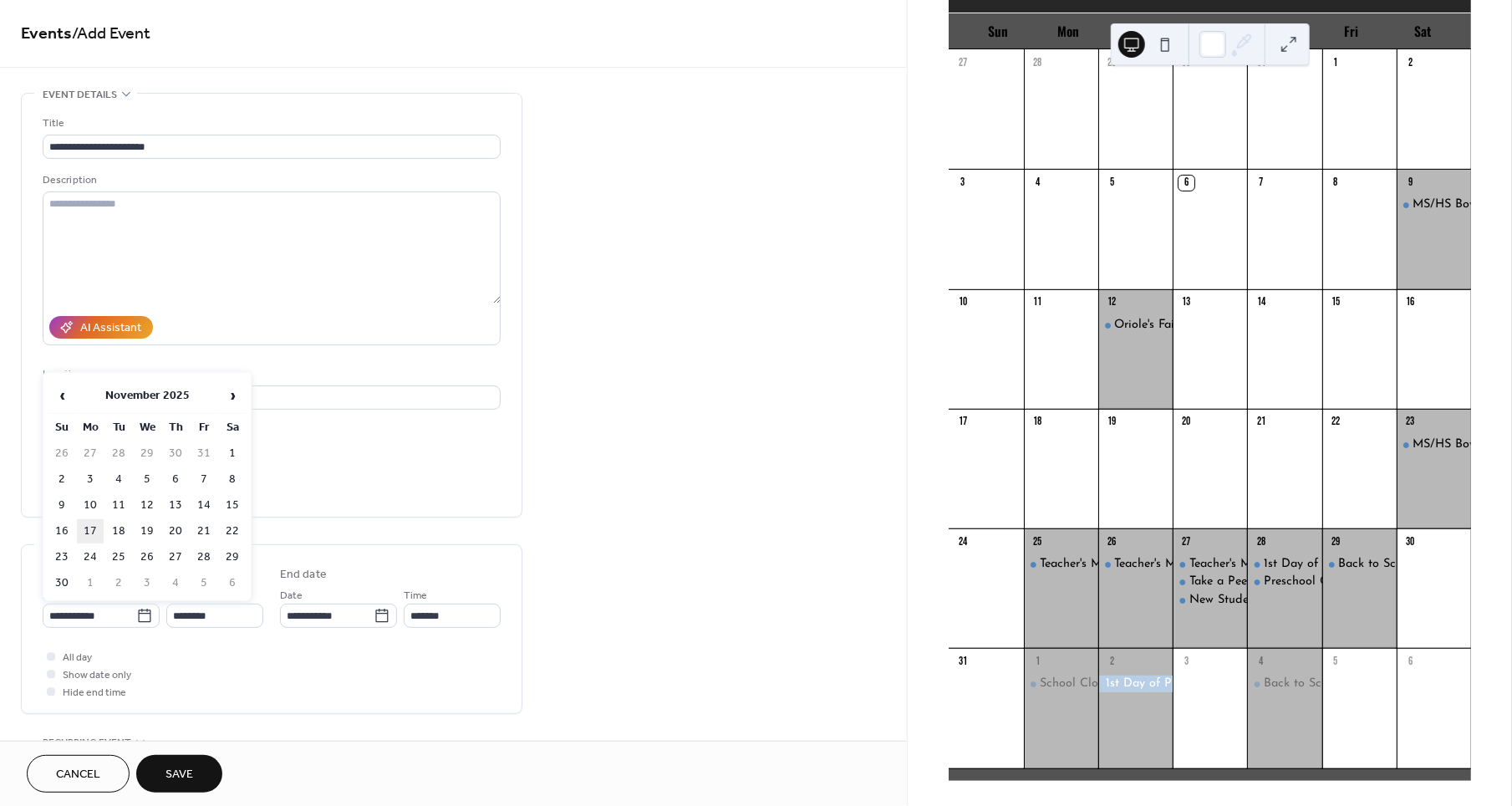 click on "17" at bounding box center (90, 531) 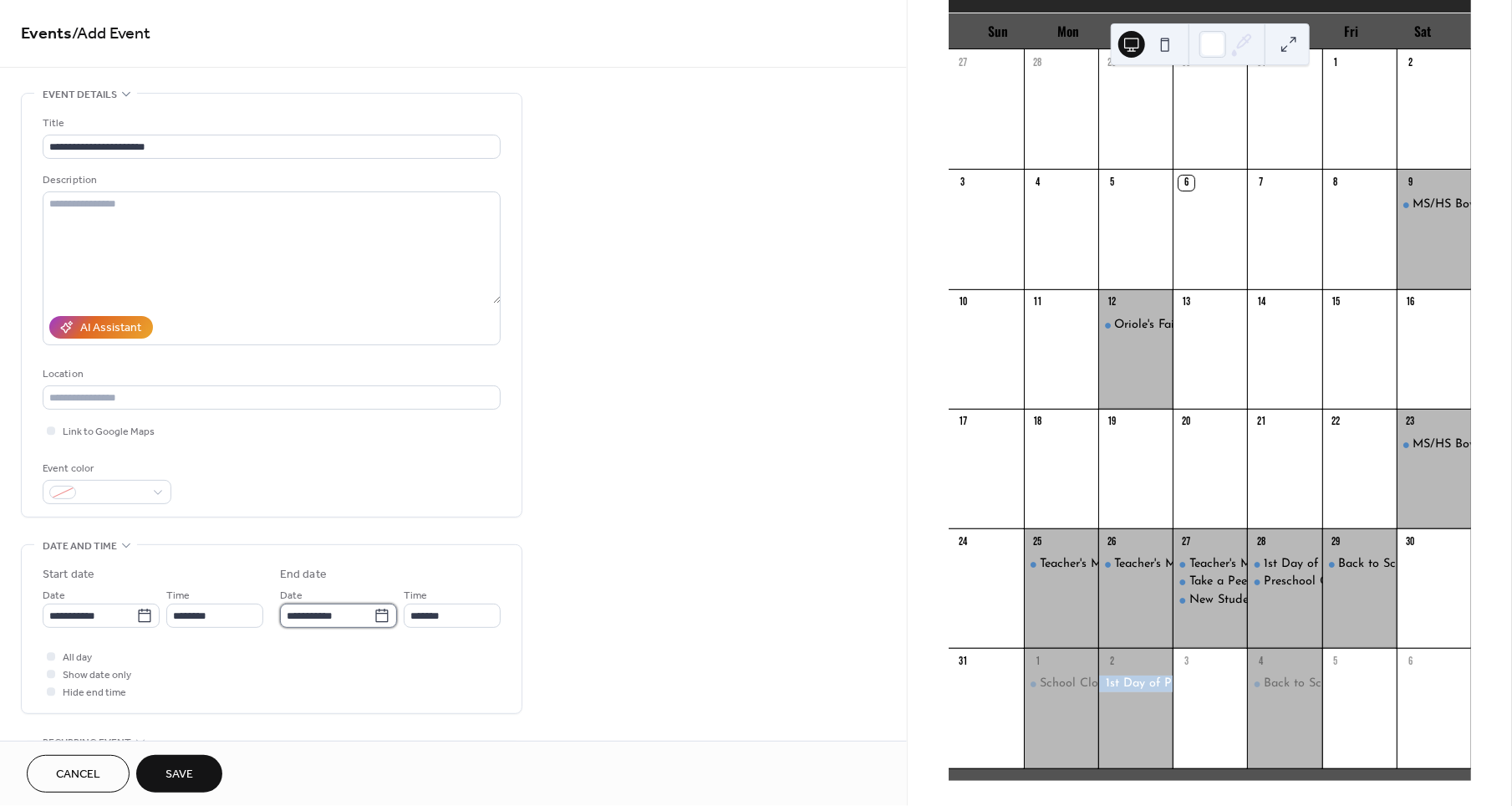click on "**********" at bounding box center [327, 615] 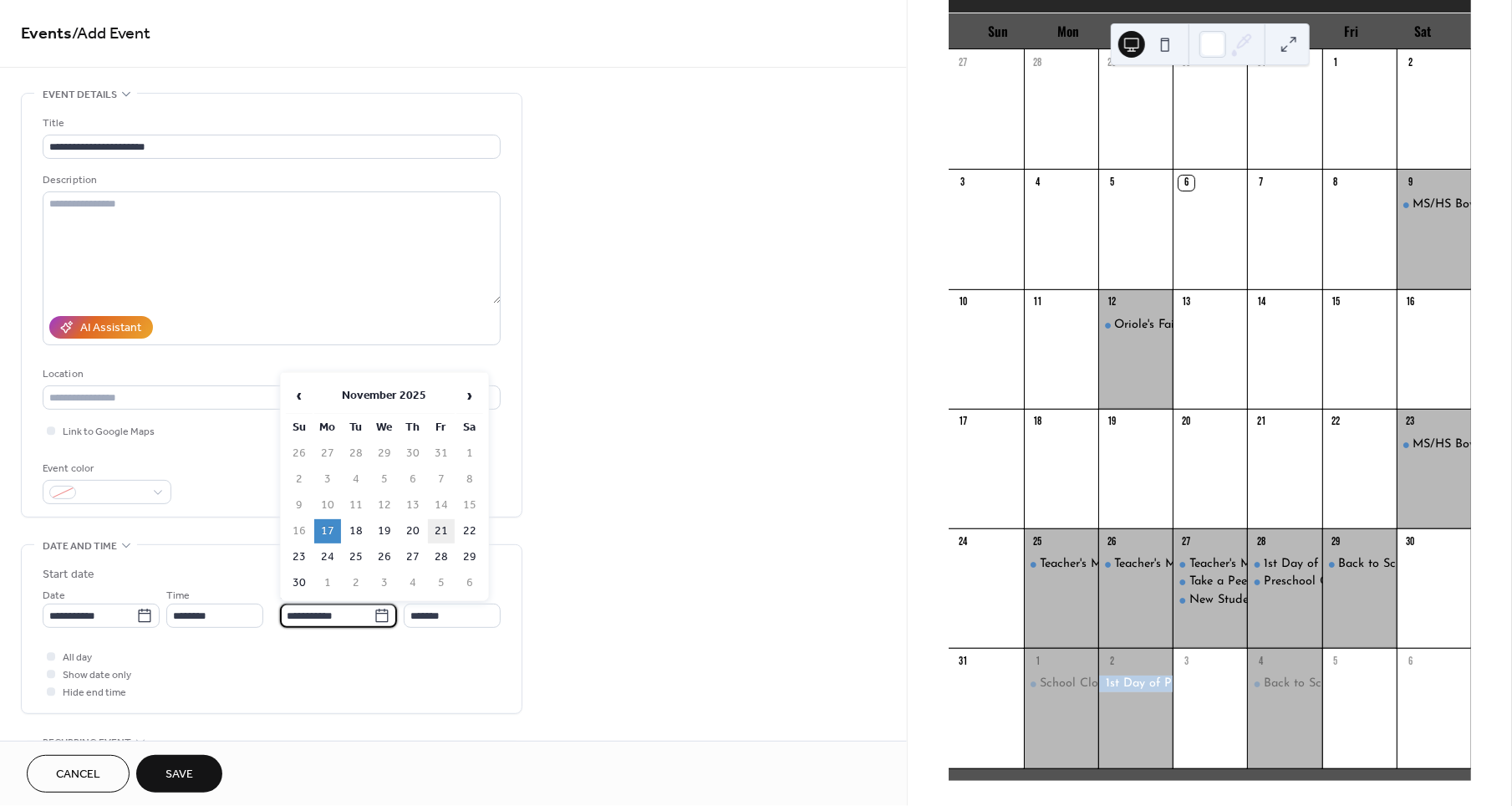 click on "21" at bounding box center [441, 531] 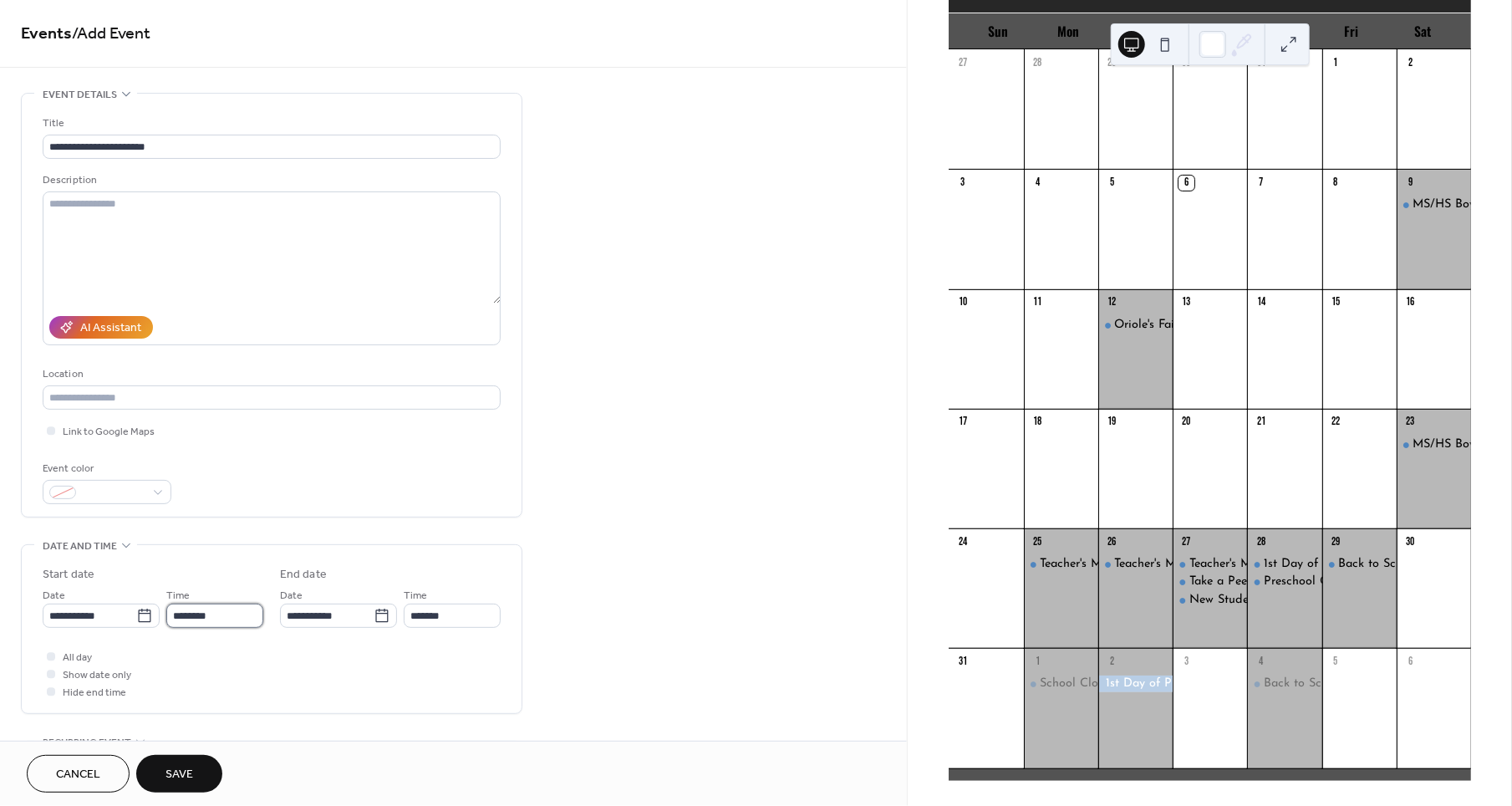 click on "********" at bounding box center (215, 615) 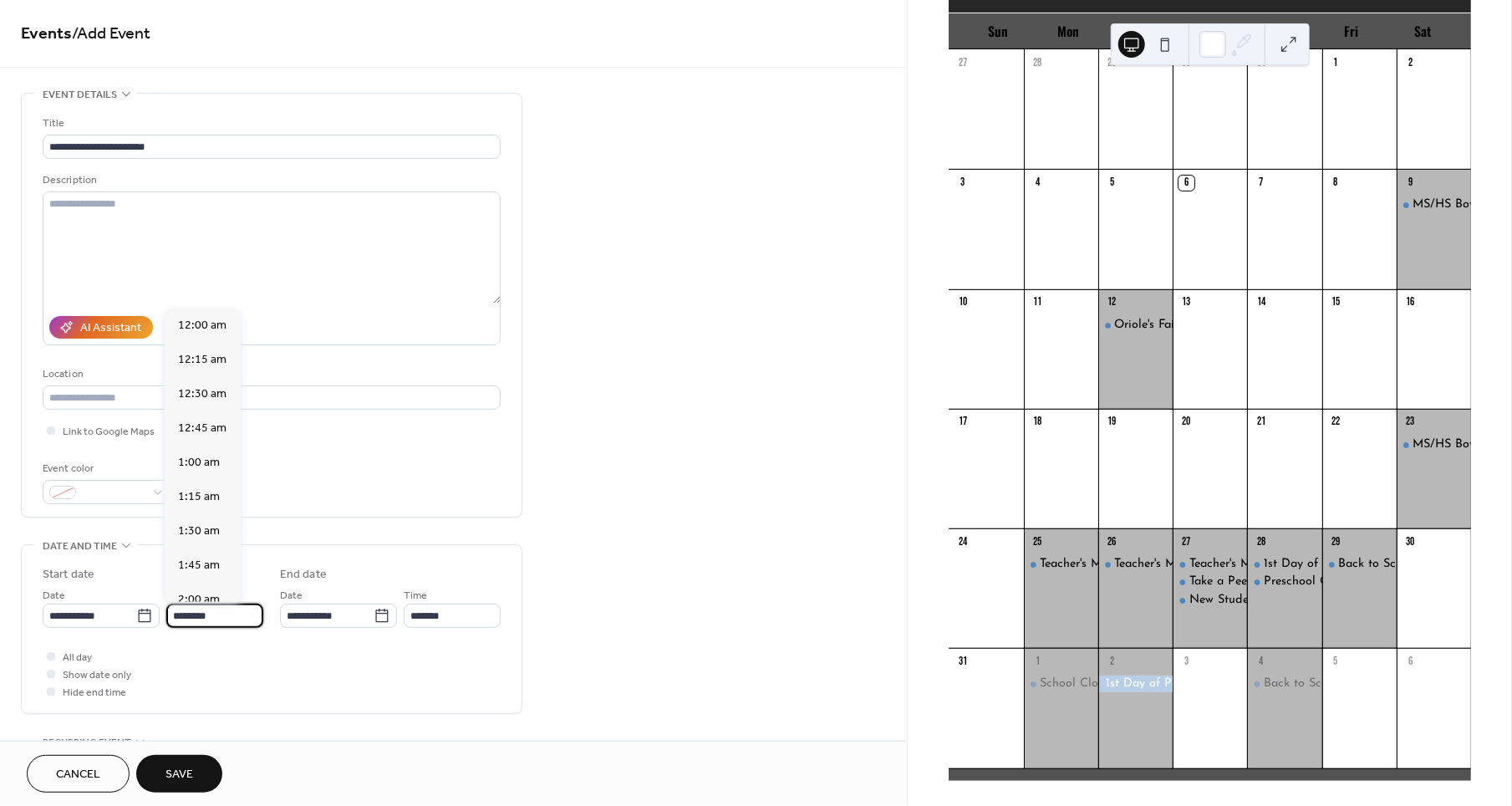 scroll, scrollTop: 1585, scrollLeft: 0, axis: vertical 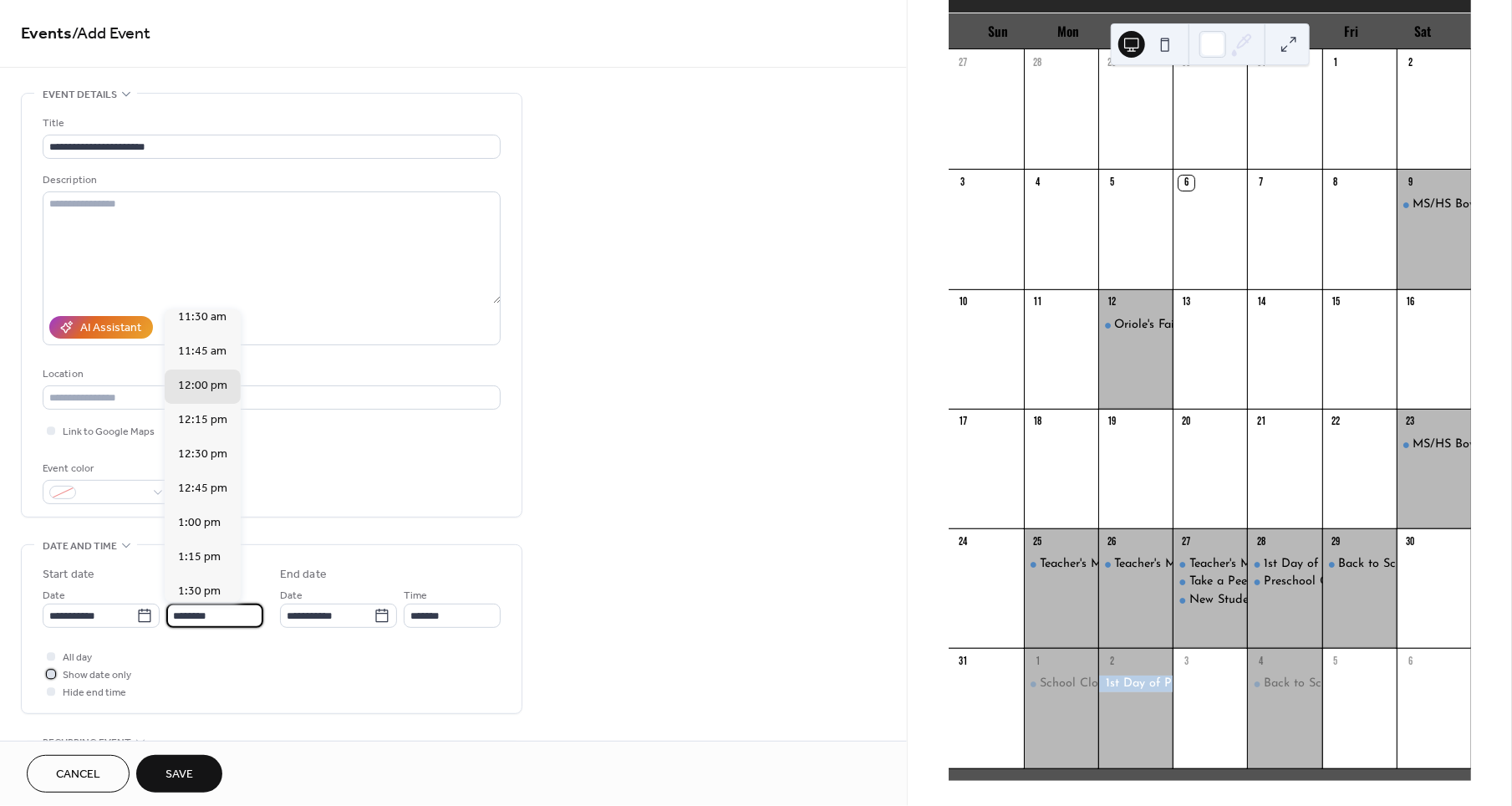 click on "Show date only" at bounding box center [97, 676] 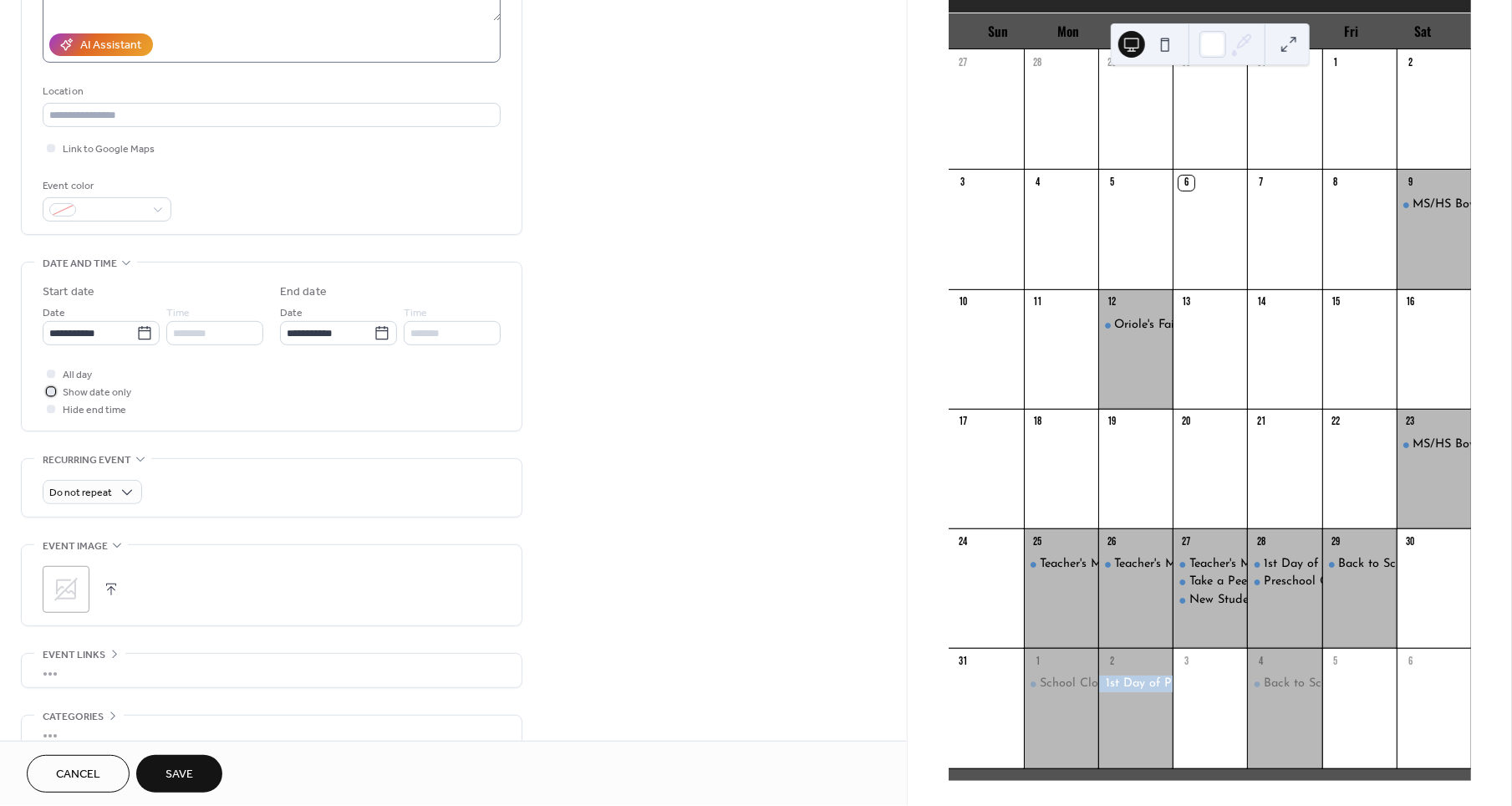 scroll, scrollTop: 294, scrollLeft: 0, axis: vertical 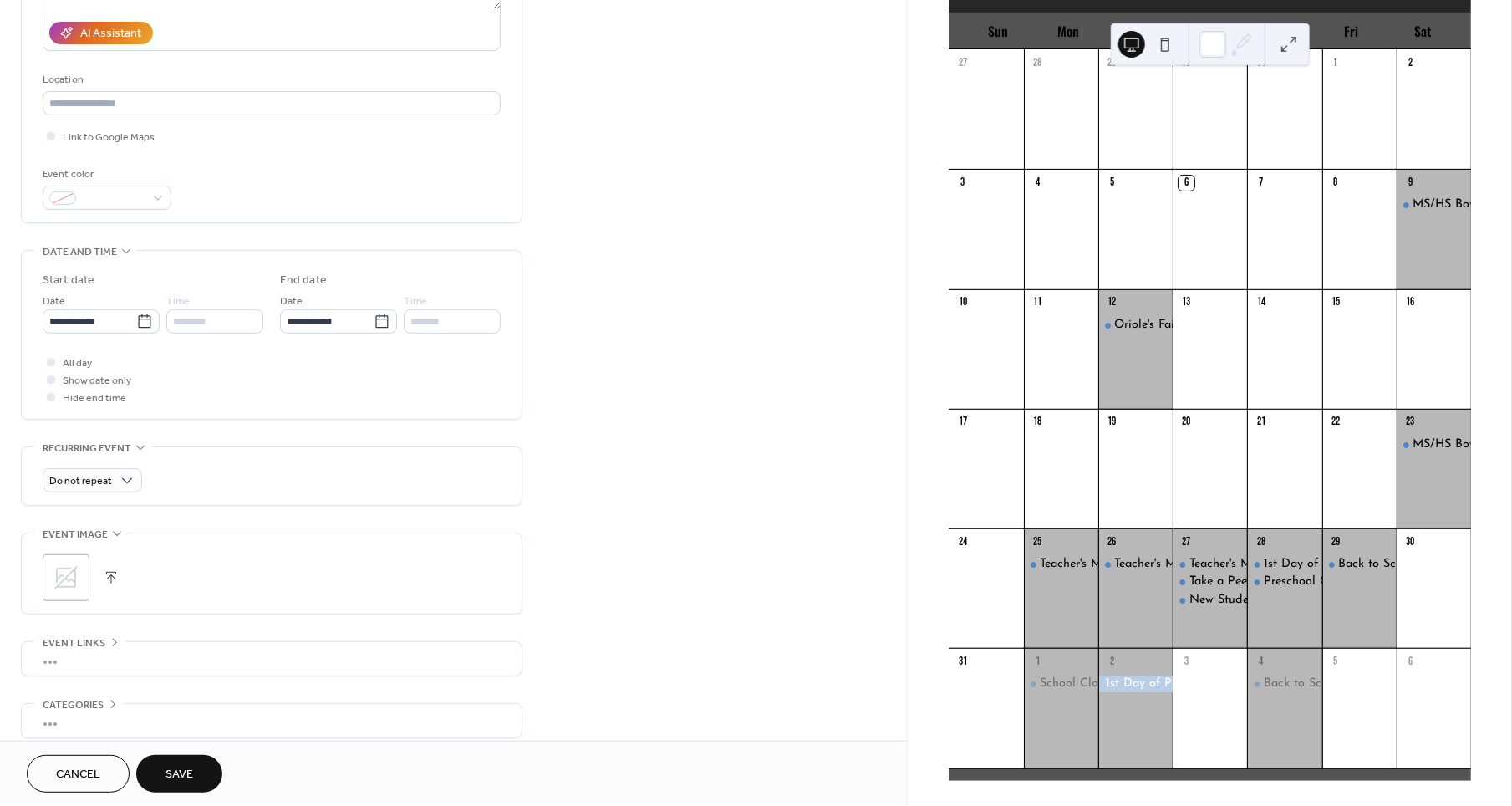 click 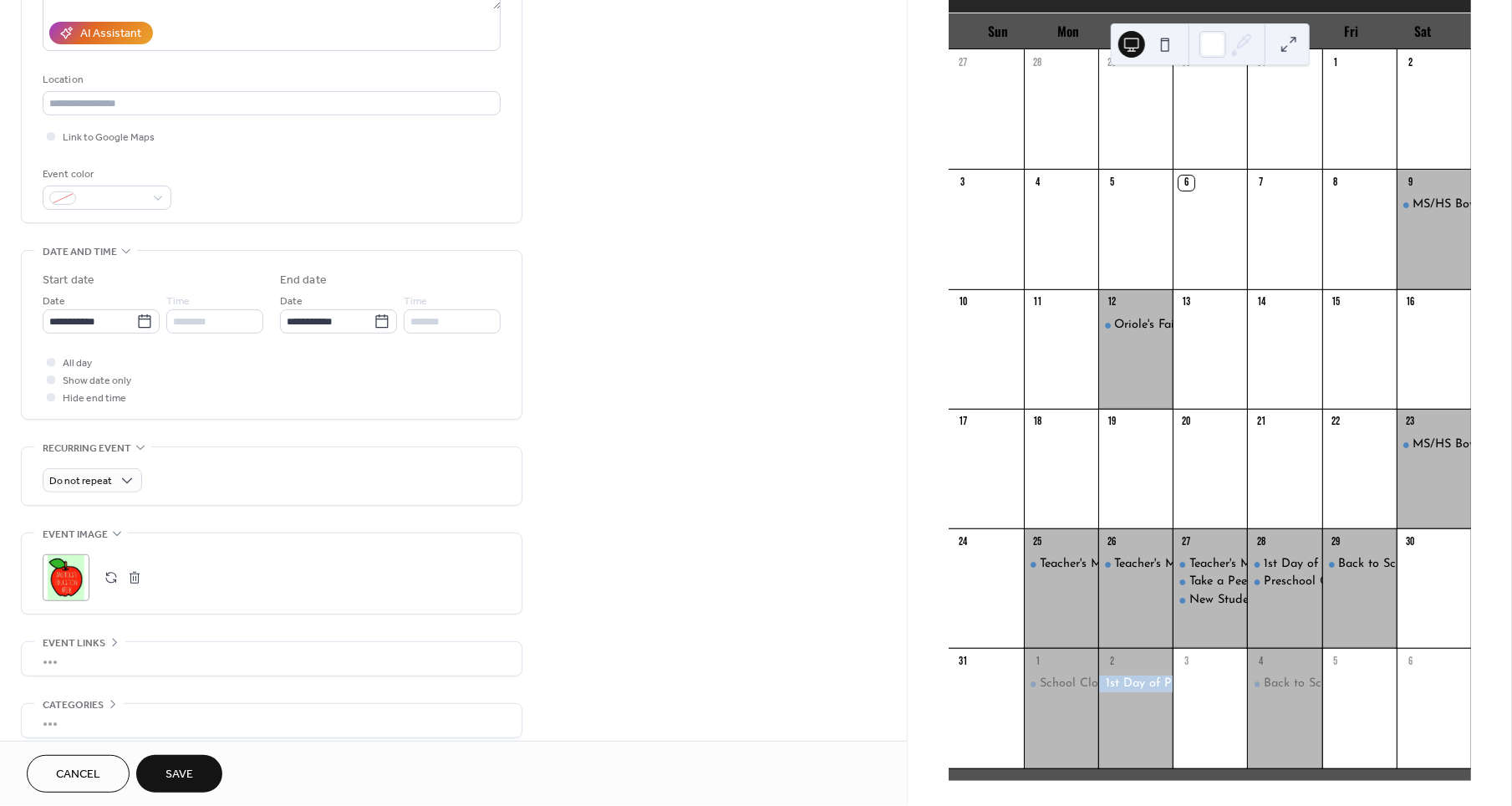 click on "Save" at bounding box center (179, 773) 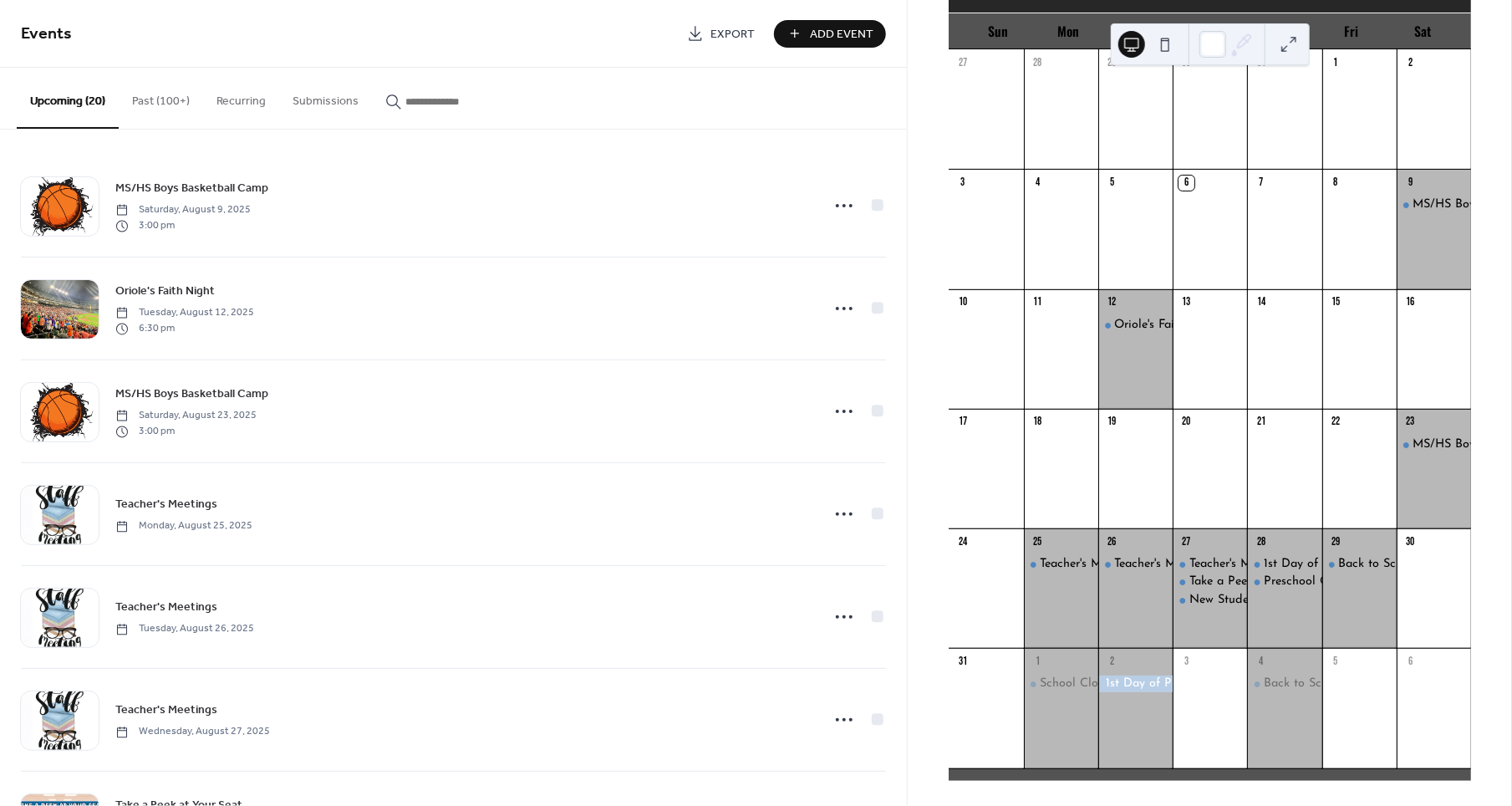 click on "Add Event" at bounding box center [842, 34] 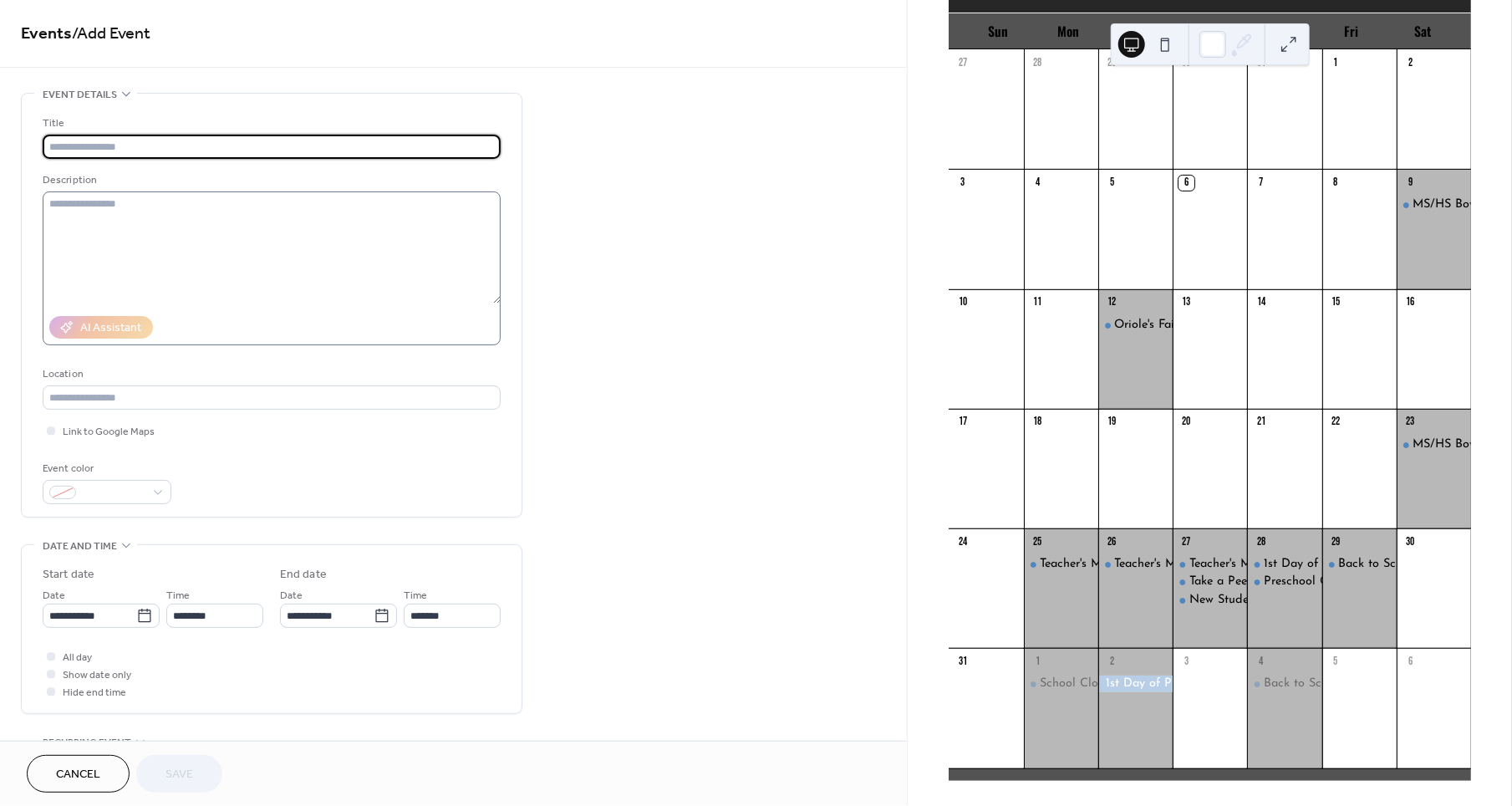 type on "*" 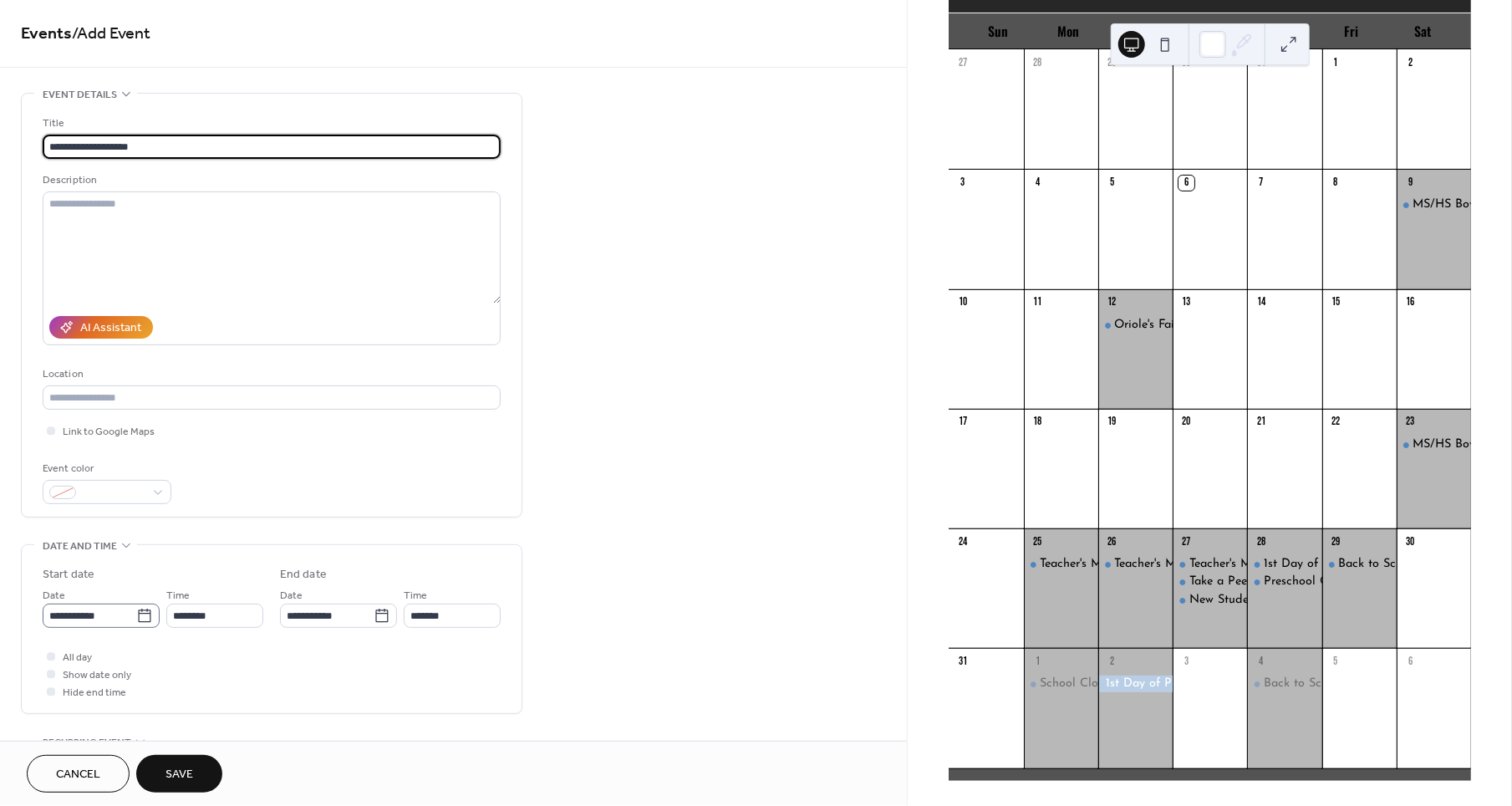type on "**********" 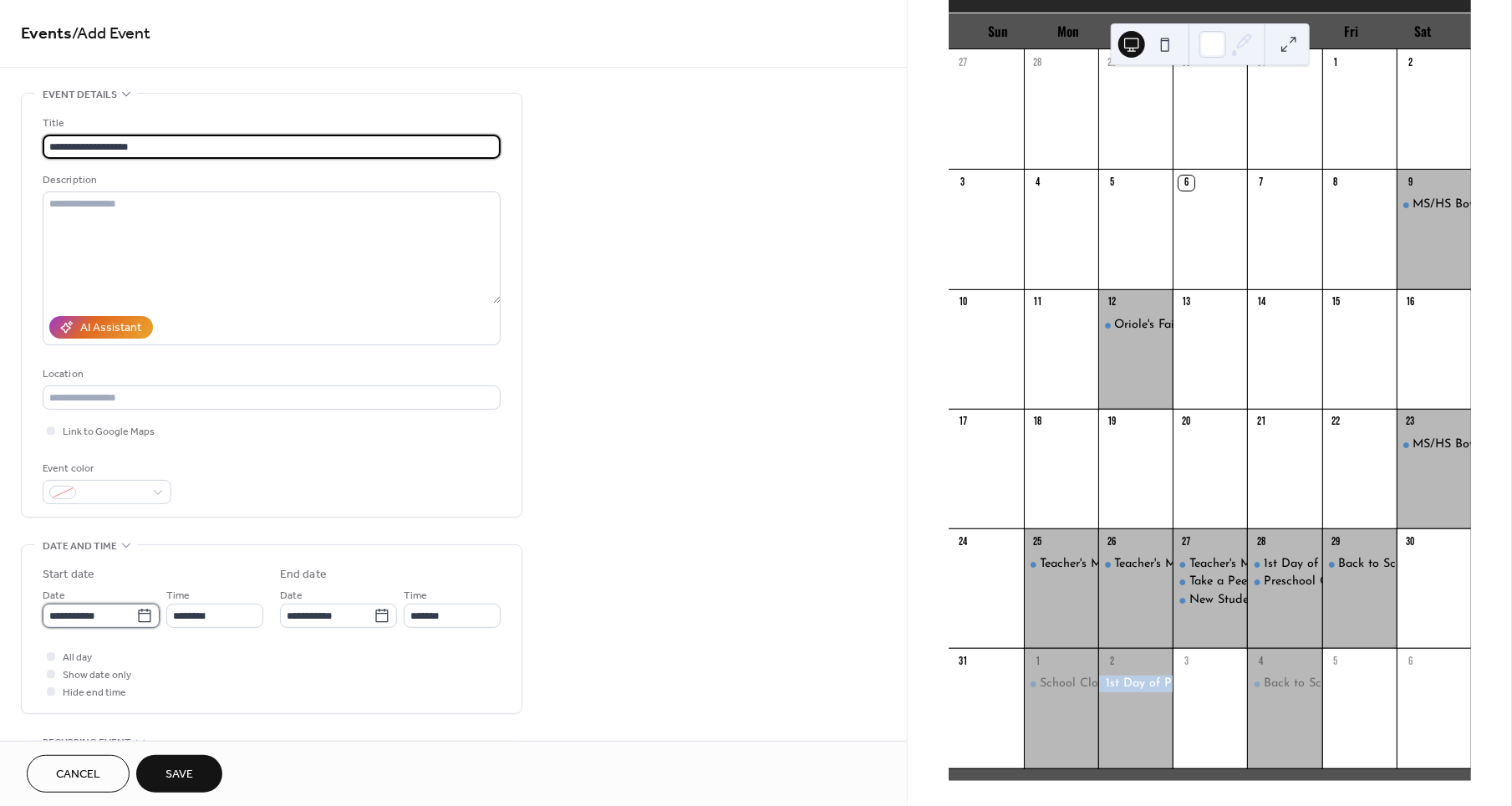 click on "**********" at bounding box center (89, 615) 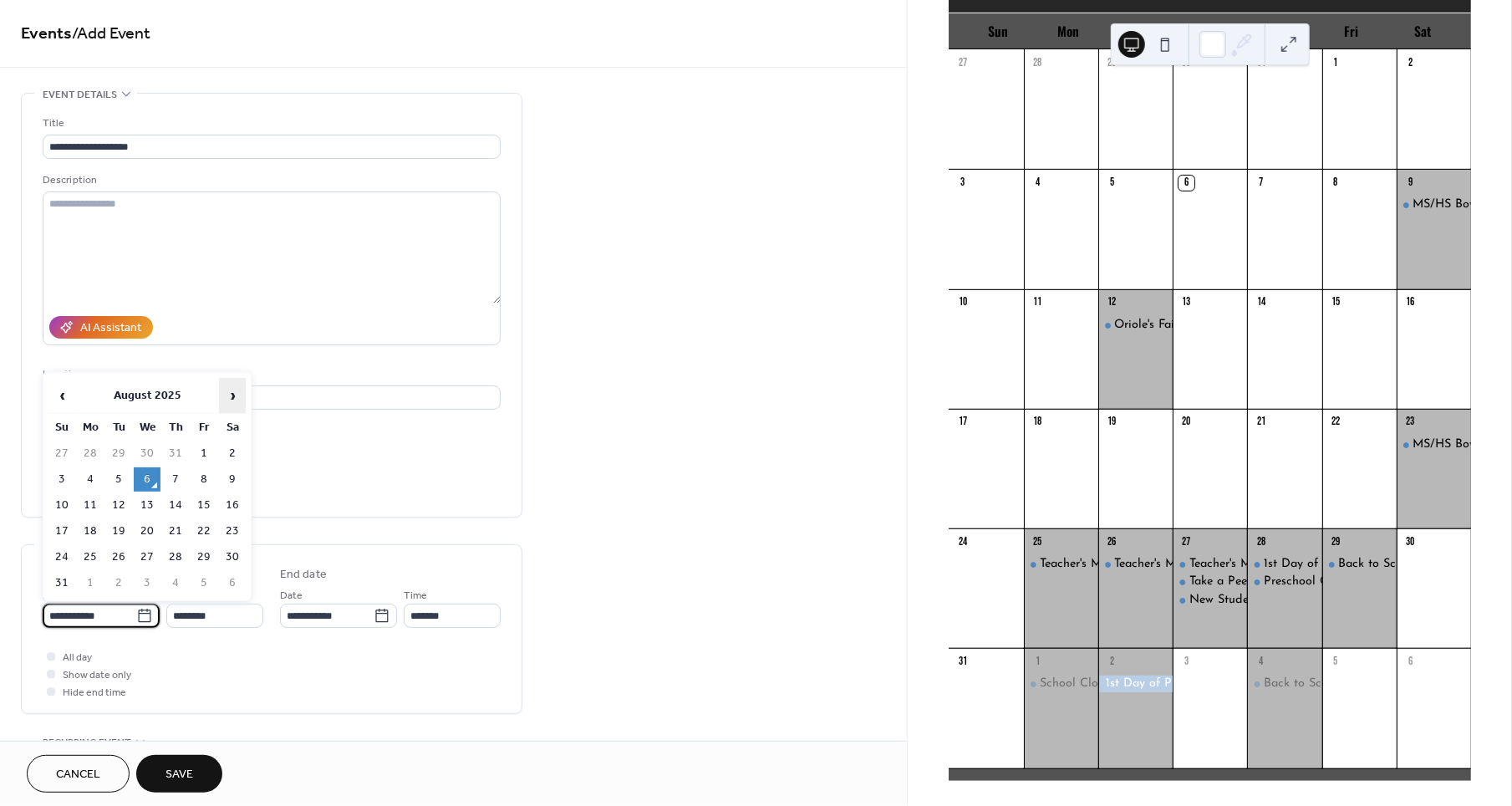 click on "›" at bounding box center [232, 395] 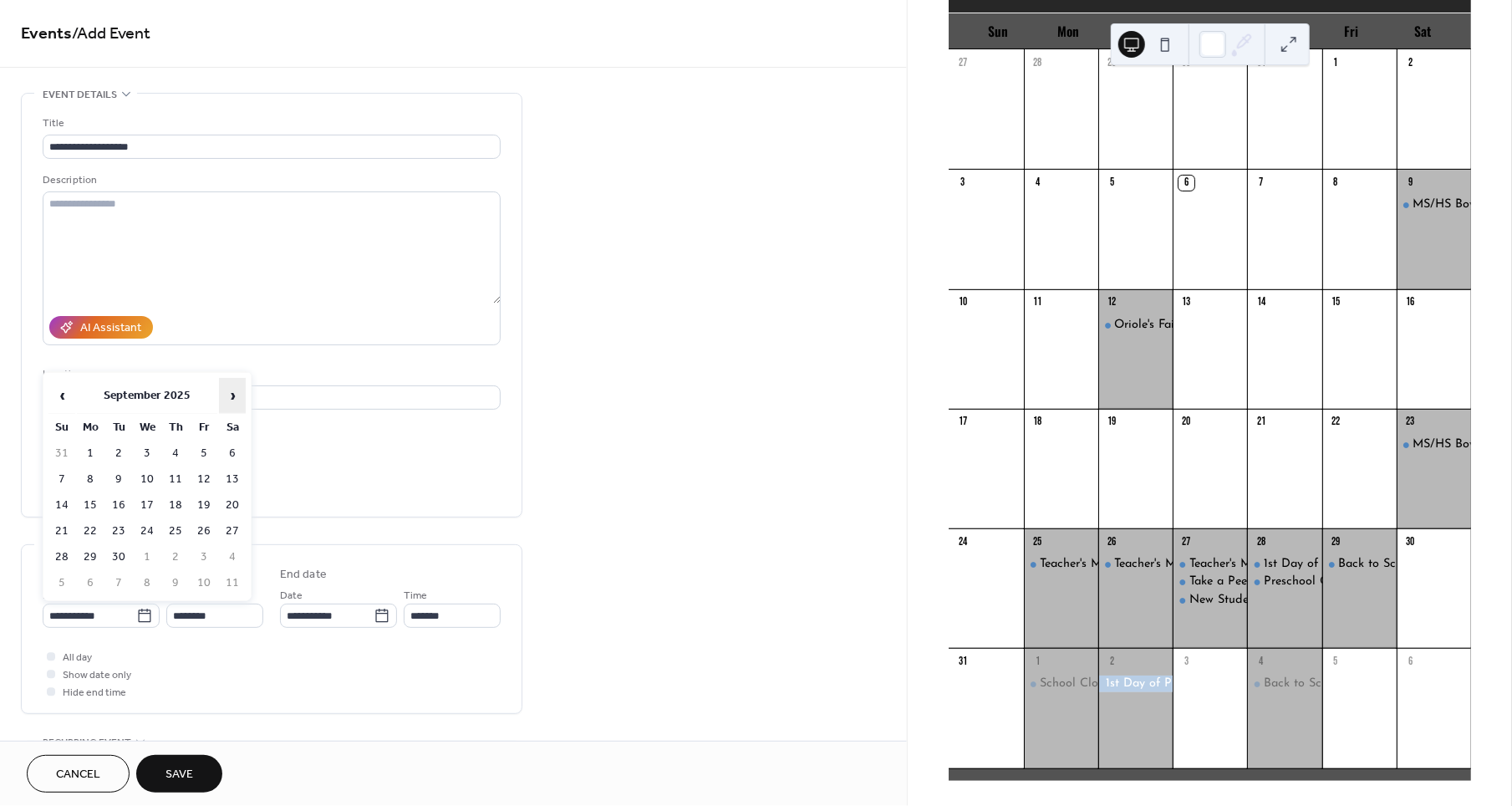 click on "›" at bounding box center [232, 395] 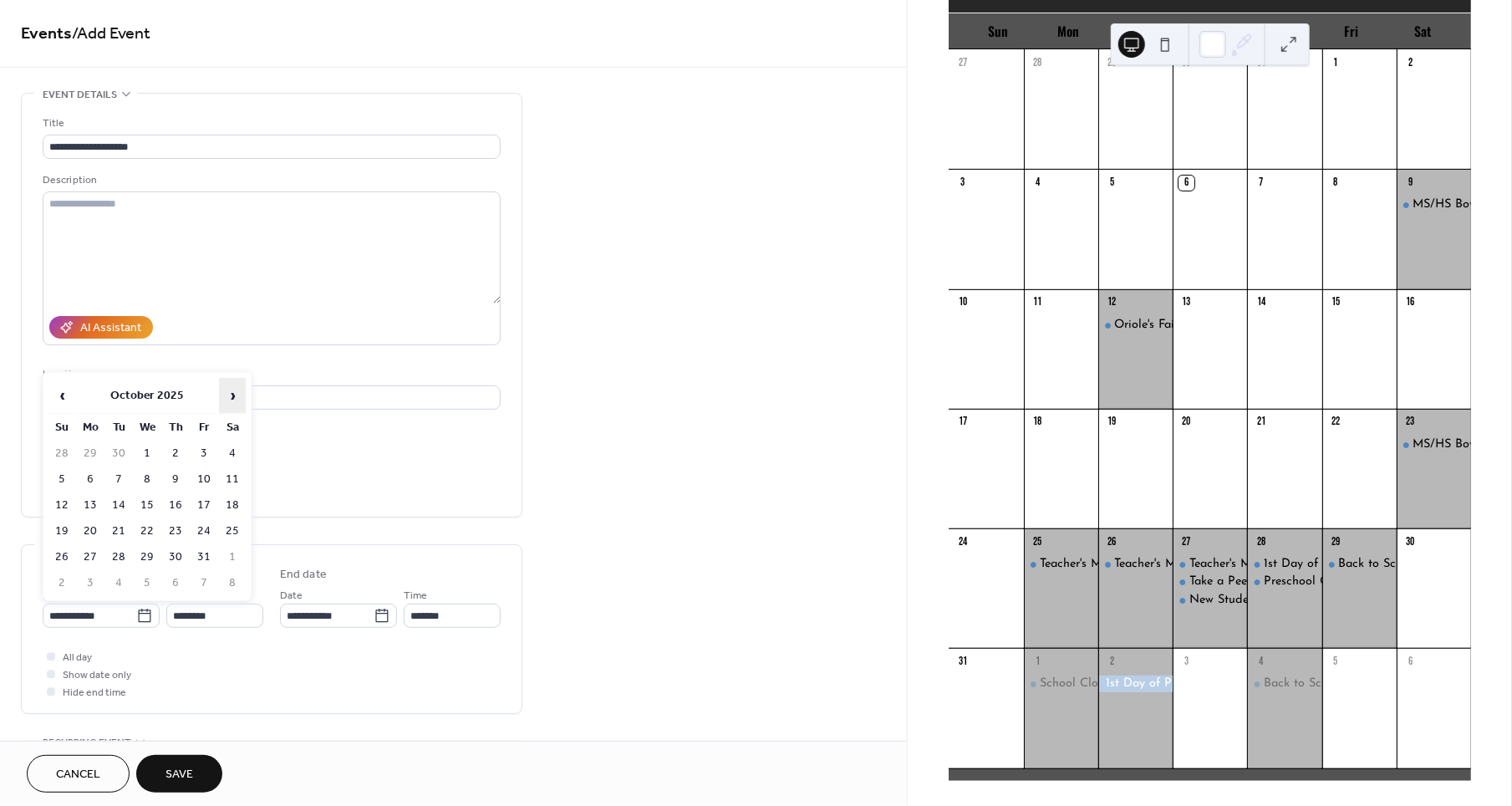 click on "›" at bounding box center (232, 395) 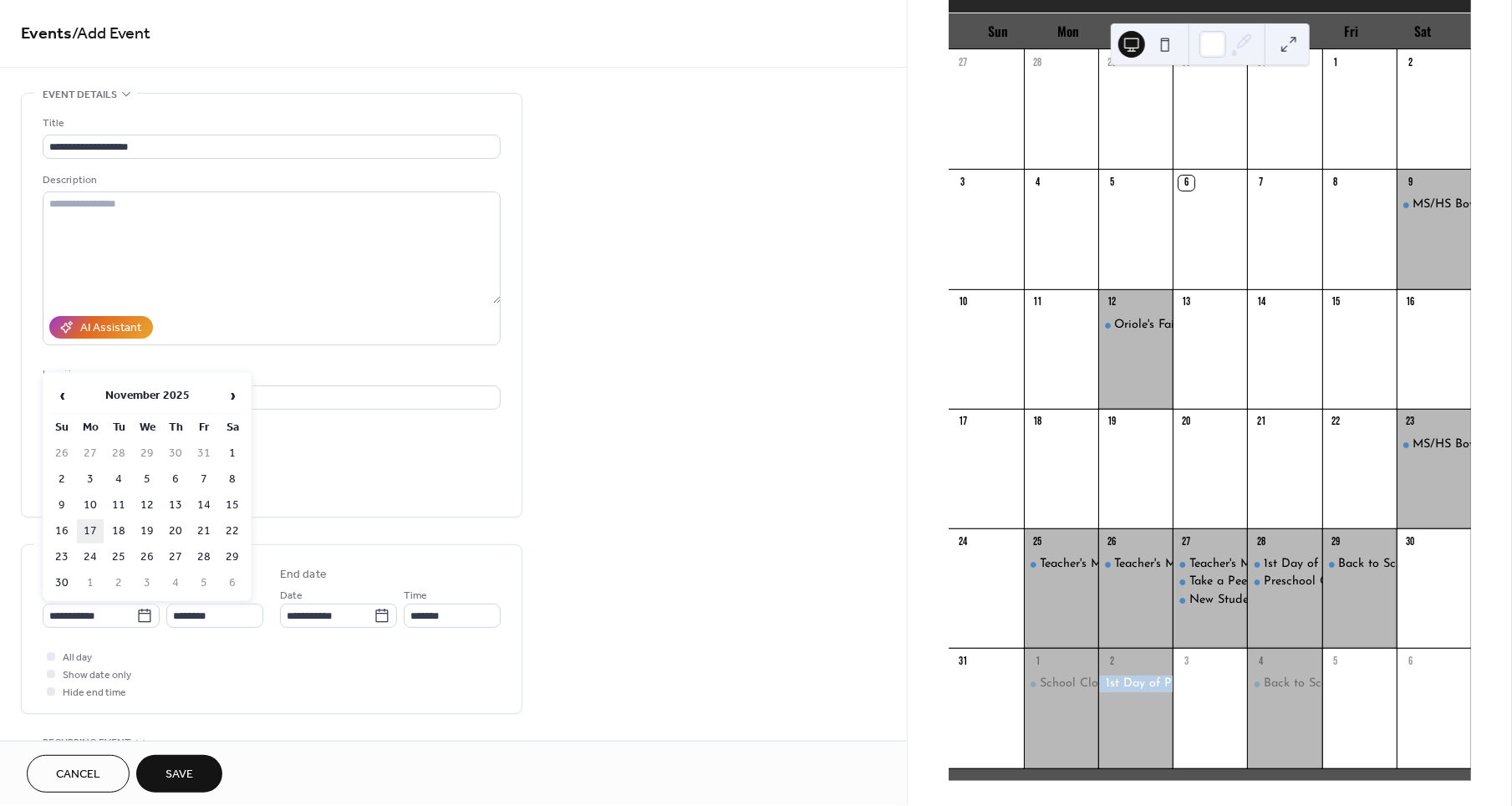 click on "17" at bounding box center [90, 531] 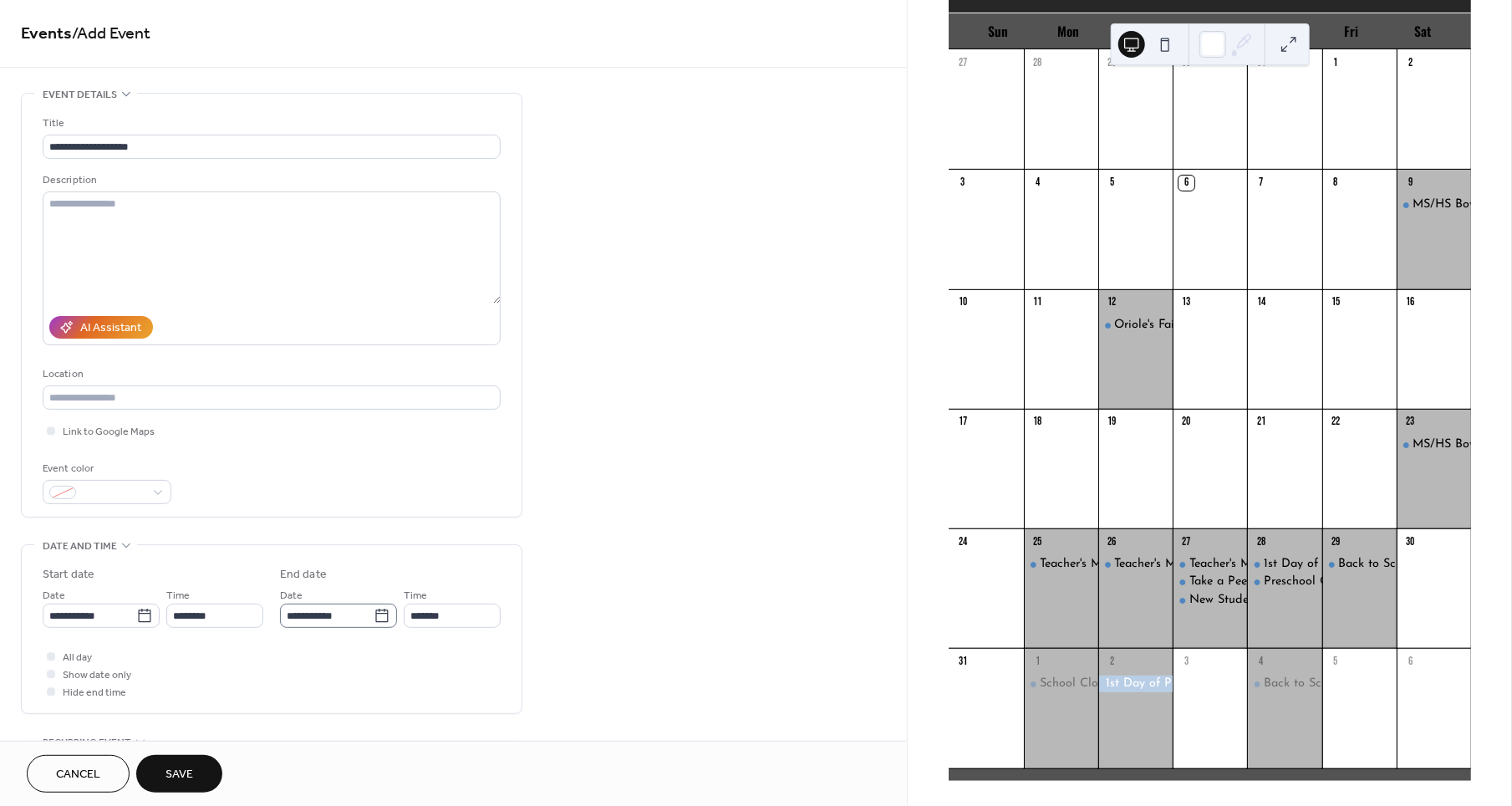 click 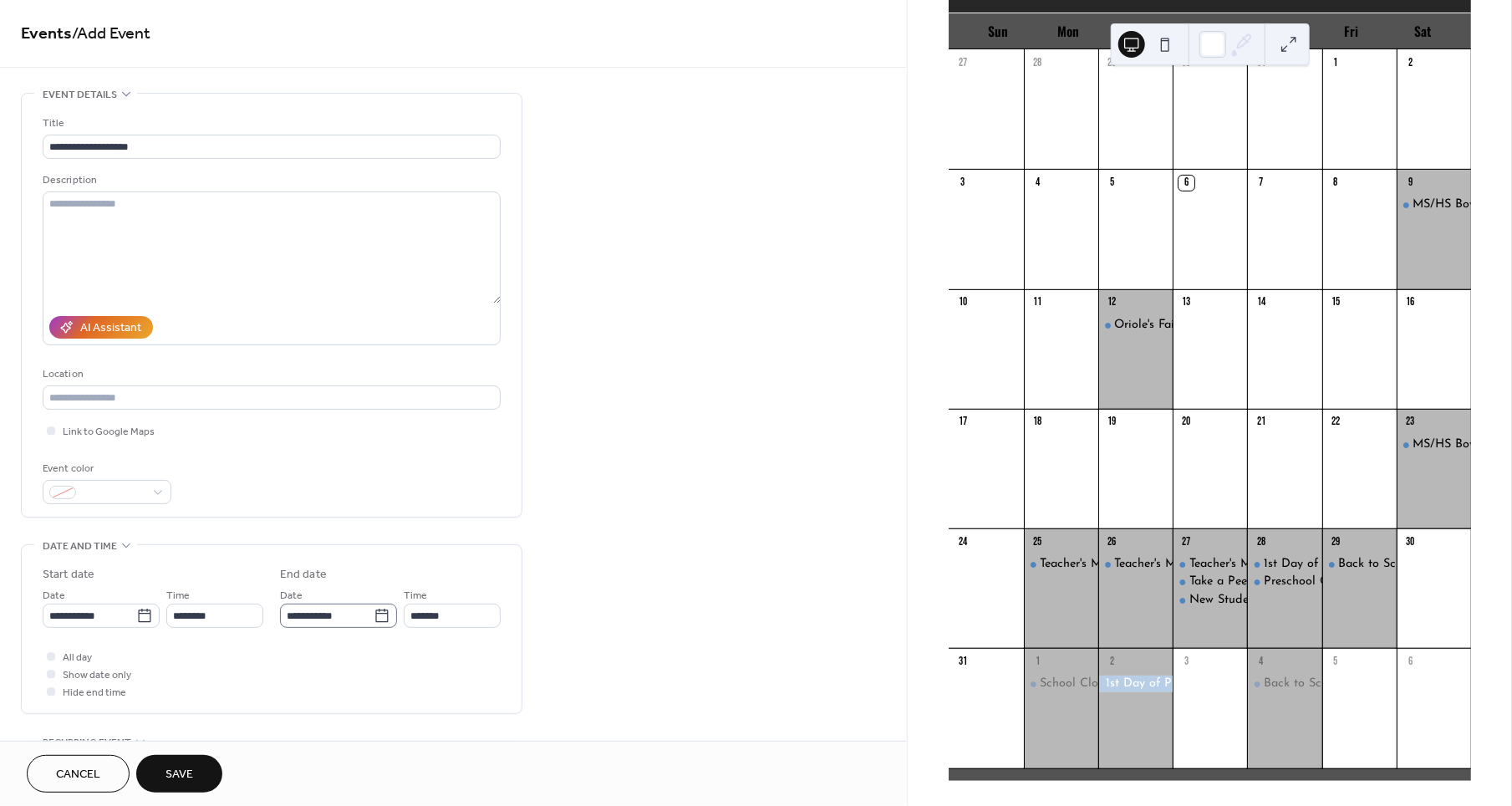 click on "**********" at bounding box center (327, 615) 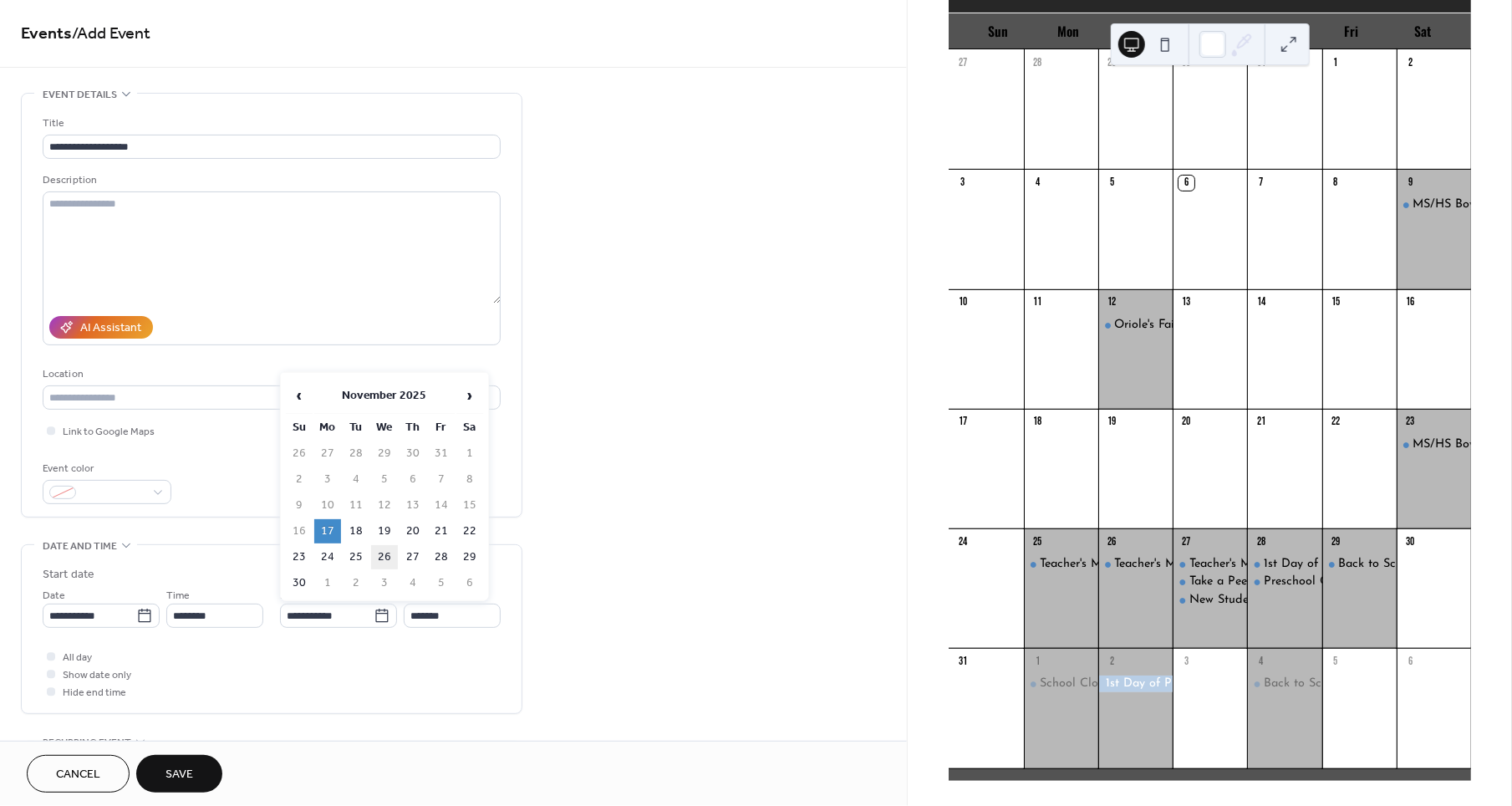 click on "26" at bounding box center (384, 557) 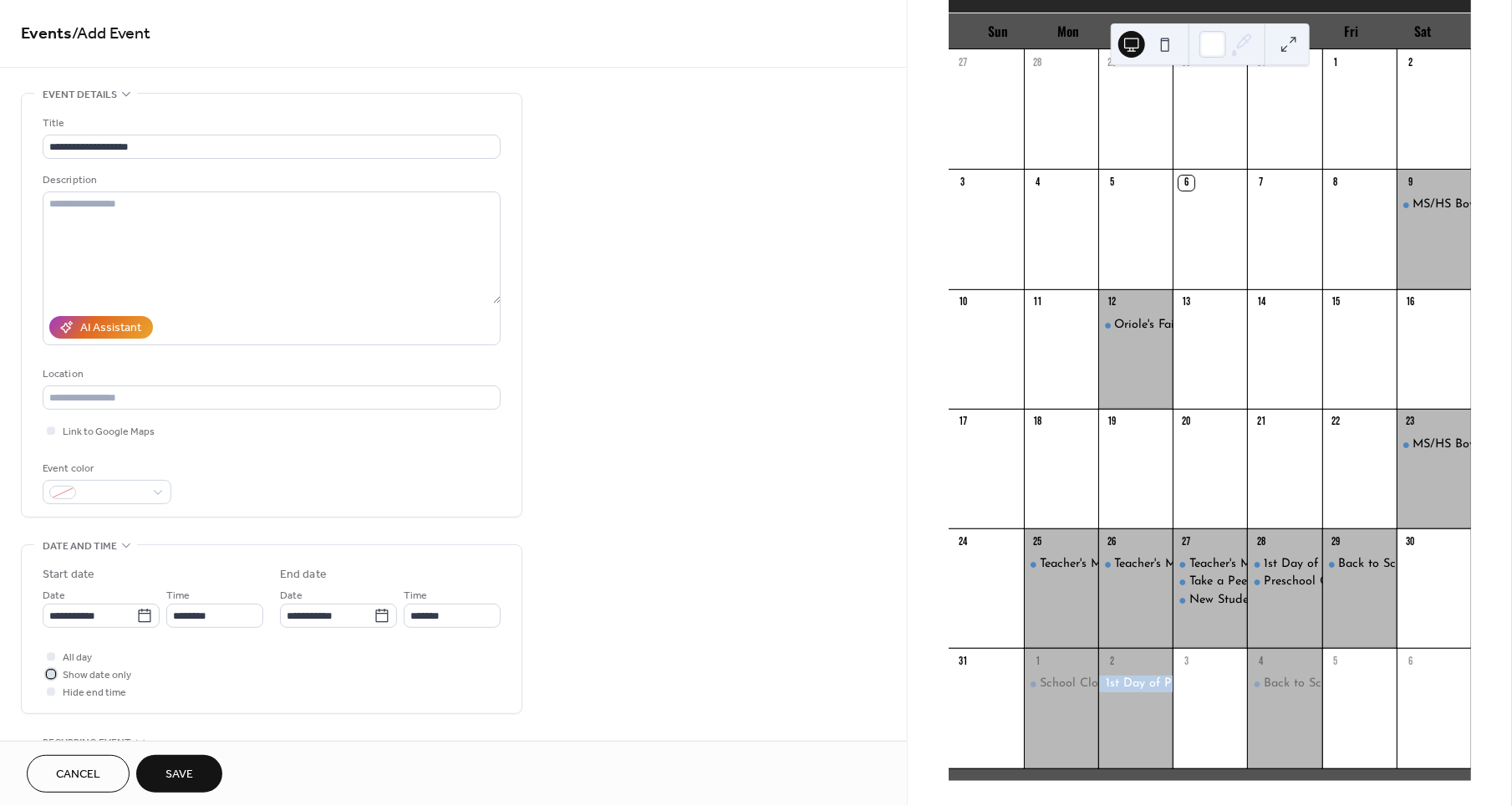 click on "Show date only" at bounding box center (97, 676) 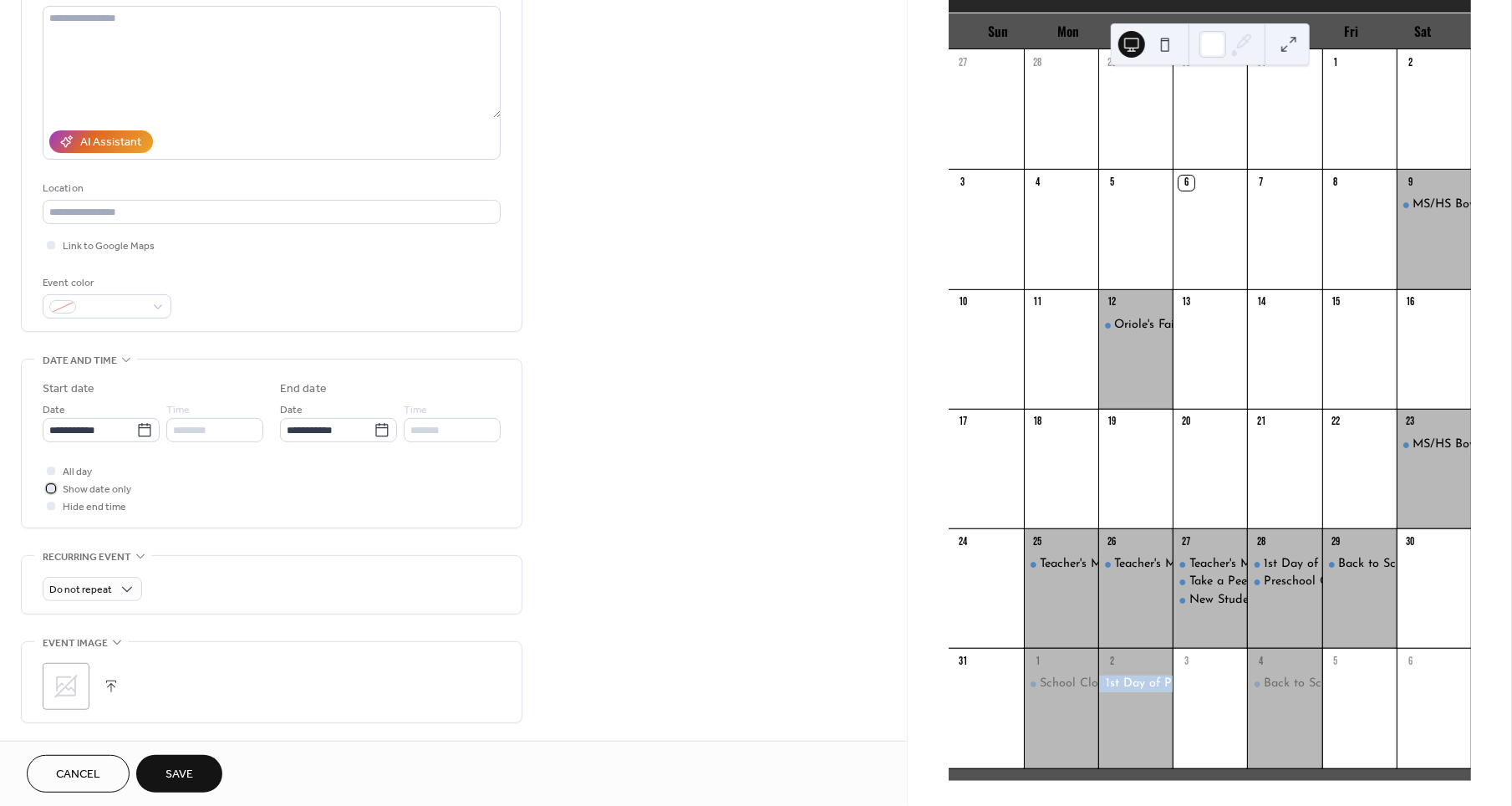 scroll, scrollTop: 205, scrollLeft: 0, axis: vertical 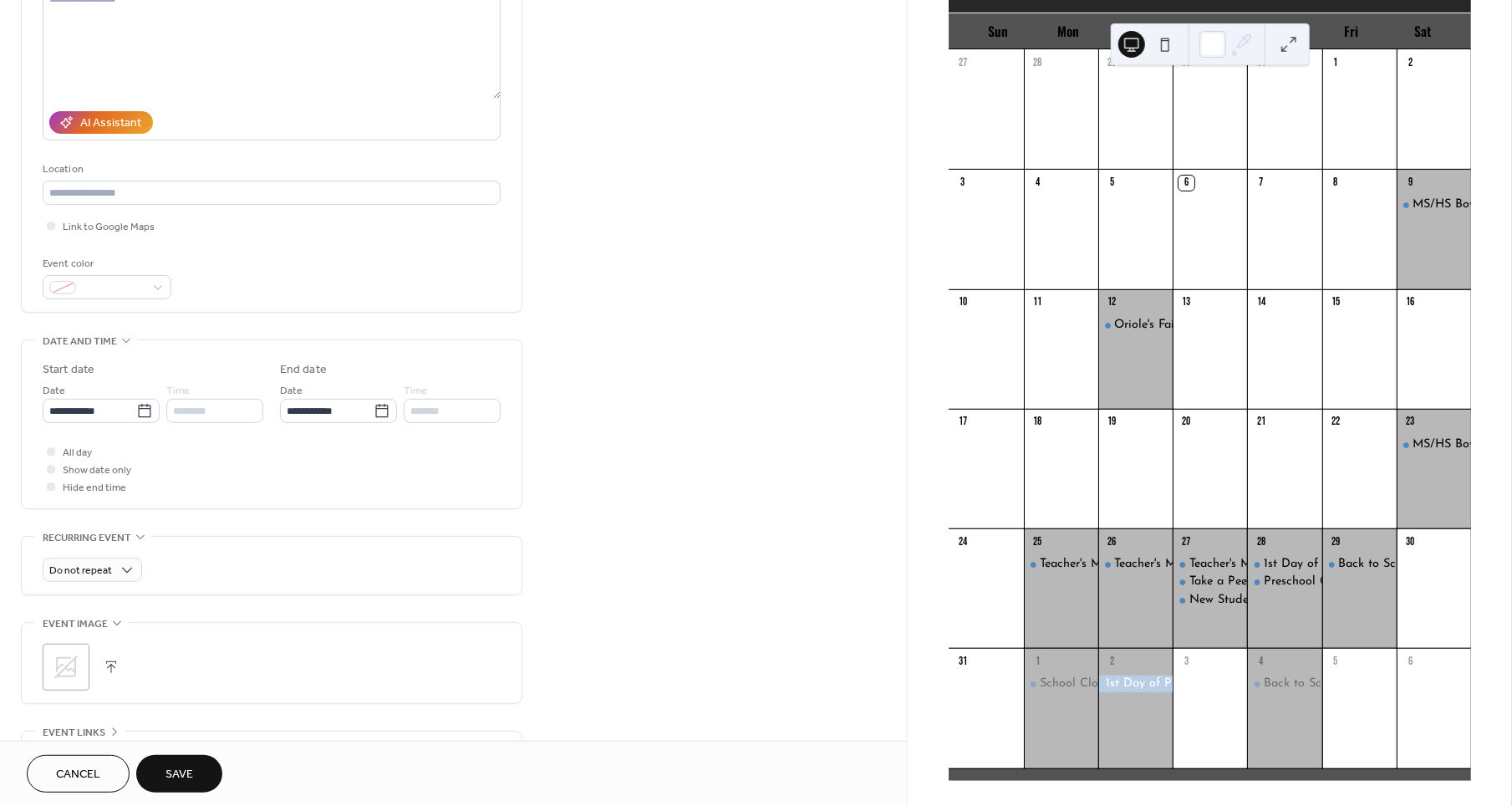 click 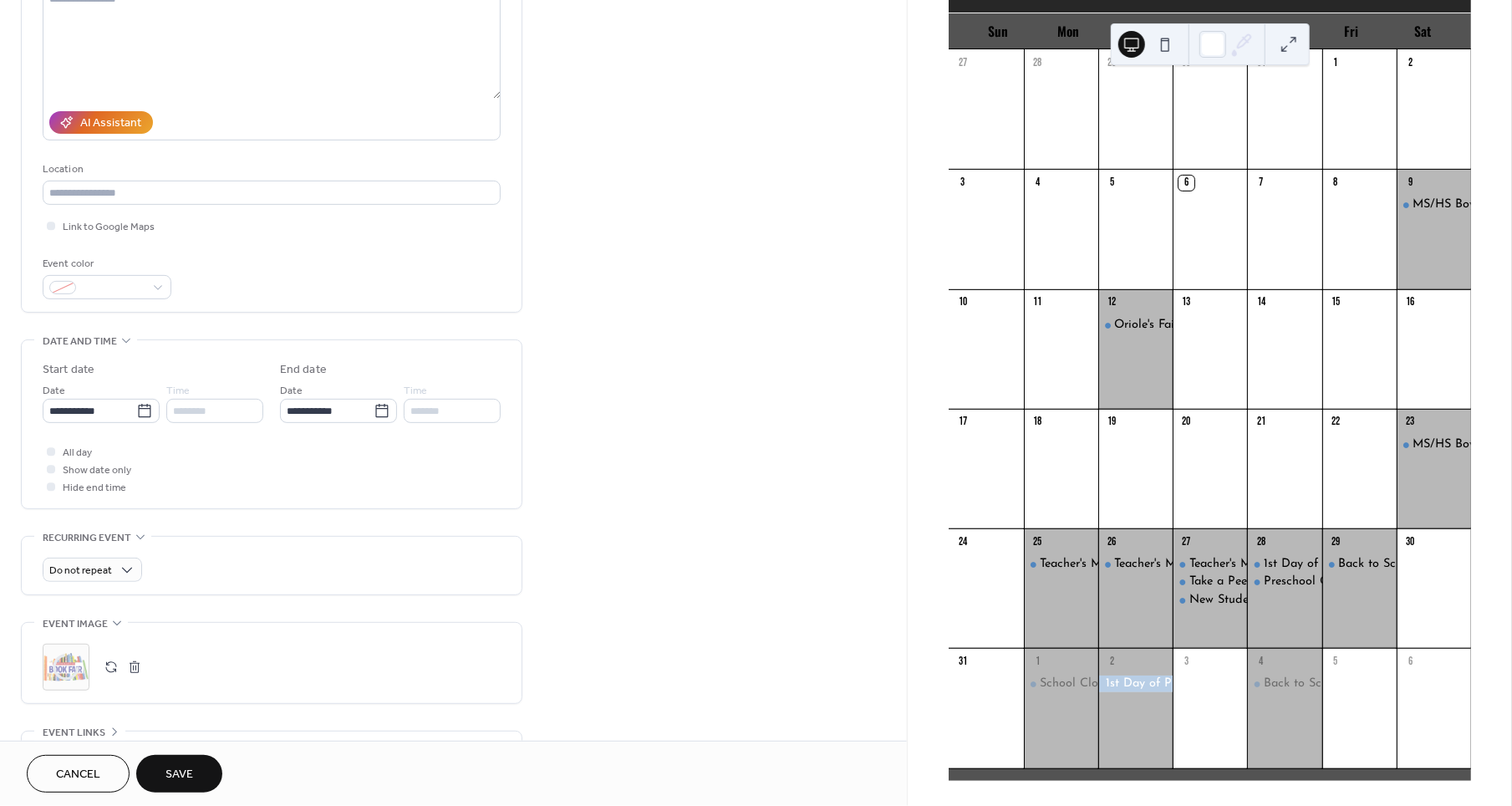 click on "Save" at bounding box center [179, 775] 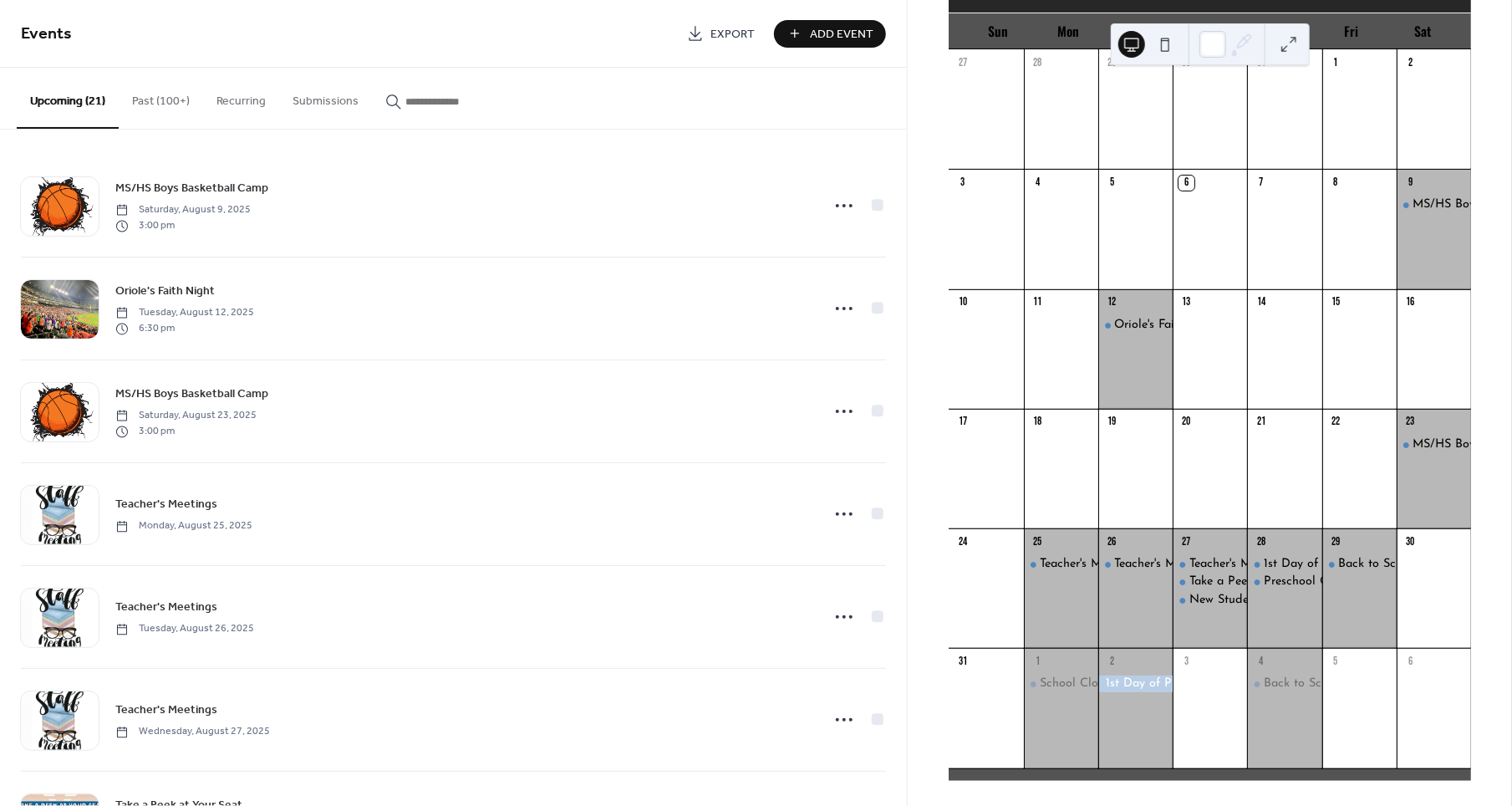click on "Add Event" at bounding box center (830, 33) 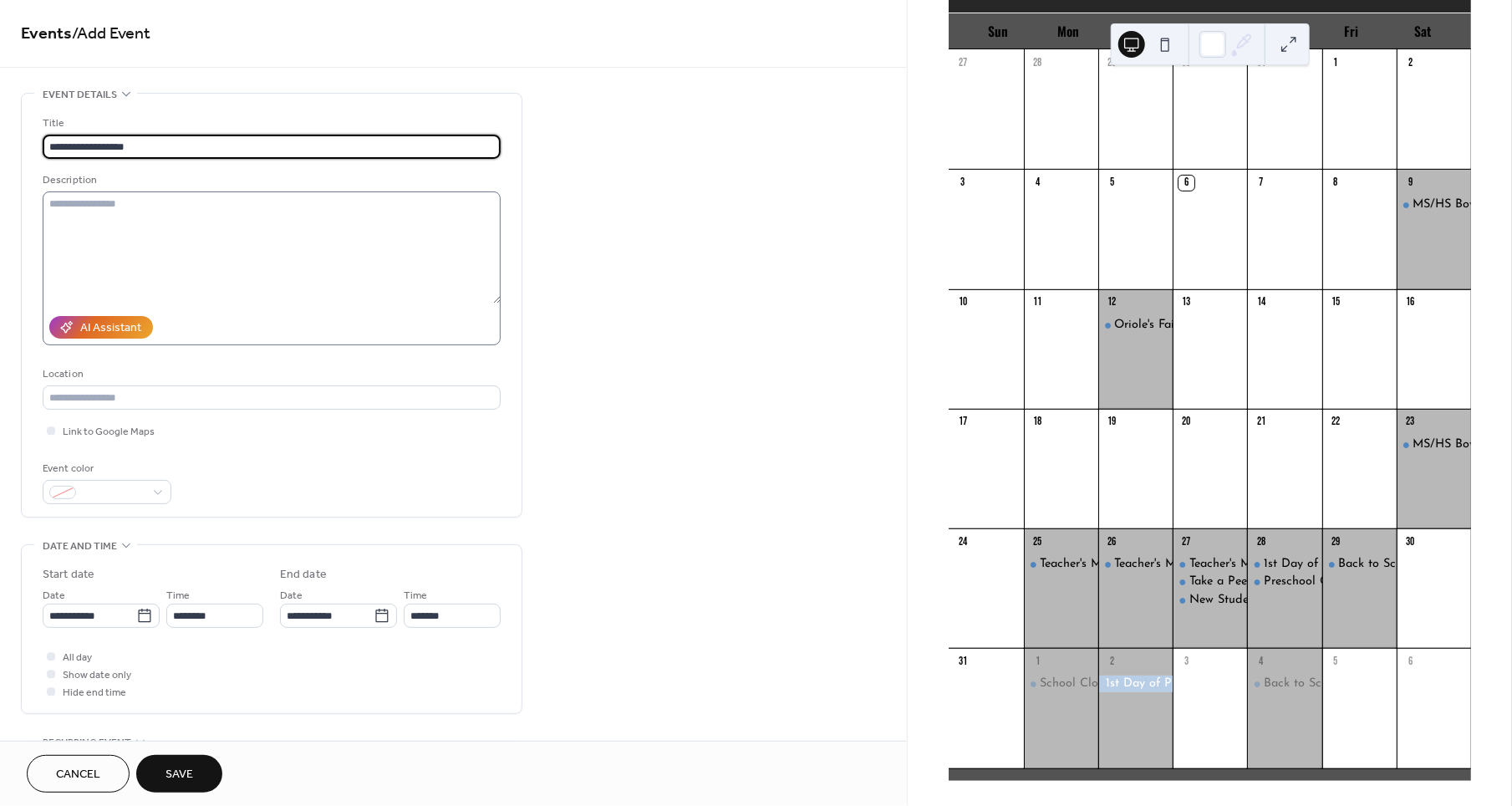 type on "**********" 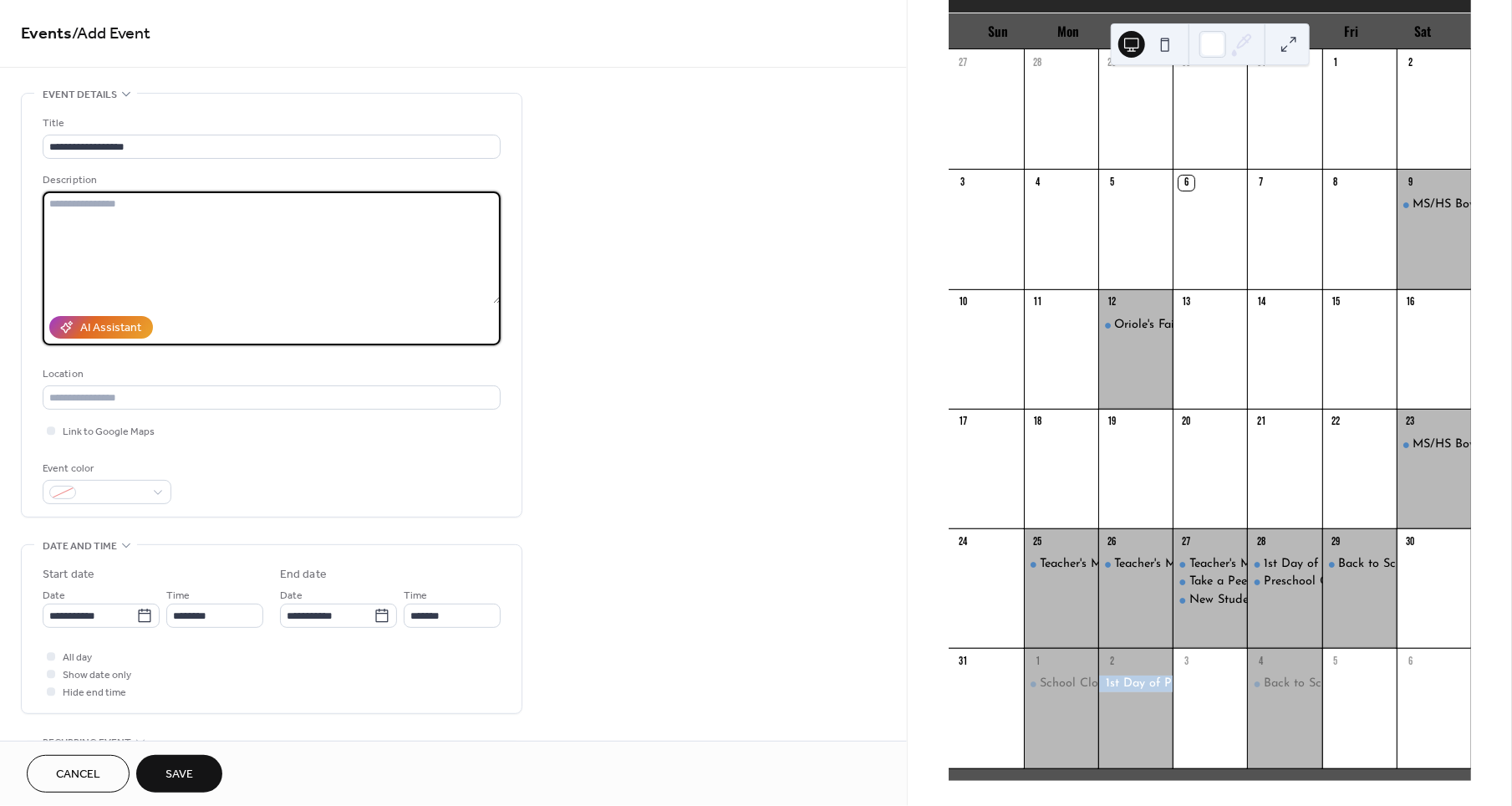 click at bounding box center [272, 247] 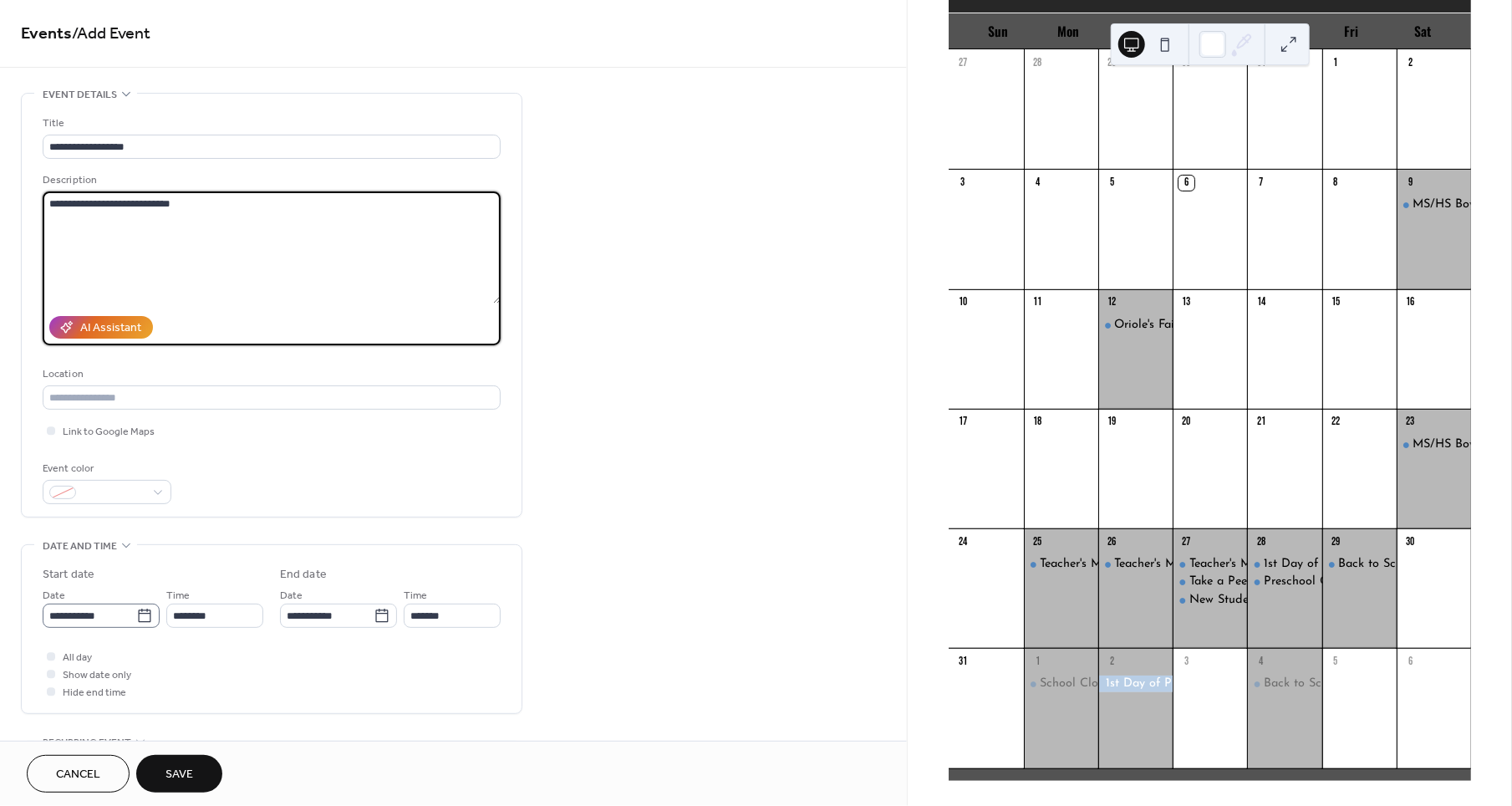 type on "**********" 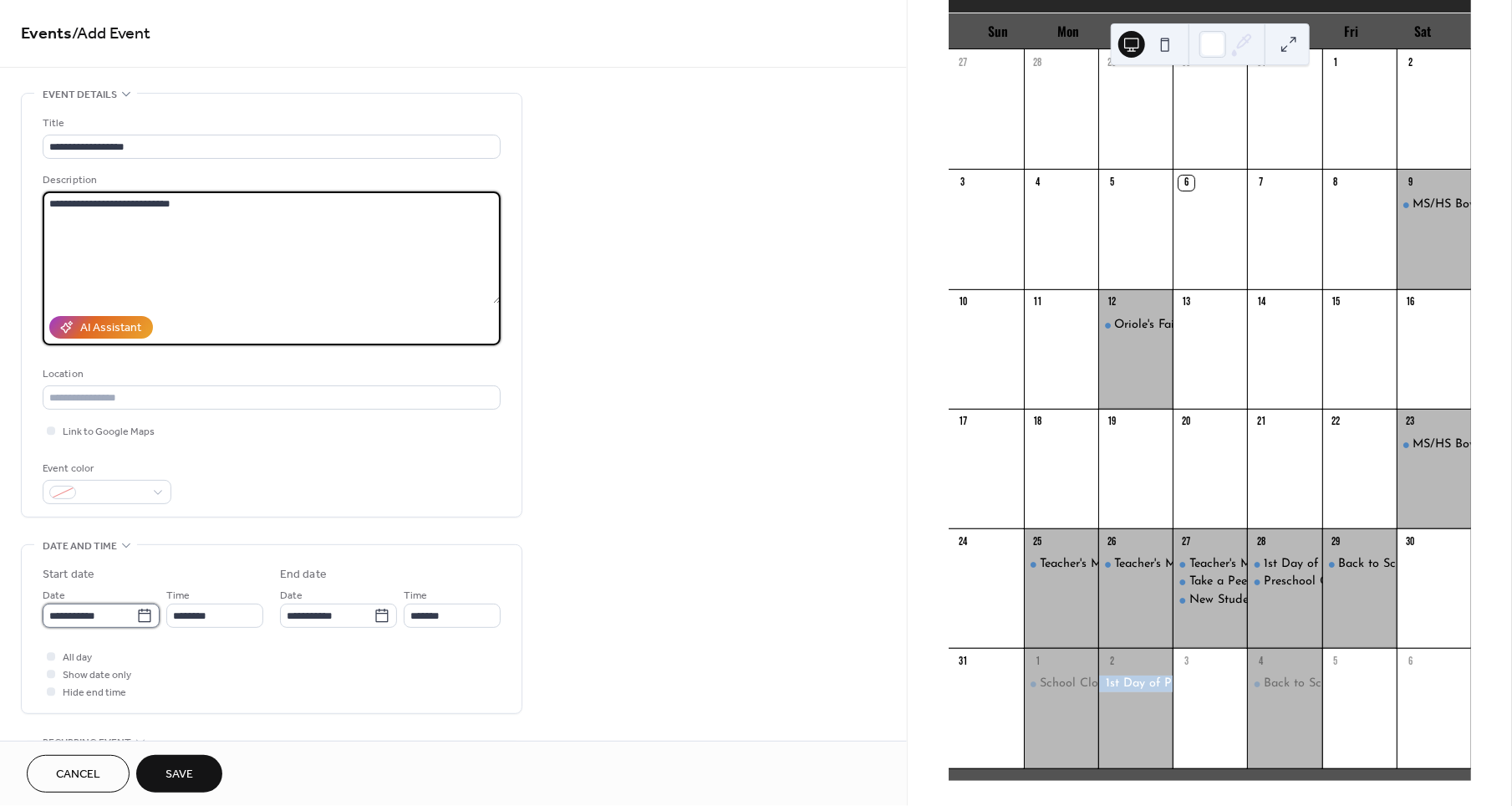 click on "**********" at bounding box center (89, 615) 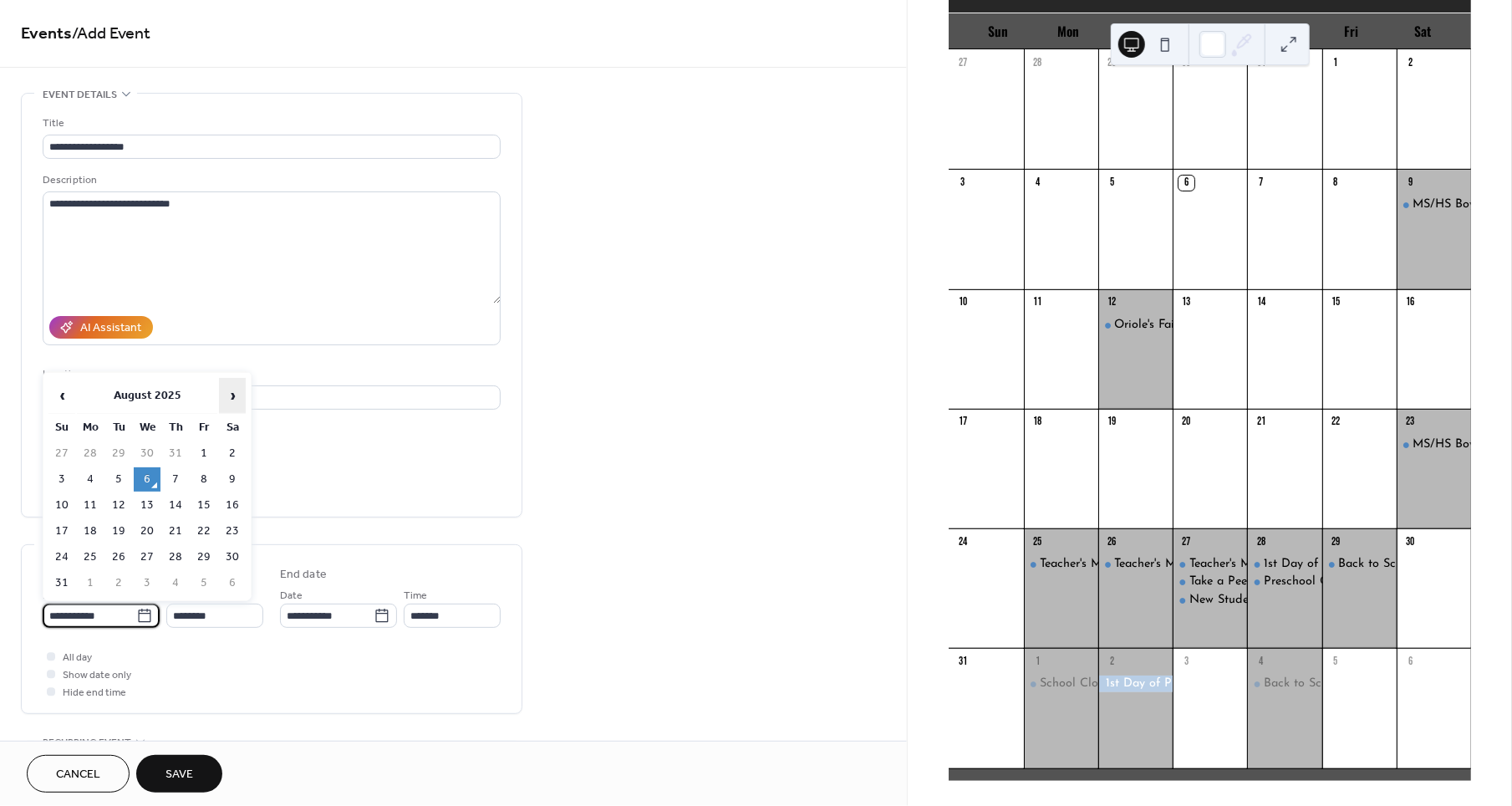 click on "›" at bounding box center (232, 395) 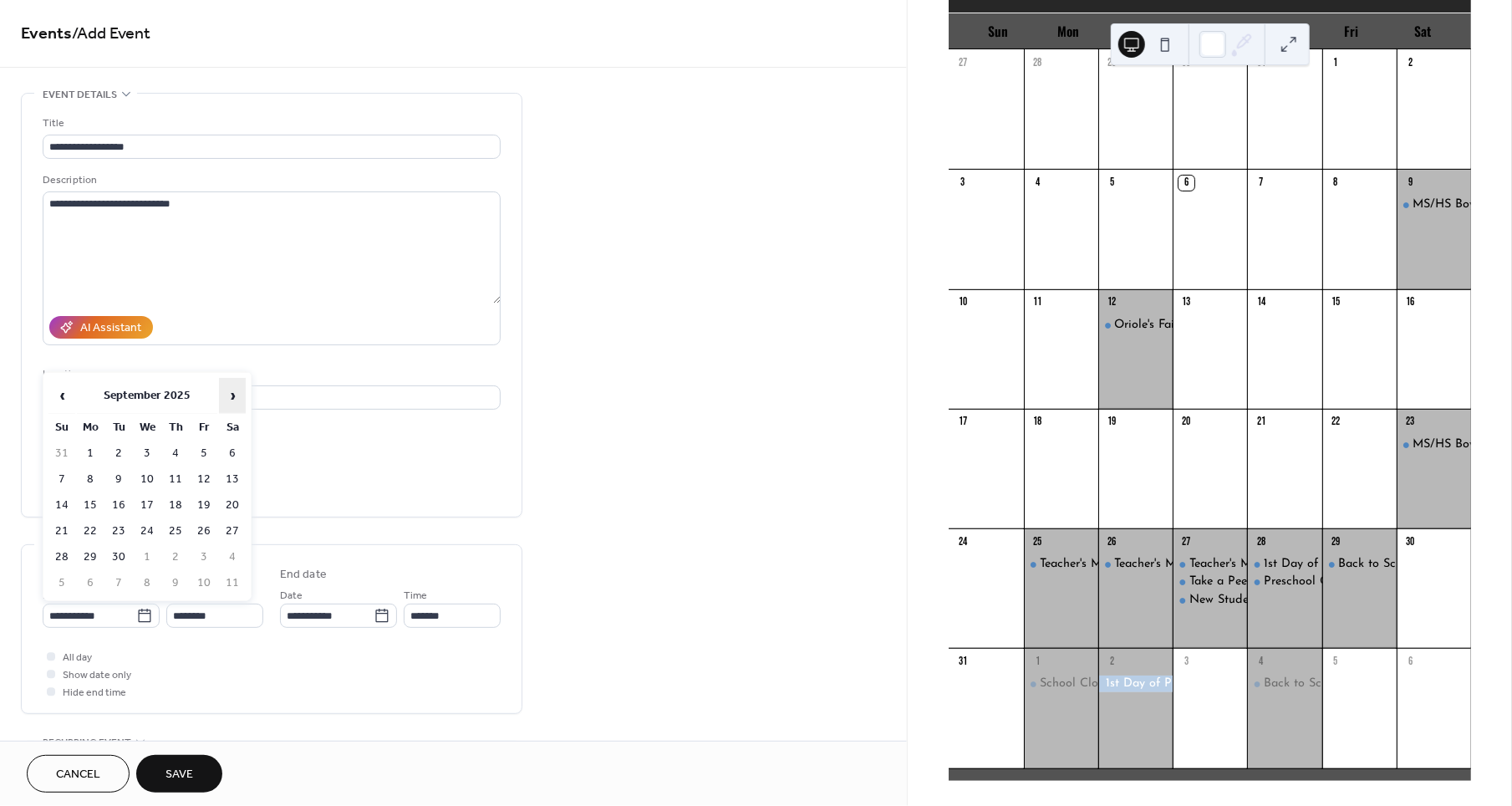 click on "›" at bounding box center [232, 395] 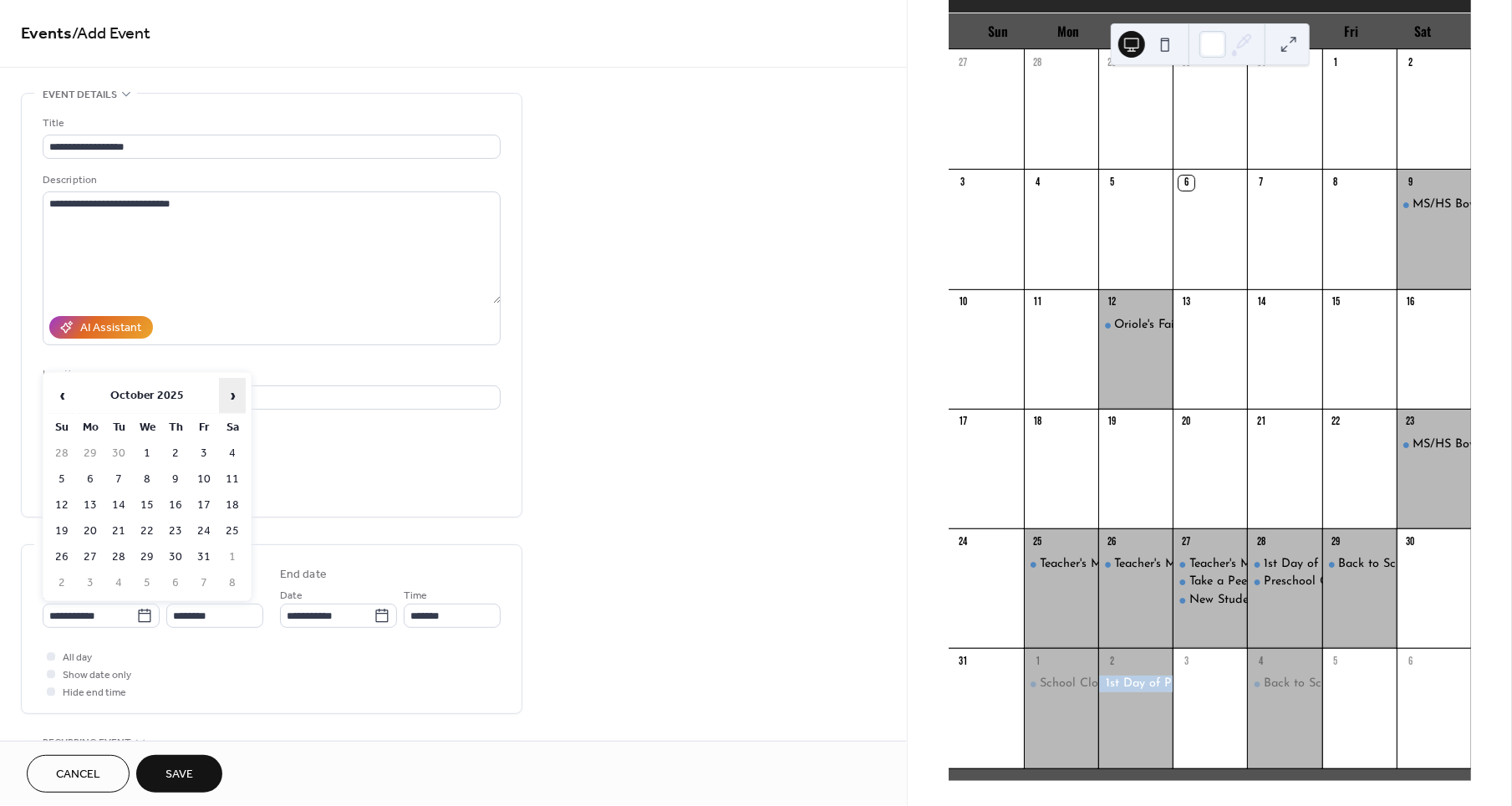 click on "›" at bounding box center [232, 395] 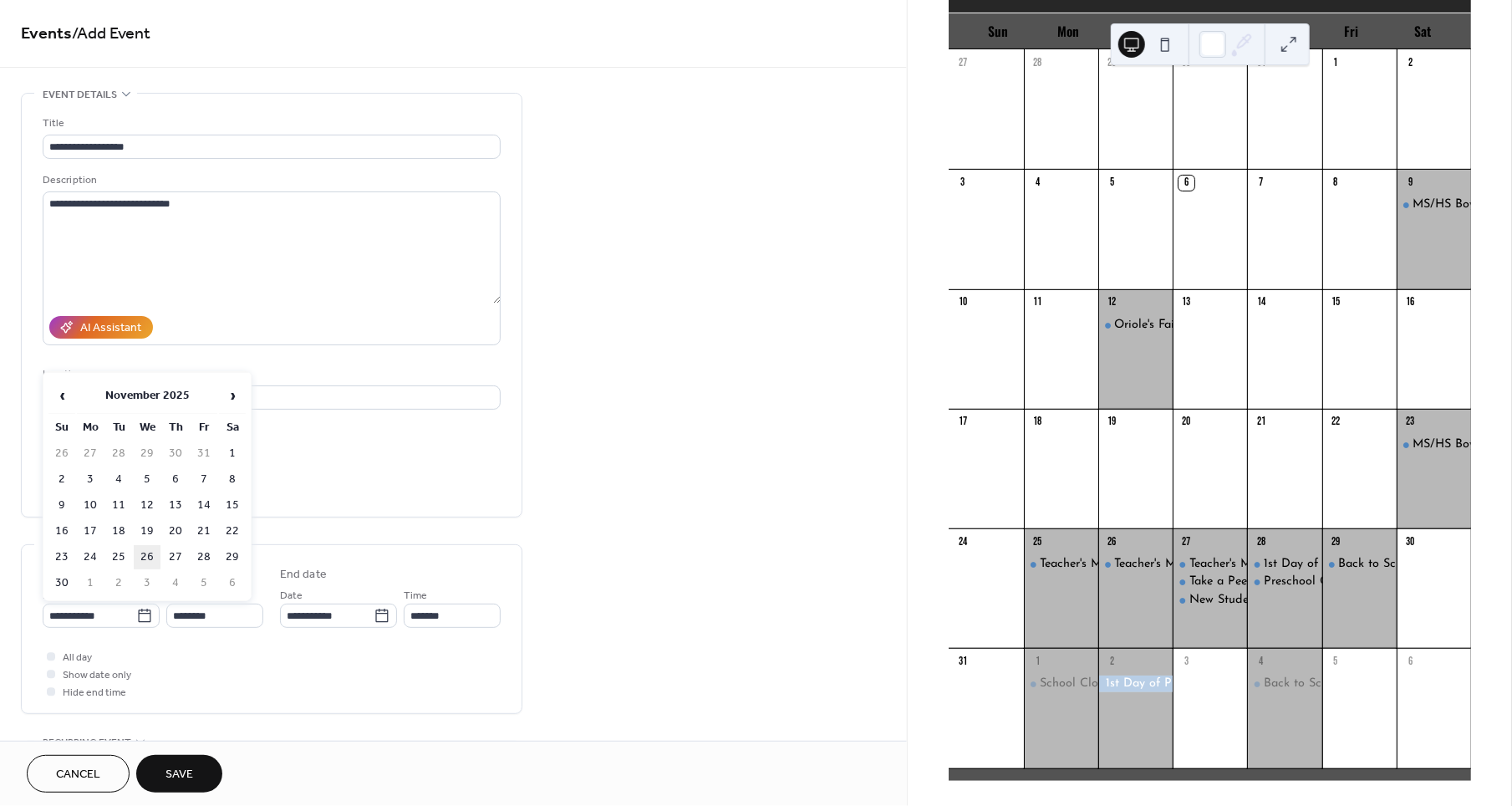 click on "26" at bounding box center (147, 557) 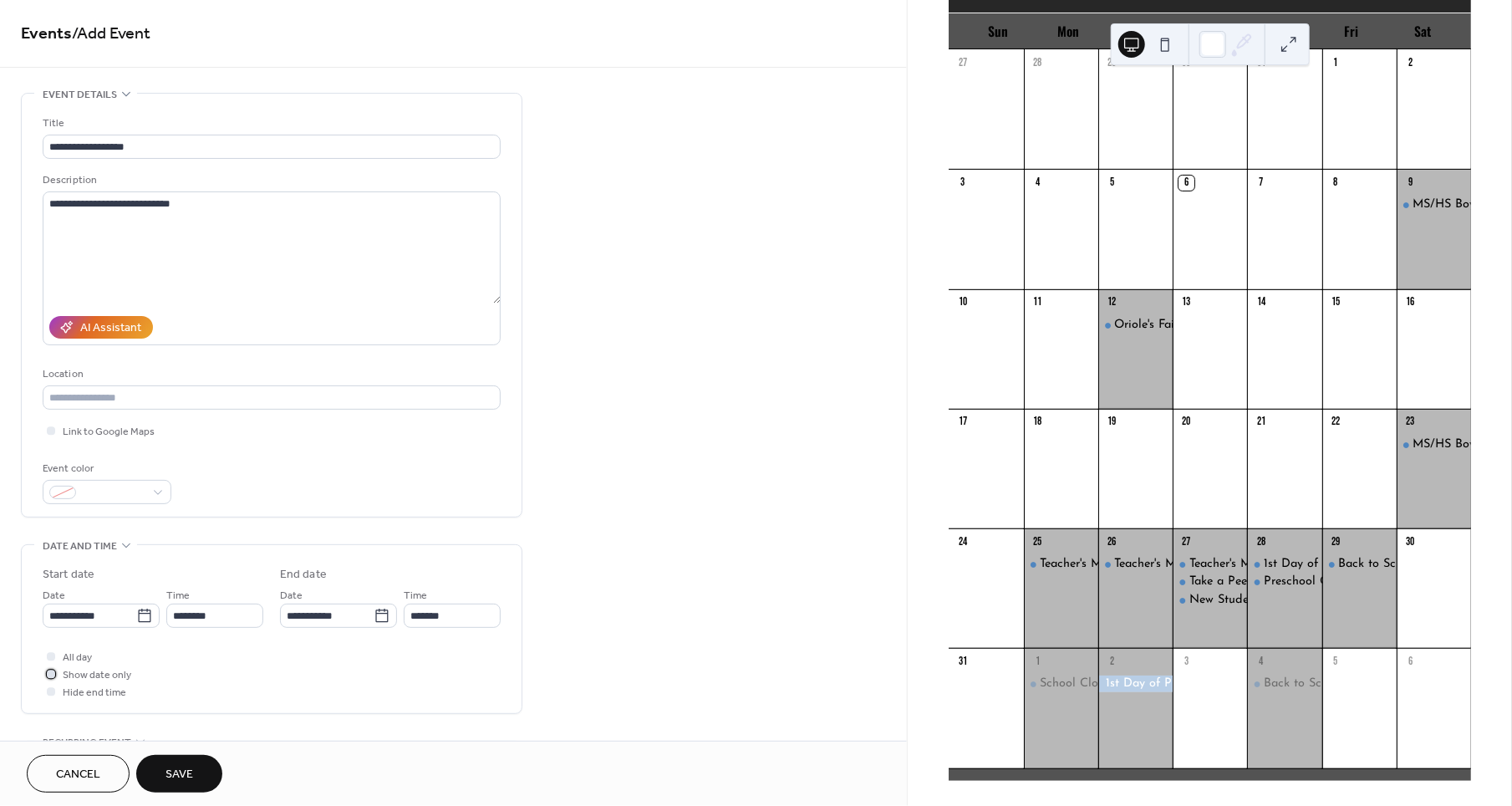 click on "Show date only" at bounding box center (97, 676) 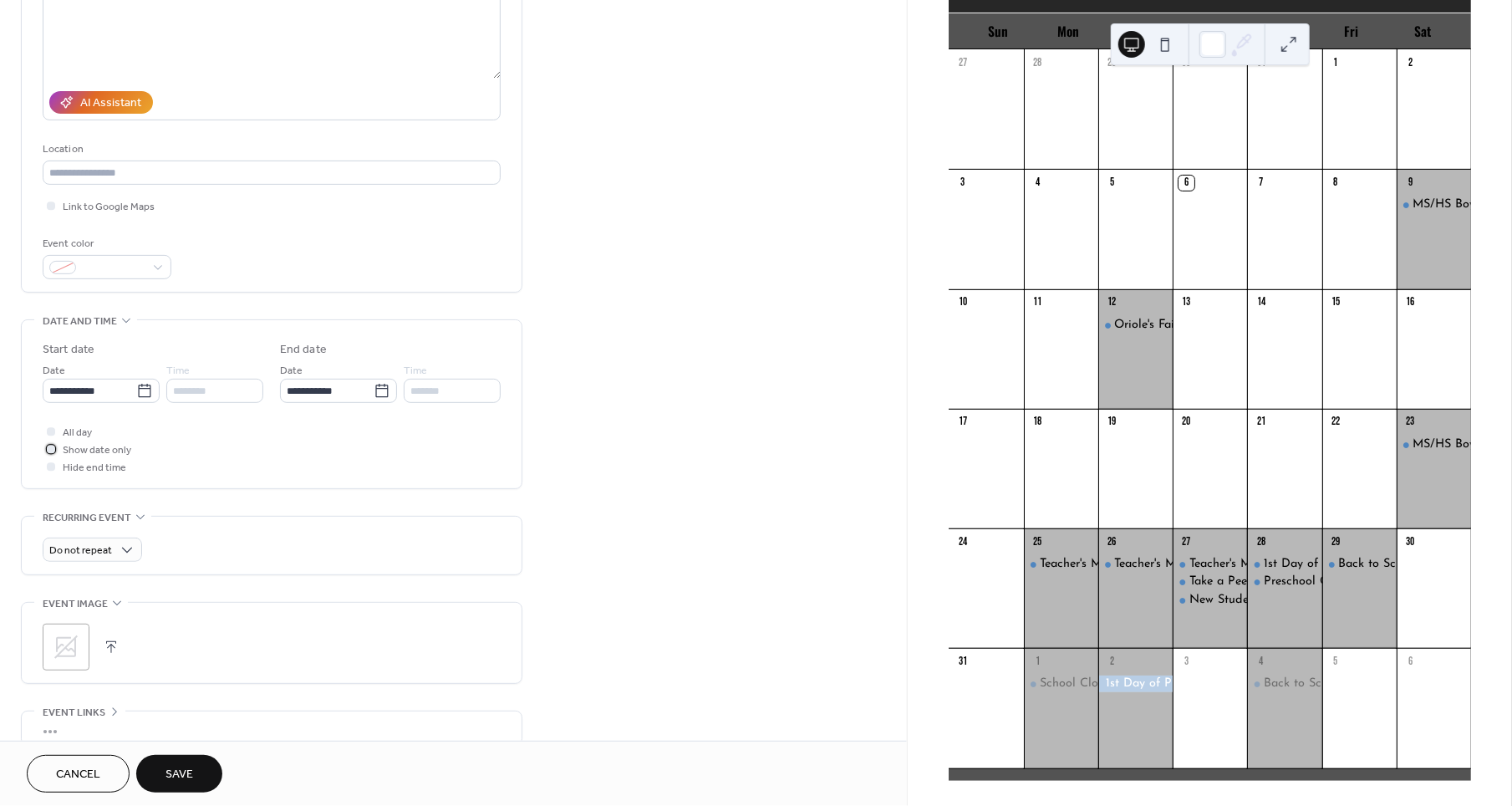 scroll, scrollTop: 227, scrollLeft: 0, axis: vertical 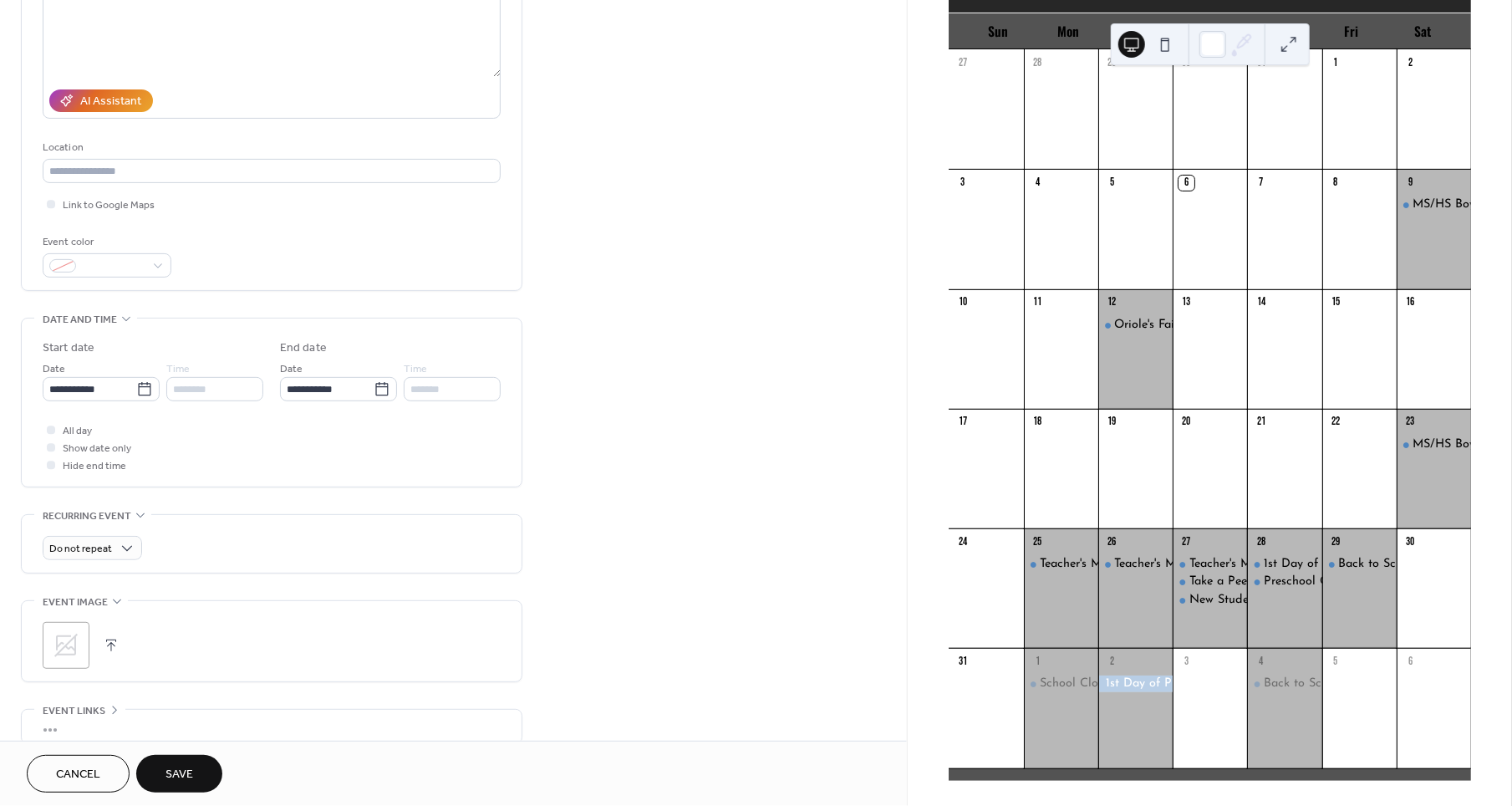 click on ";" at bounding box center (66, 645) 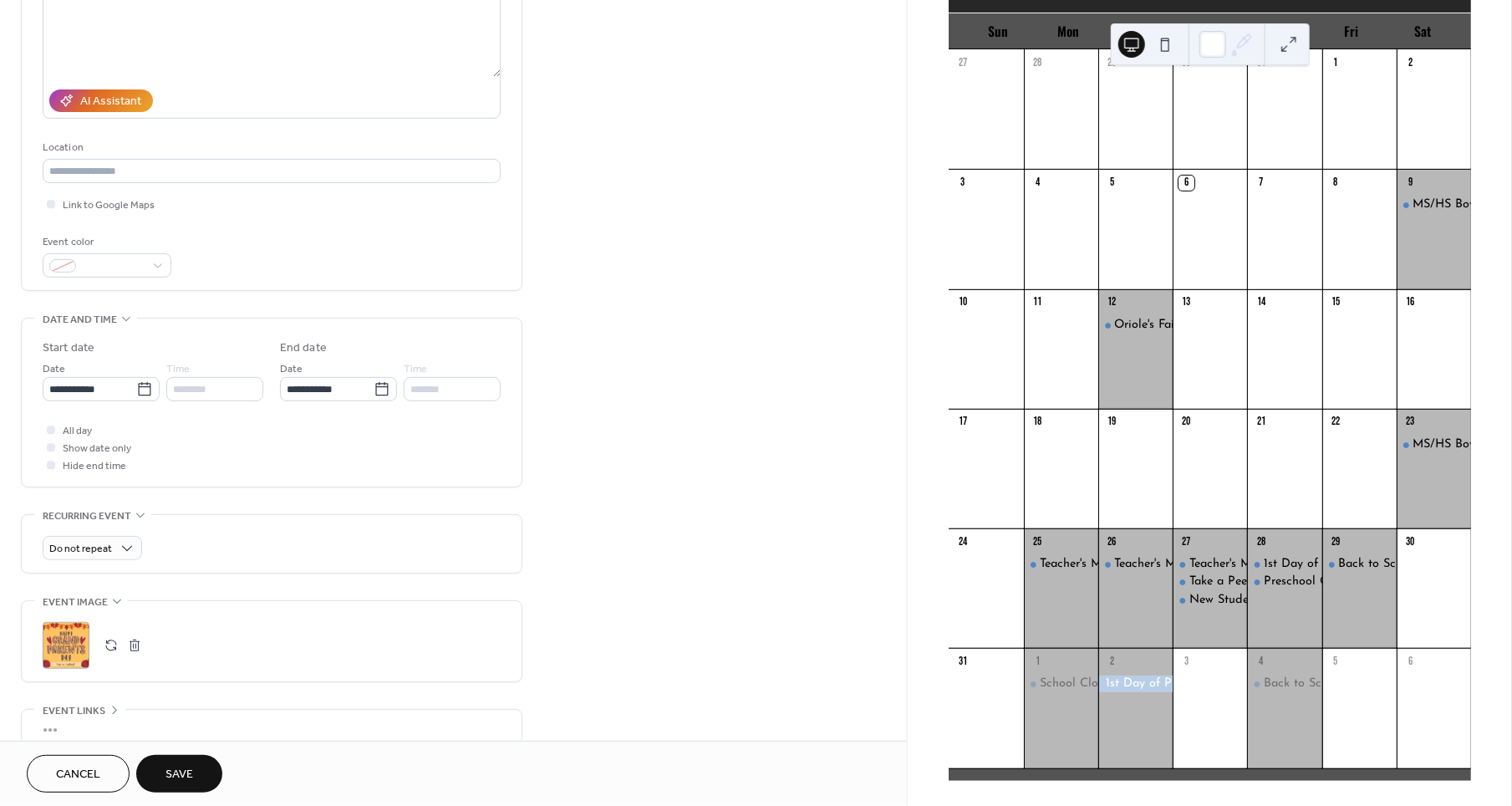 click on "Save" at bounding box center (179, 773) 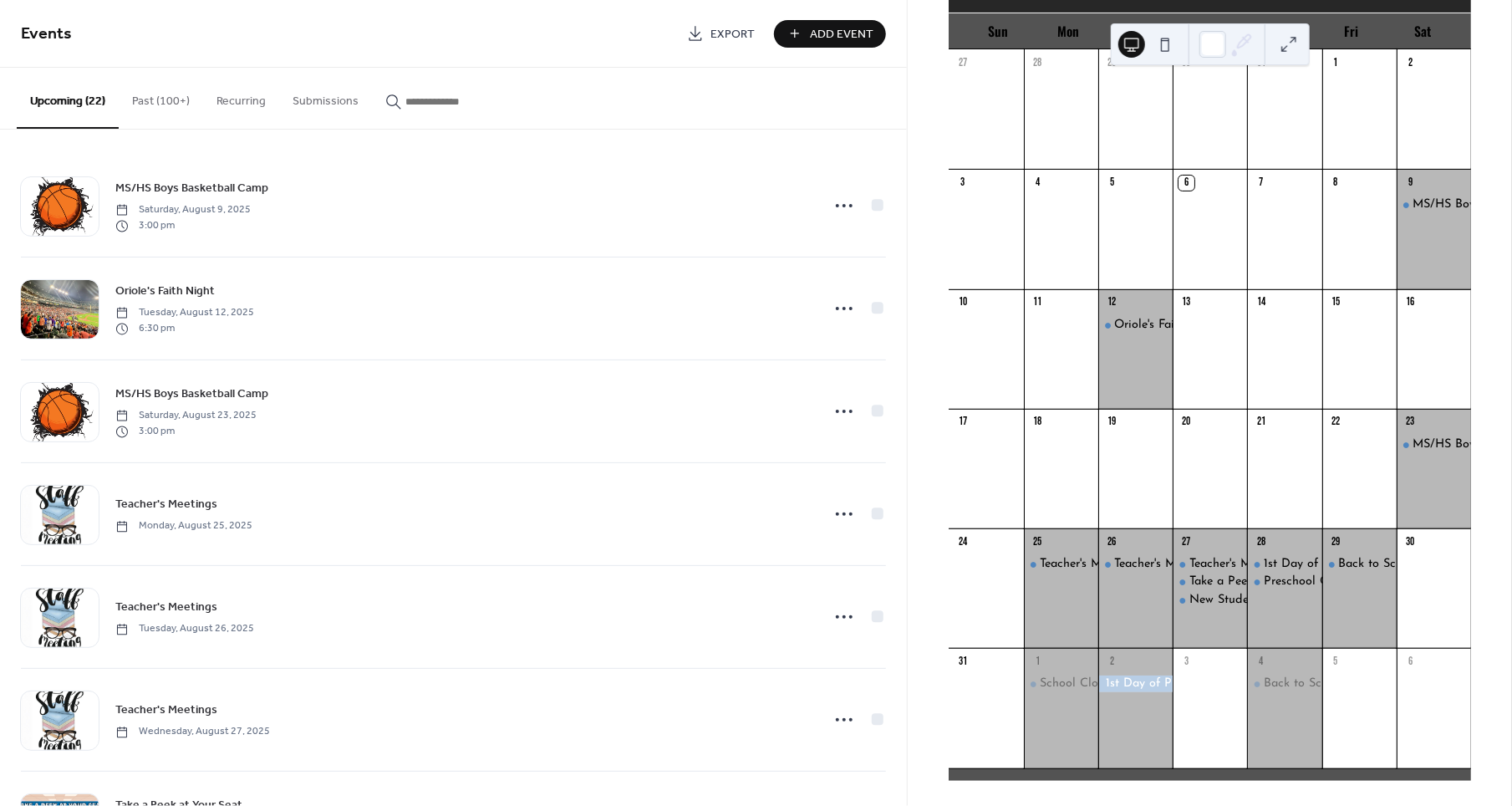 click on "Add Event" at bounding box center (842, 34) 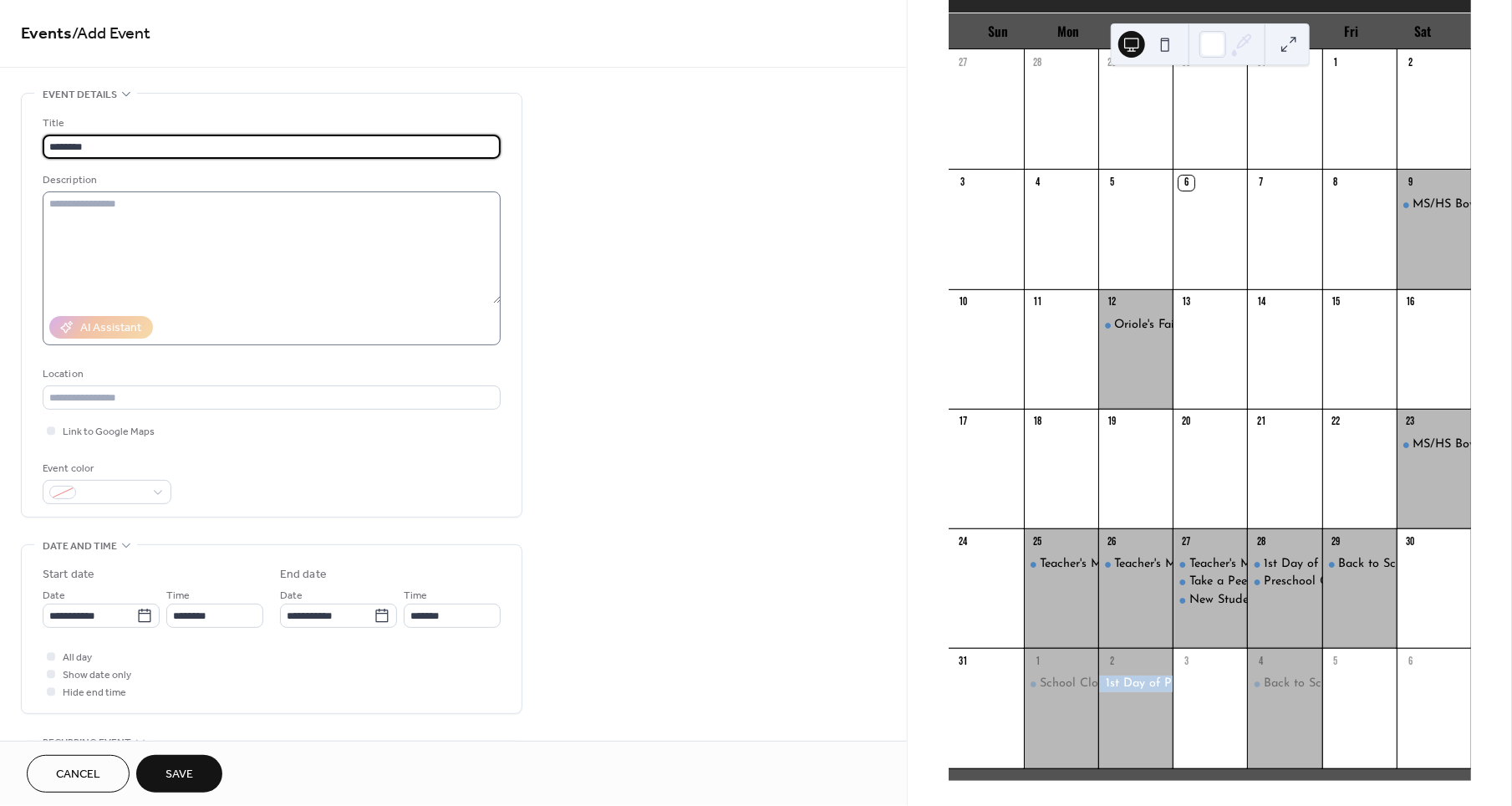 type on "********" 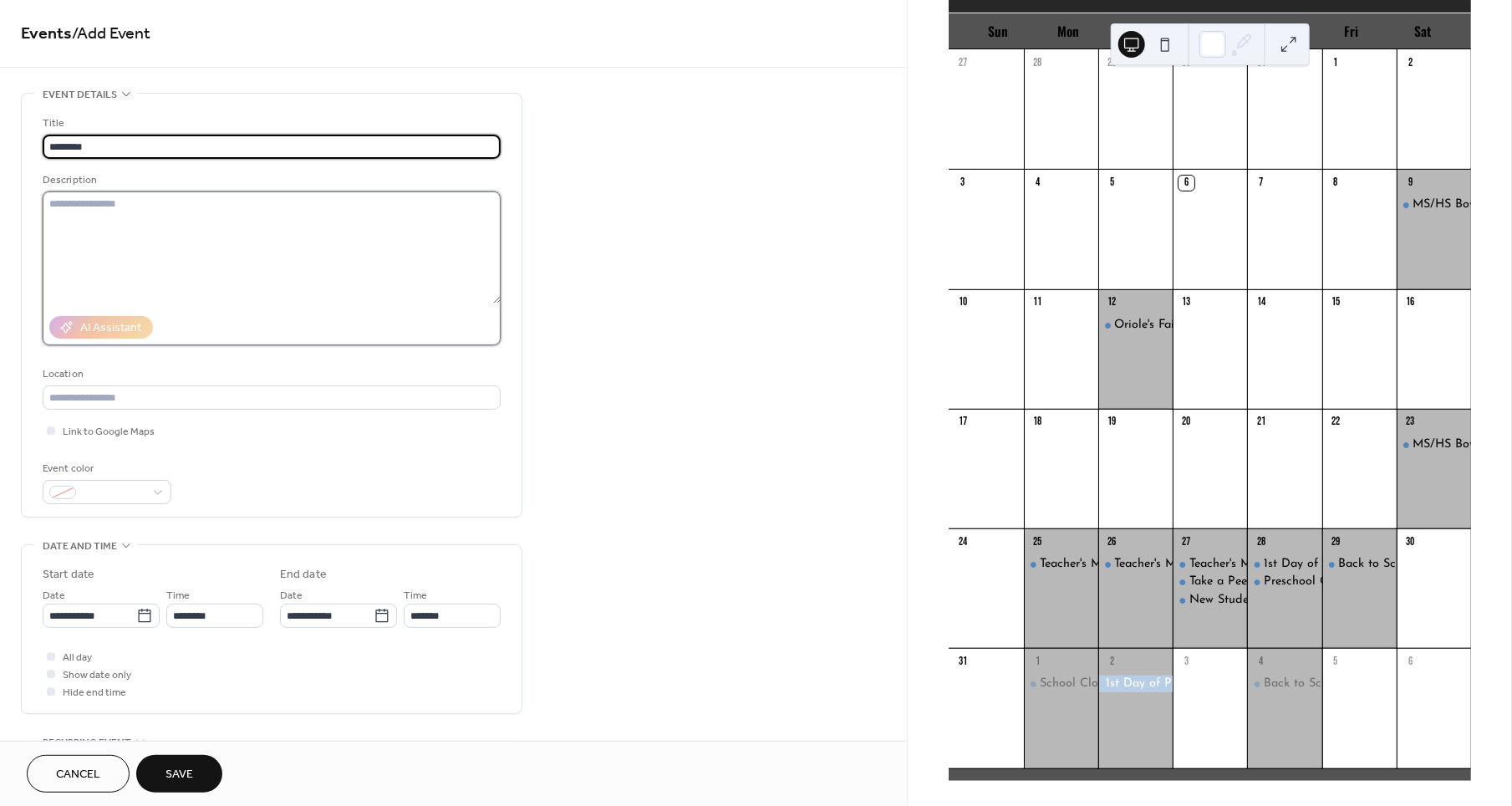 click at bounding box center [272, 247] 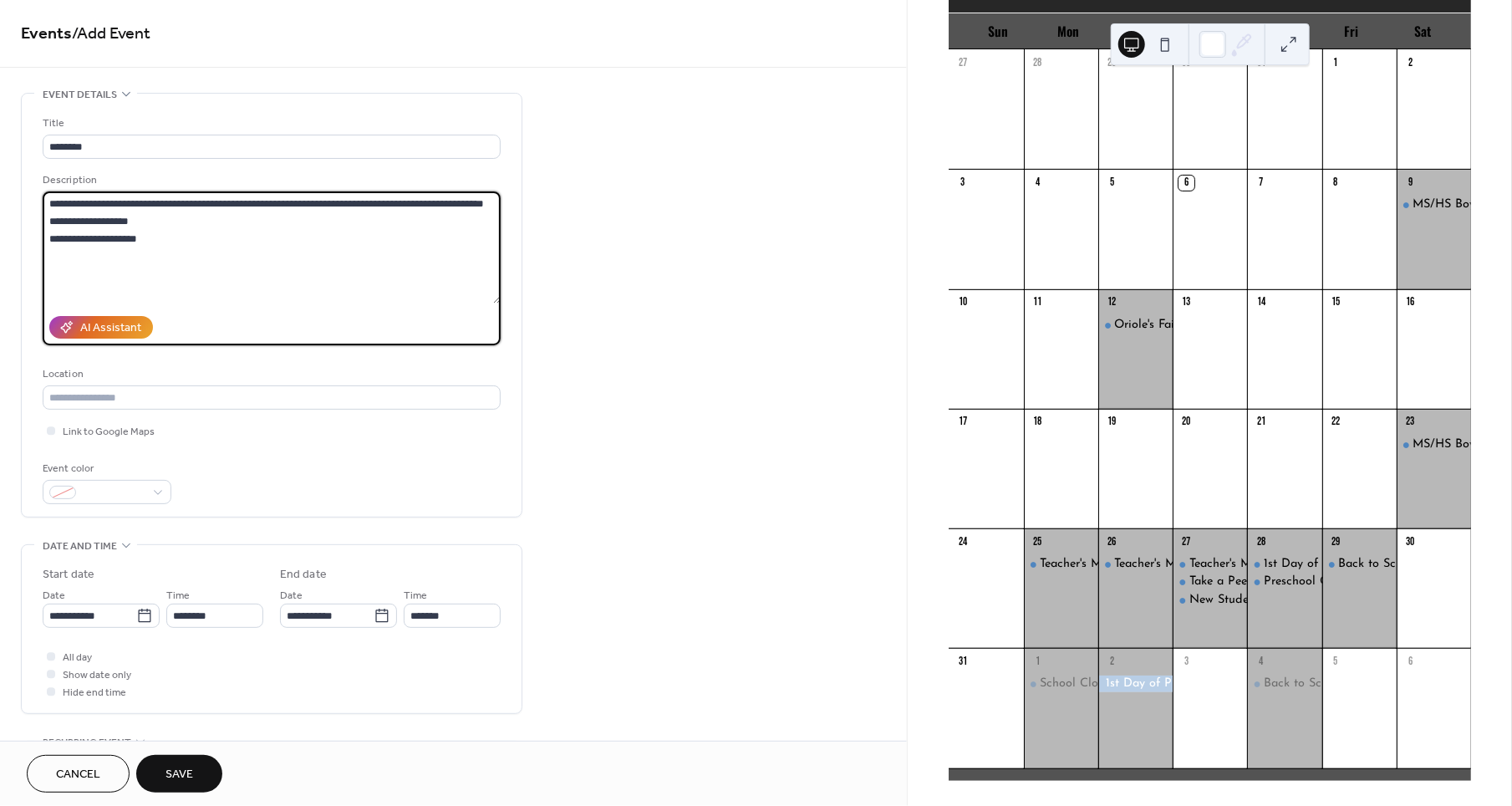 click on "**********" at bounding box center [272, 247] 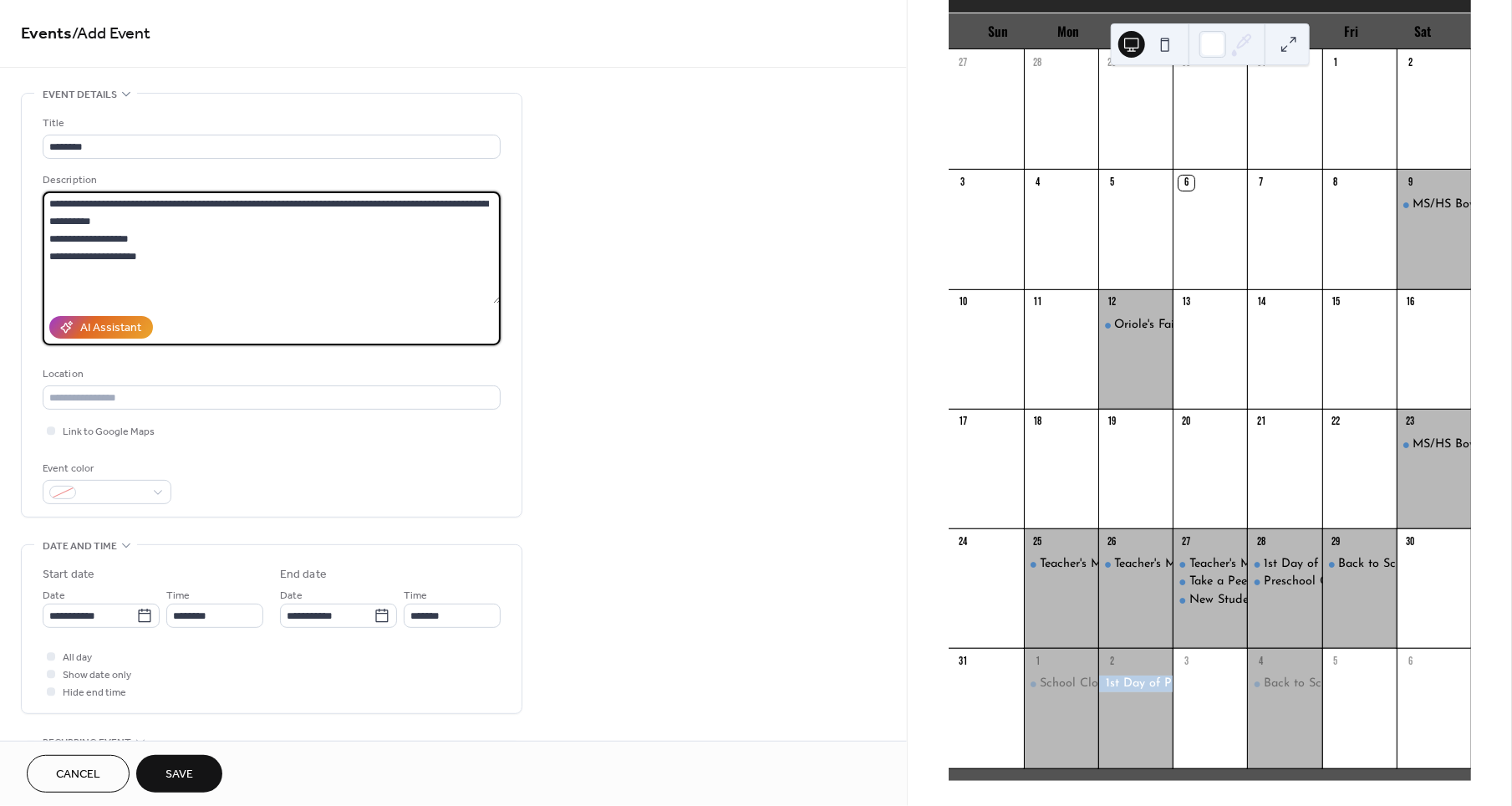 click on "**********" at bounding box center (272, 247) 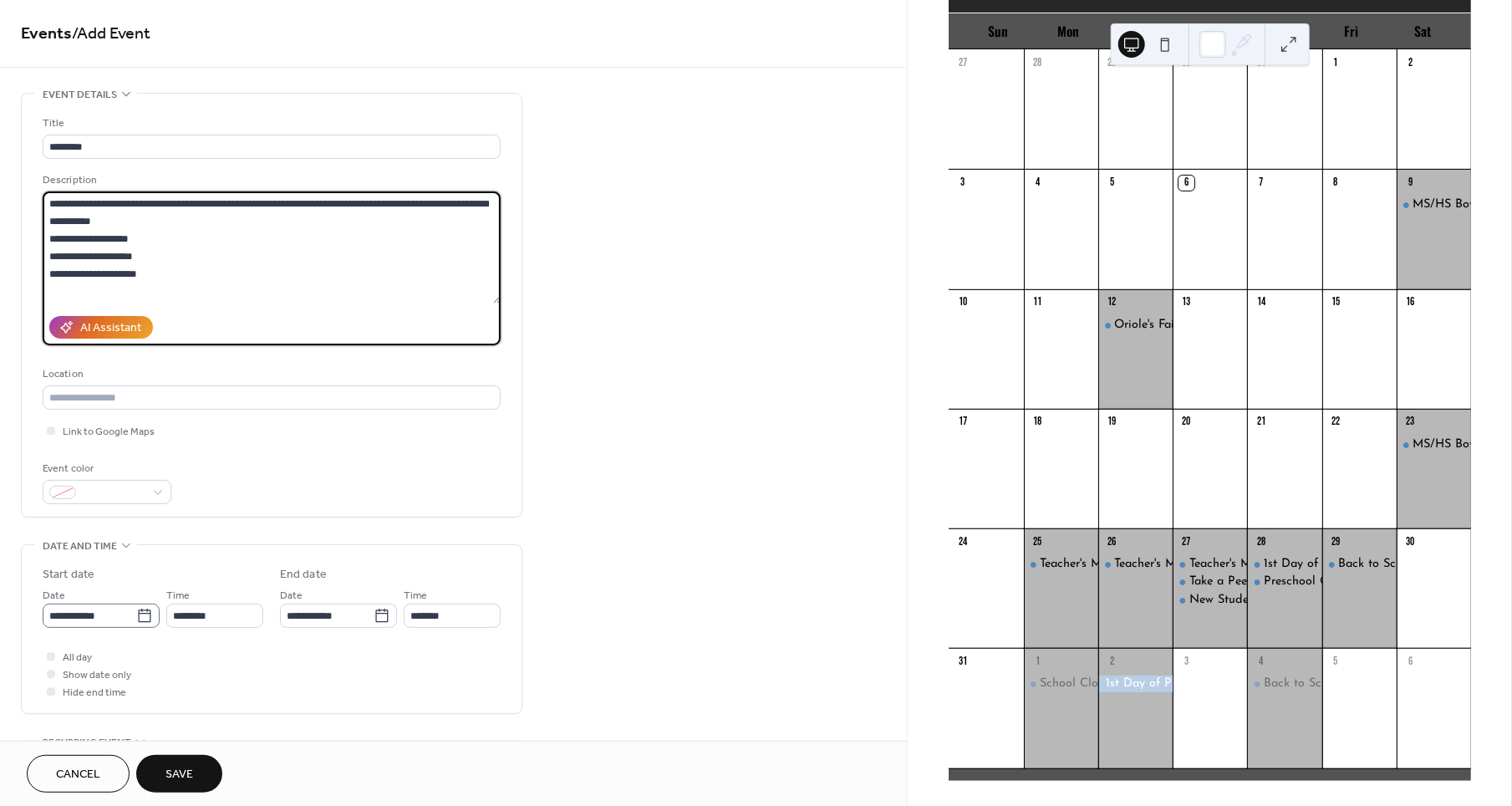 type on "**********" 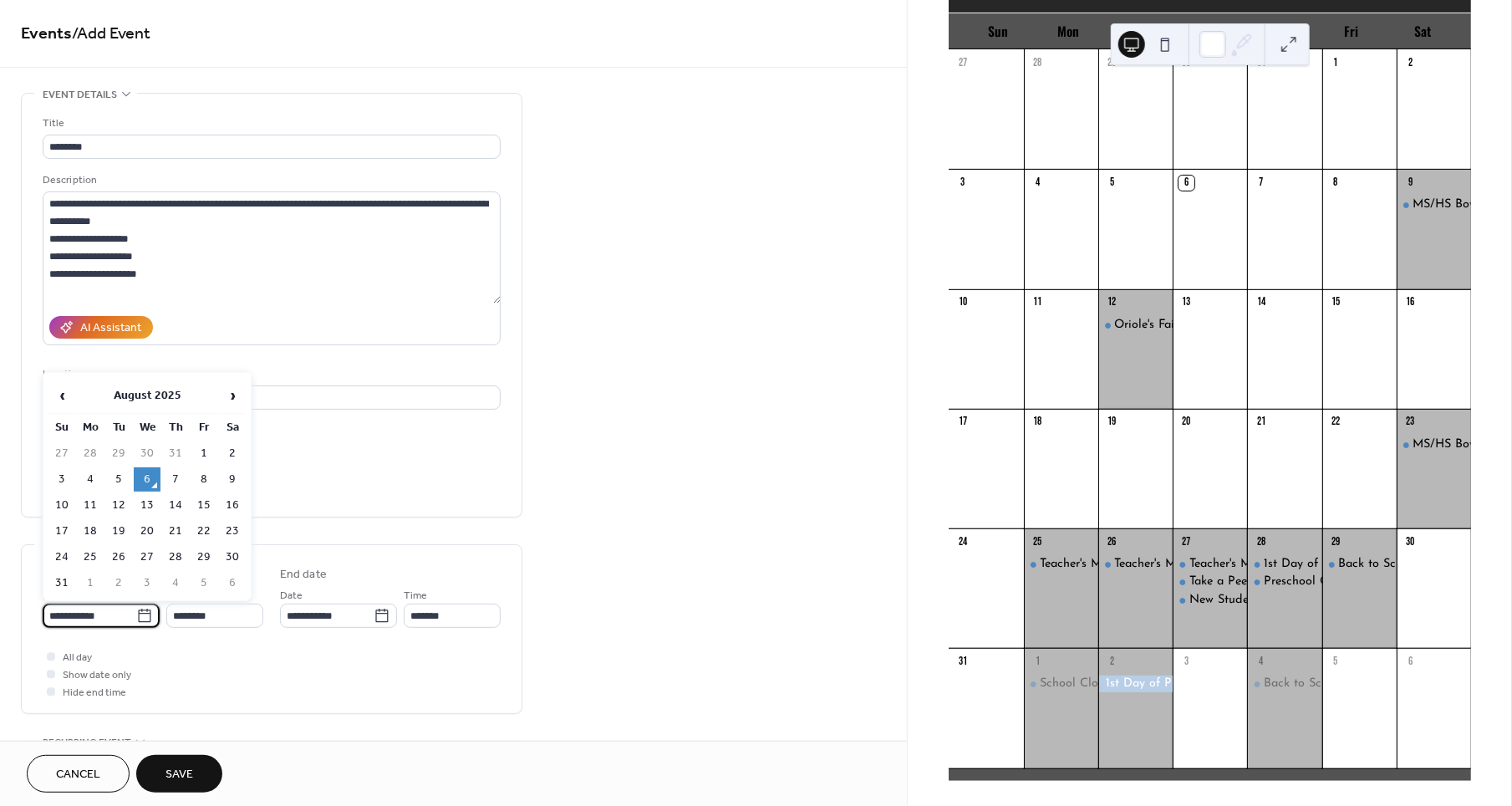 click on "**********" at bounding box center [89, 615] 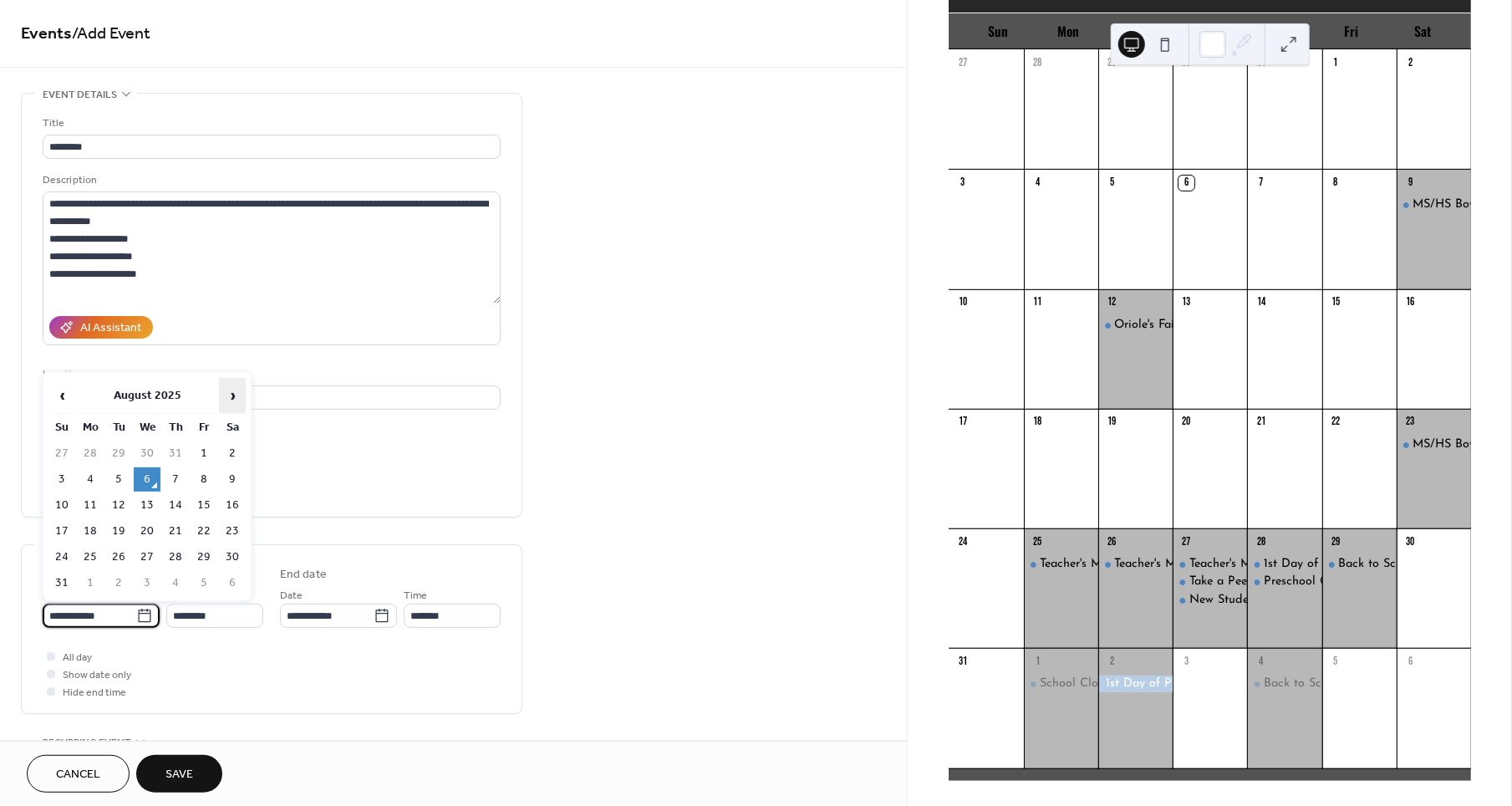 click on "›" at bounding box center (232, 395) 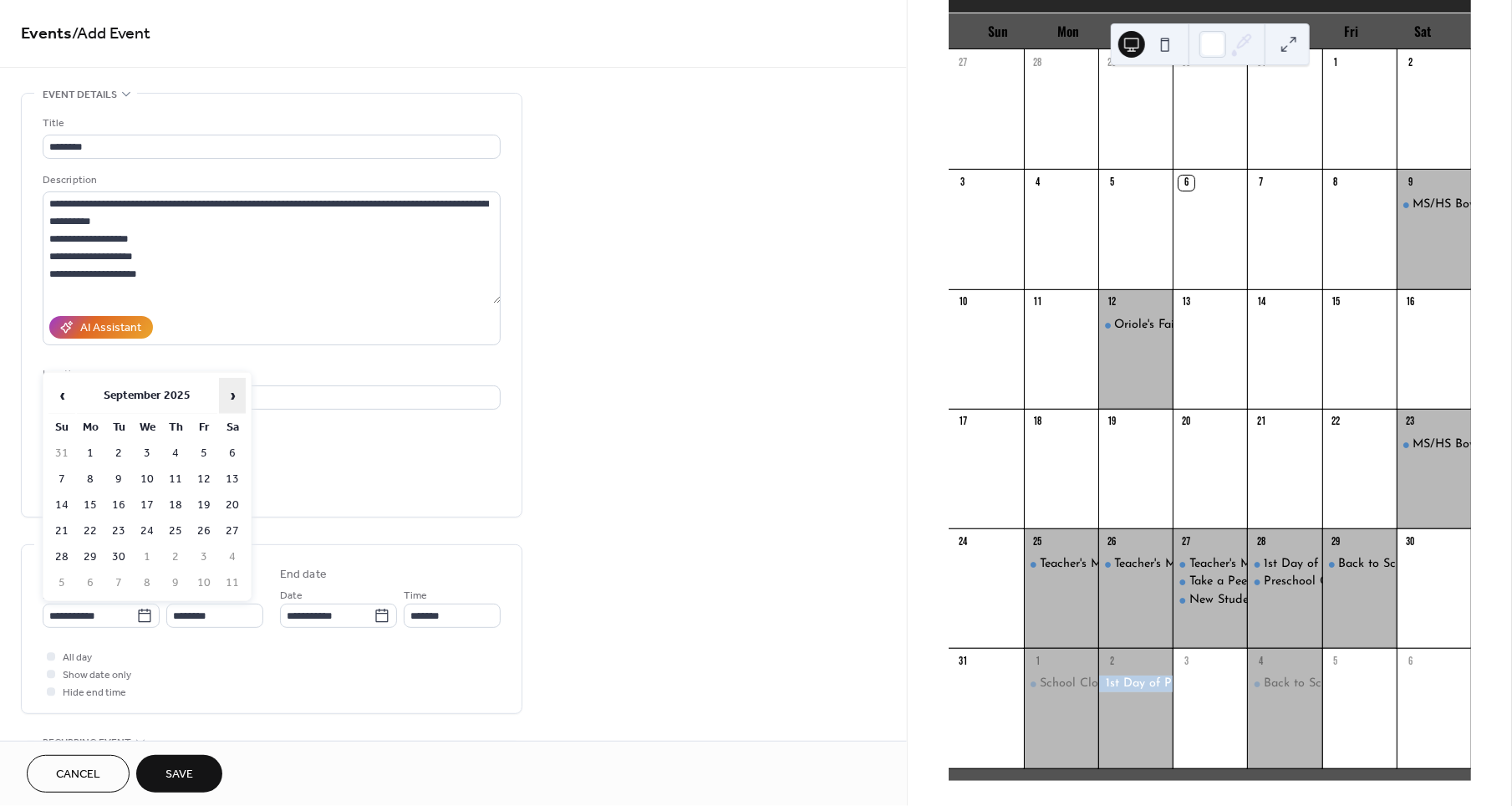 click on "›" at bounding box center (232, 395) 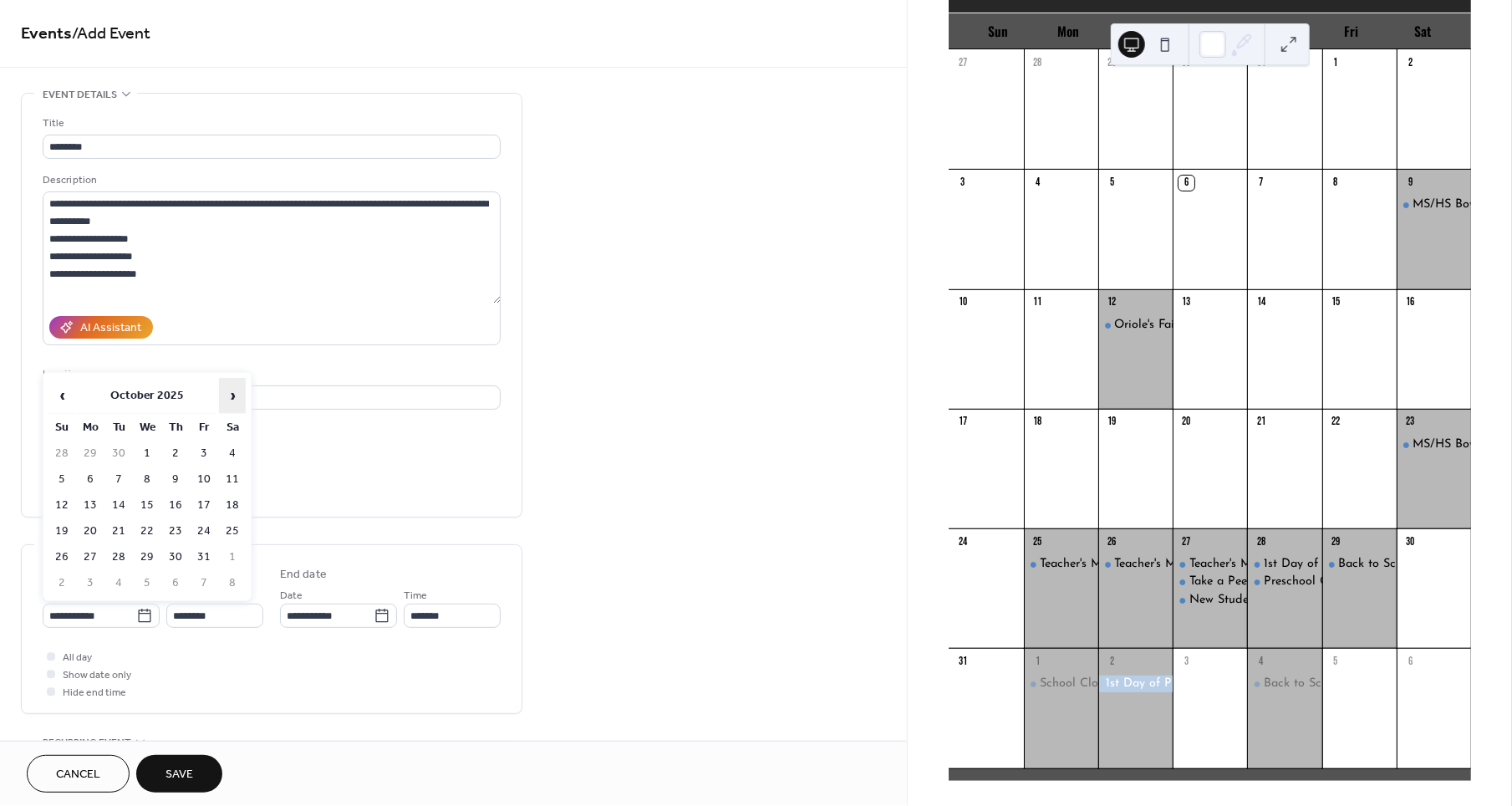 click on "›" at bounding box center (232, 395) 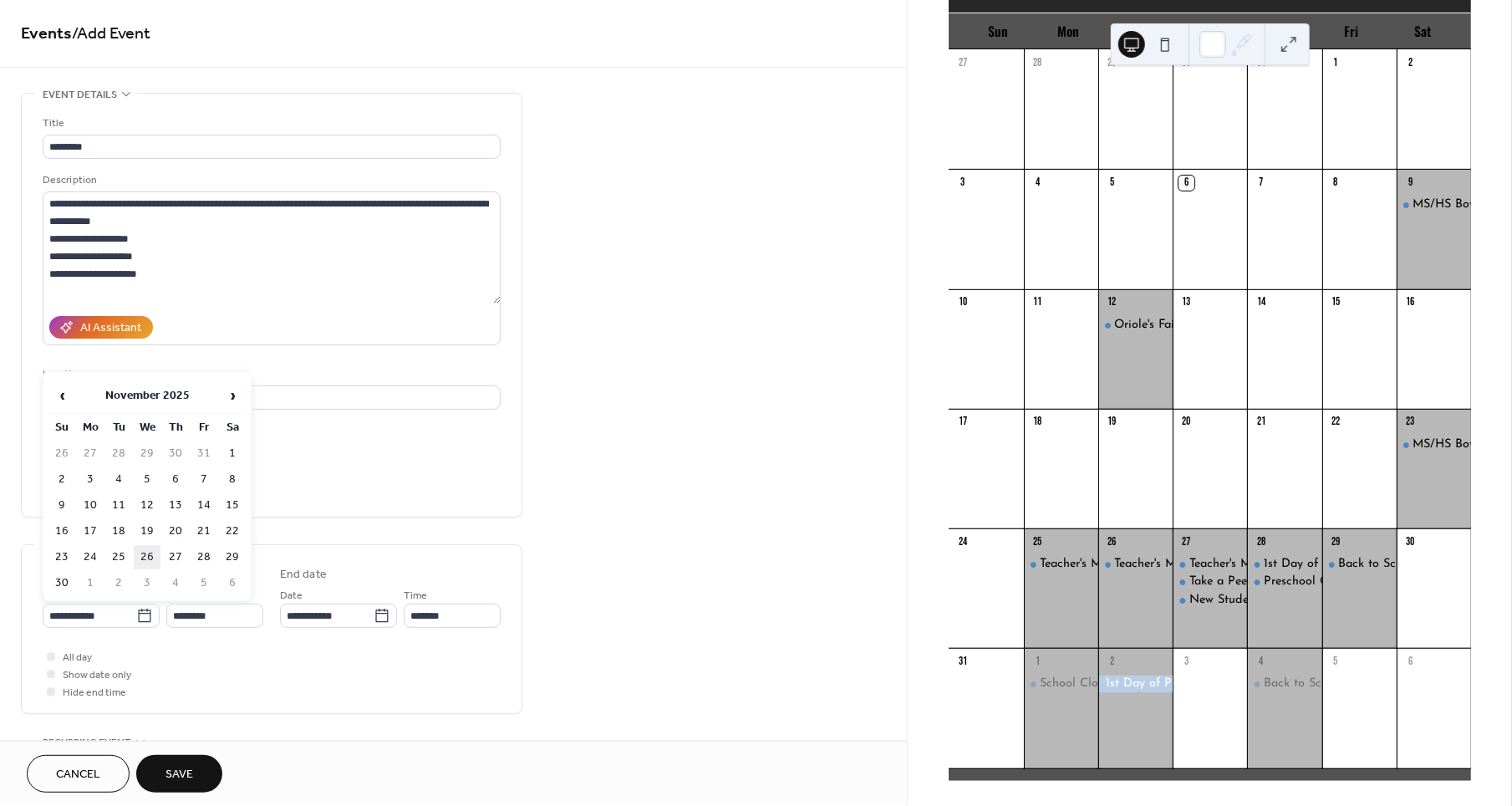 click on "26" at bounding box center (147, 557) 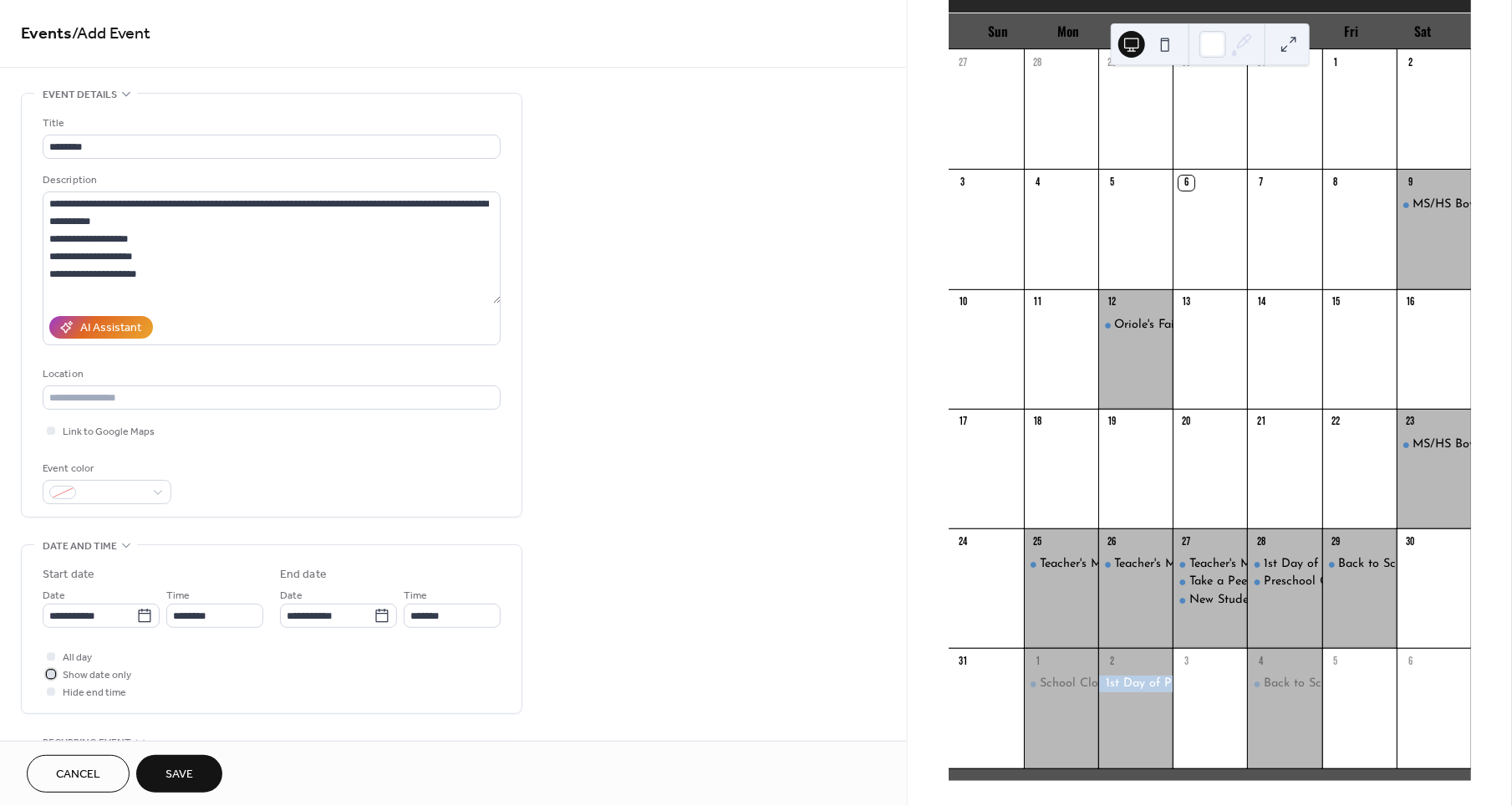 click on "Show date only" at bounding box center (97, 676) 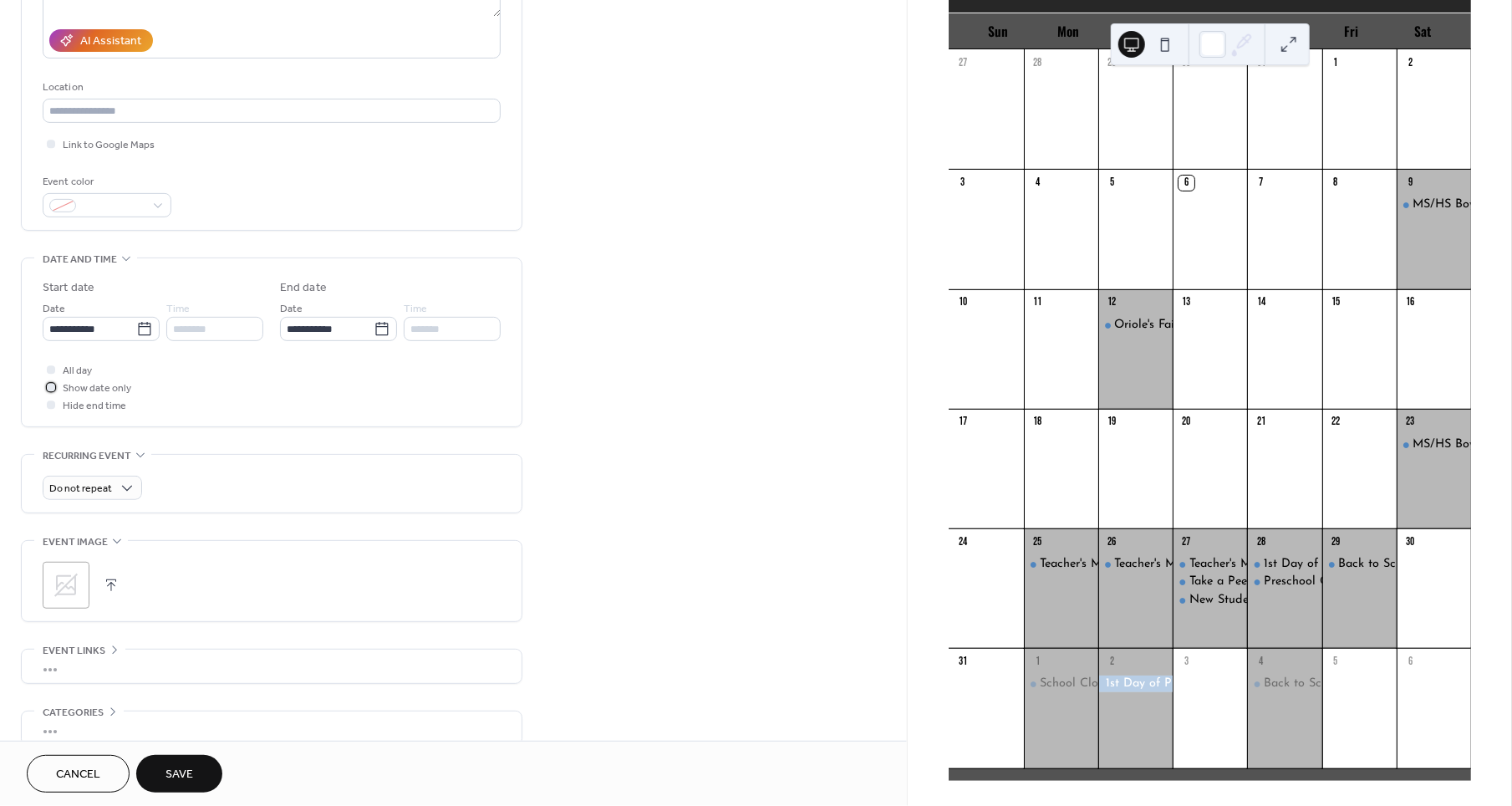 scroll, scrollTop: 307, scrollLeft: 0, axis: vertical 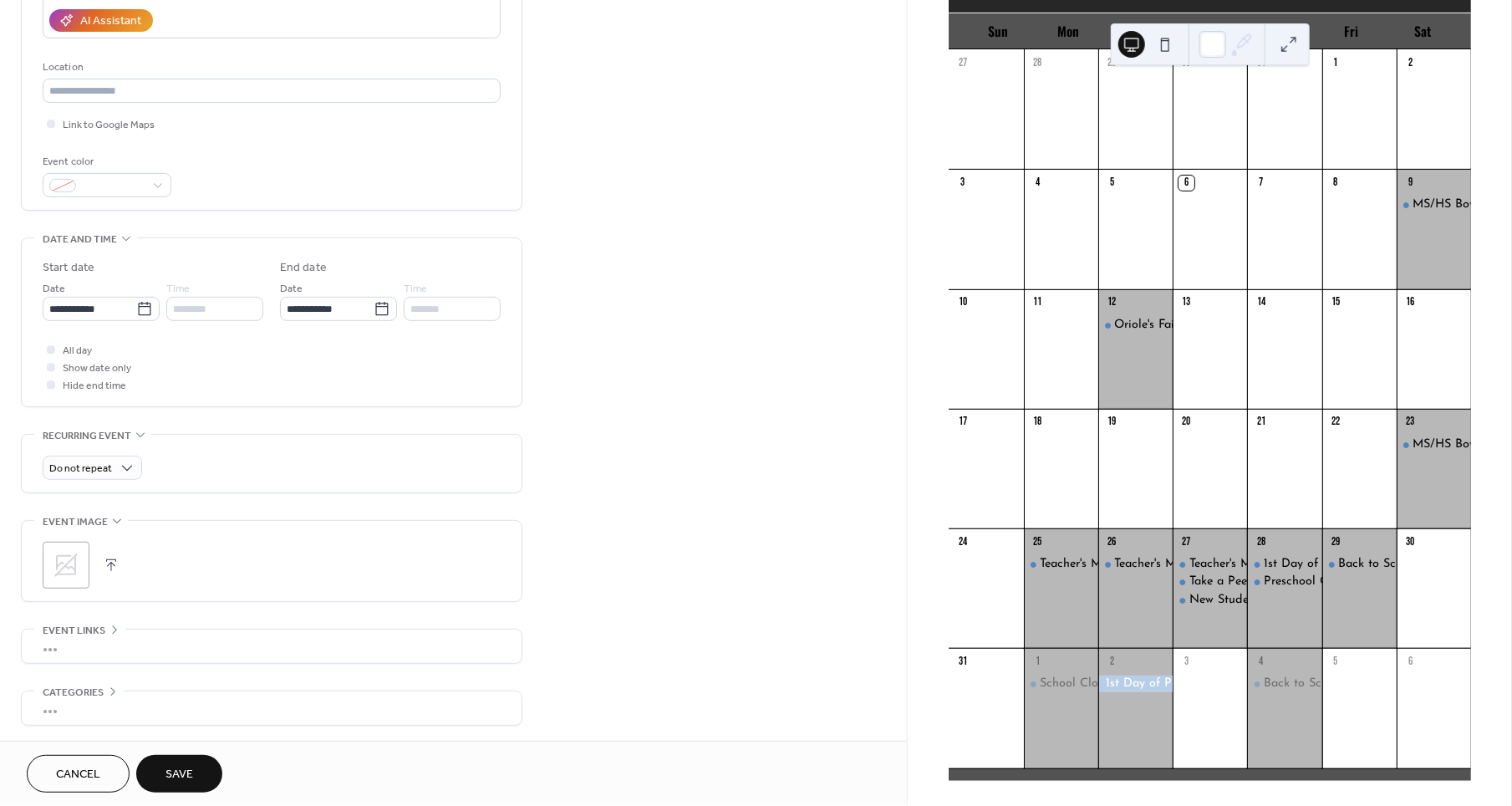 click on ";" at bounding box center (66, 565) 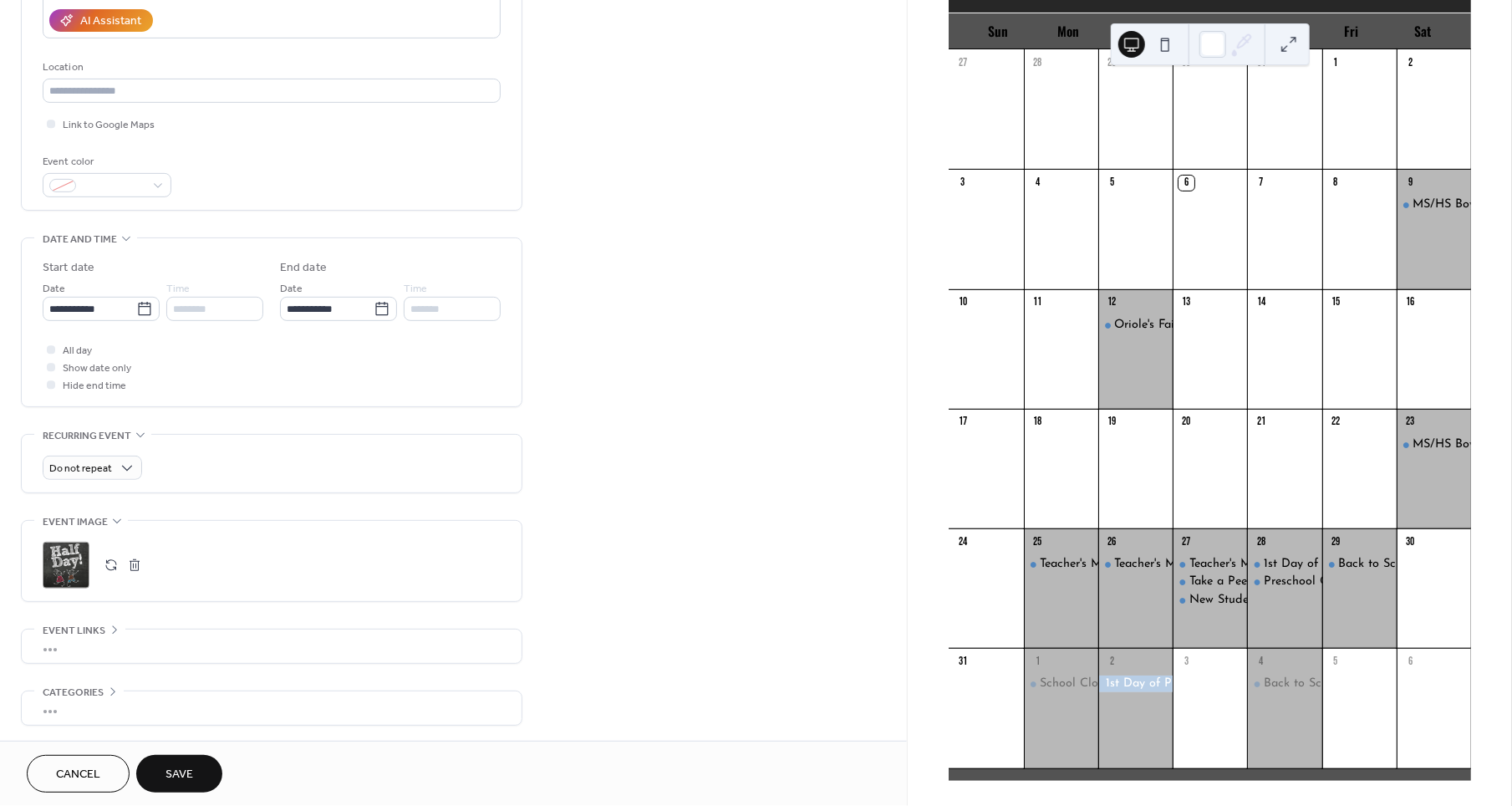 click on "Save" at bounding box center (179, 775) 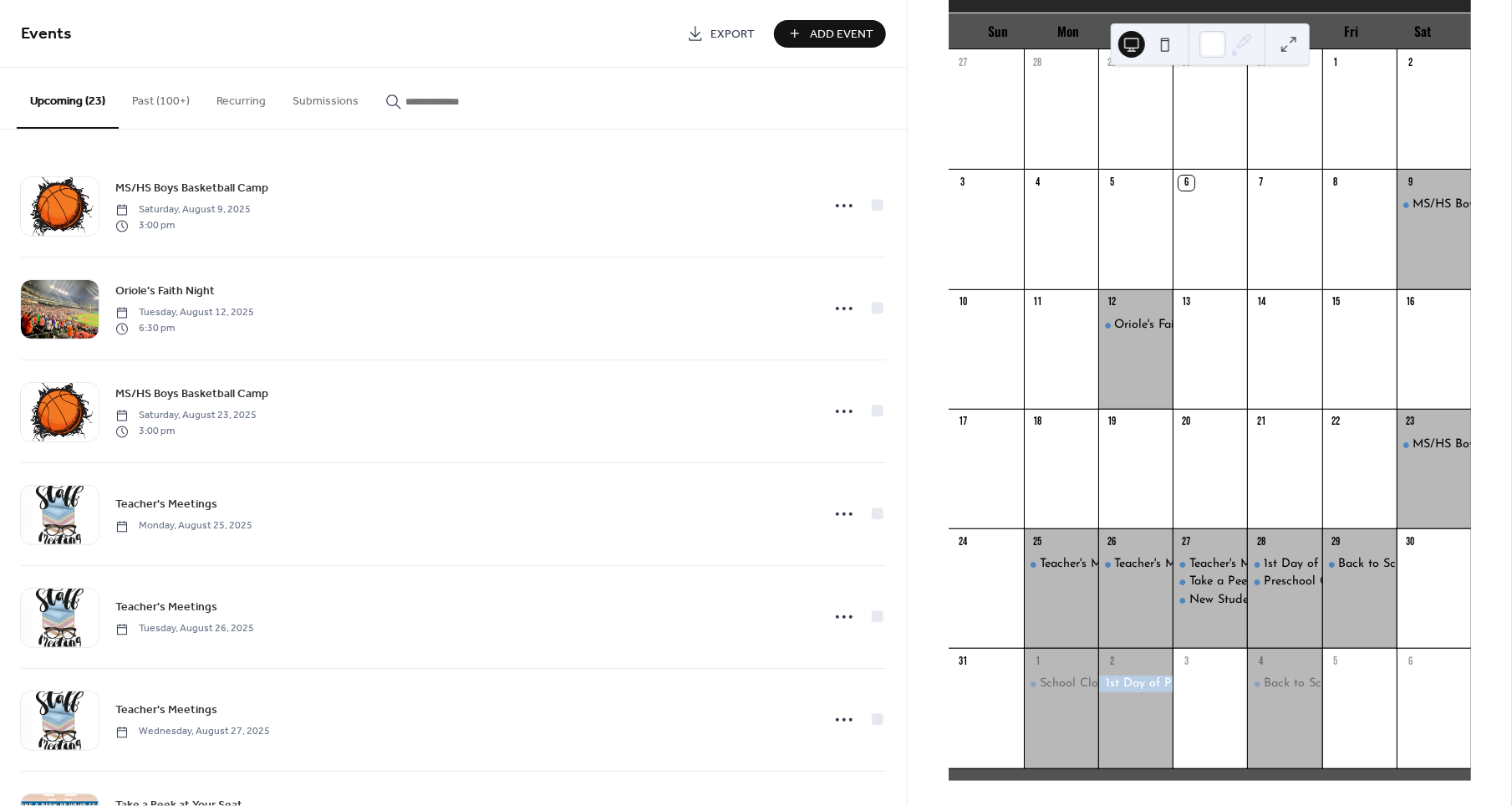 click on "Add Event" at bounding box center (842, 34) 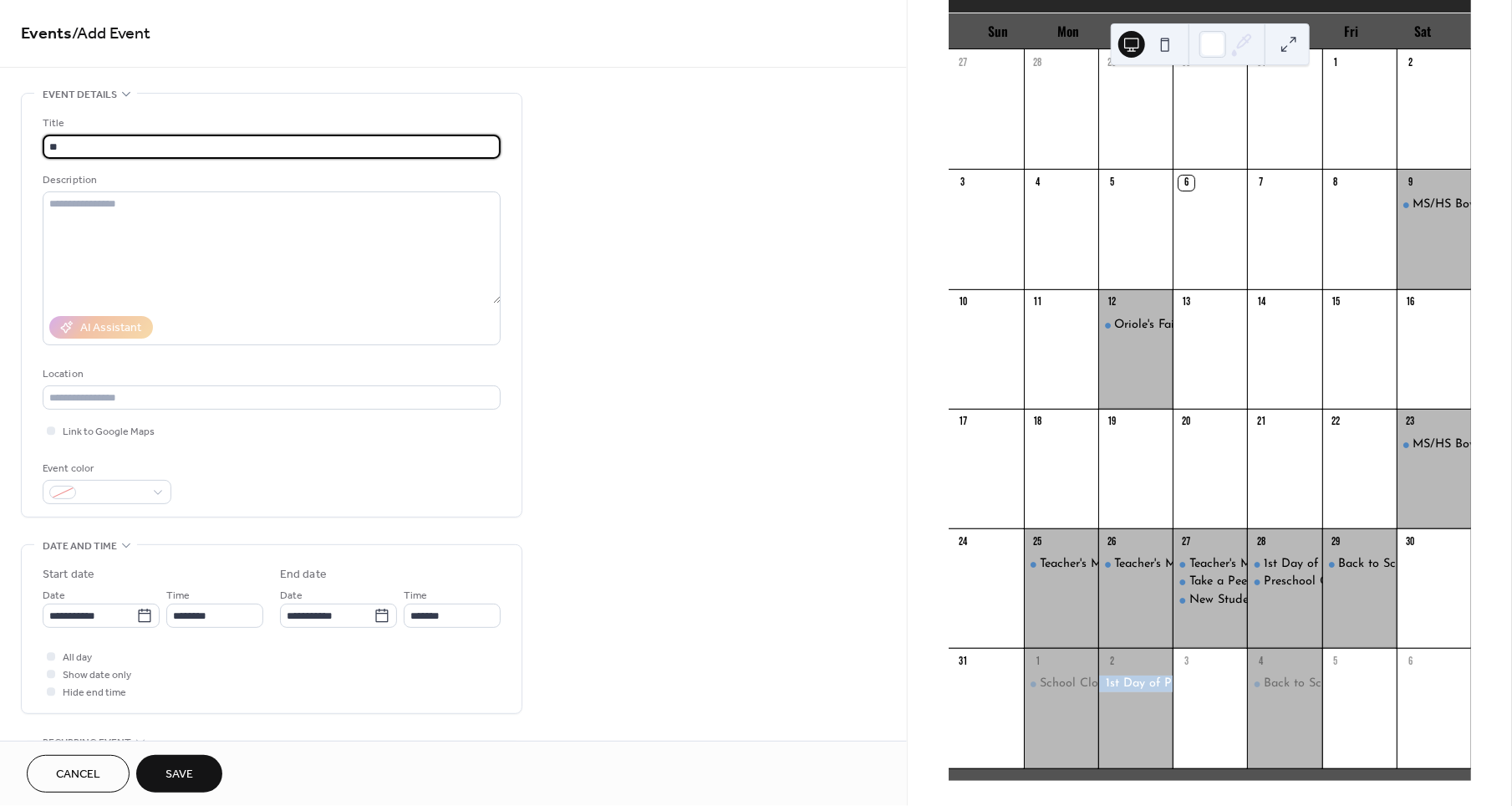 type on "*" 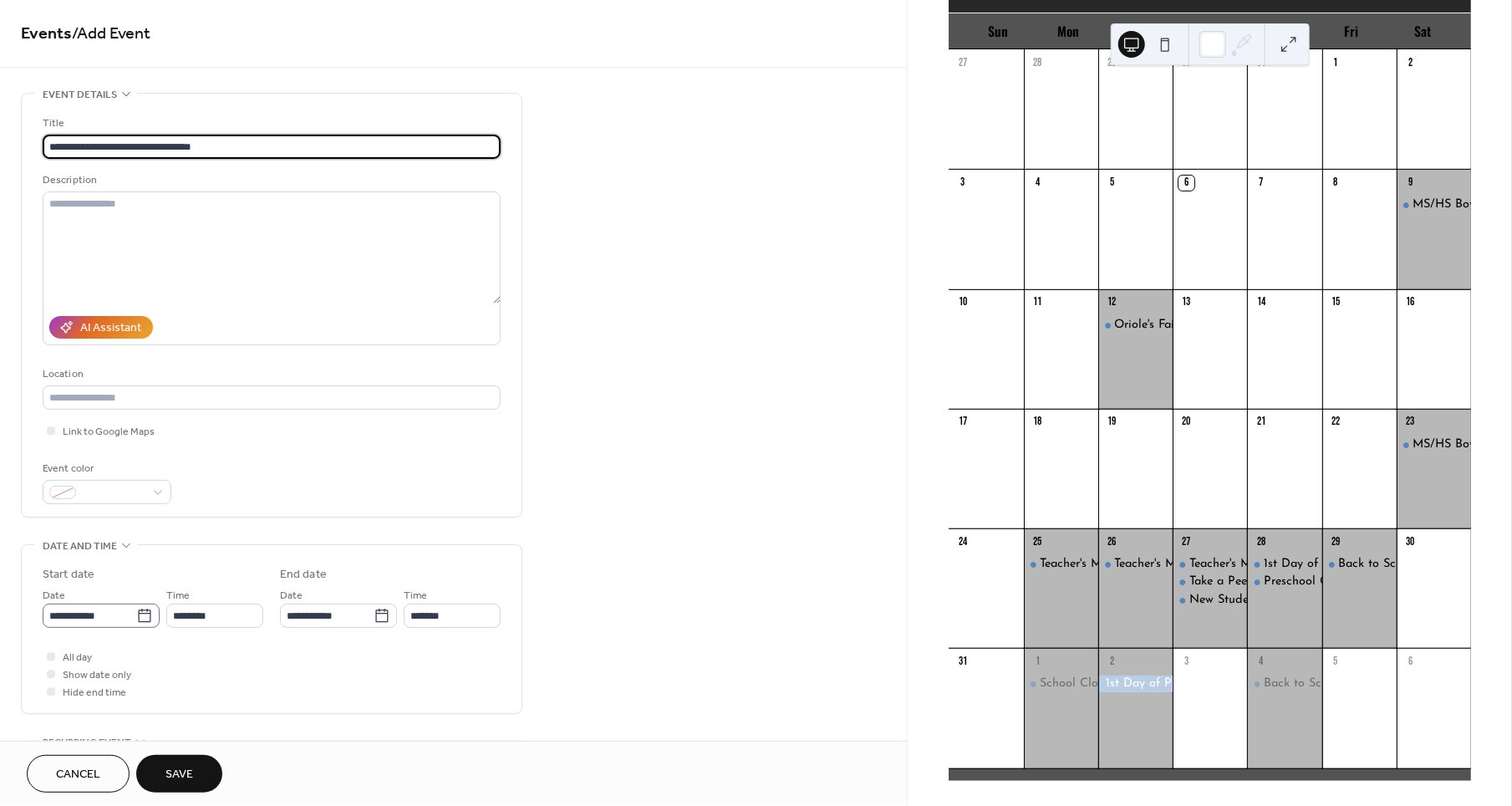 type on "**********" 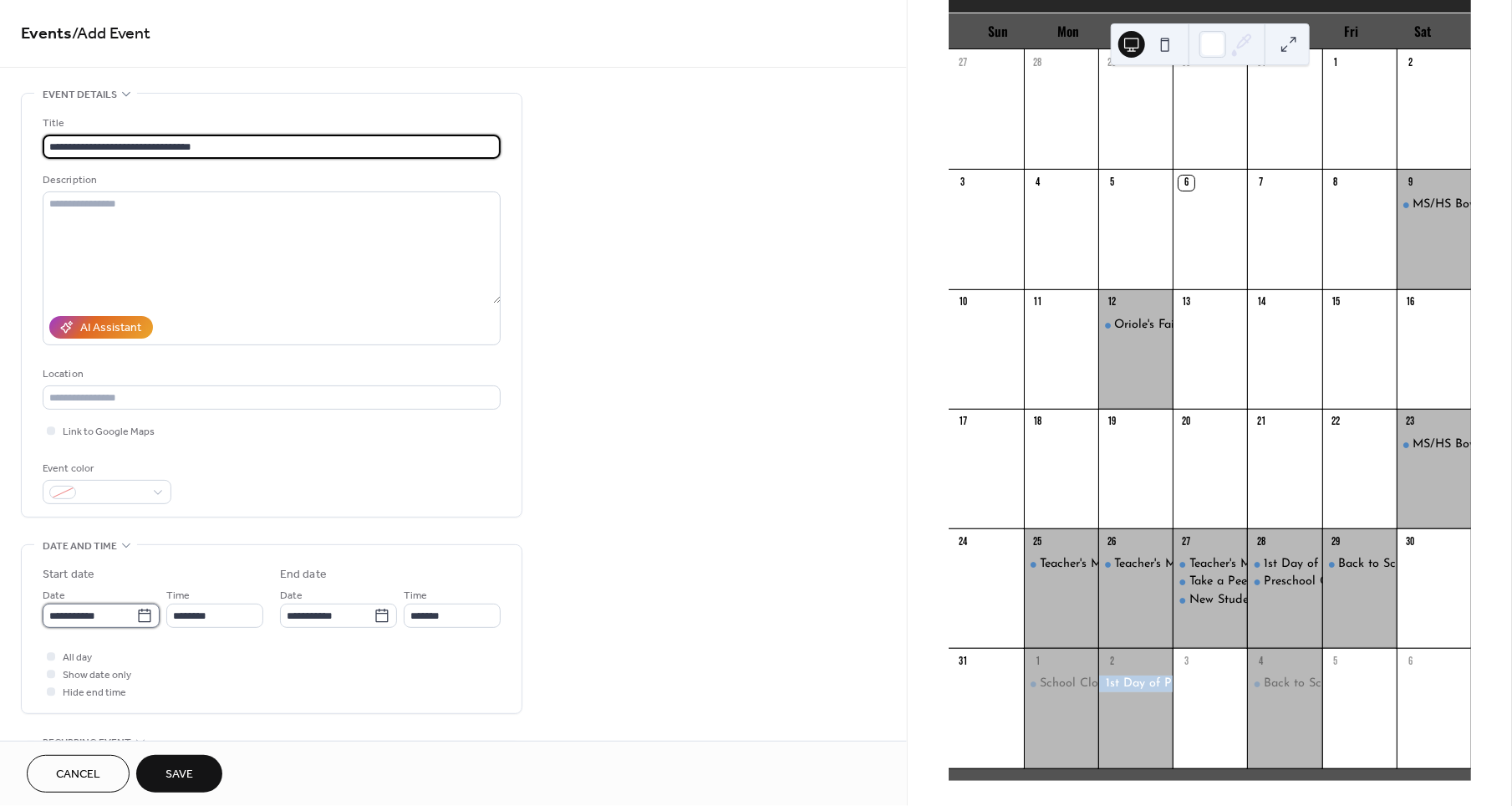 click on "**********" at bounding box center [89, 615] 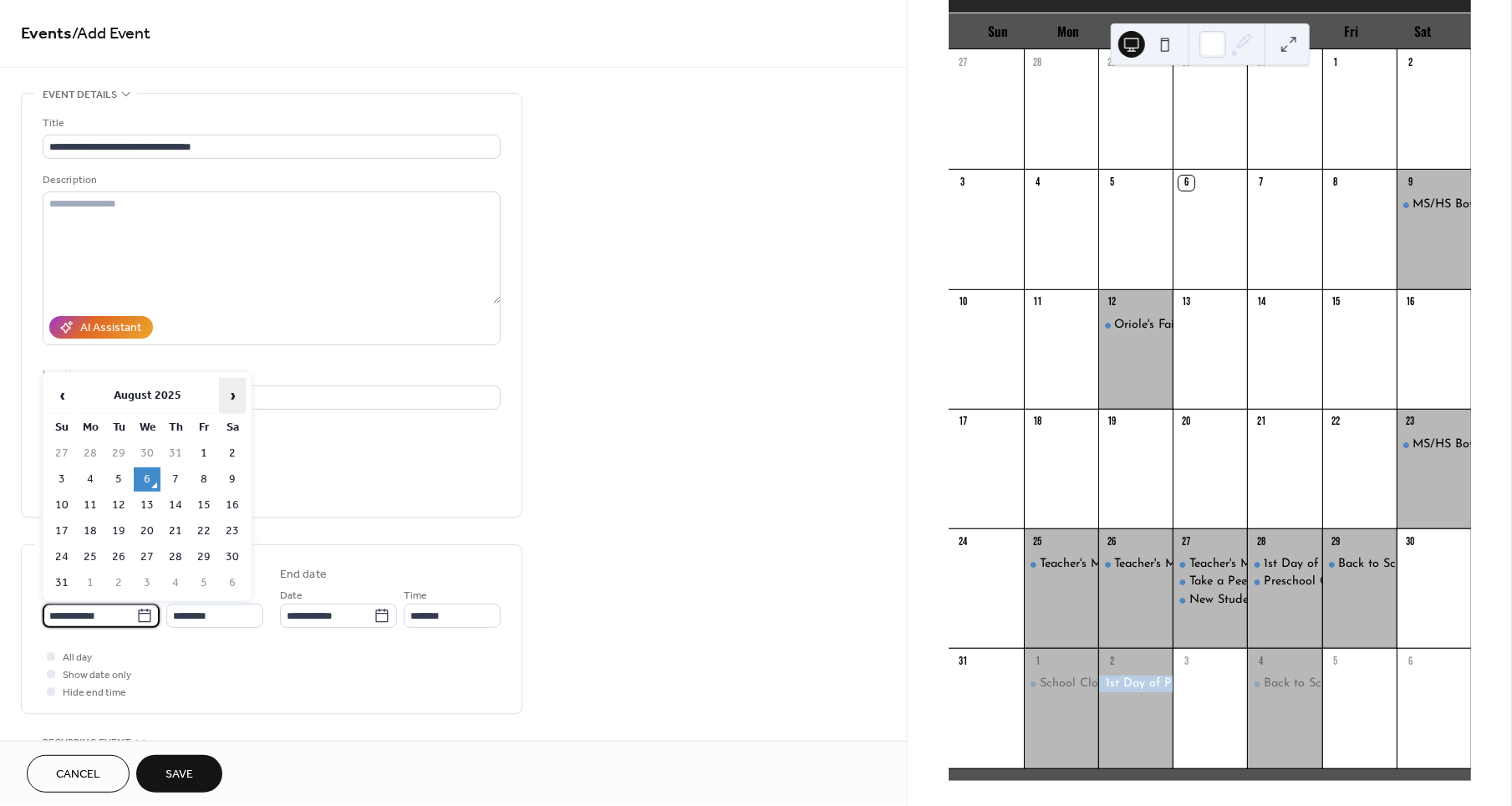 click on "›" at bounding box center (232, 395) 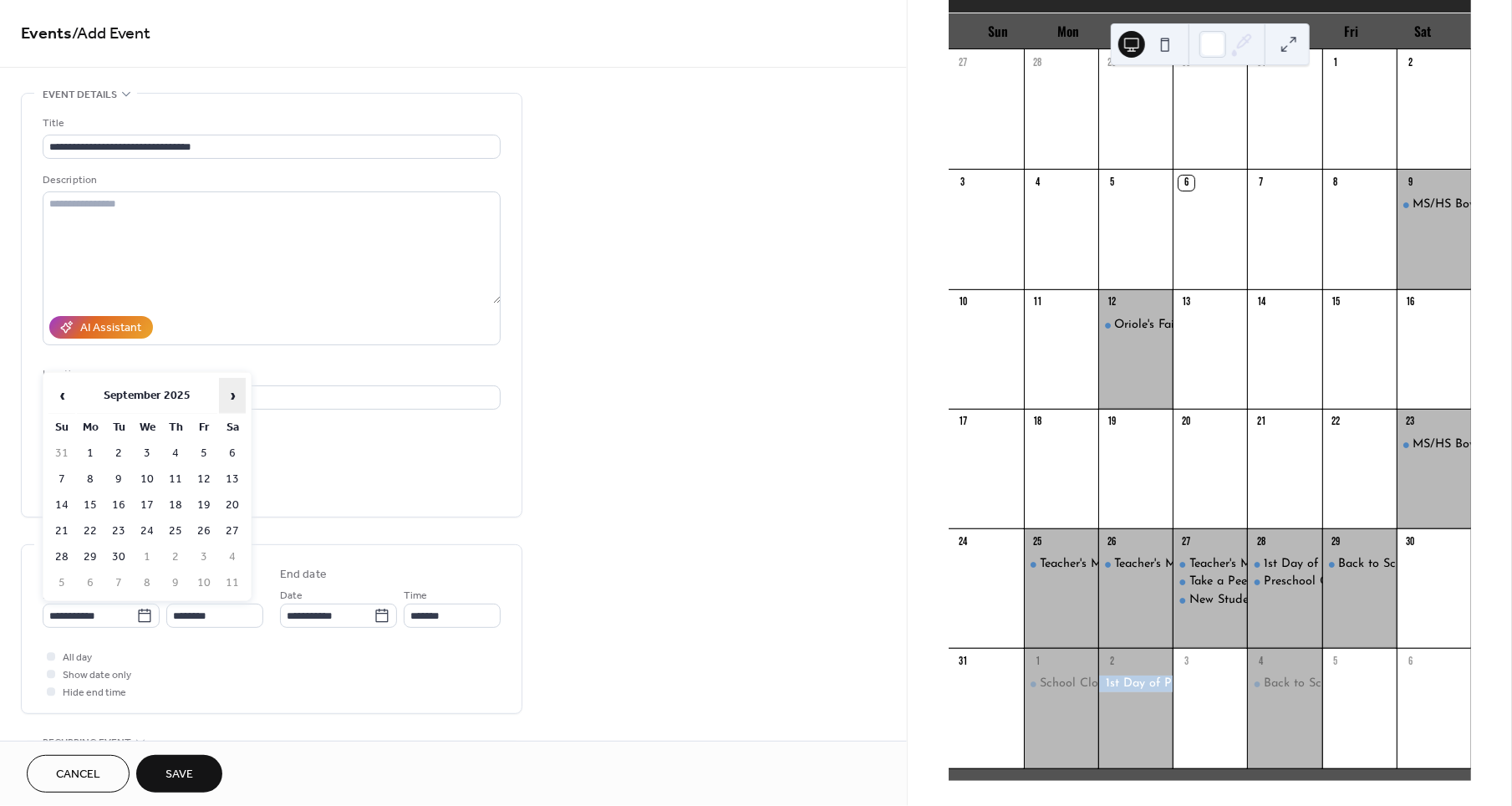click on "›" at bounding box center (232, 395) 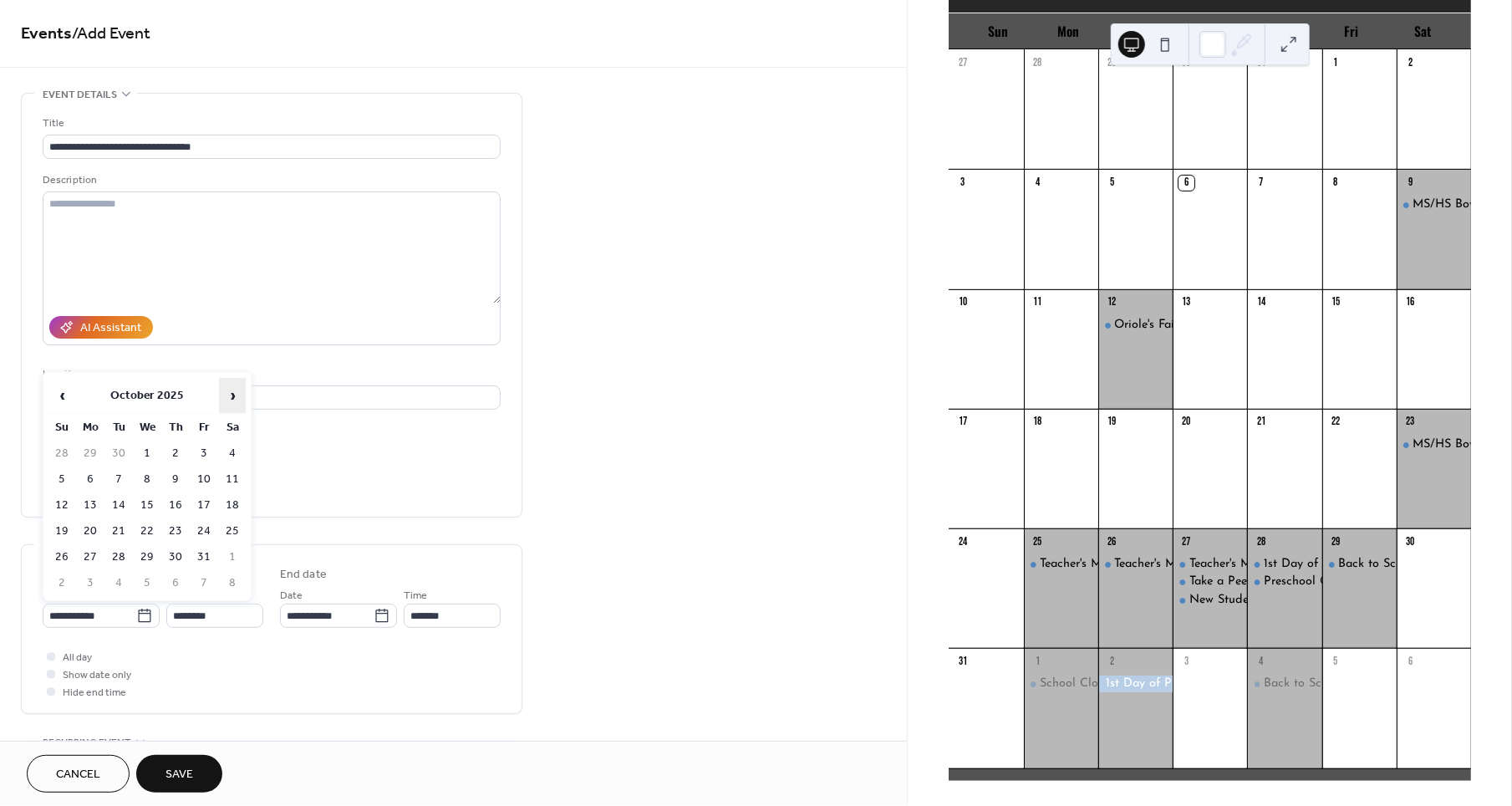 click on "›" at bounding box center (232, 395) 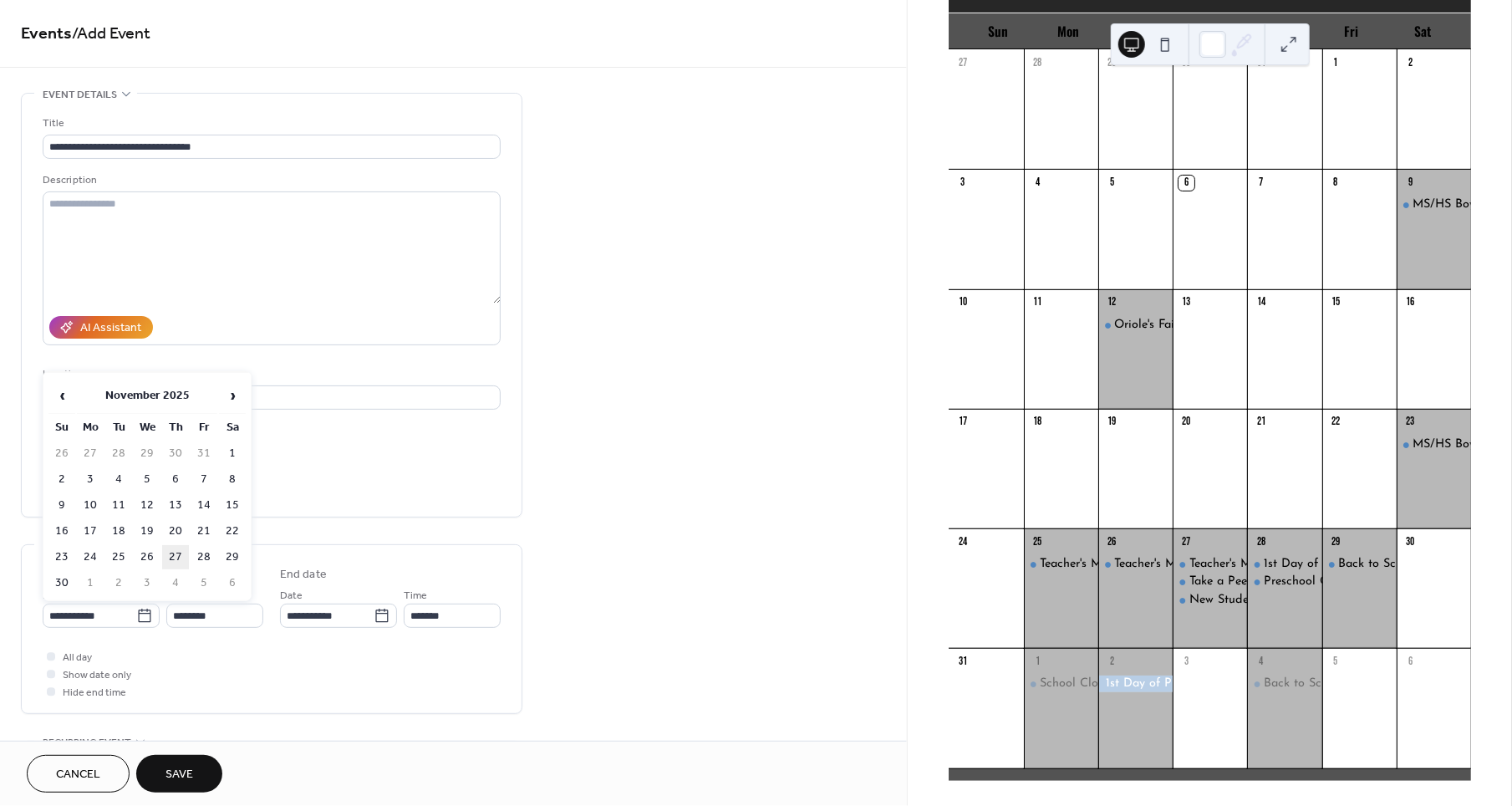 click on "27" at bounding box center (176, 557) 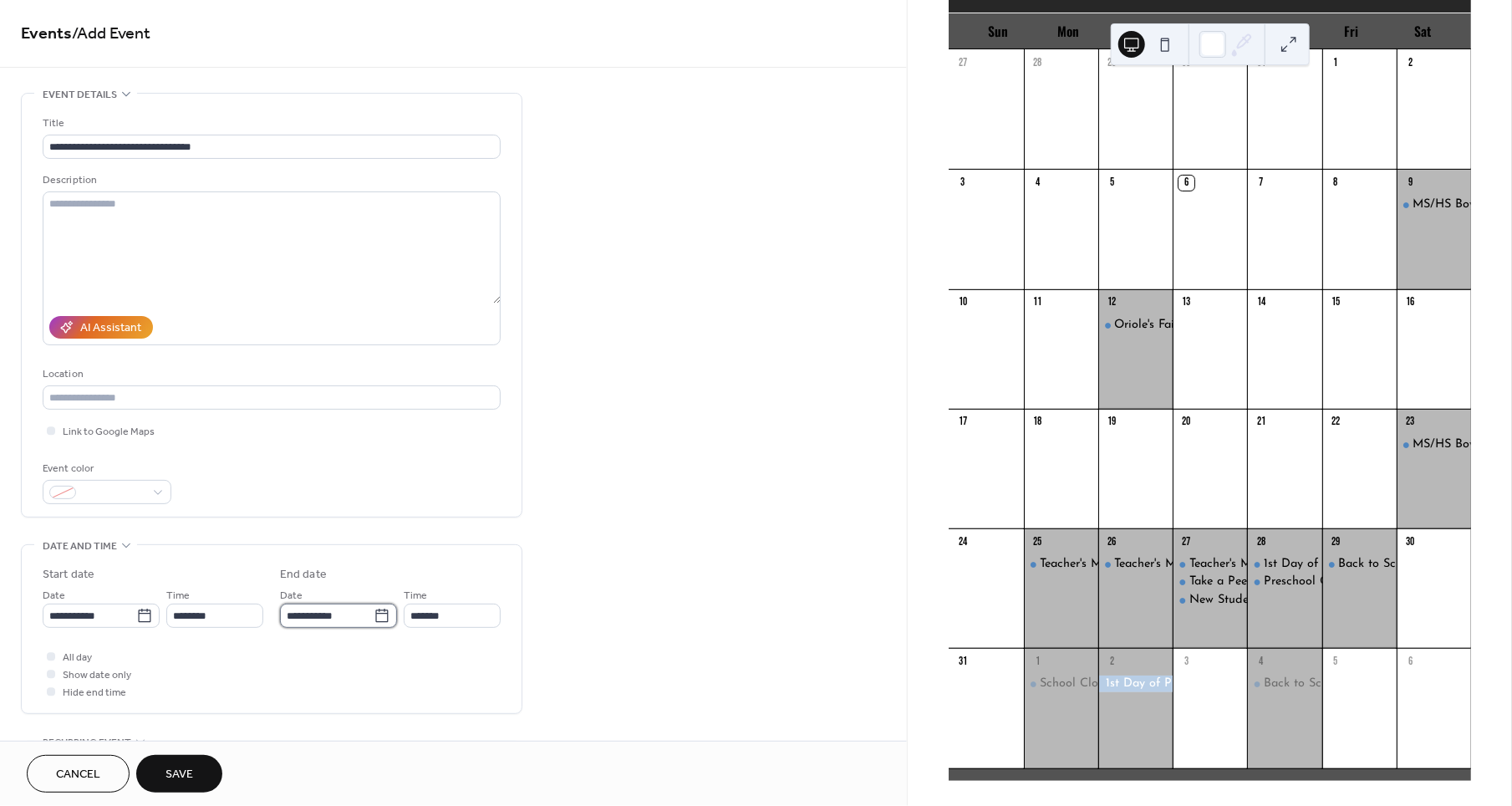 click on "**********" at bounding box center [327, 615] 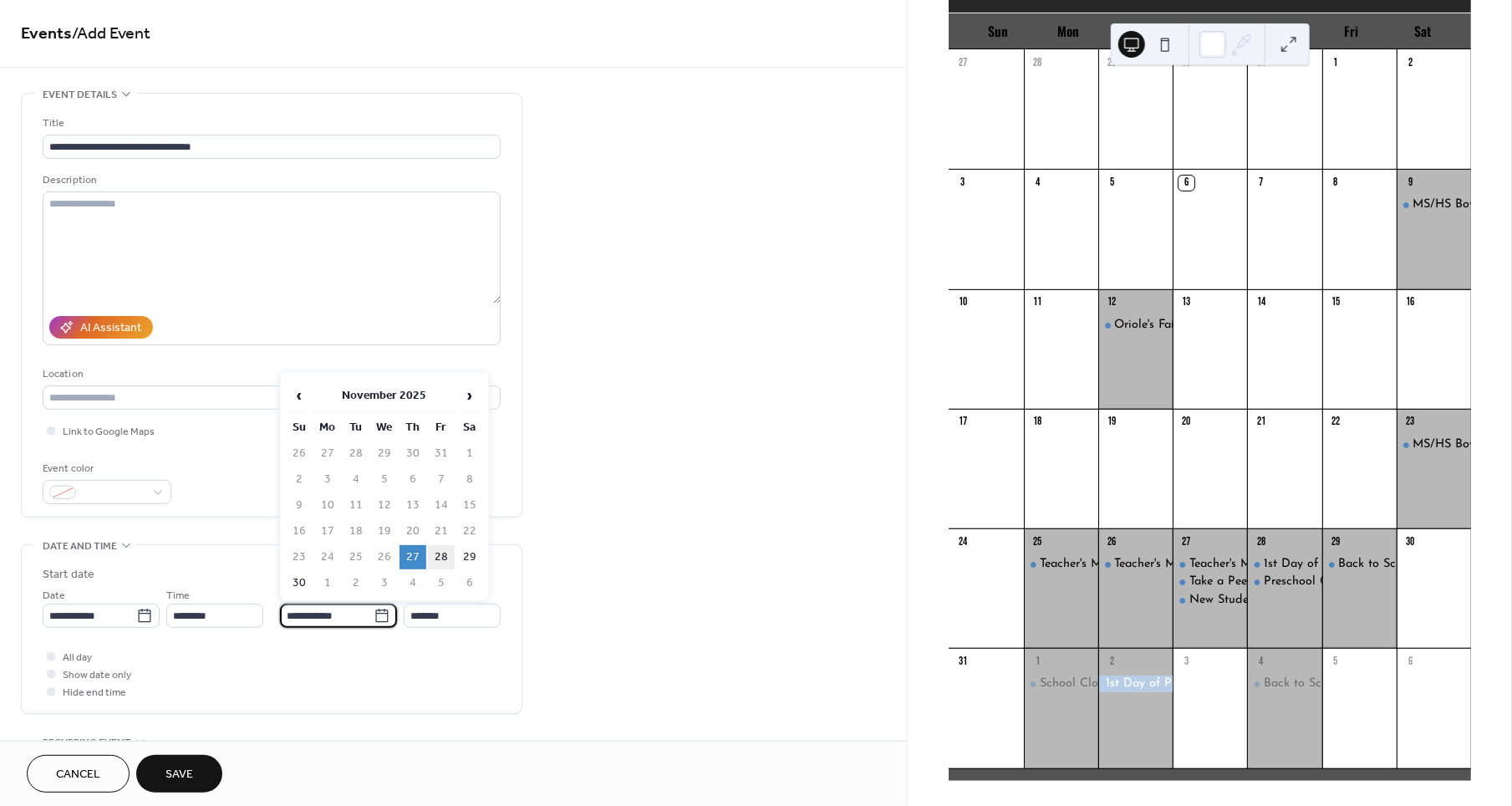 click on "28" at bounding box center [441, 557] 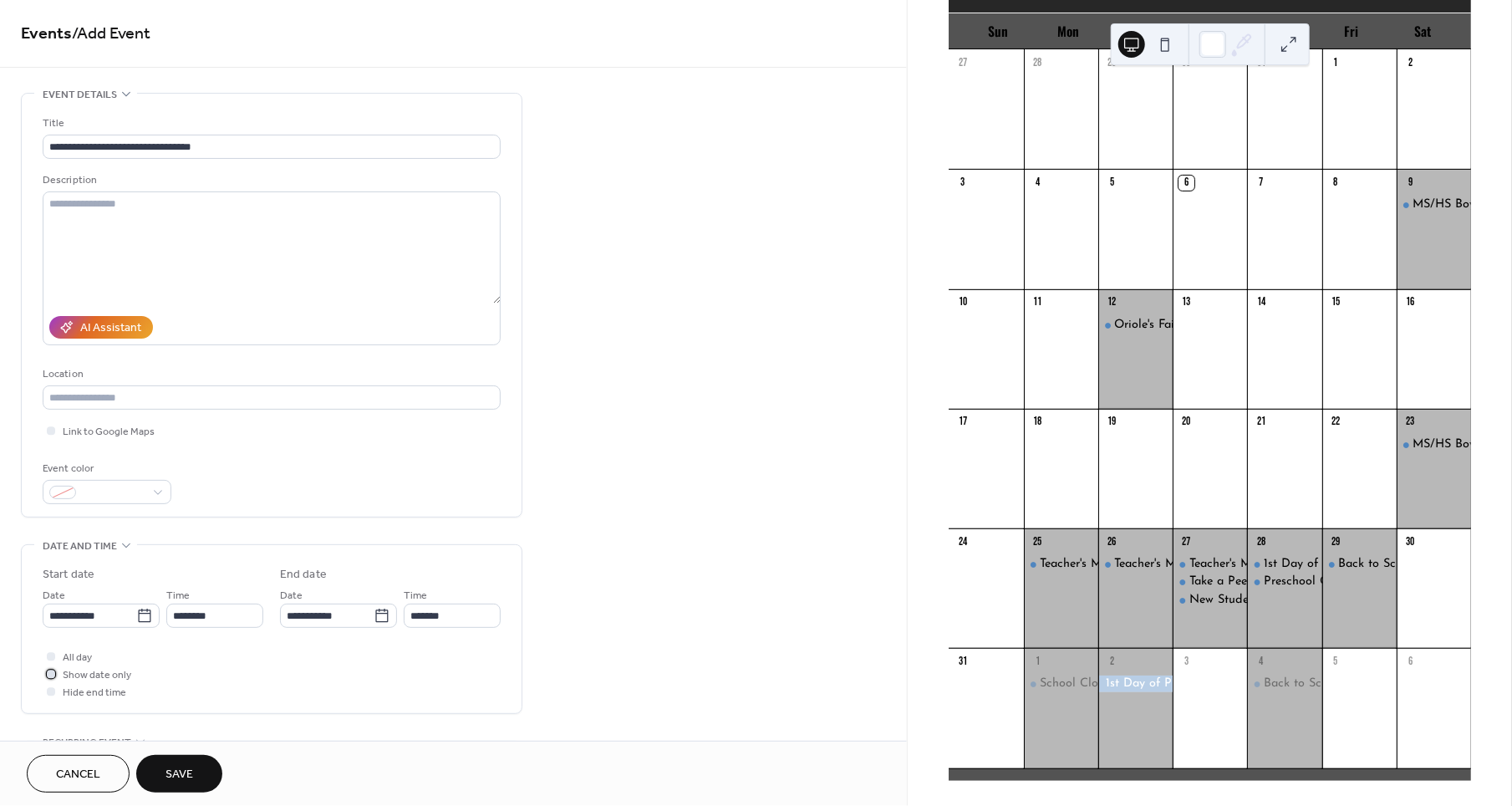click on "Show date only" at bounding box center [97, 676] 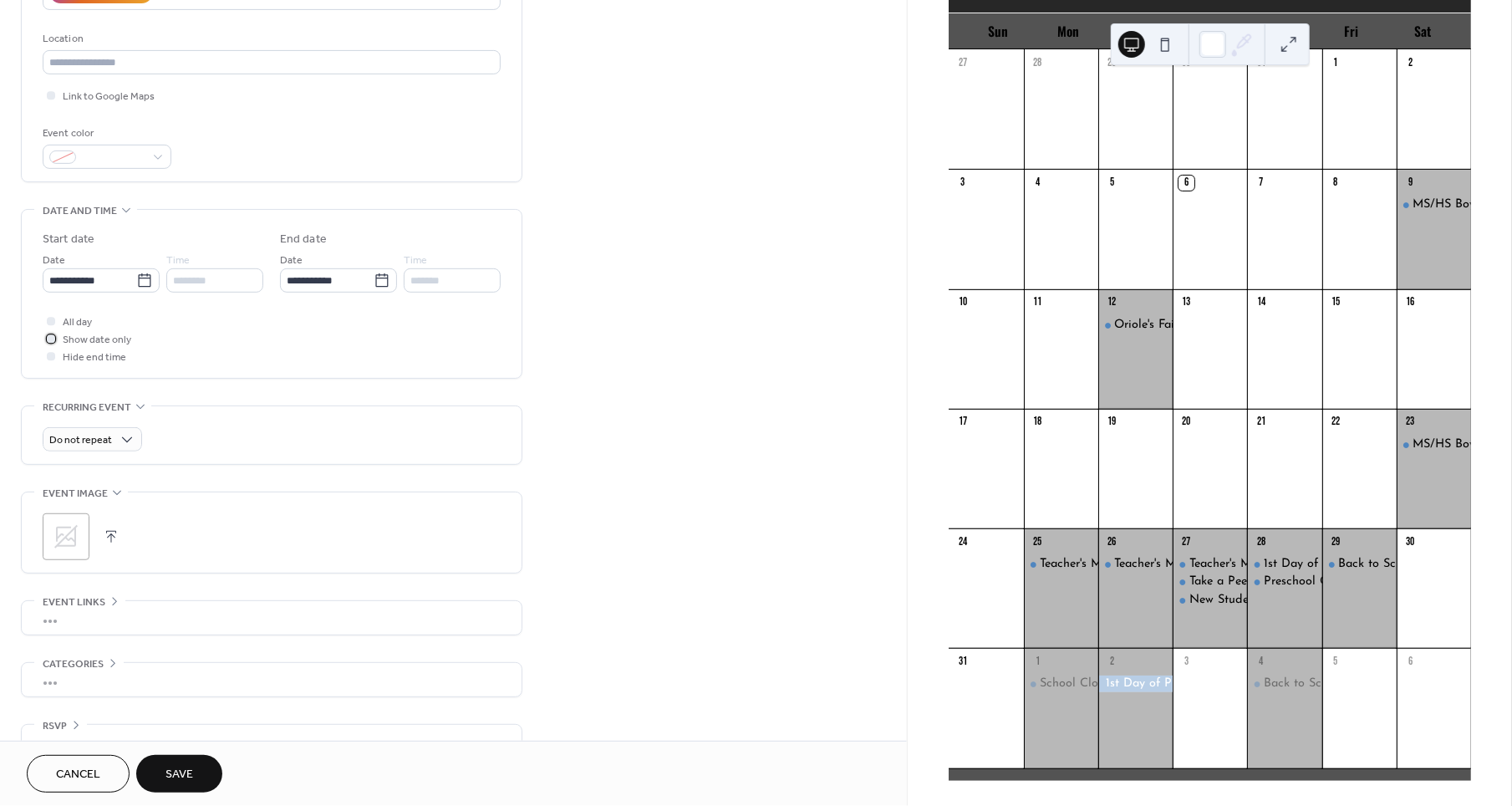 scroll, scrollTop: 357, scrollLeft: 0, axis: vertical 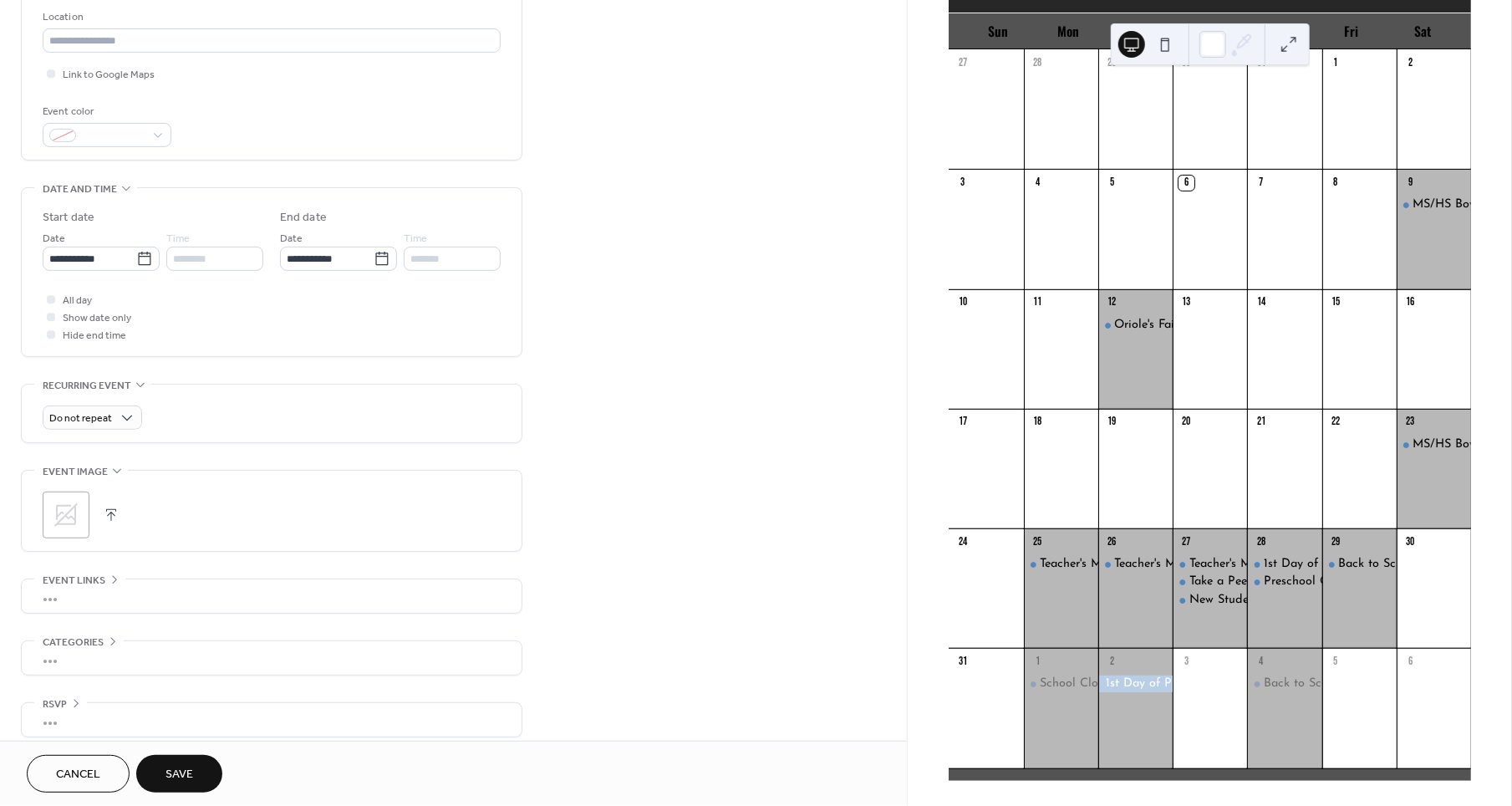 click 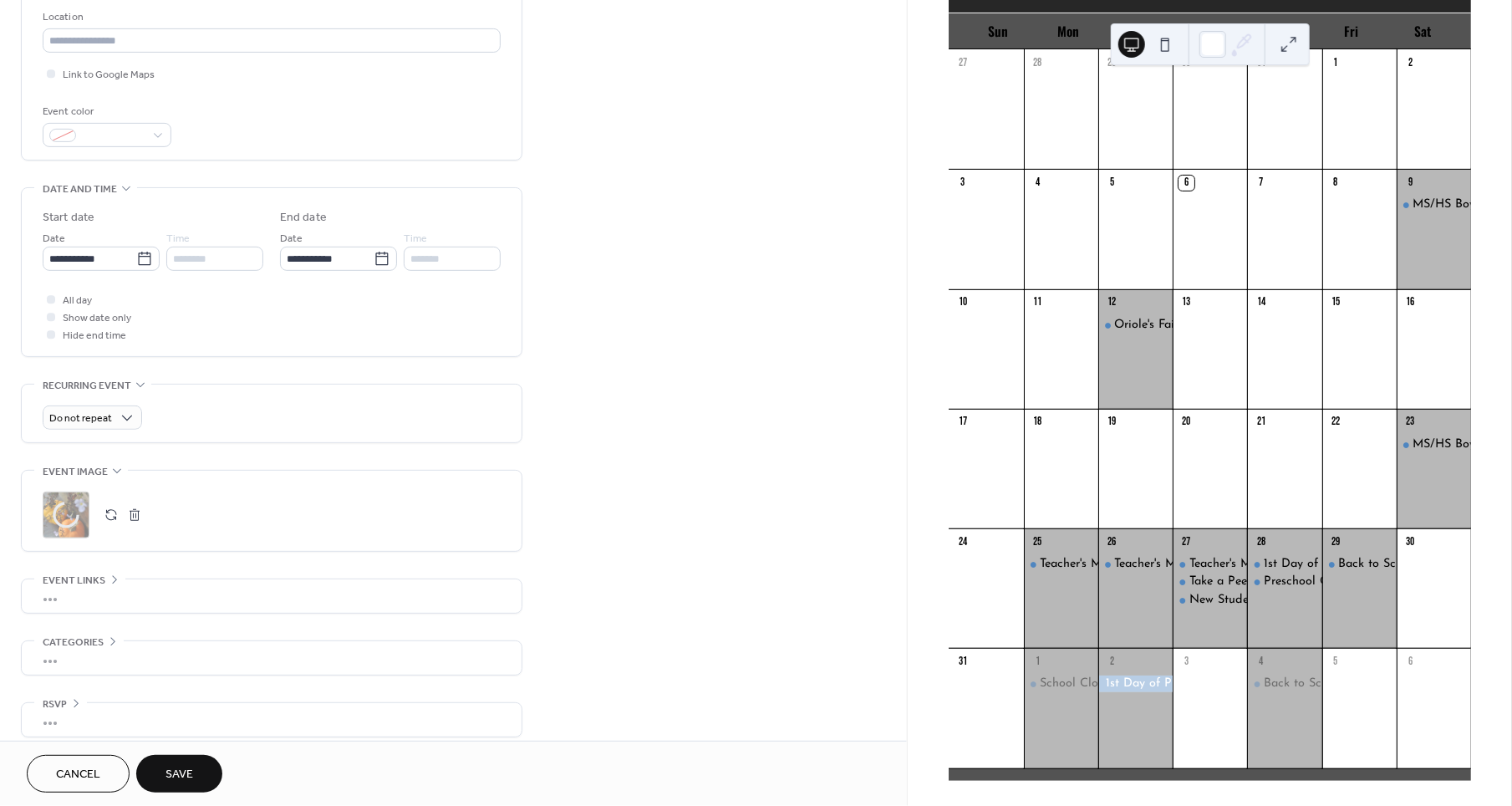click on "Save" at bounding box center [179, 773] 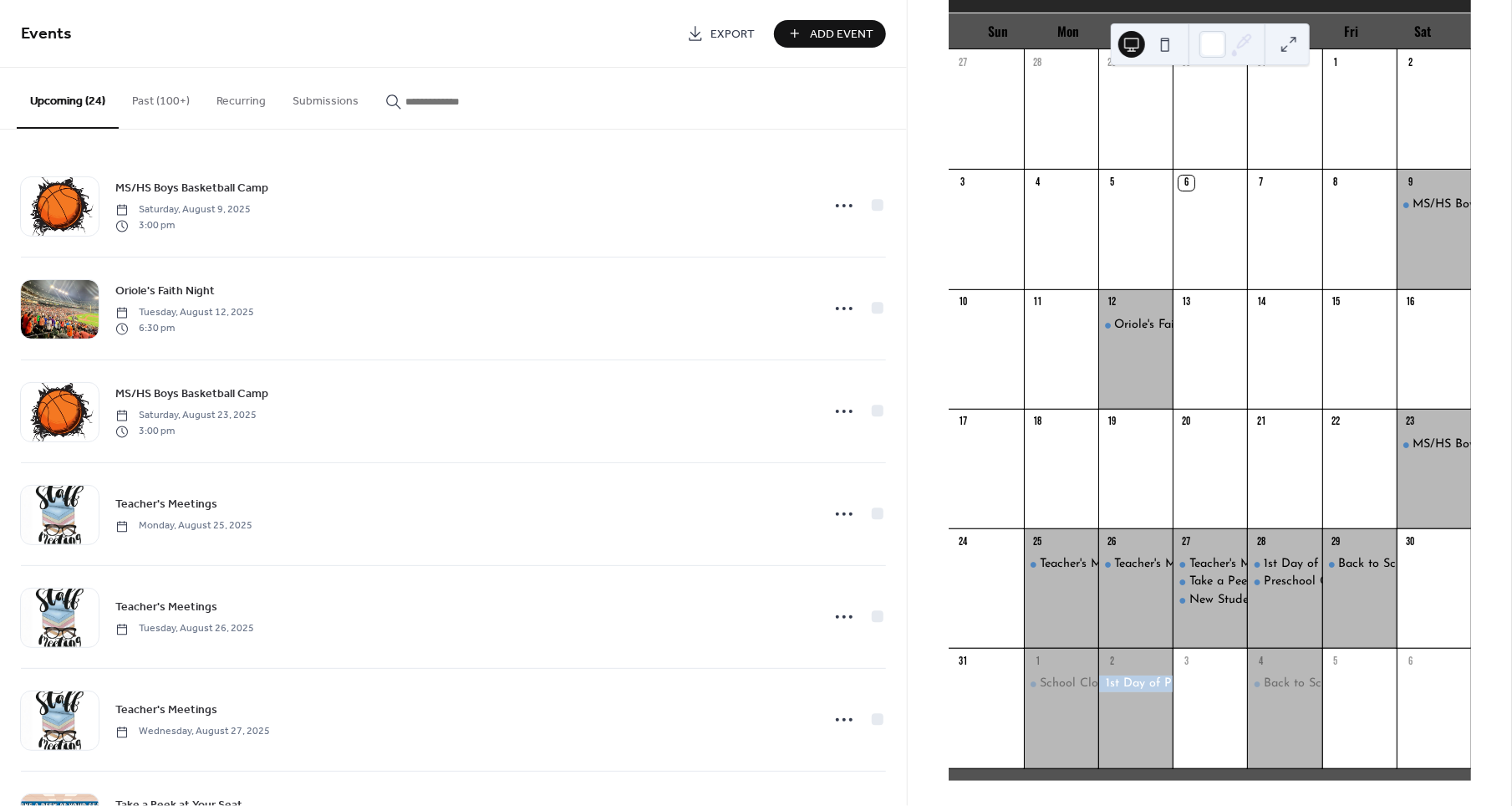click on "Add Event" at bounding box center [842, 34] 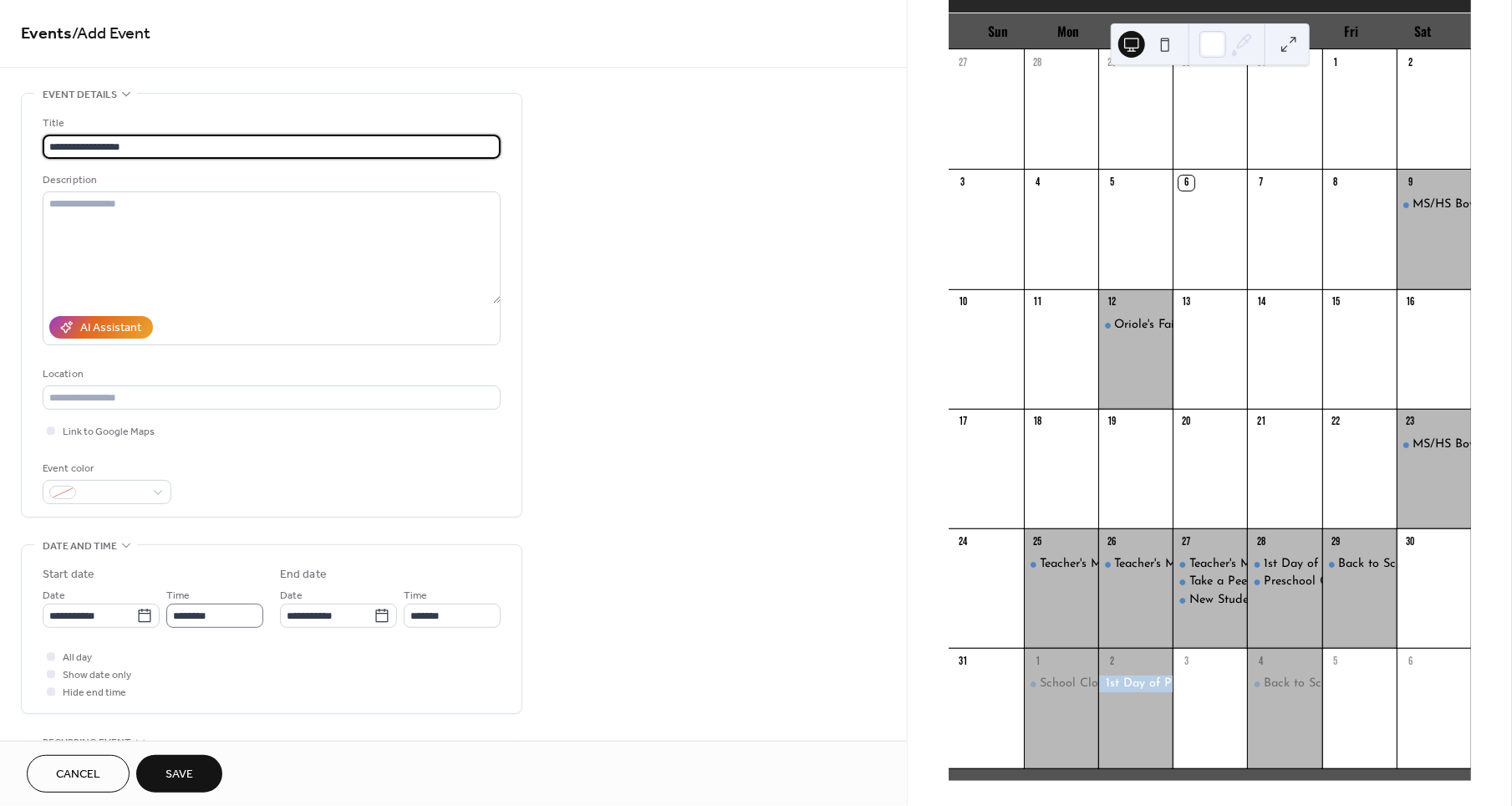type on "**********" 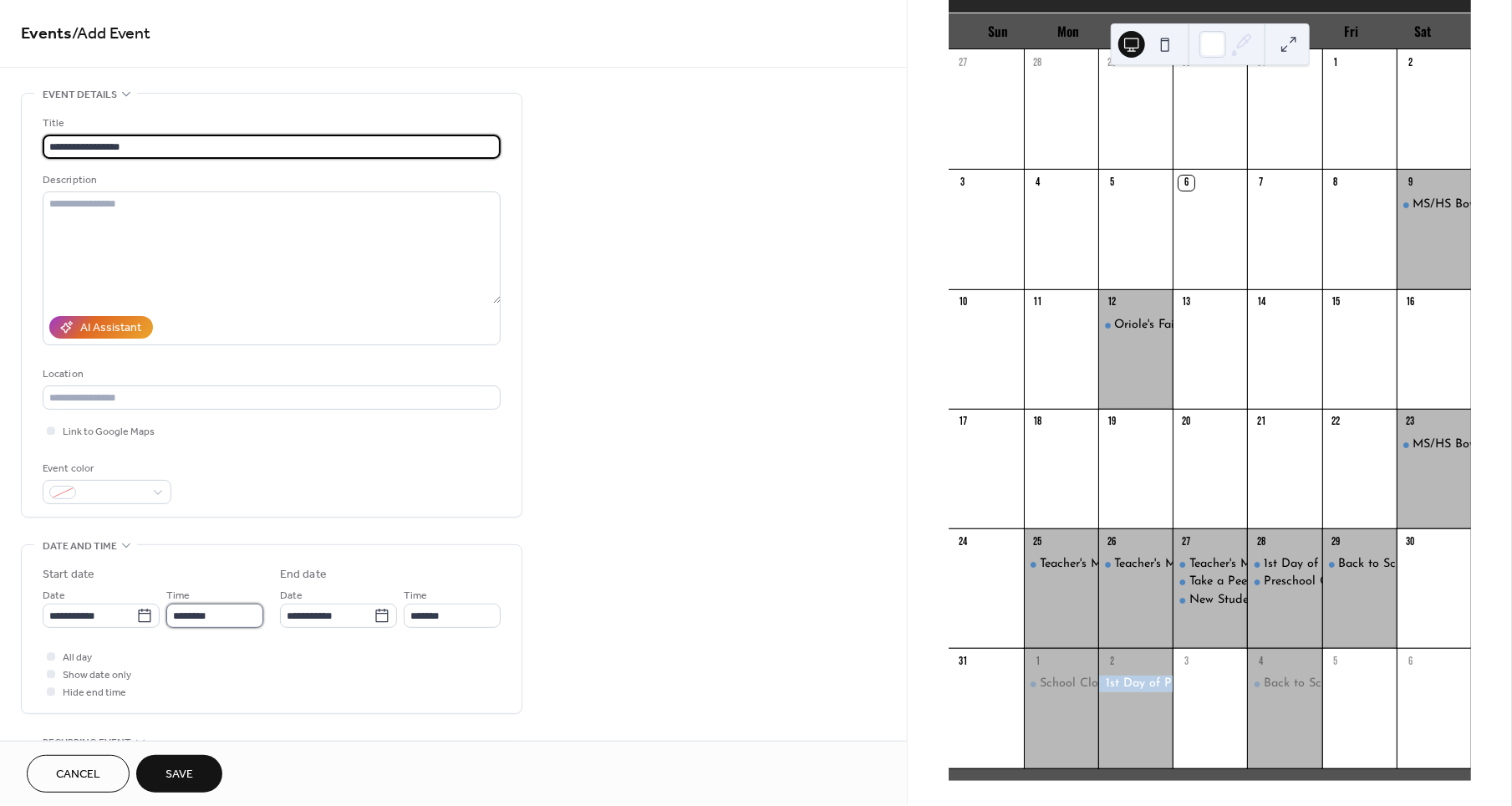 click on "********" at bounding box center [215, 615] 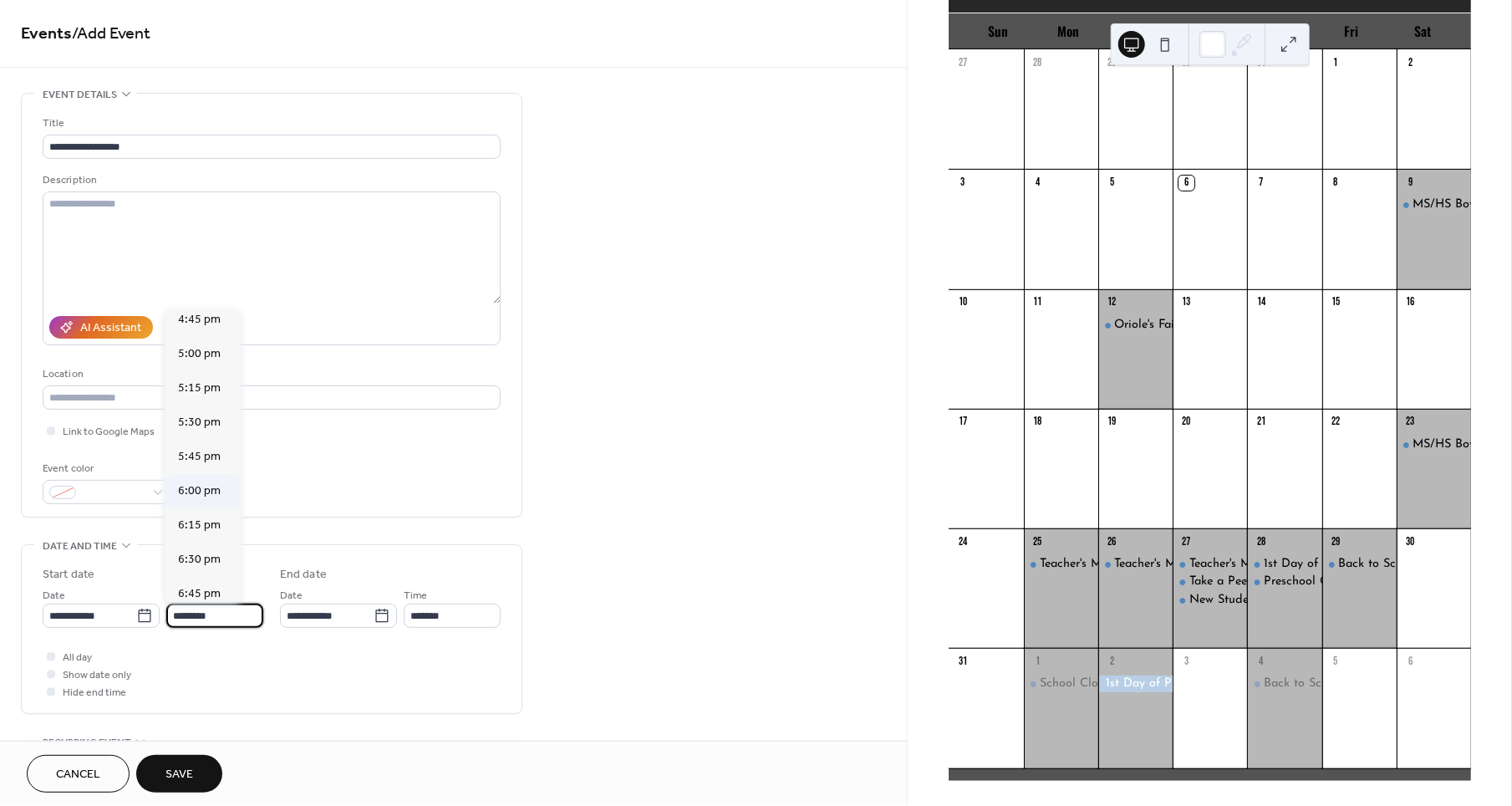scroll, scrollTop: 2308, scrollLeft: 0, axis: vertical 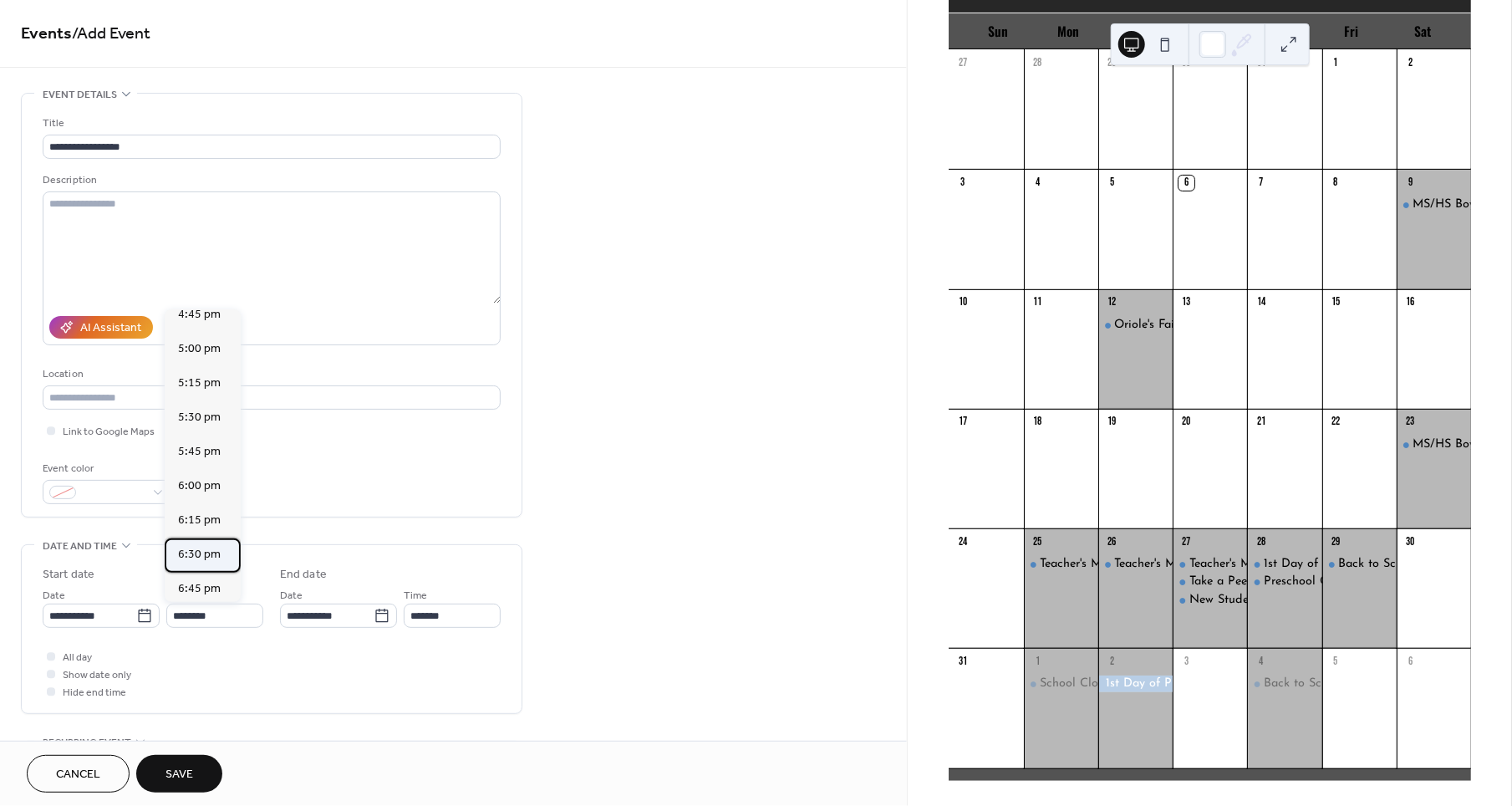 click on "6:30 pm" at bounding box center (199, 554) 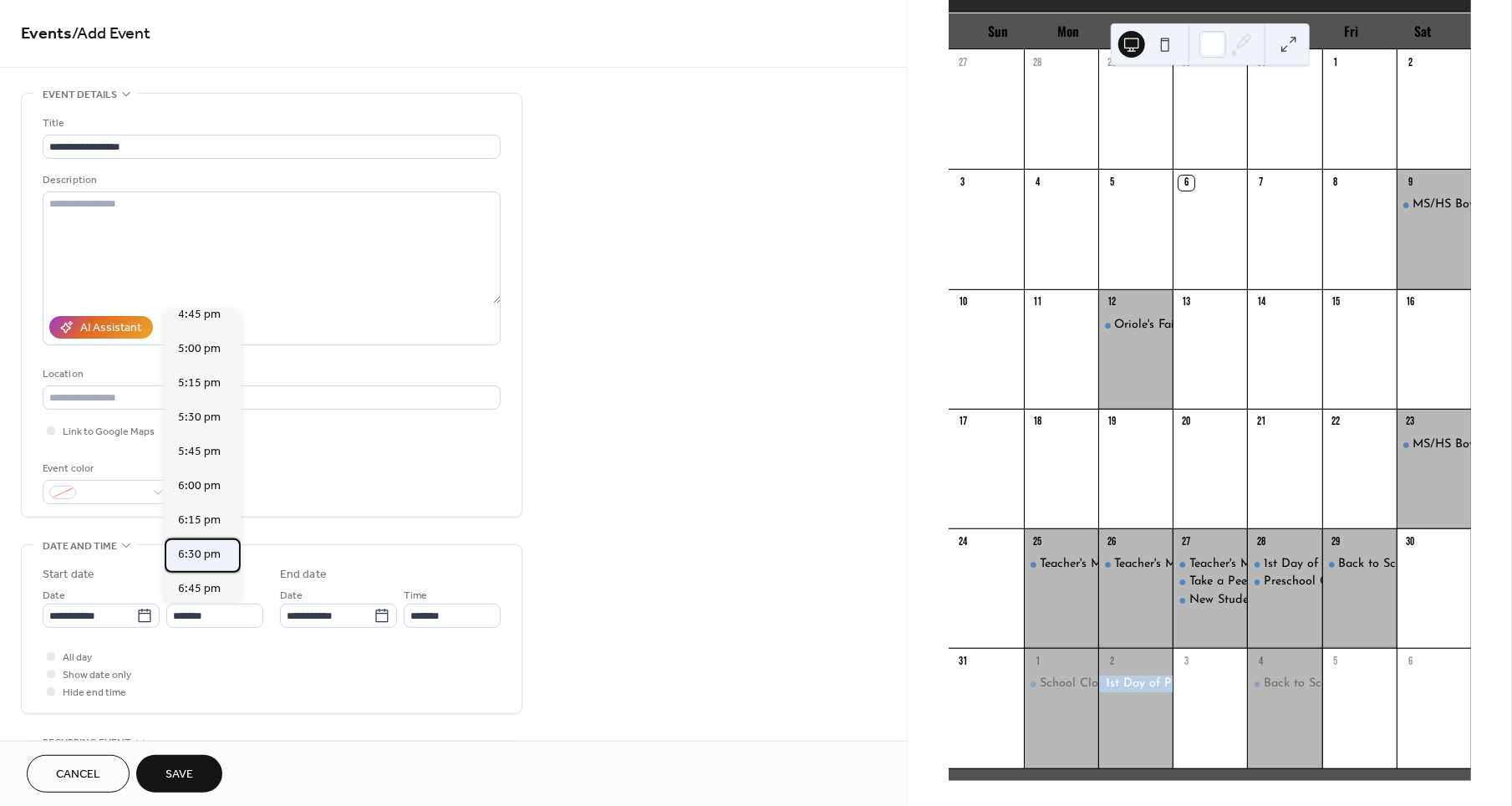 type on "*******" 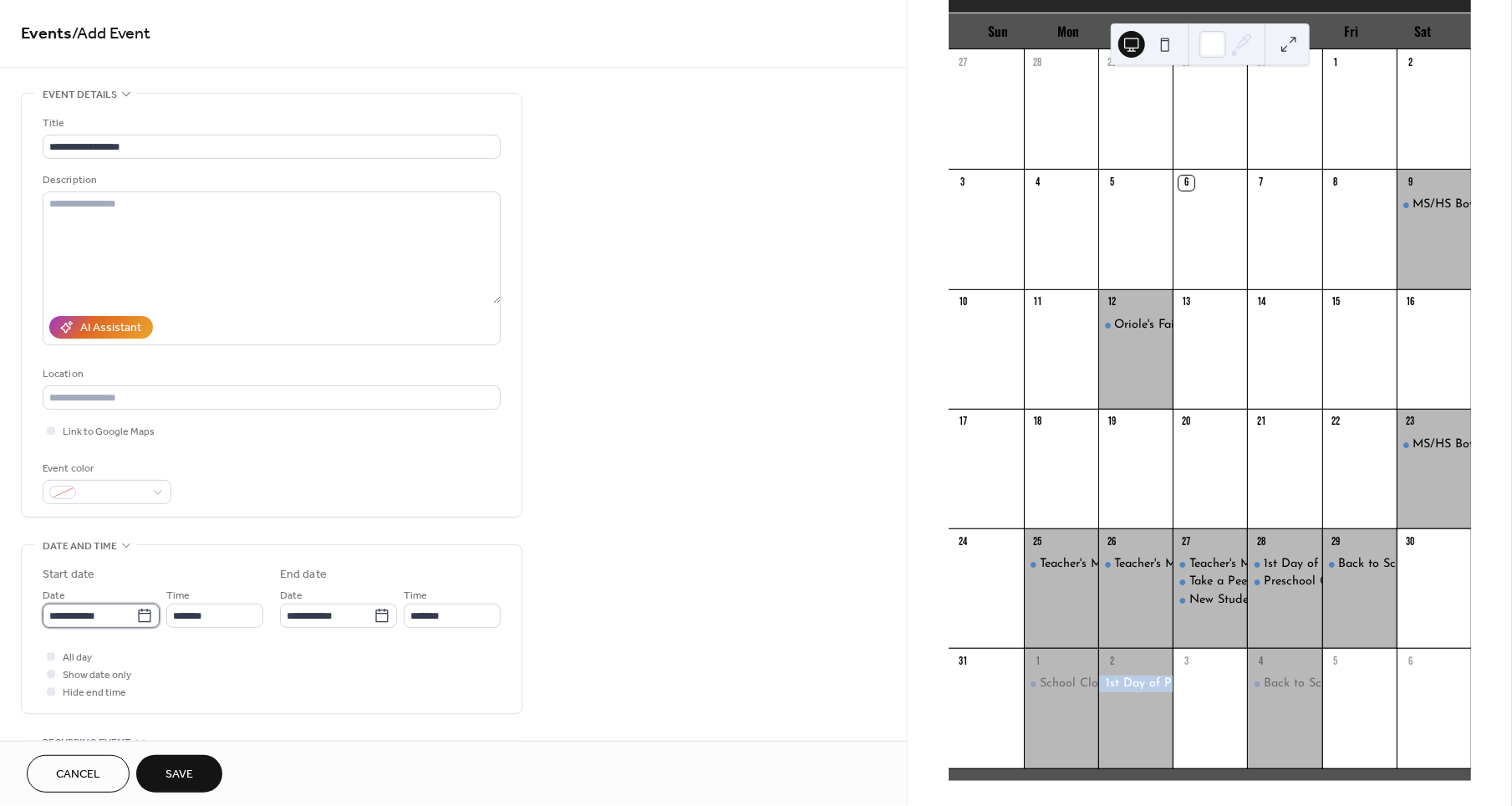 click on "**********" at bounding box center (89, 615) 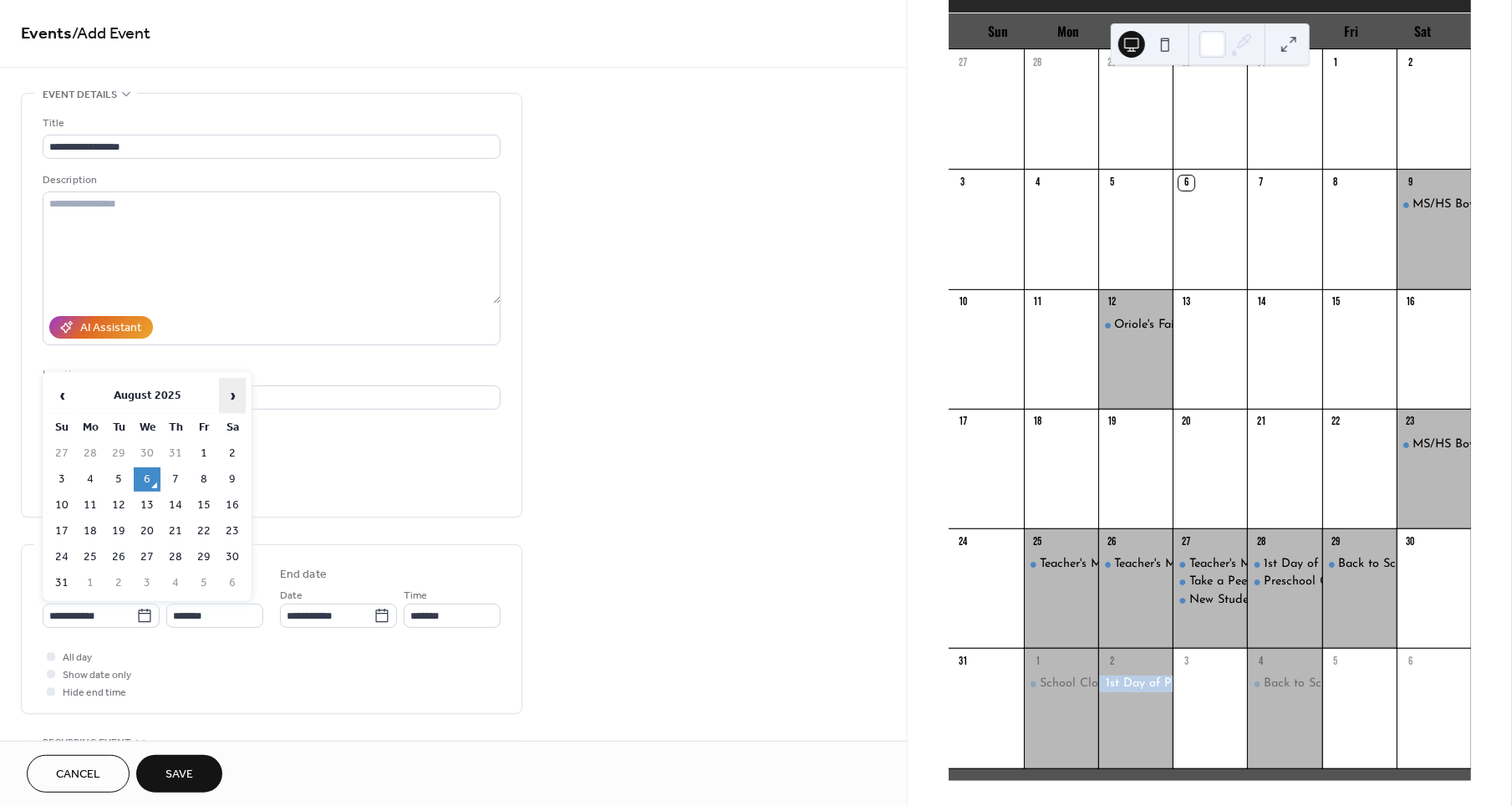 click on "›" at bounding box center (232, 395) 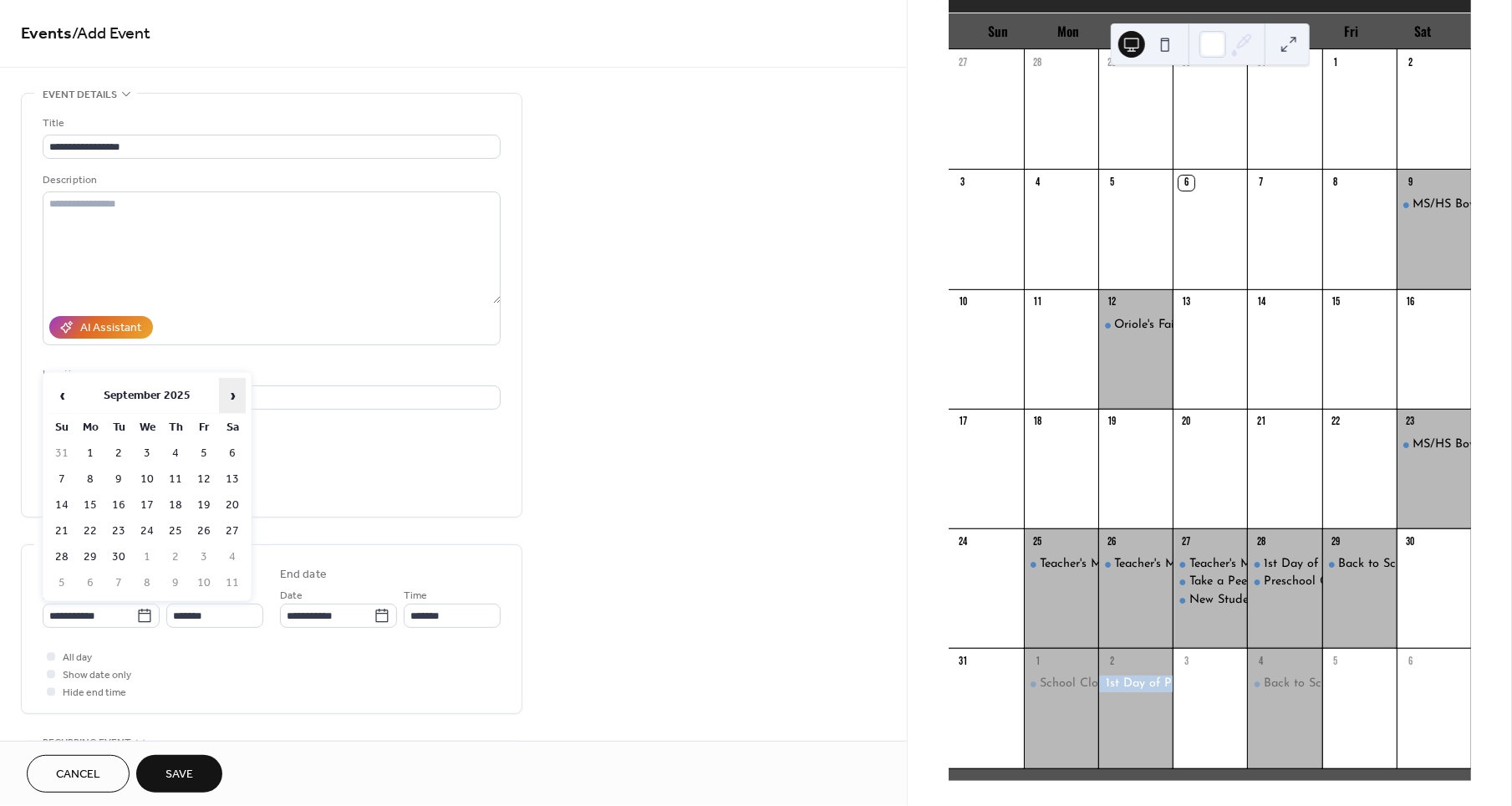 click on "›" at bounding box center (232, 395) 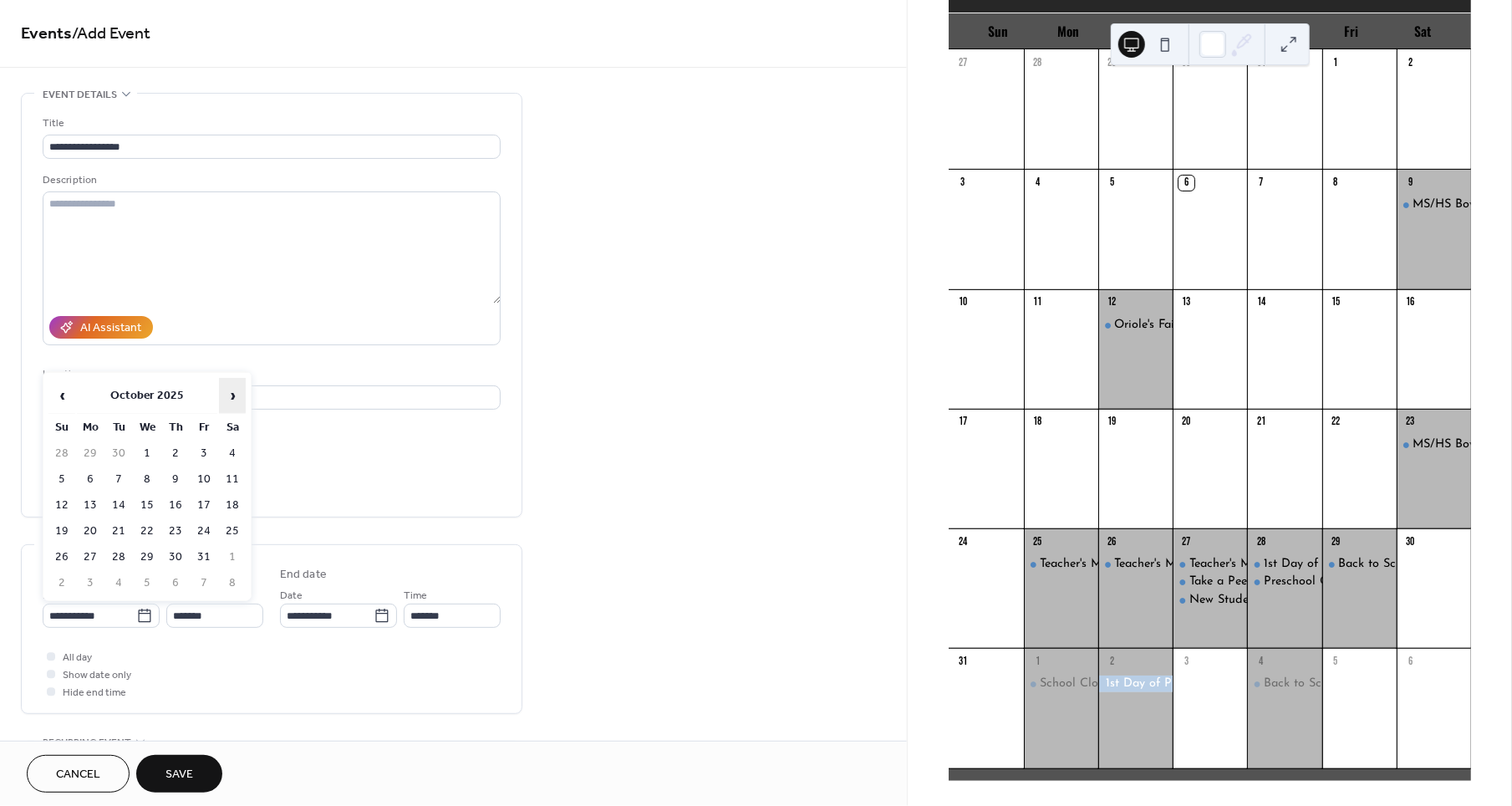 click on "›" at bounding box center [232, 395] 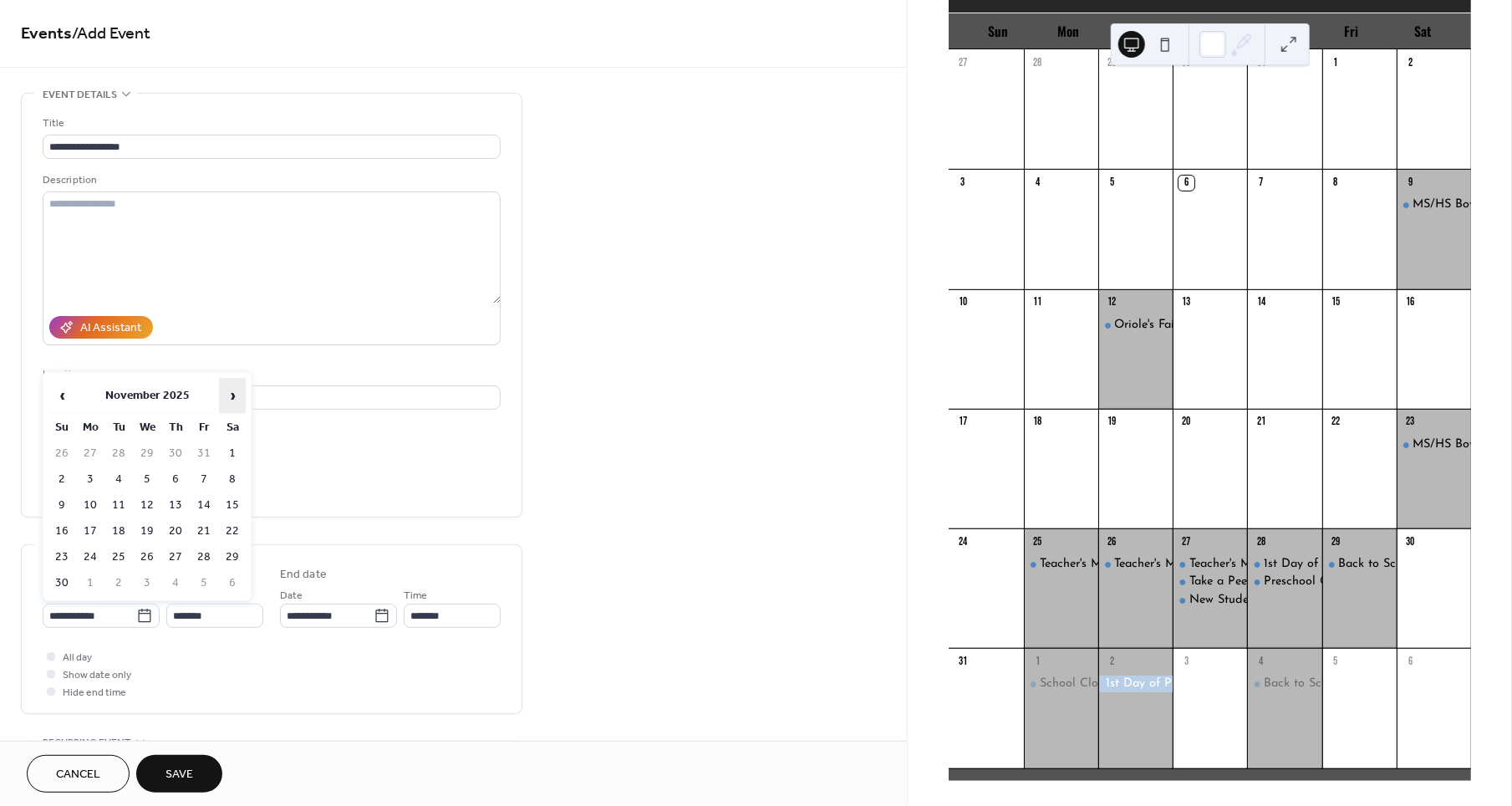 click on "›" at bounding box center (232, 395) 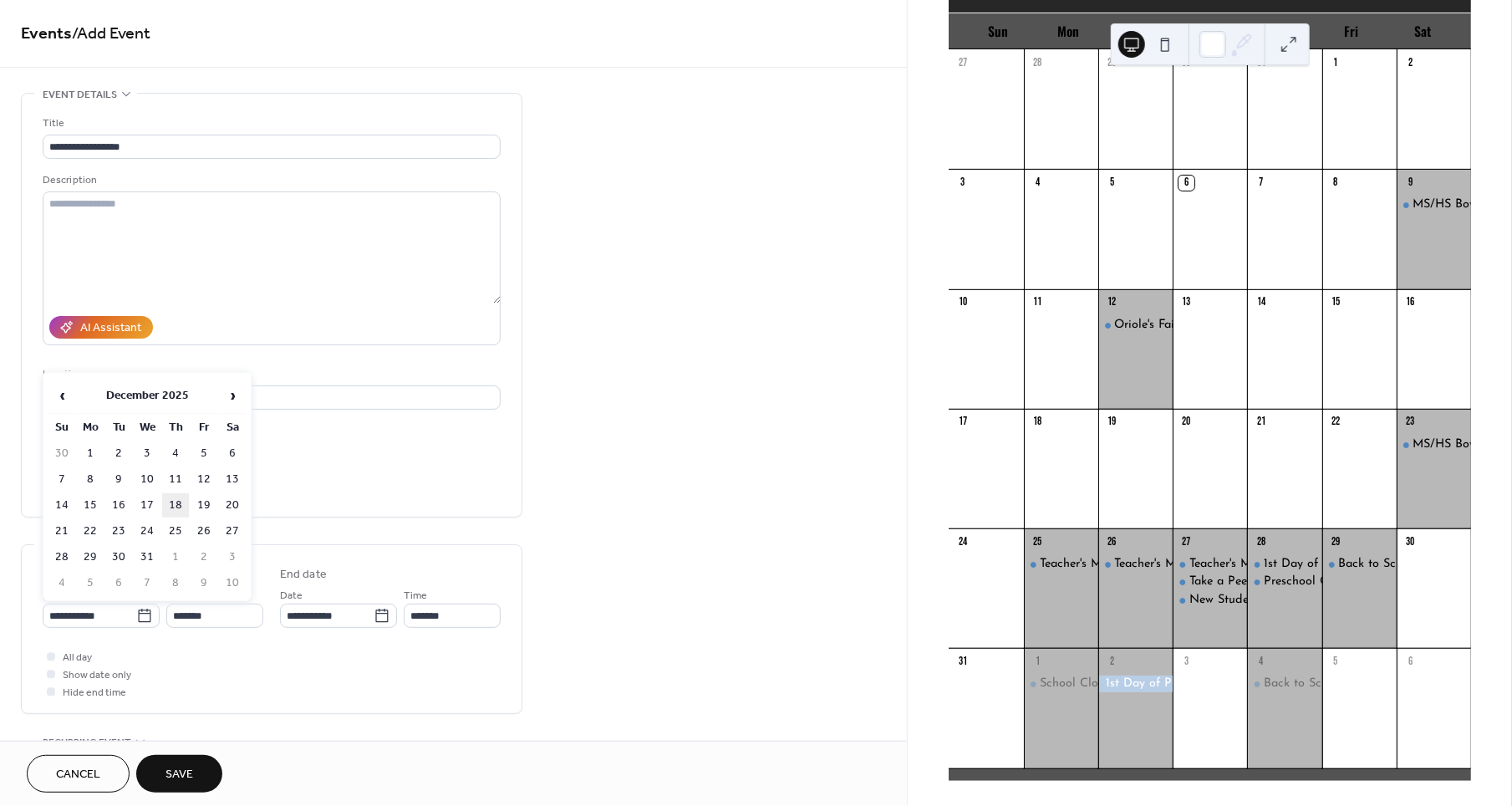 click on "18" at bounding box center [176, 505] 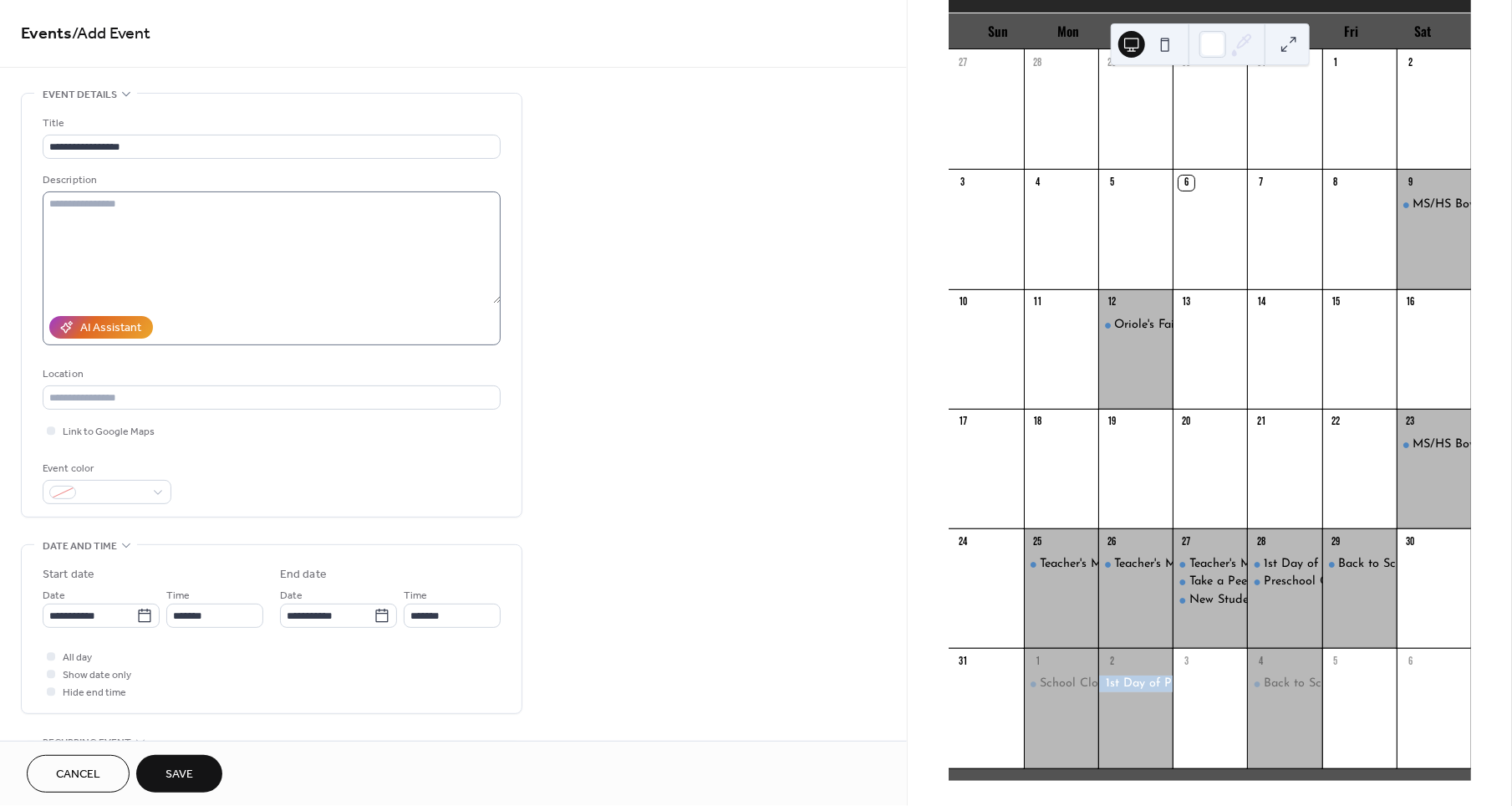 scroll, scrollTop: 0, scrollLeft: 0, axis: both 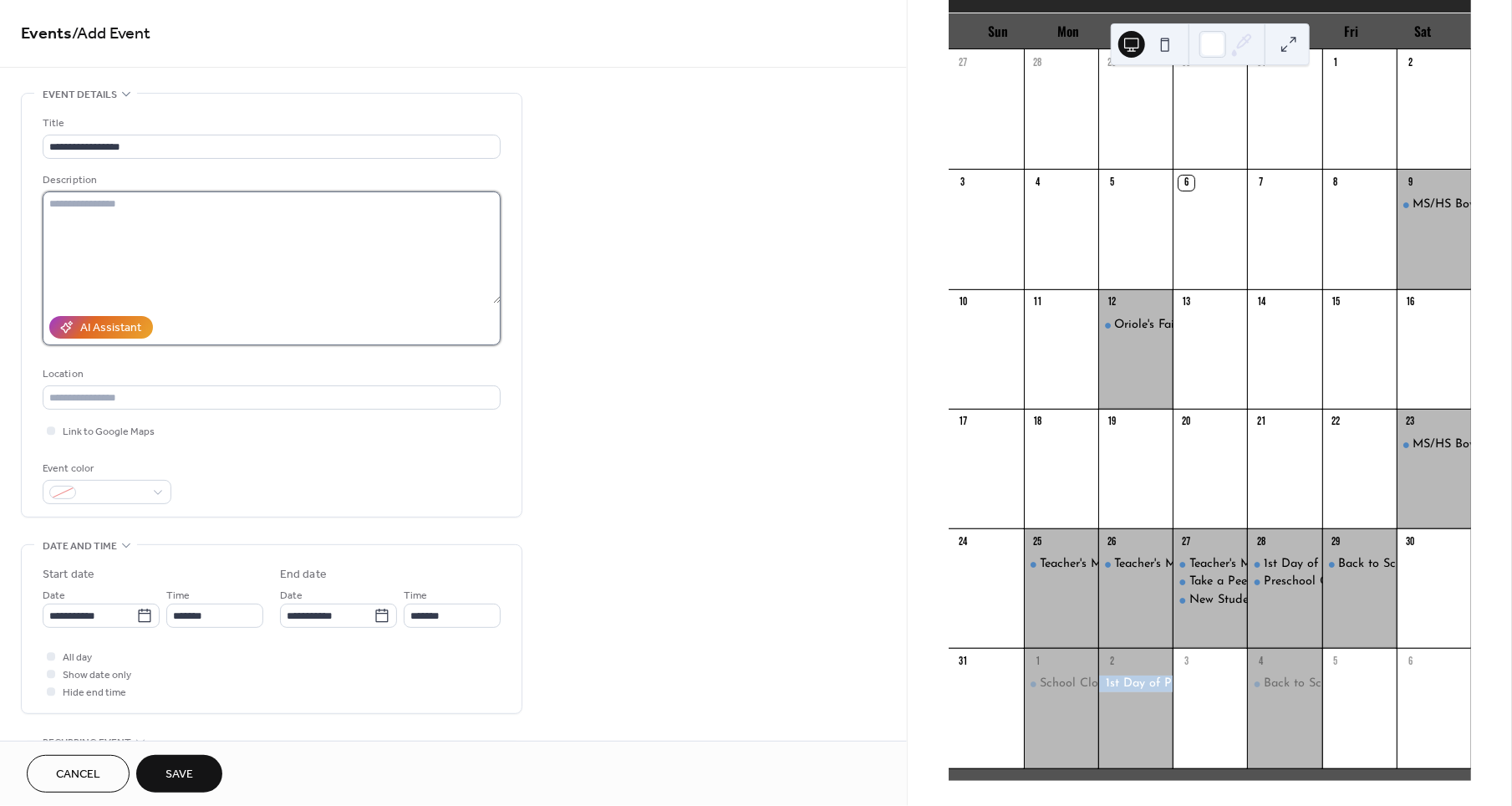 click at bounding box center [272, 247] 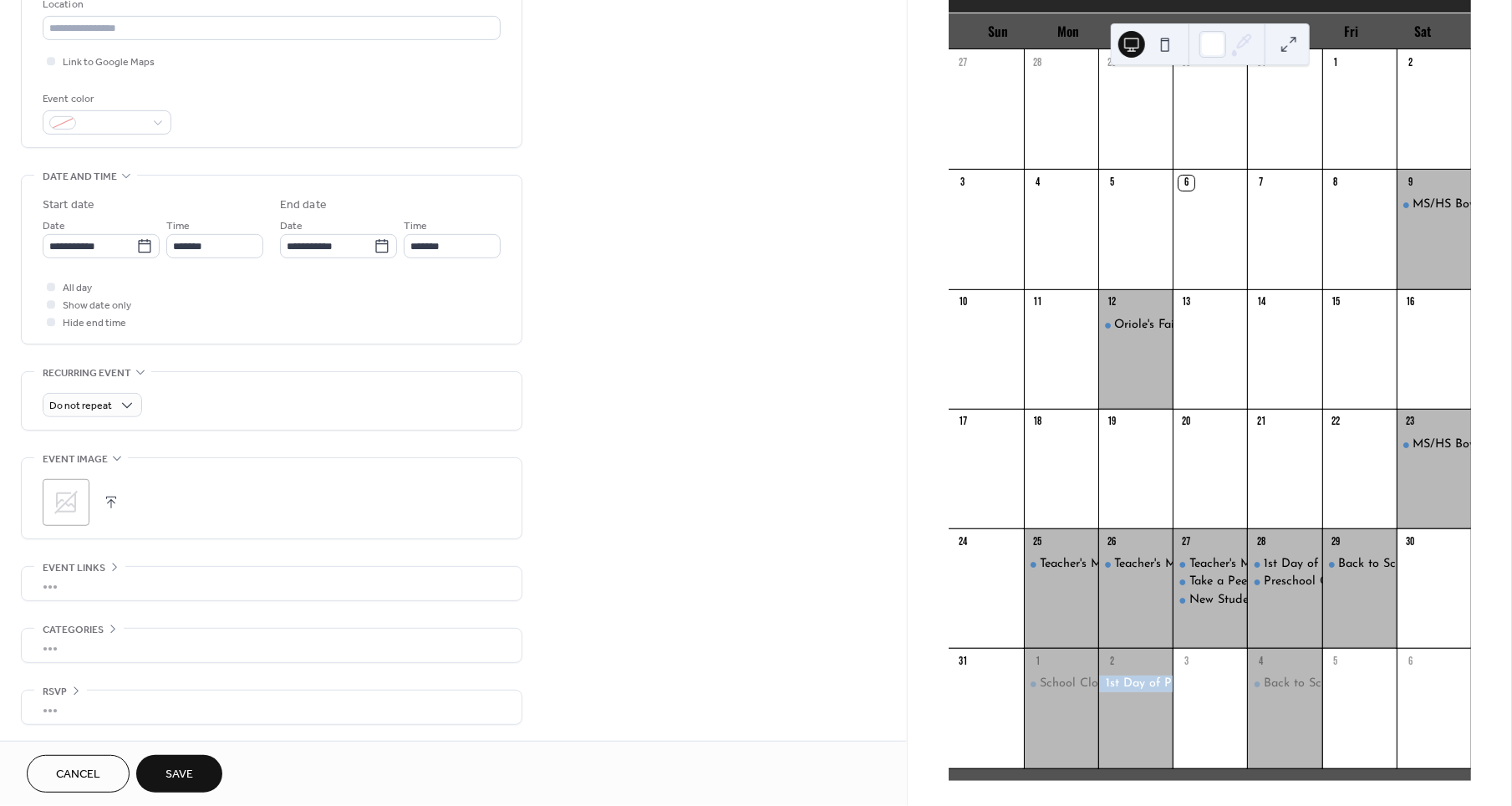 type on "**********" 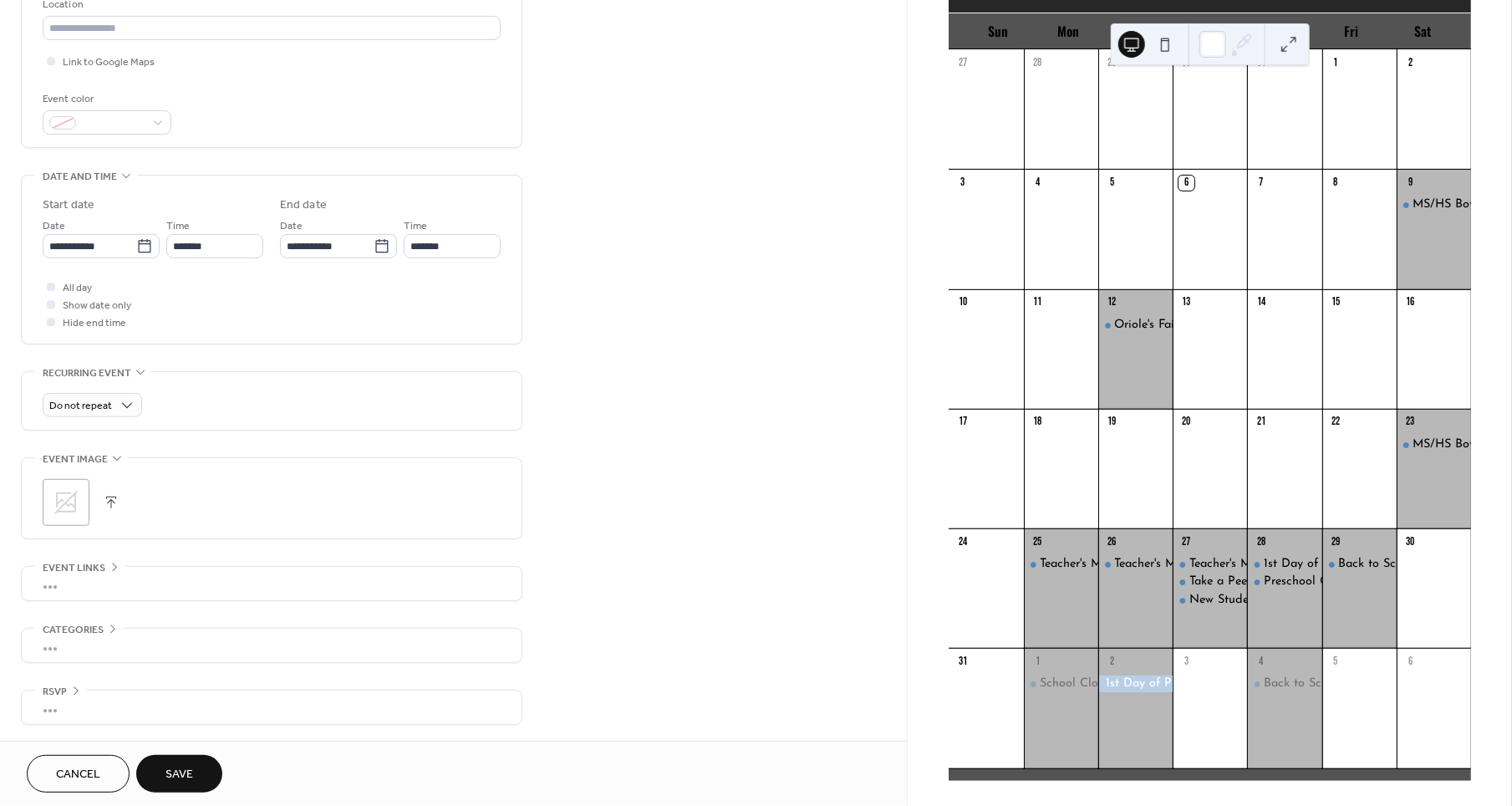 scroll, scrollTop: 369, scrollLeft: 0, axis: vertical 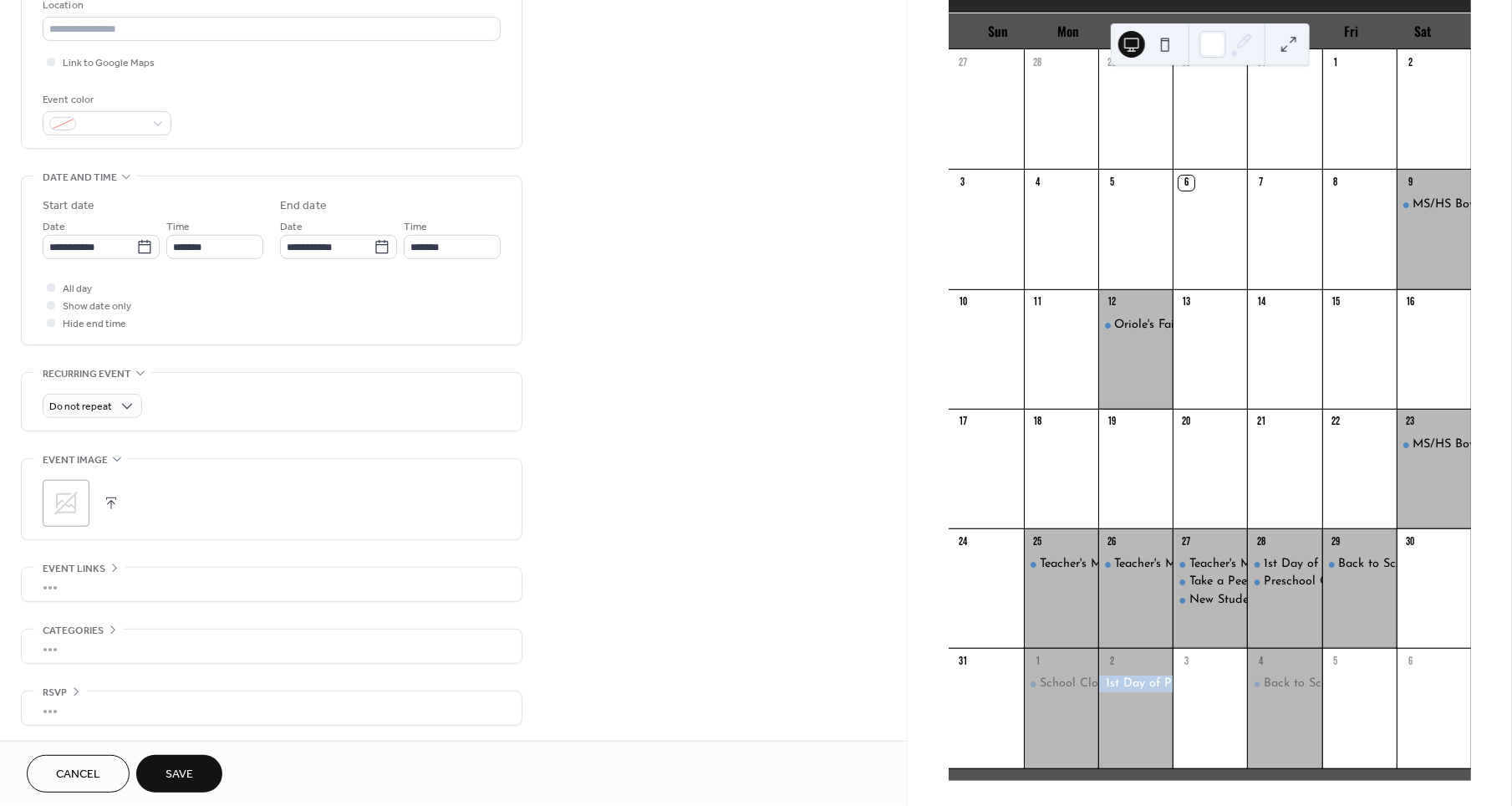 click 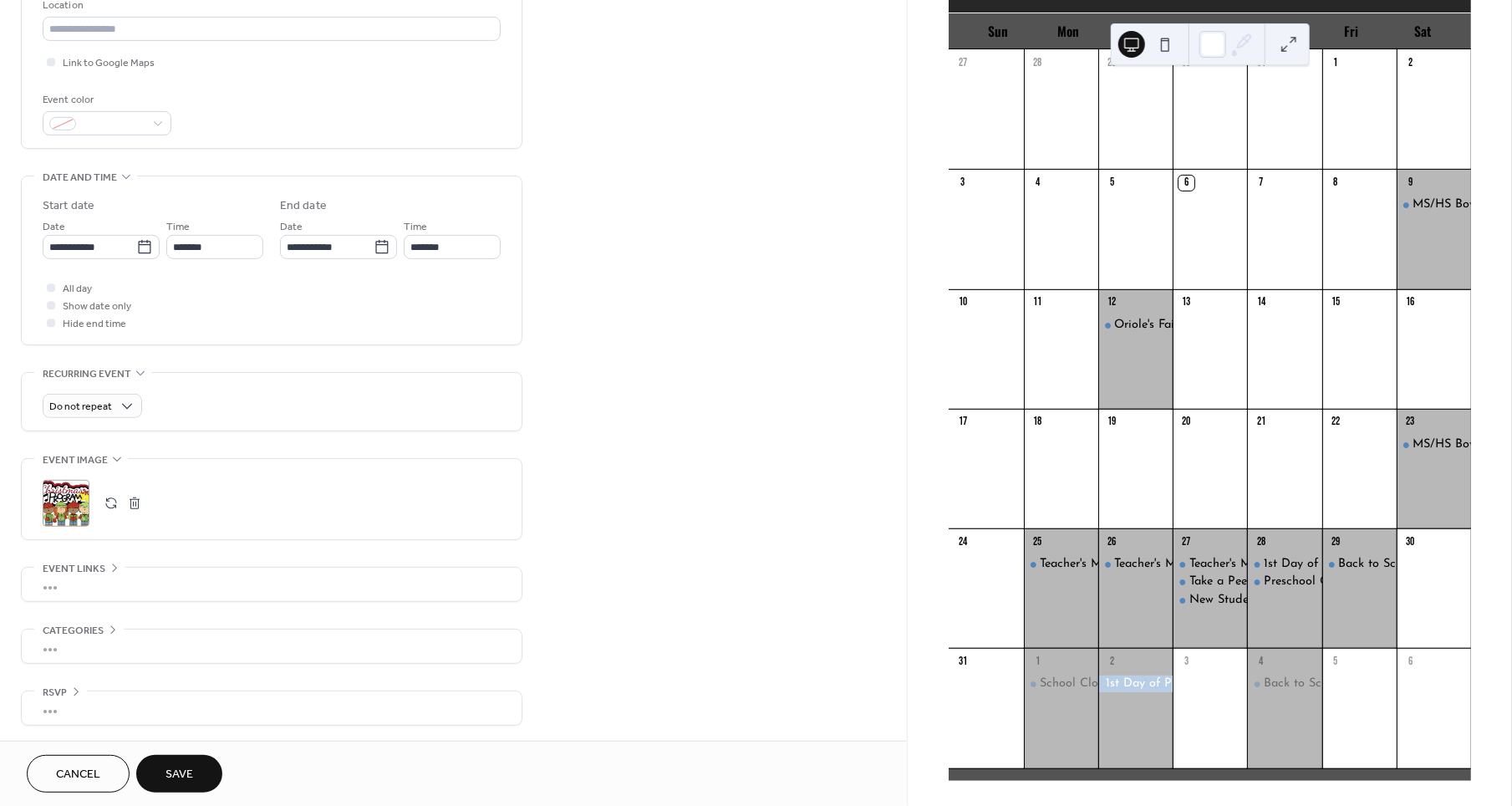 click on "Save" at bounding box center [179, 775] 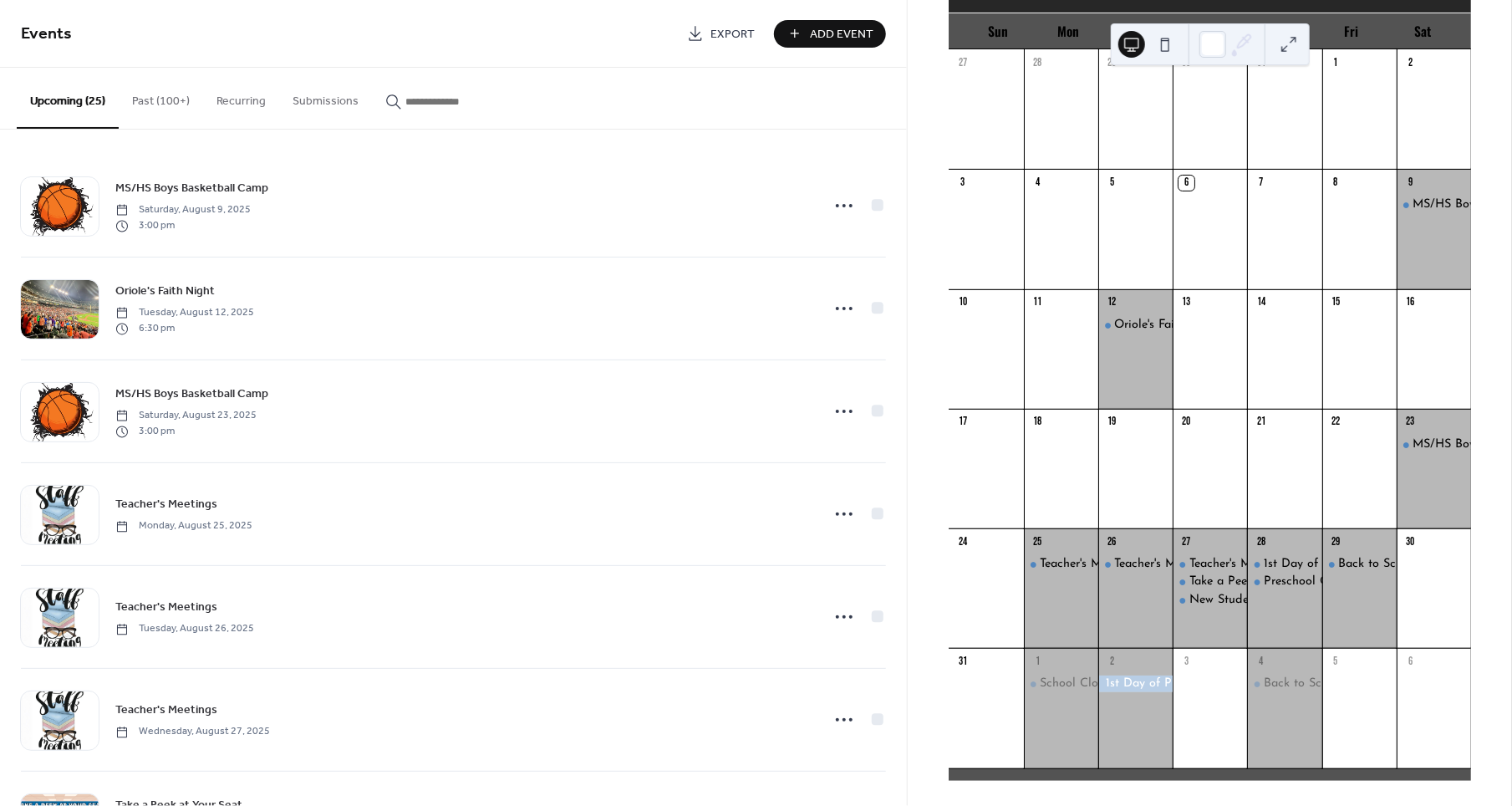 click on "Add Event" at bounding box center [842, 34] 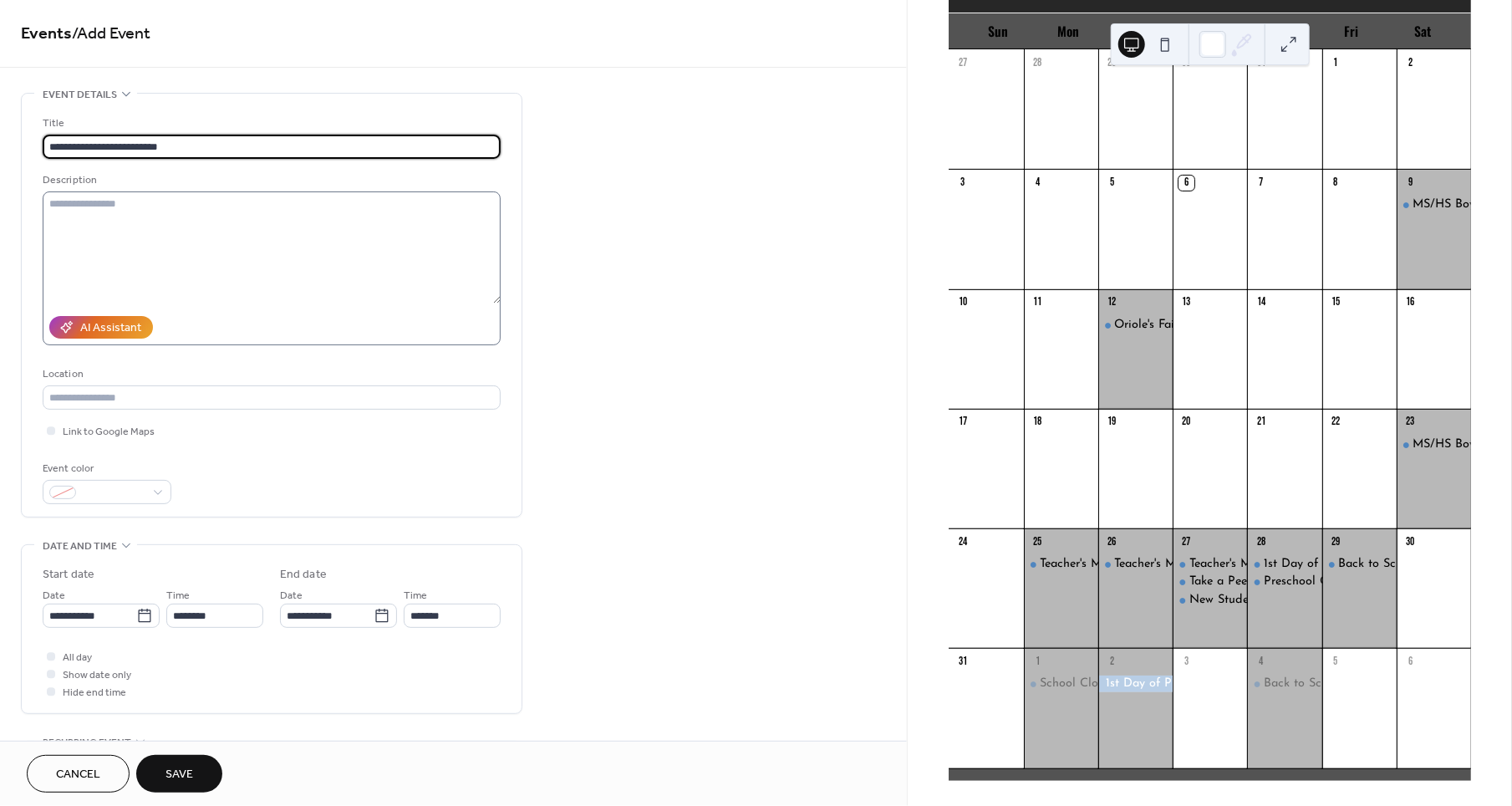 type on "**********" 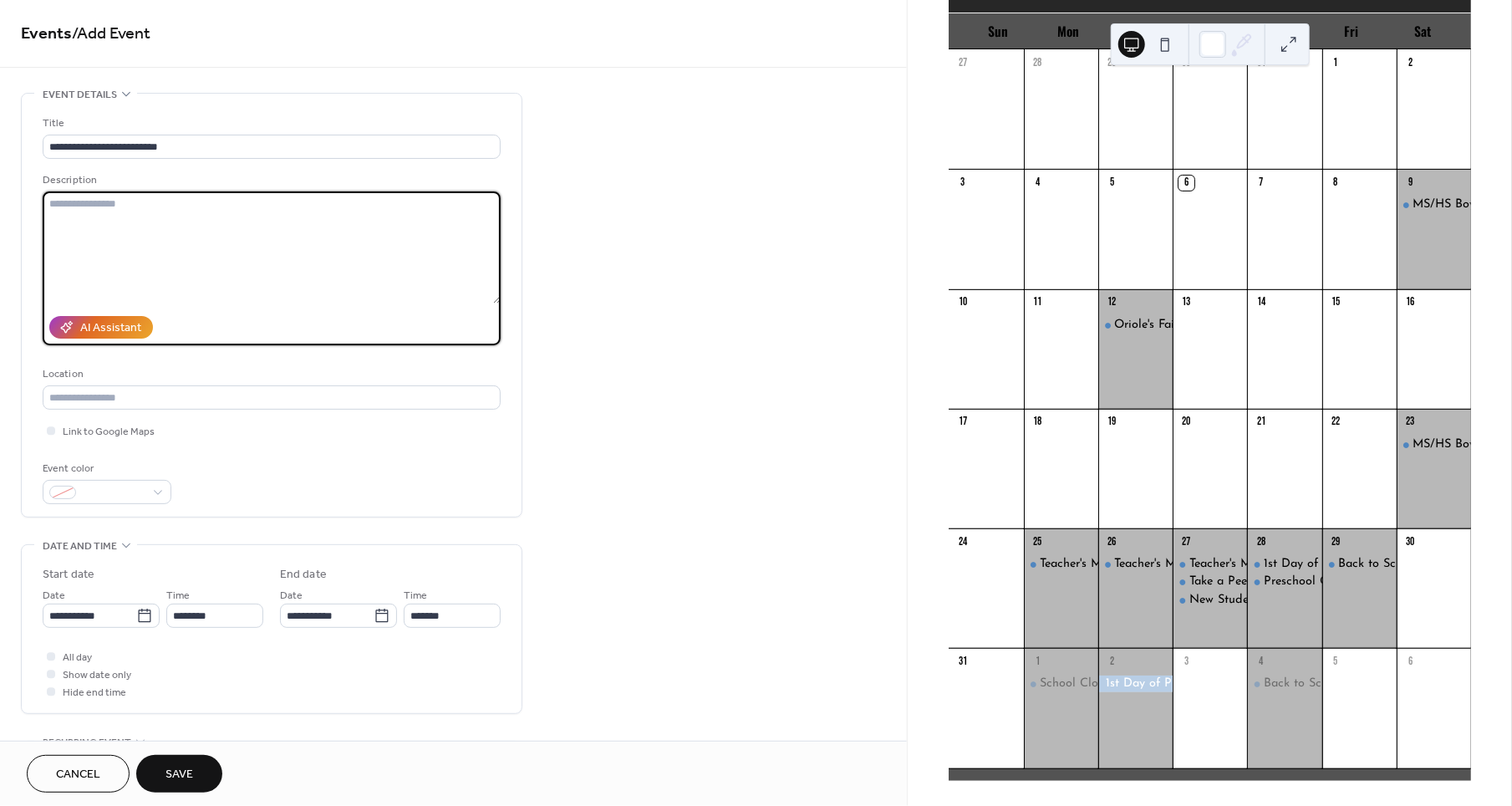 click at bounding box center (272, 247) 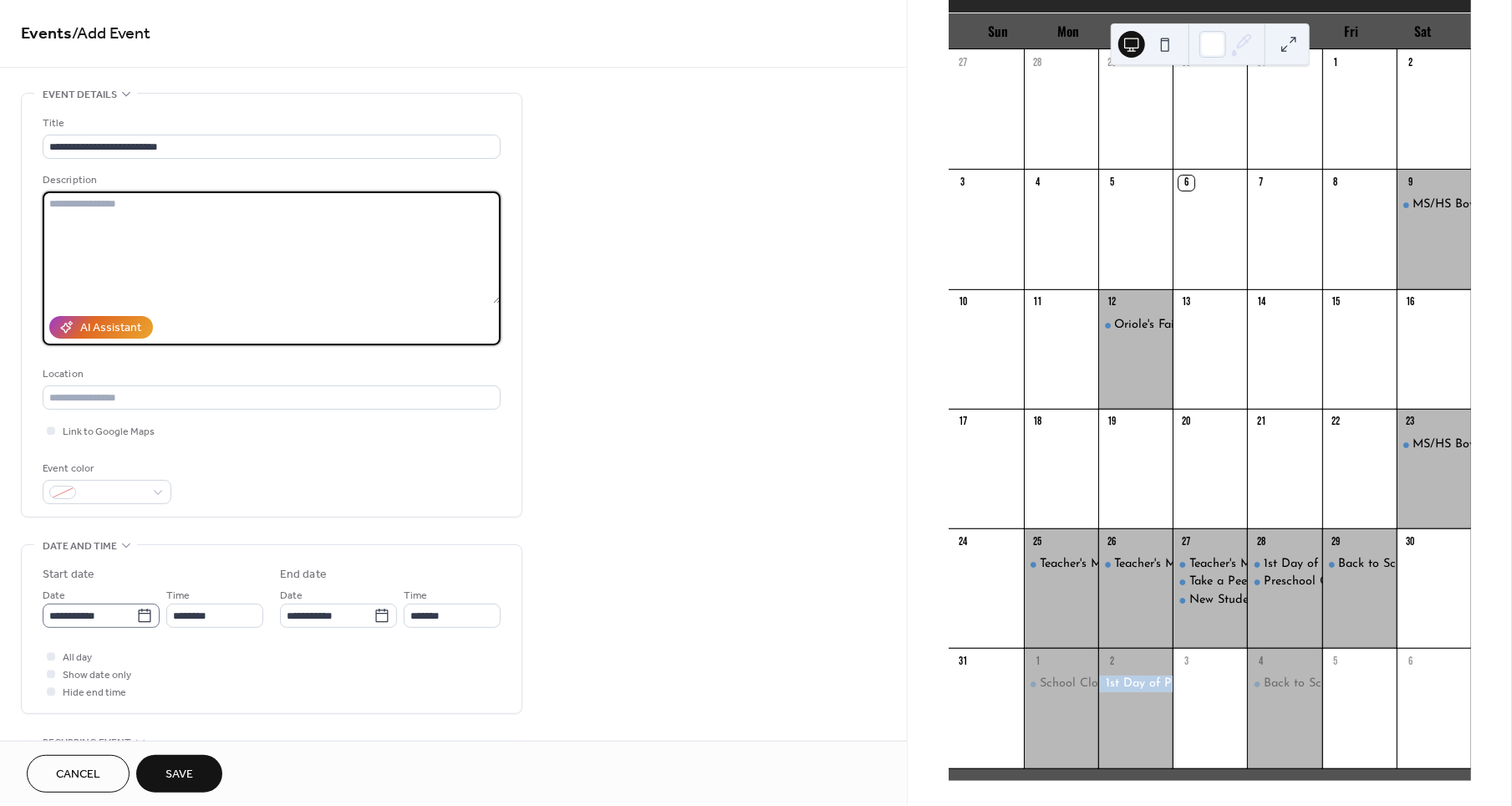 click 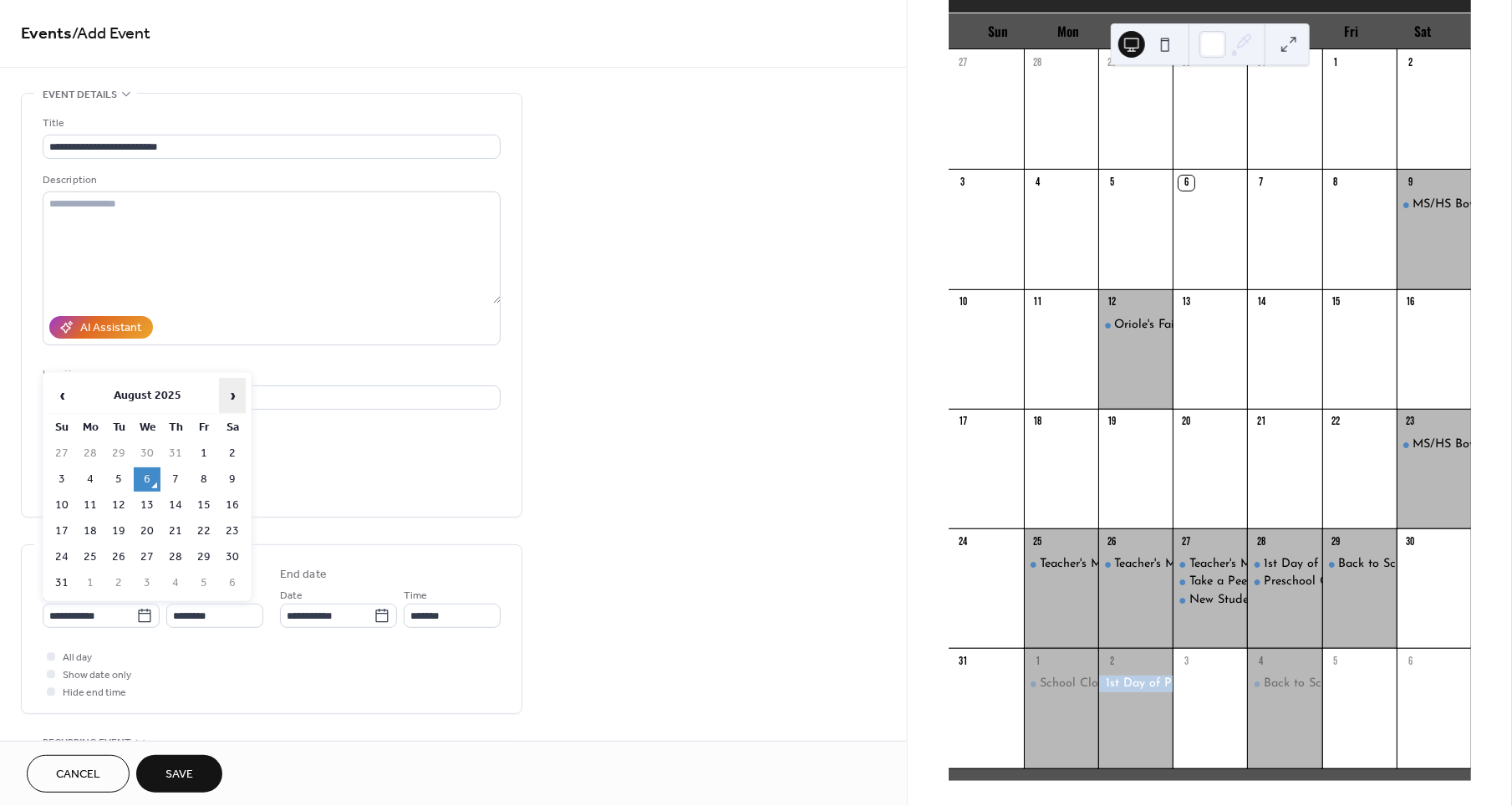 click on "›" at bounding box center [232, 395] 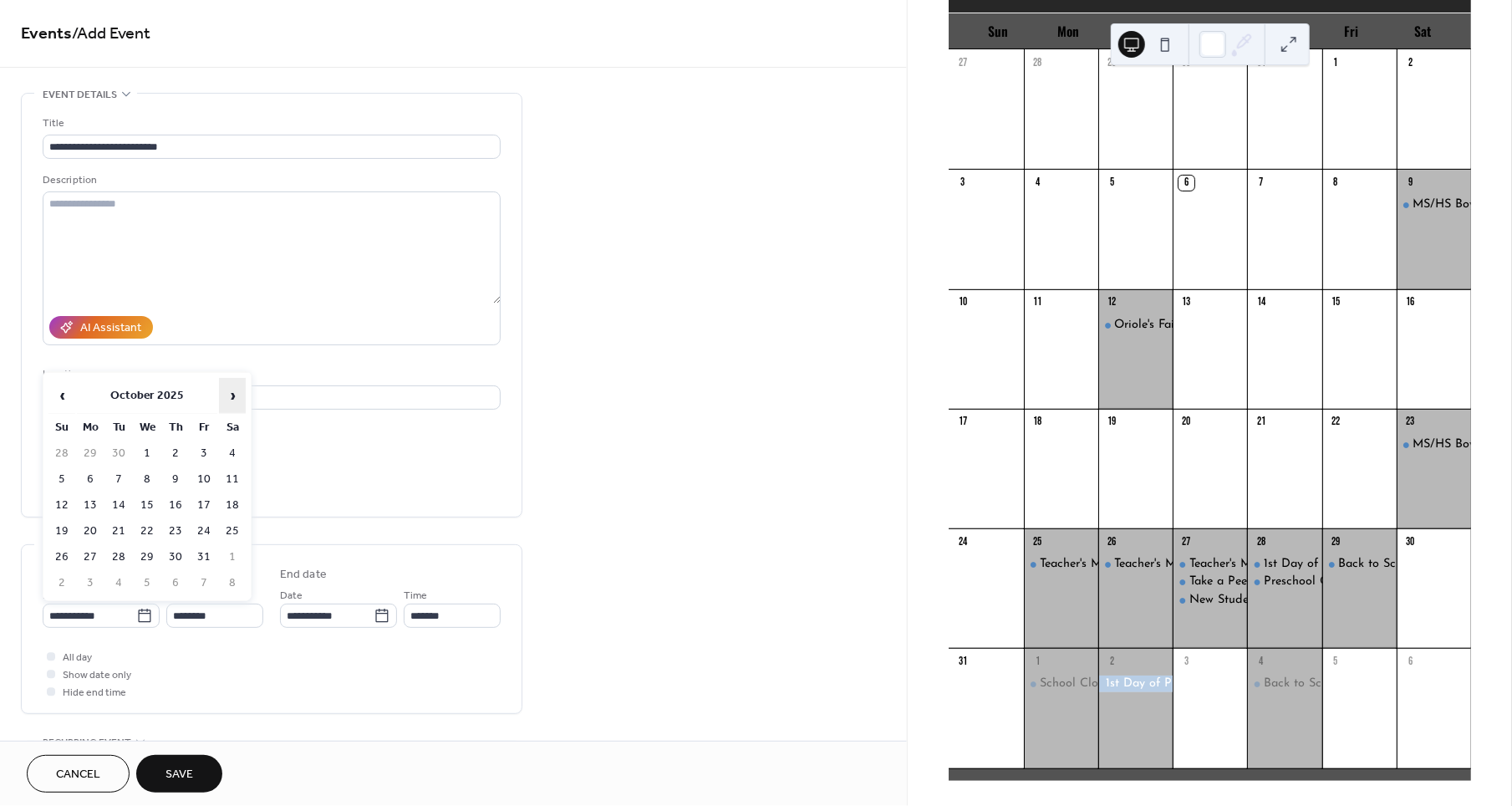 click on "›" at bounding box center [232, 395] 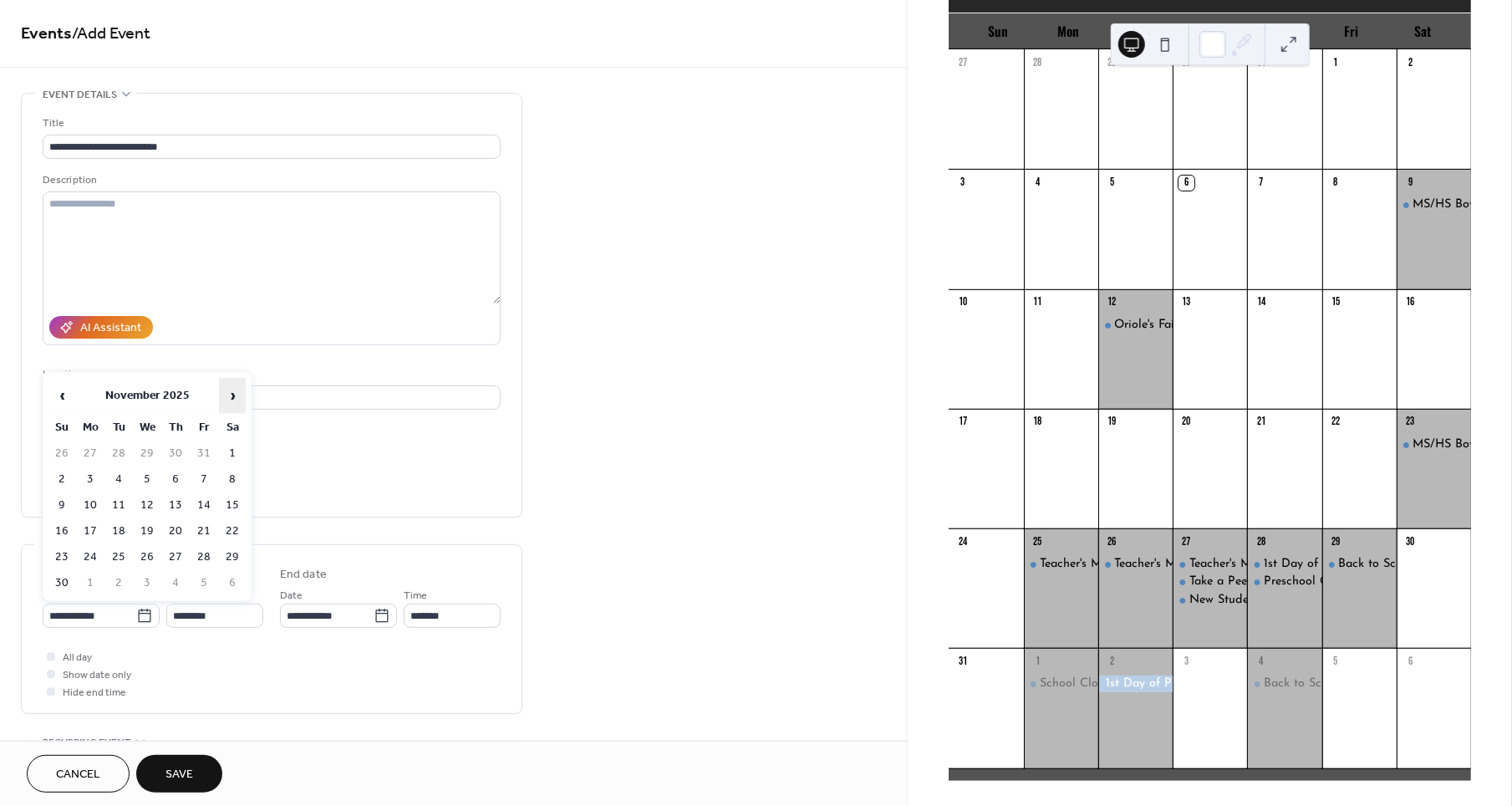 click on "›" at bounding box center (232, 395) 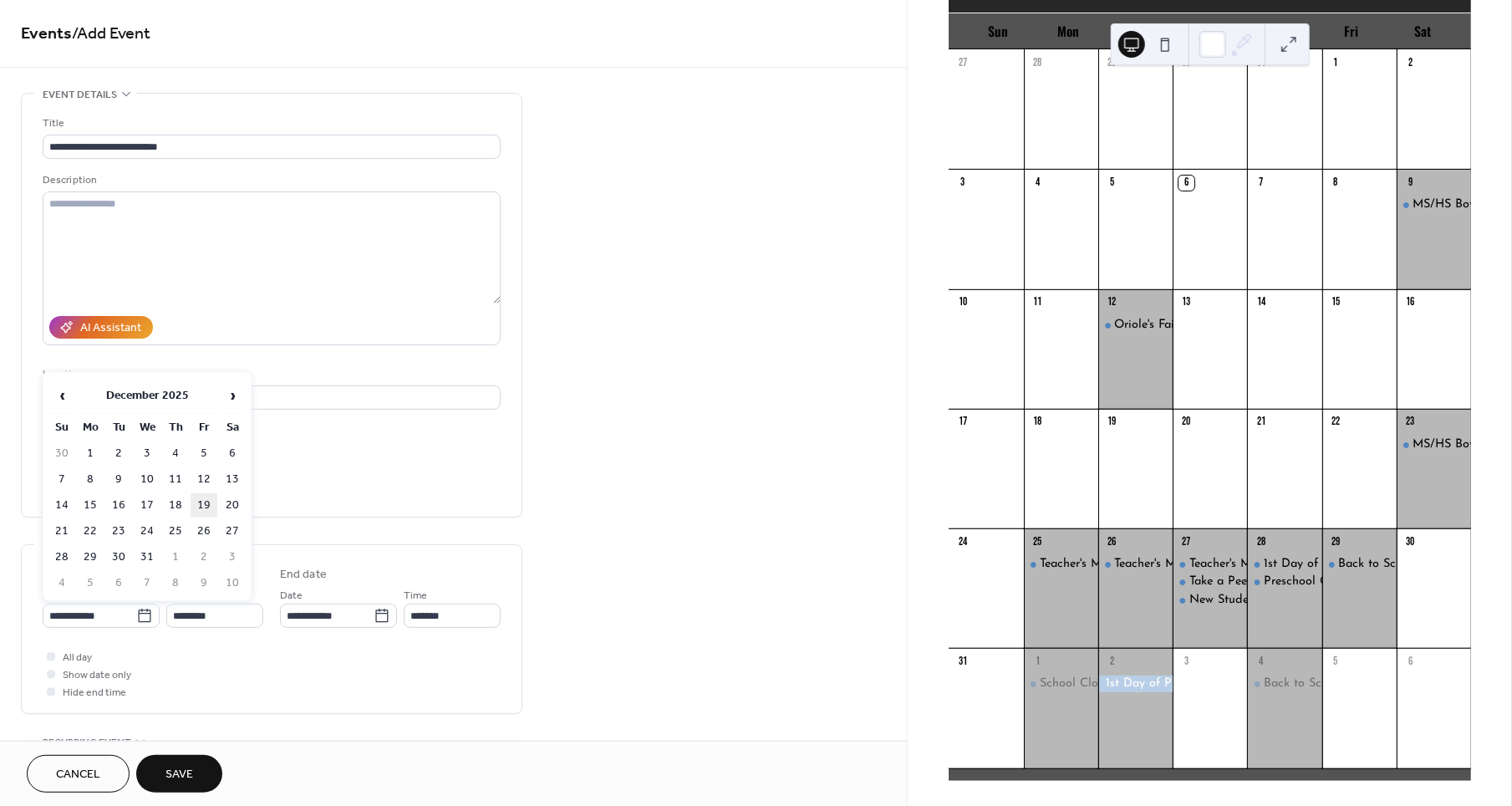 click on "19" at bounding box center [204, 505] 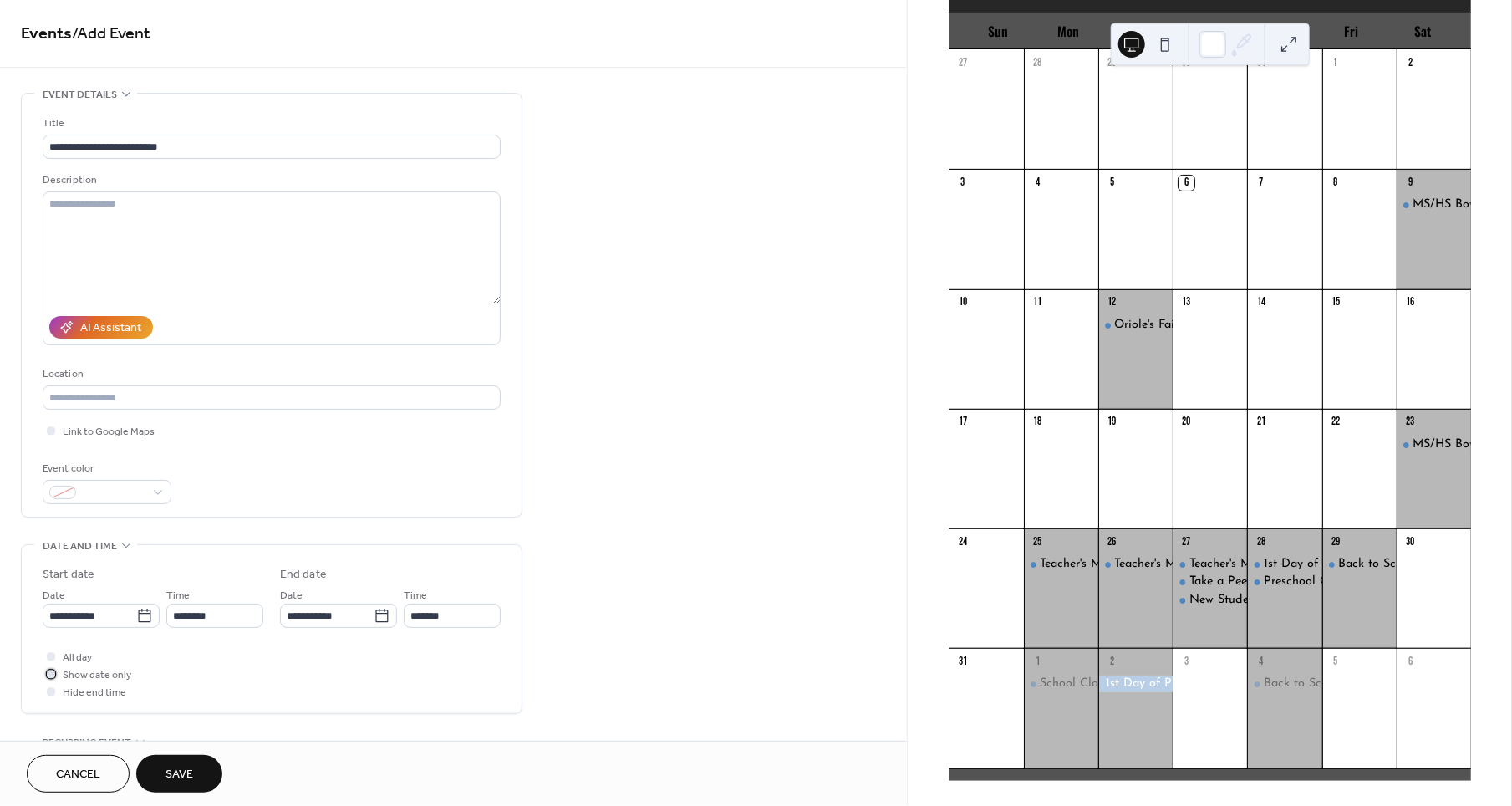 click on "Show date only" at bounding box center [97, 676] 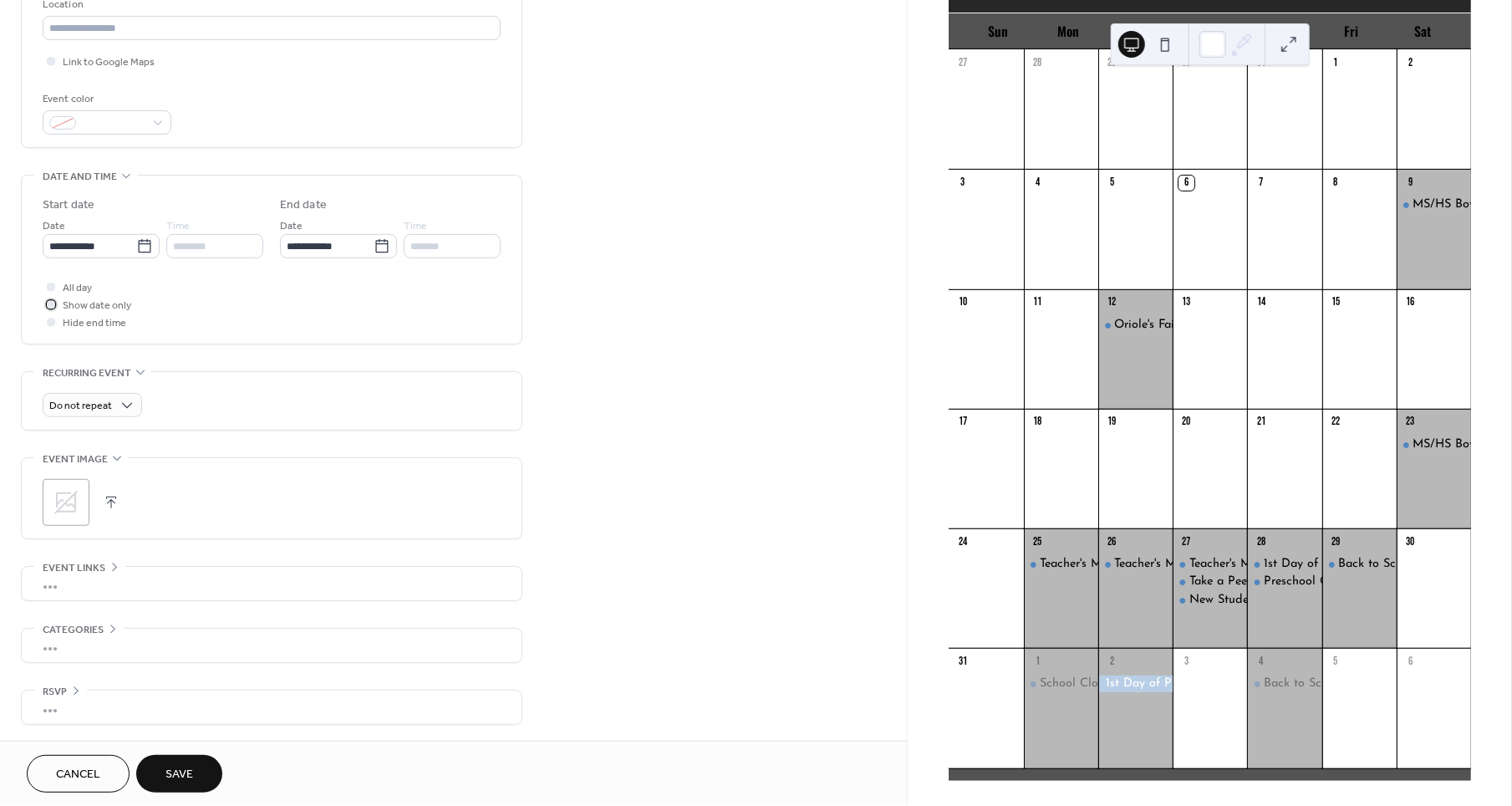 scroll, scrollTop: 369, scrollLeft: 0, axis: vertical 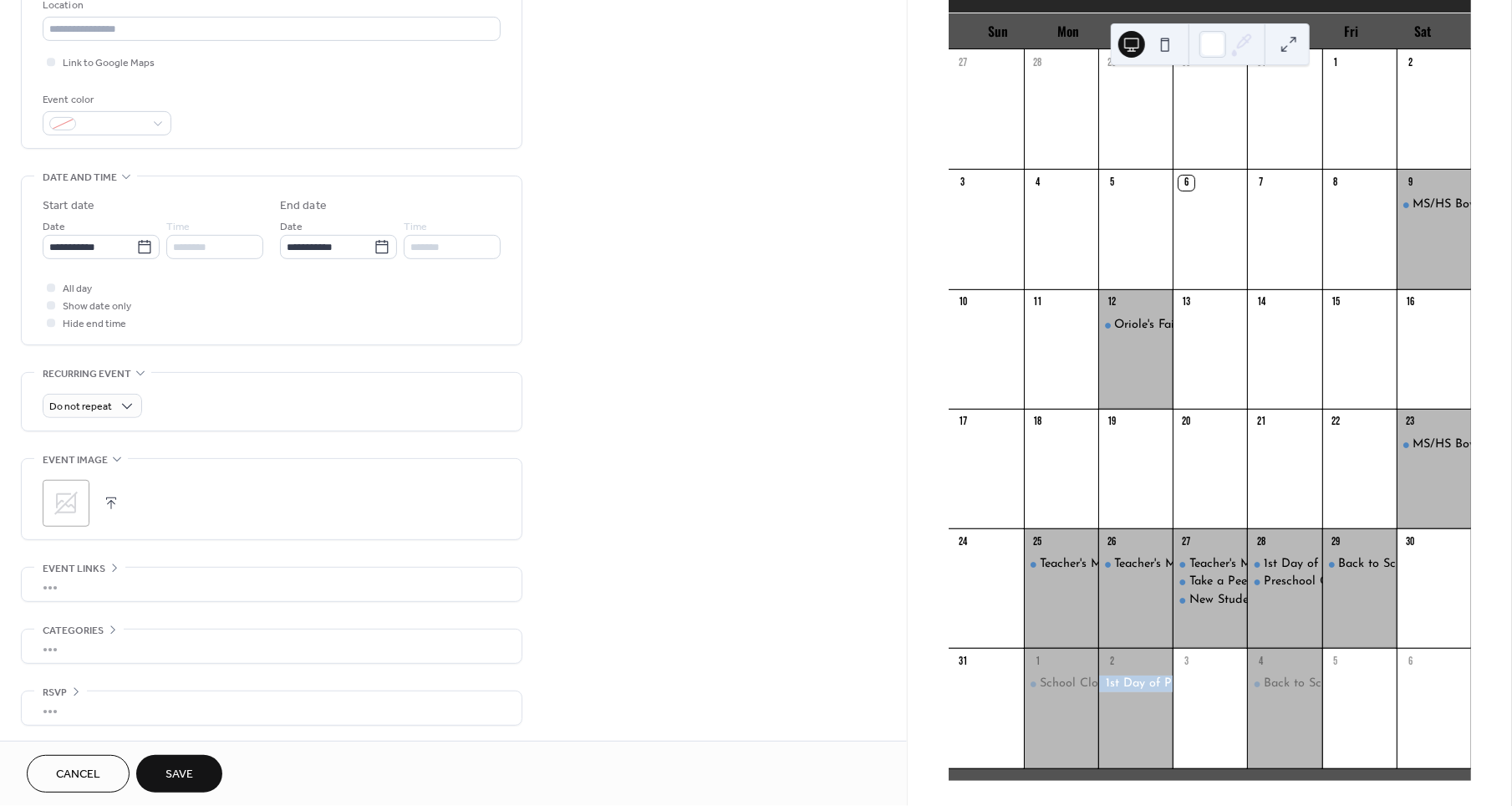 click 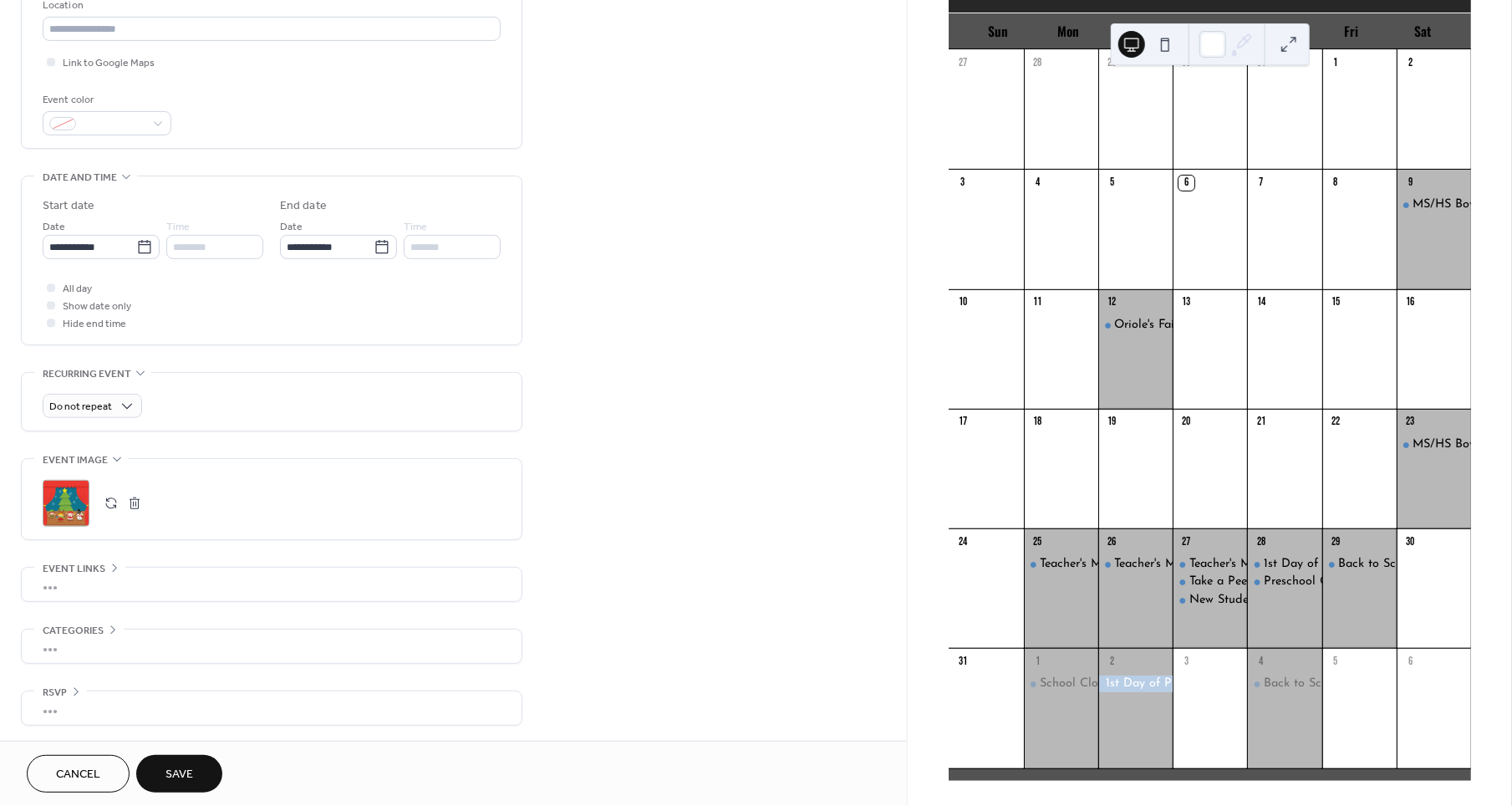 click on "Save" at bounding box center (179, 775) 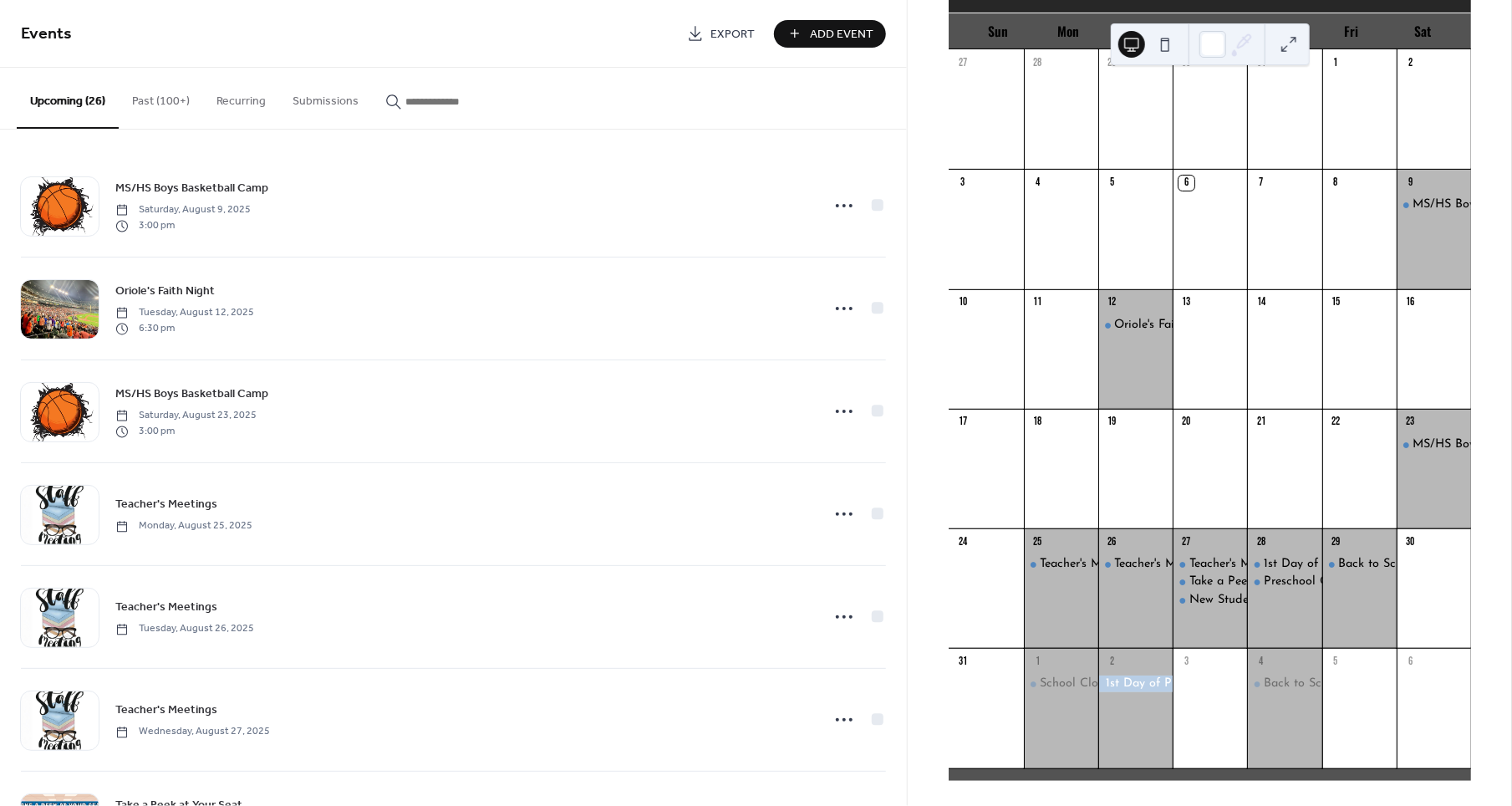 click on "Add Event" at bounding box center [842, 34] 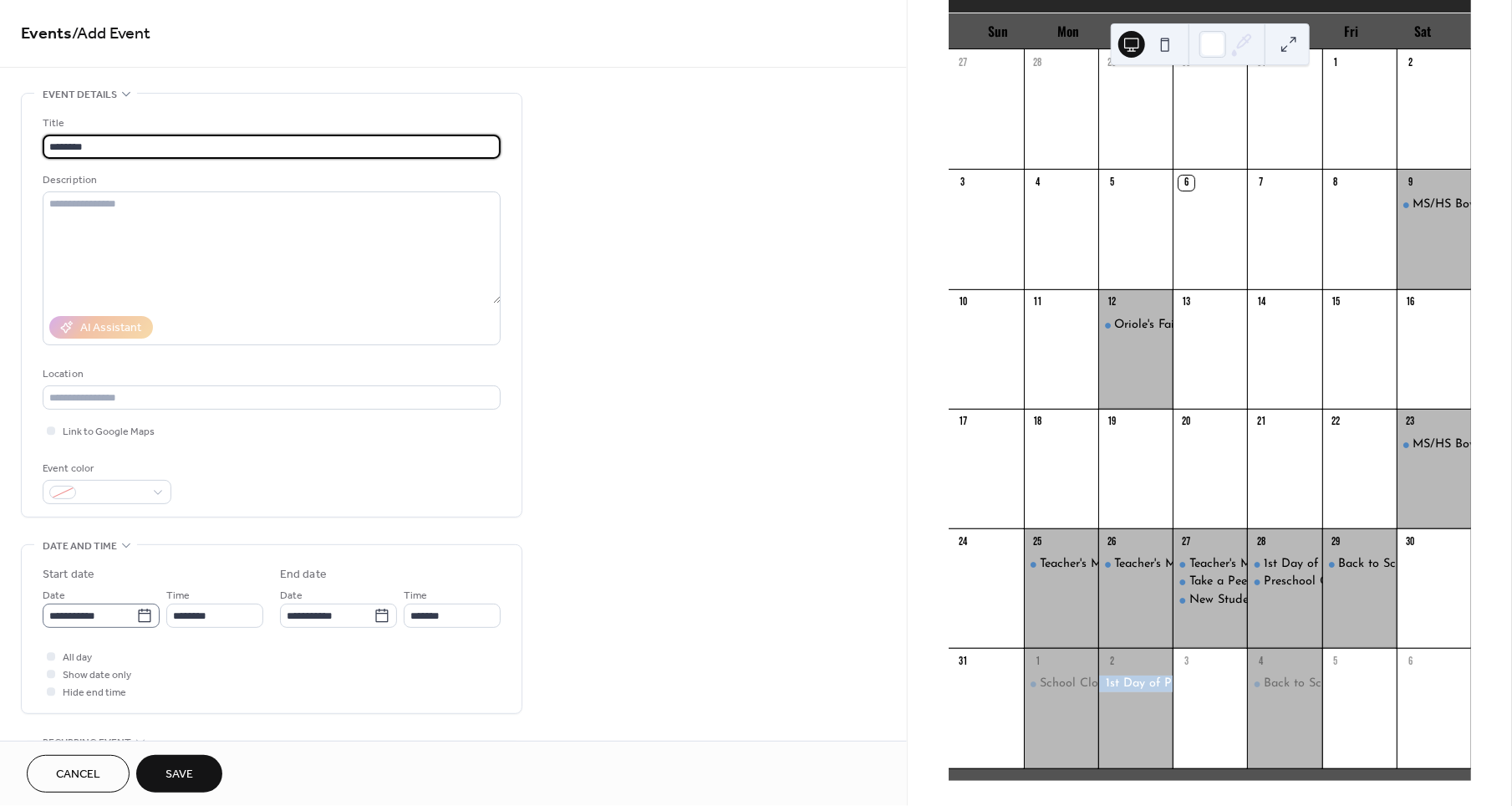 type on "********" 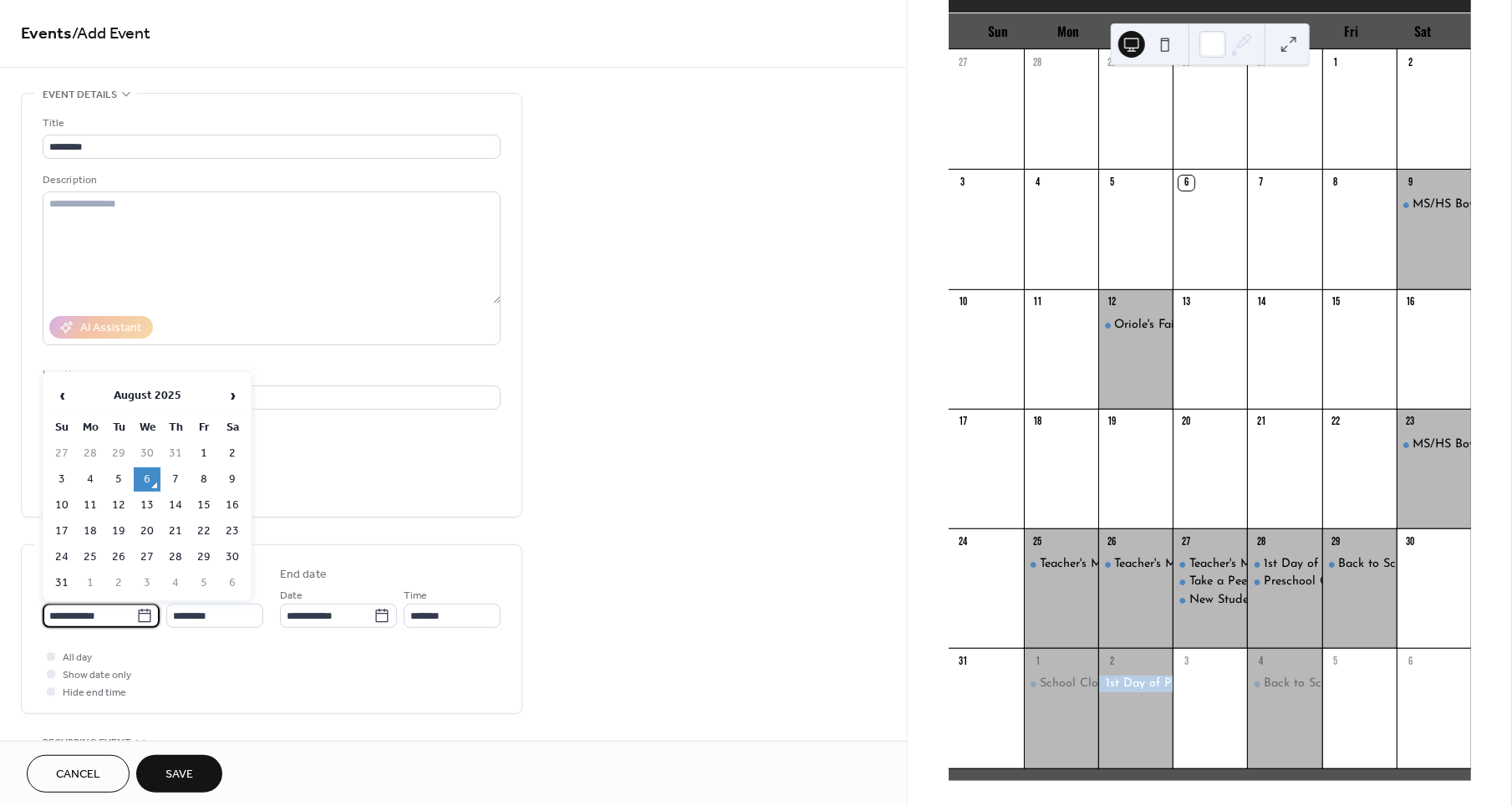click on "**********" at bounding box center [89, 615] 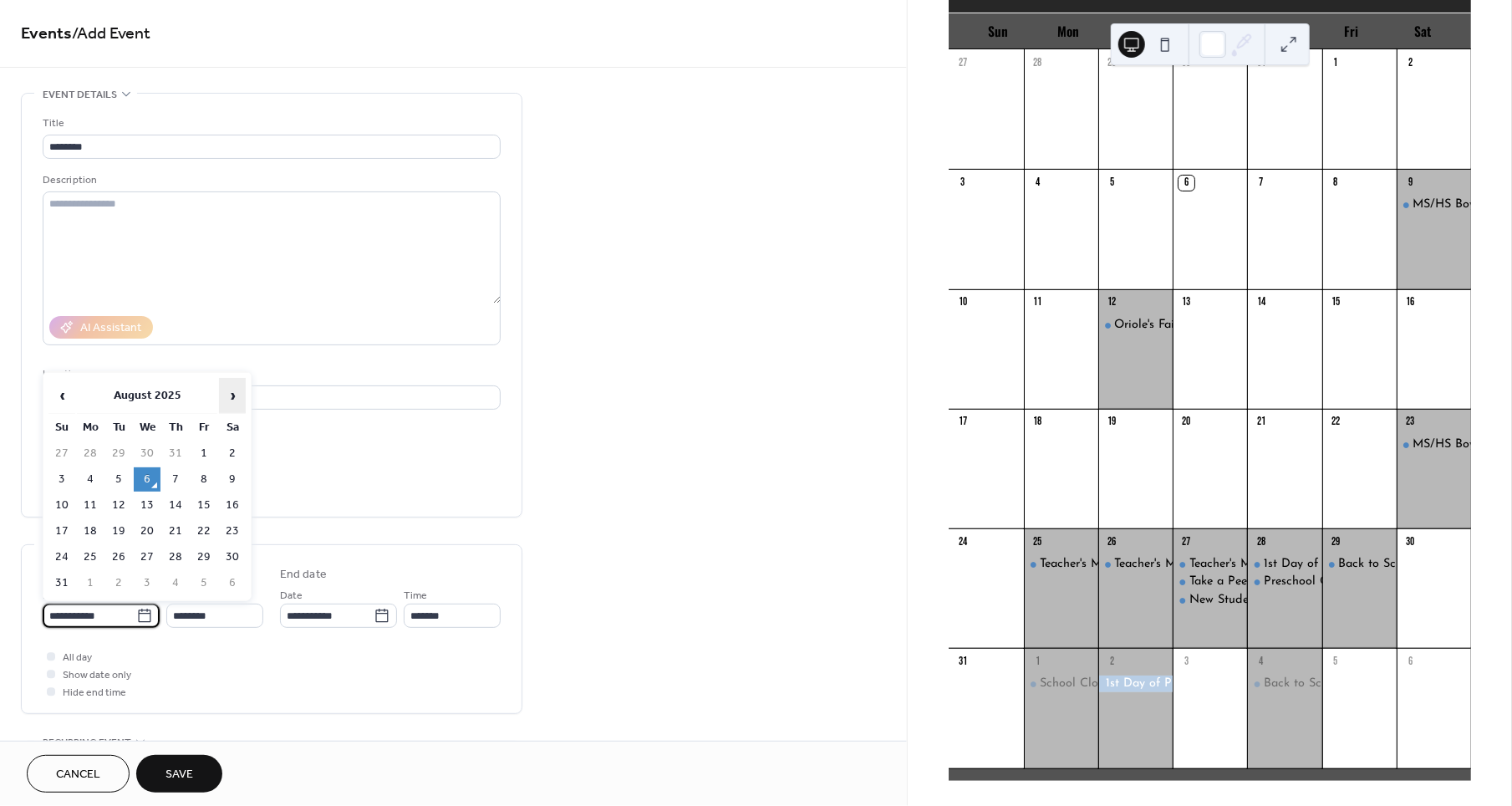 click on "›" at bounding box center [232, 395] 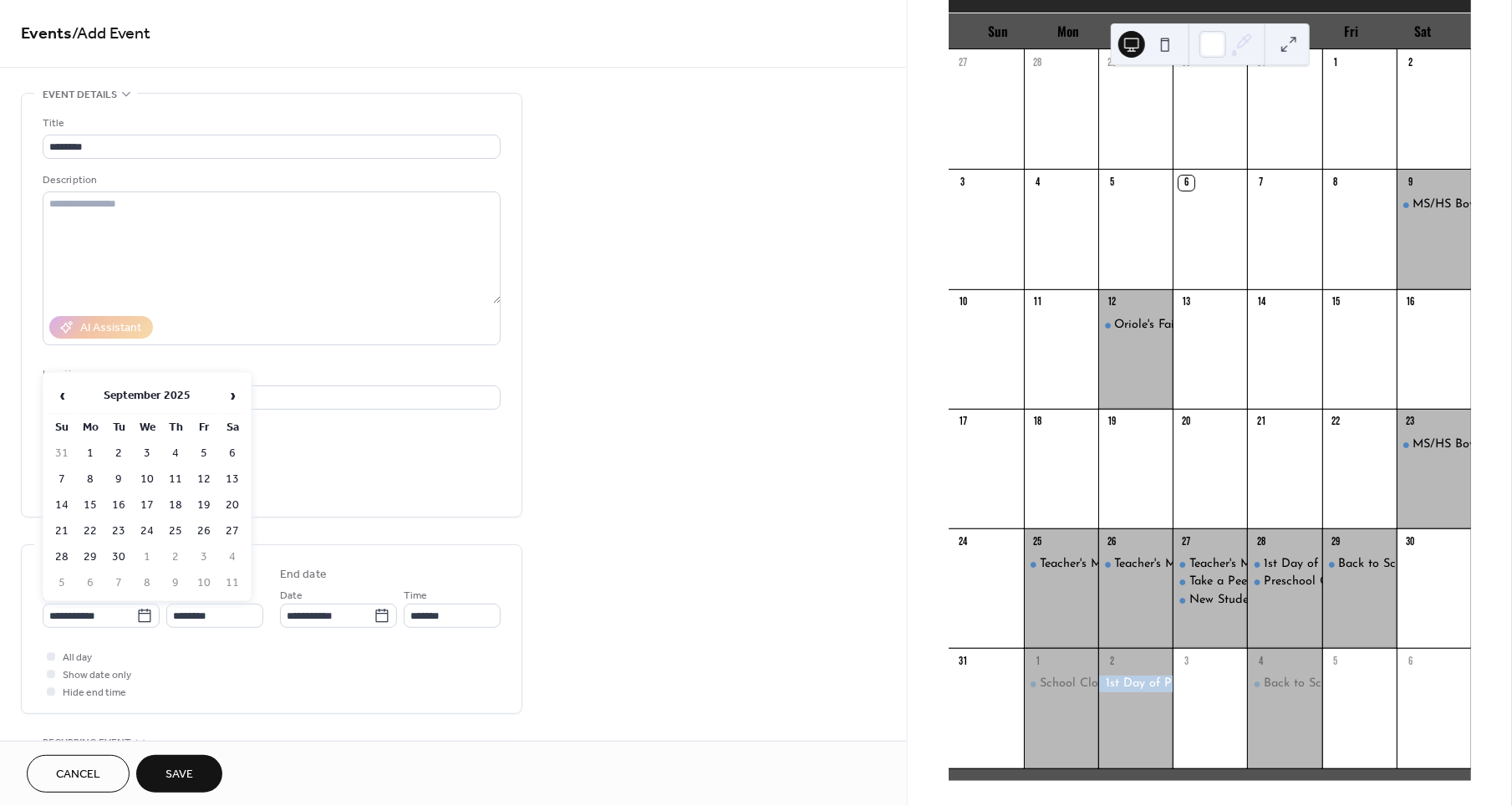 click on "Sa" at bounding box center (232, 427) 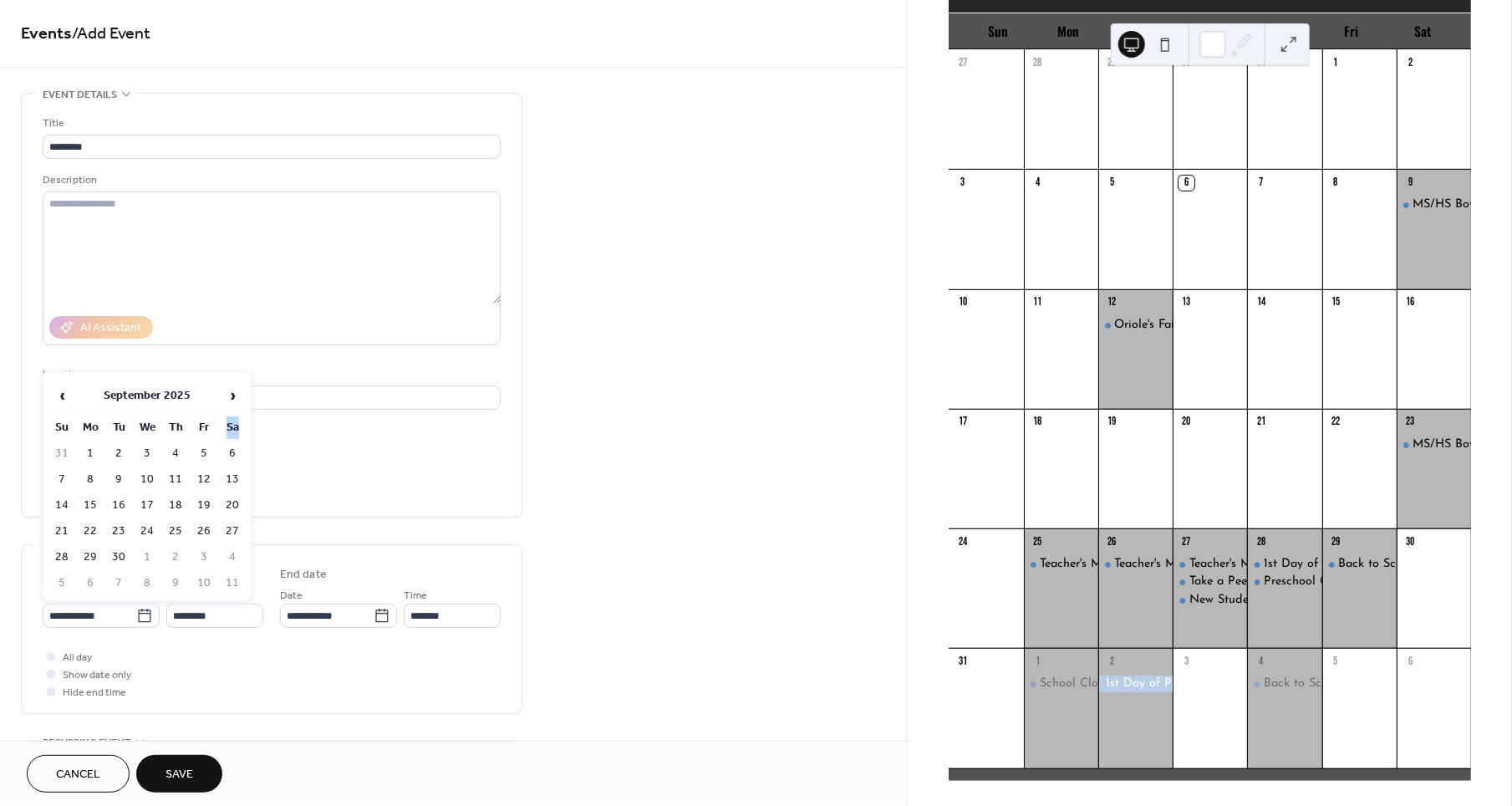 click on "Sa" at bounding box center [232, 427] 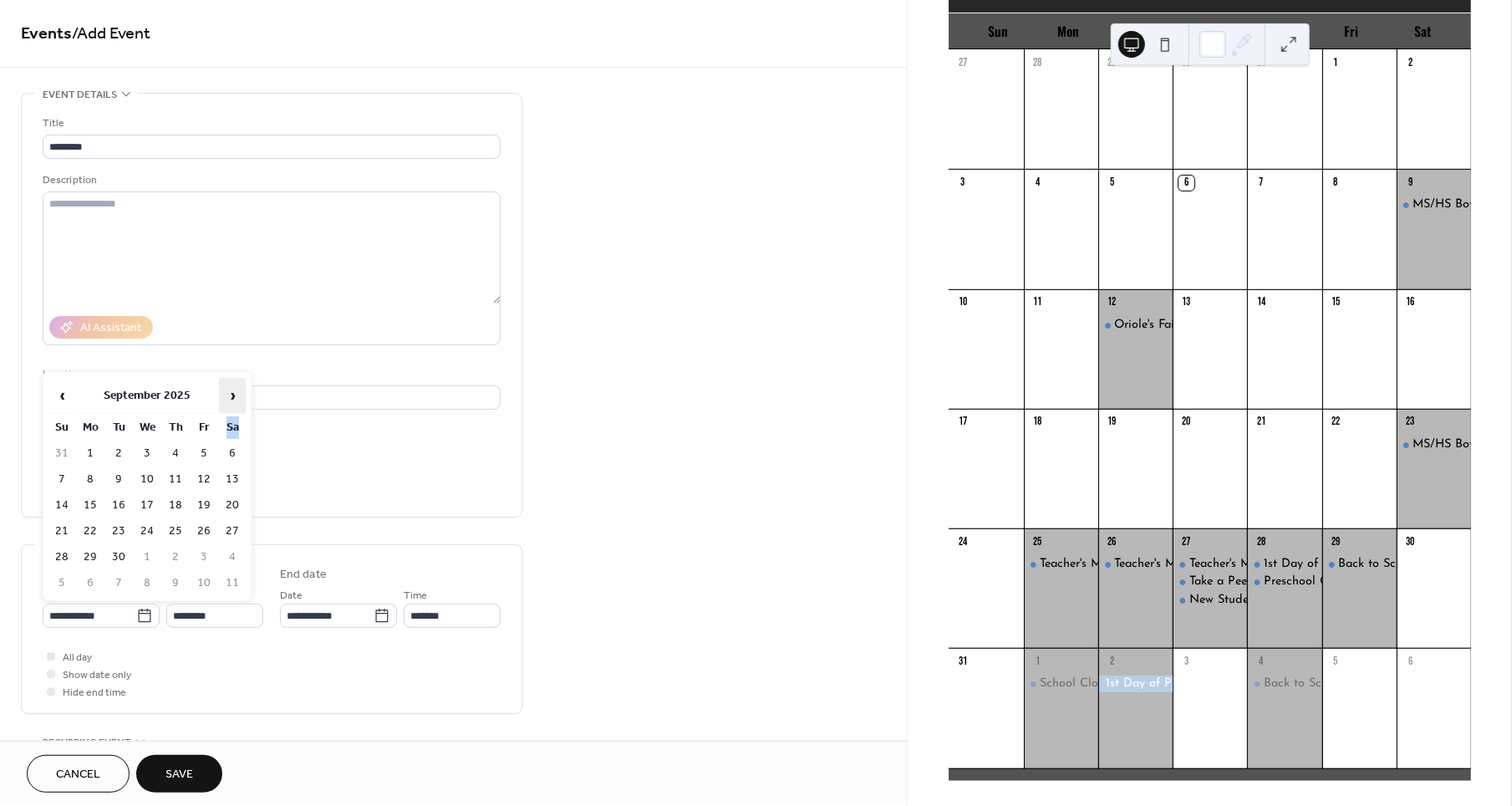 click on "›" at bounding box center (232, 395) 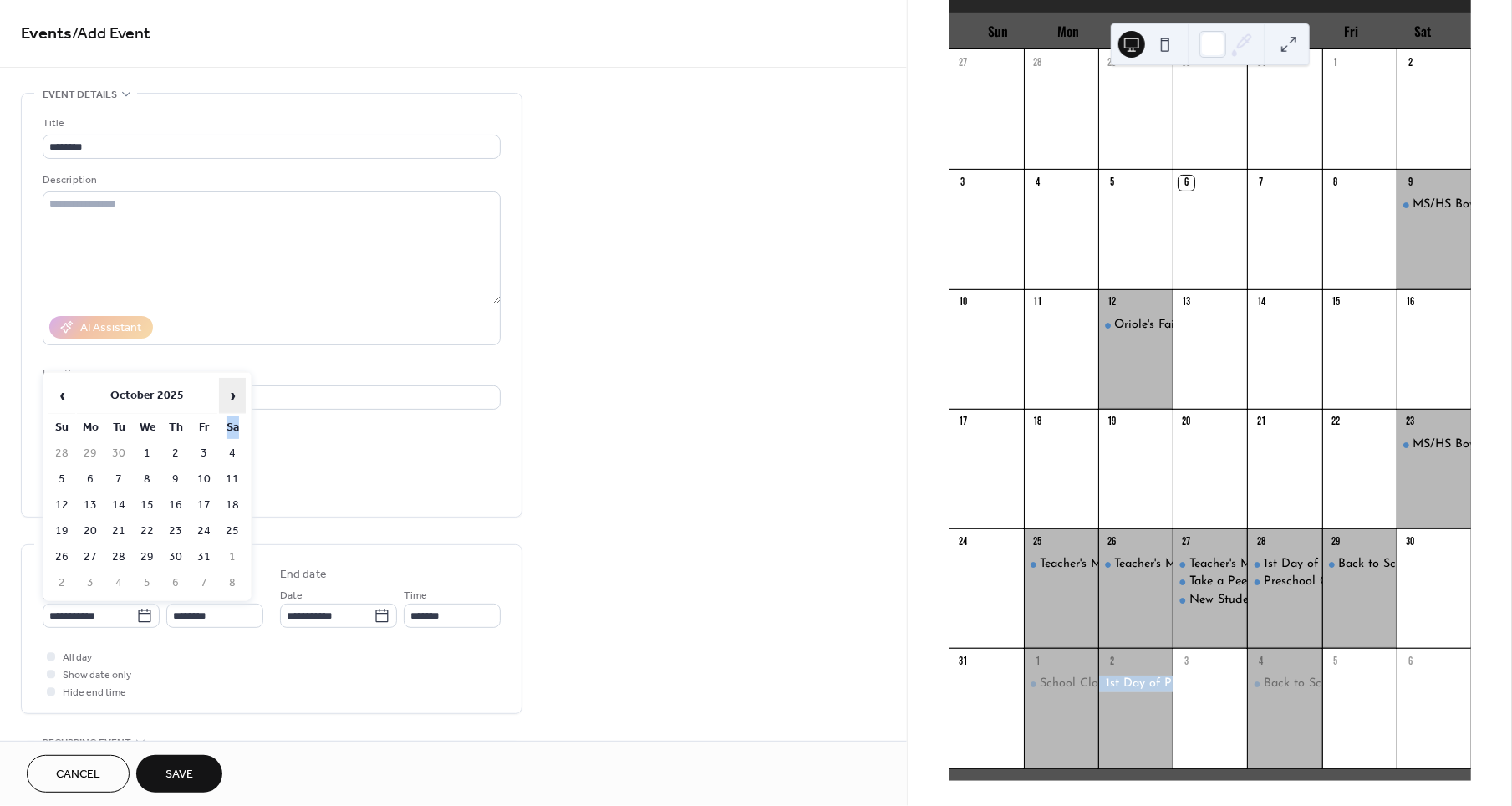 click on "›" at bounding box center [232, 395] 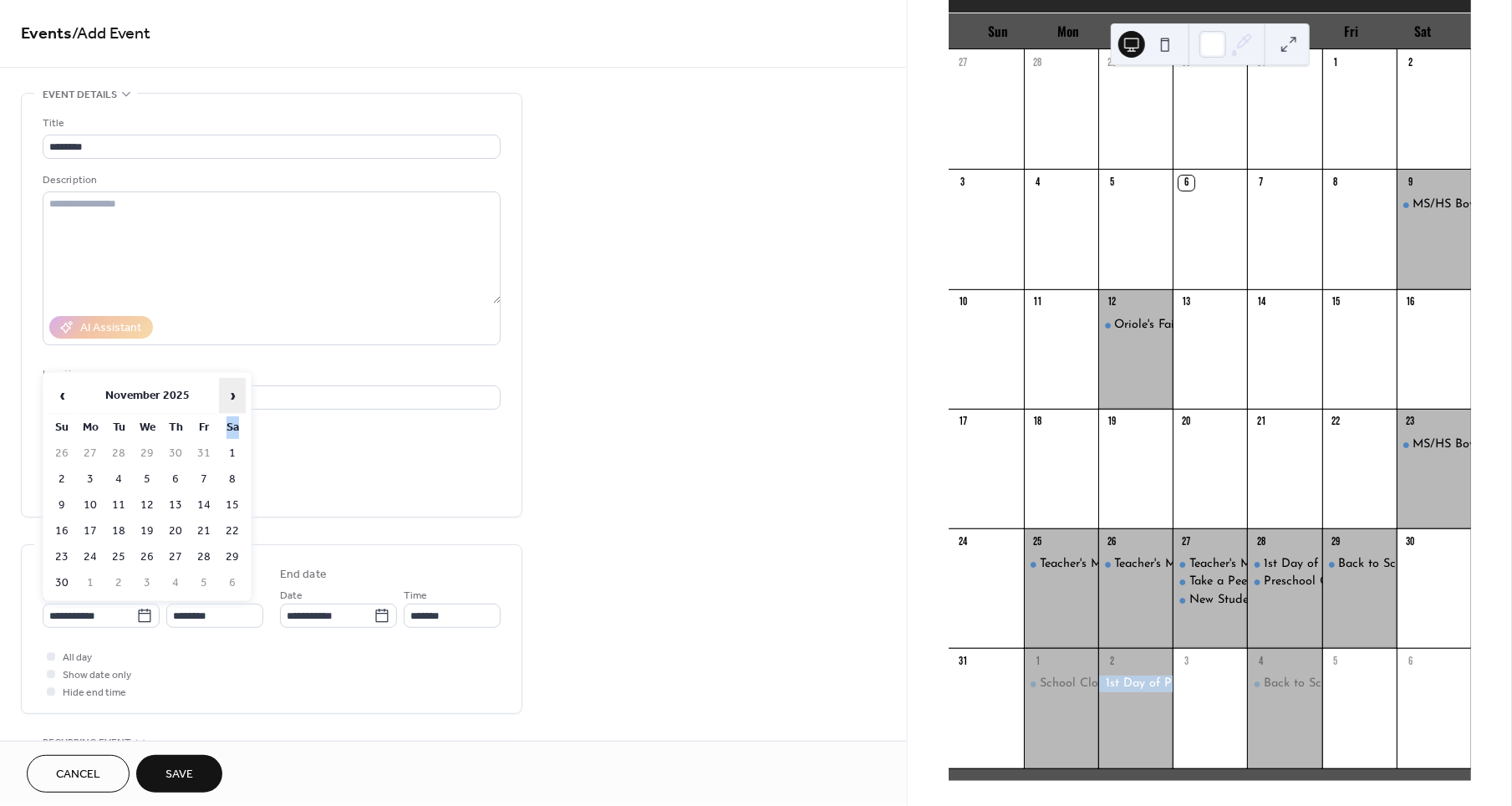 click on "›" at bounding box center [232, 395] 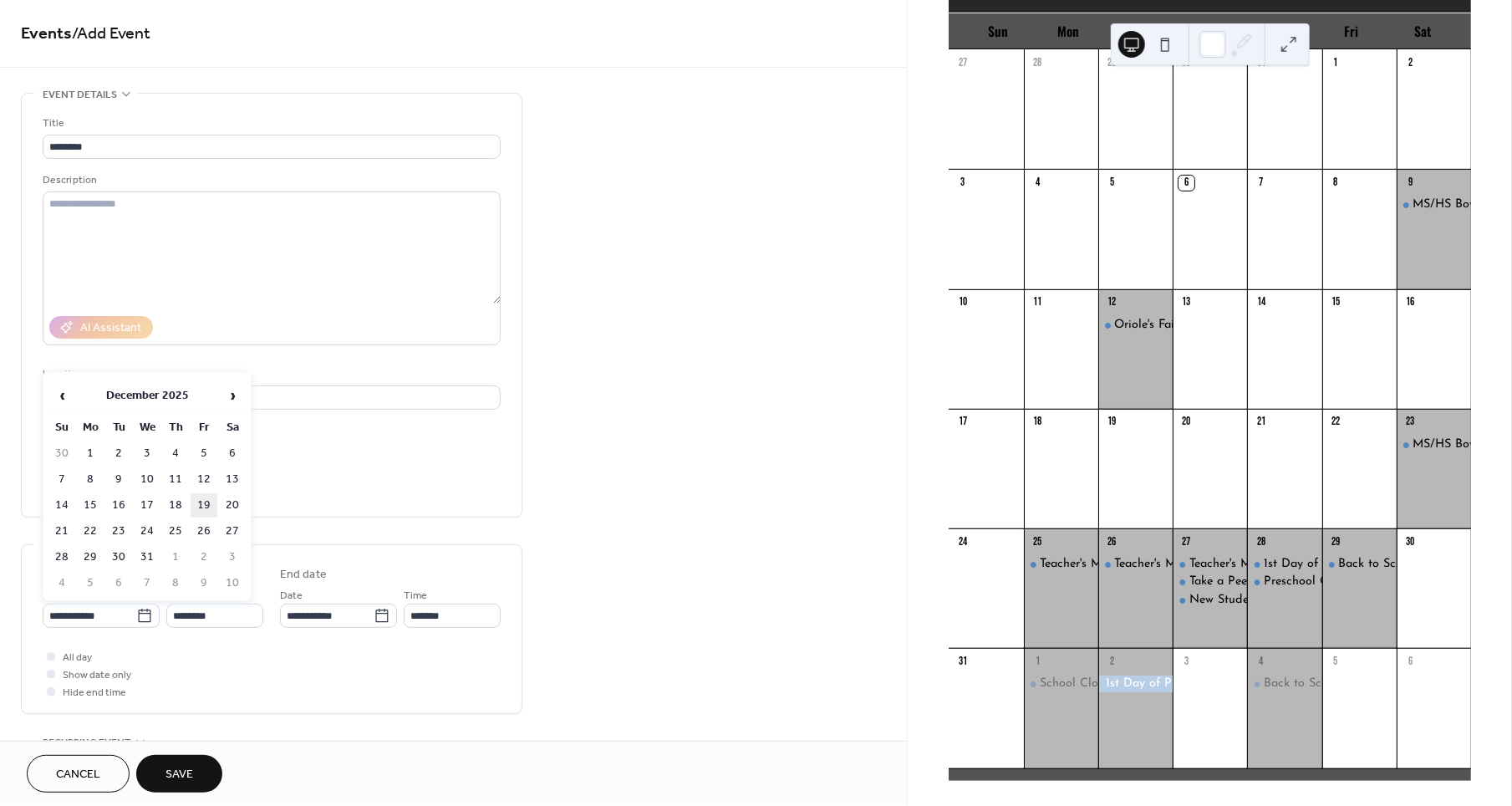 click on "19" at bounding box center [204, 505] 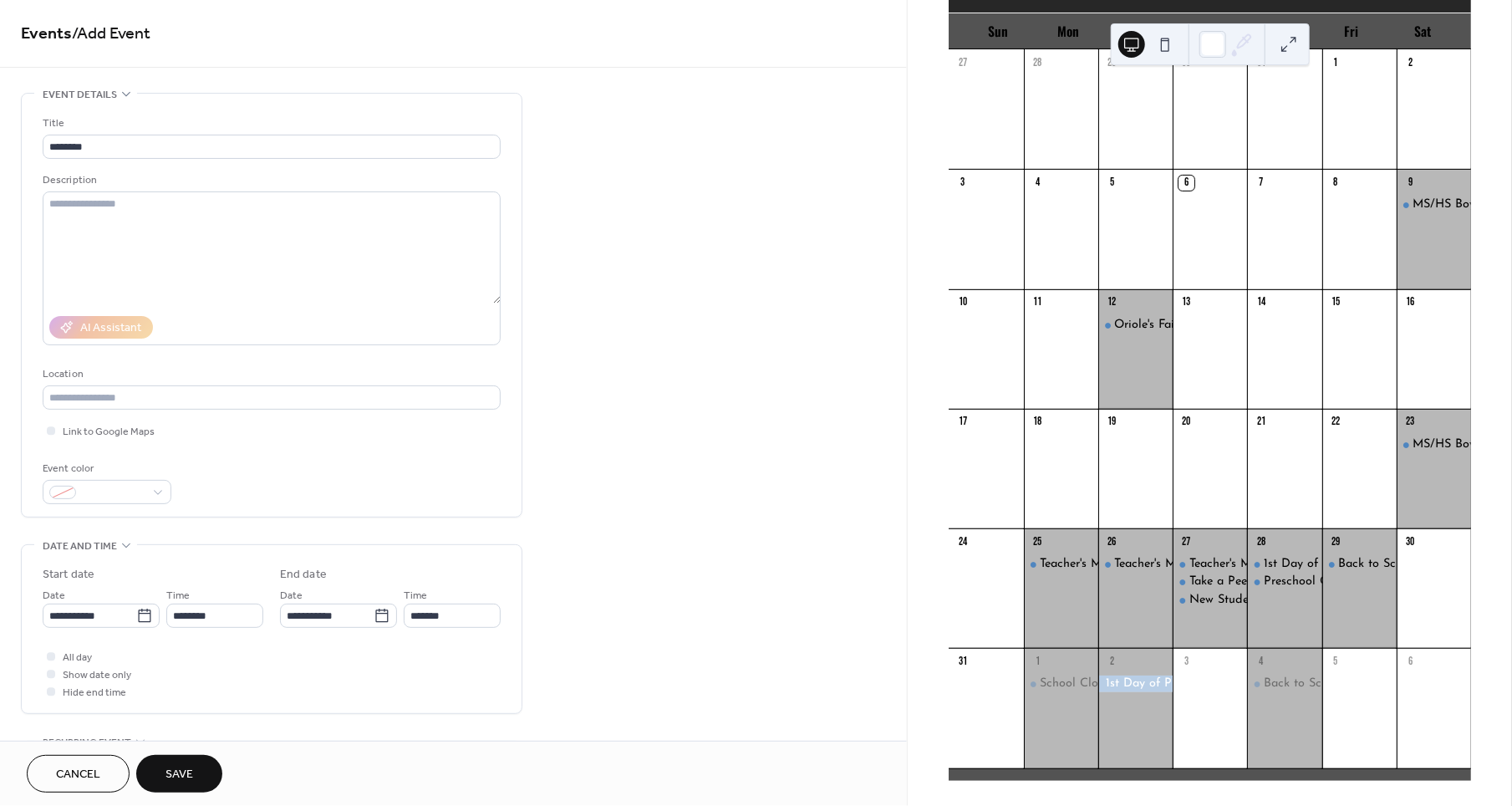 type on "**********" 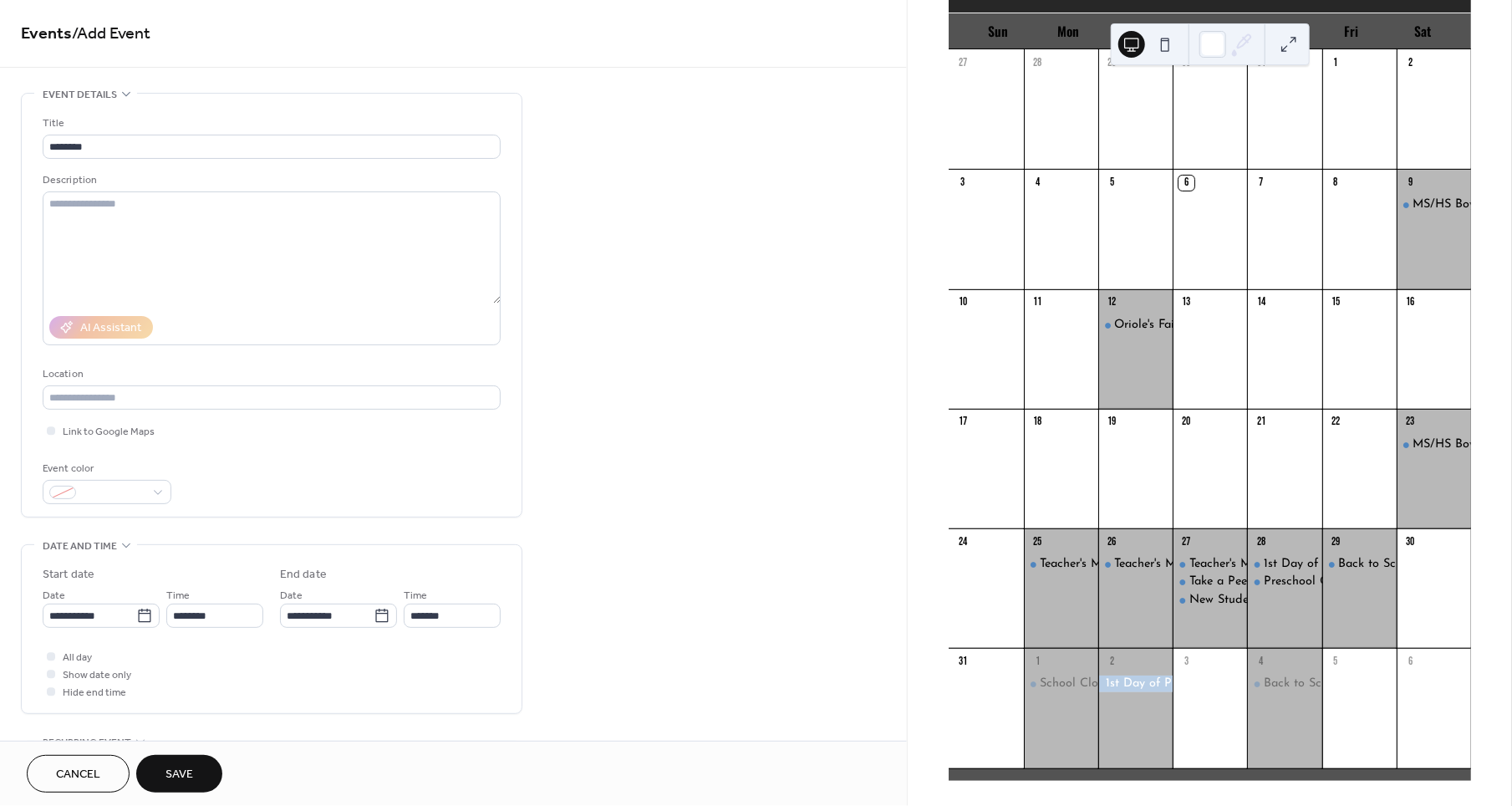 type on "**********" 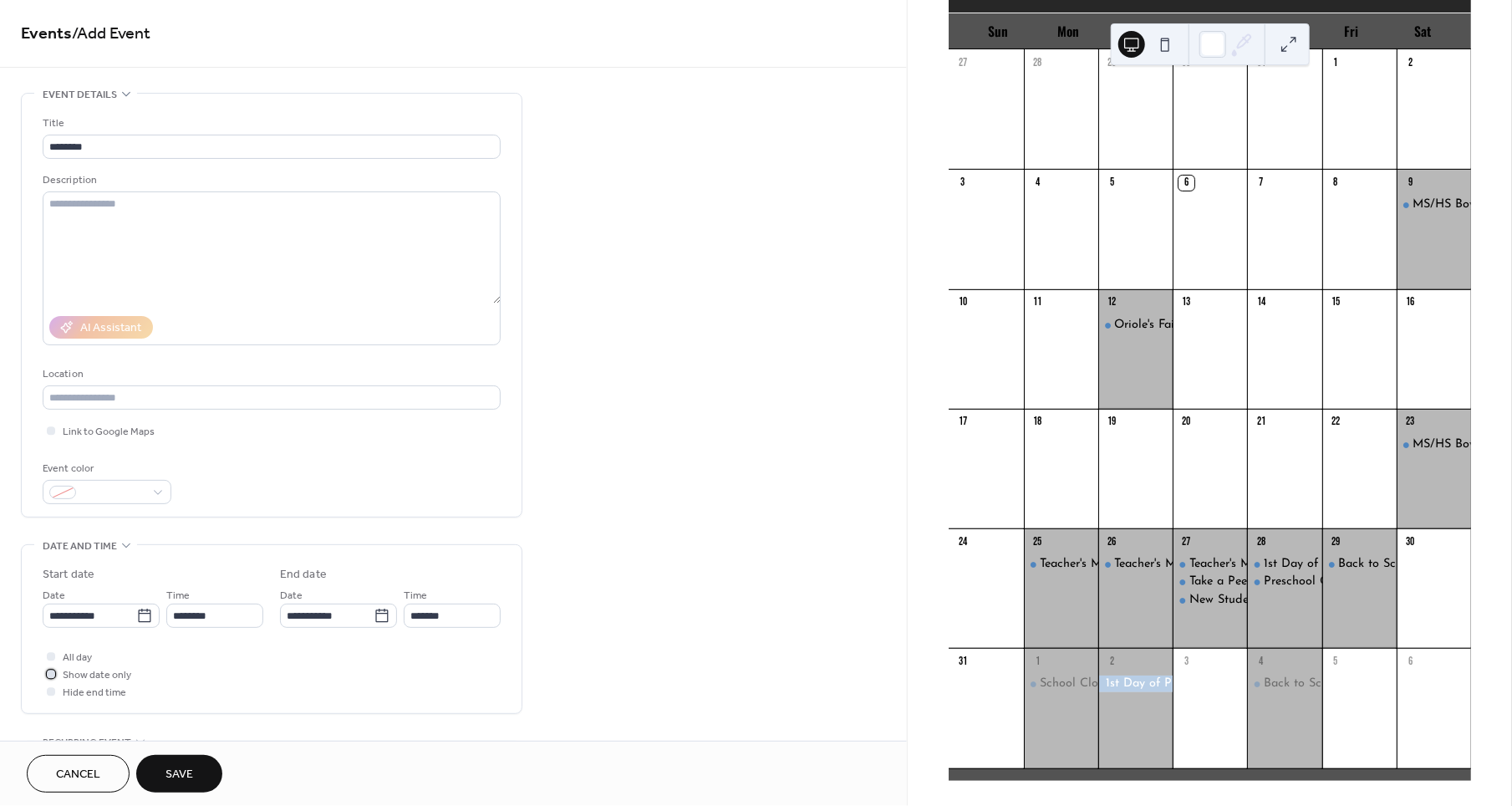 click on "Show date only" at bounding box center [97, 676] 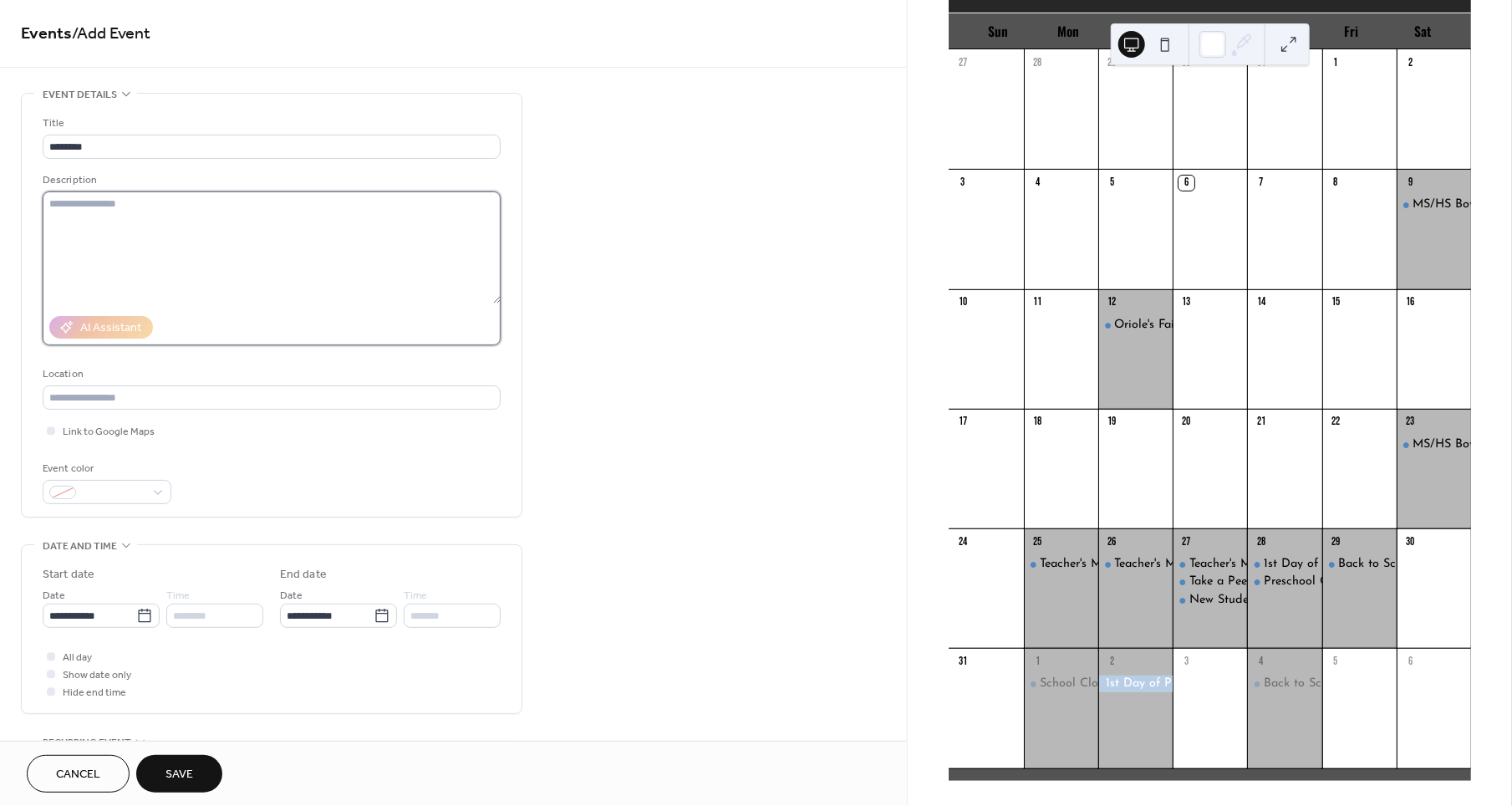 click at bounding box center [272, 247] 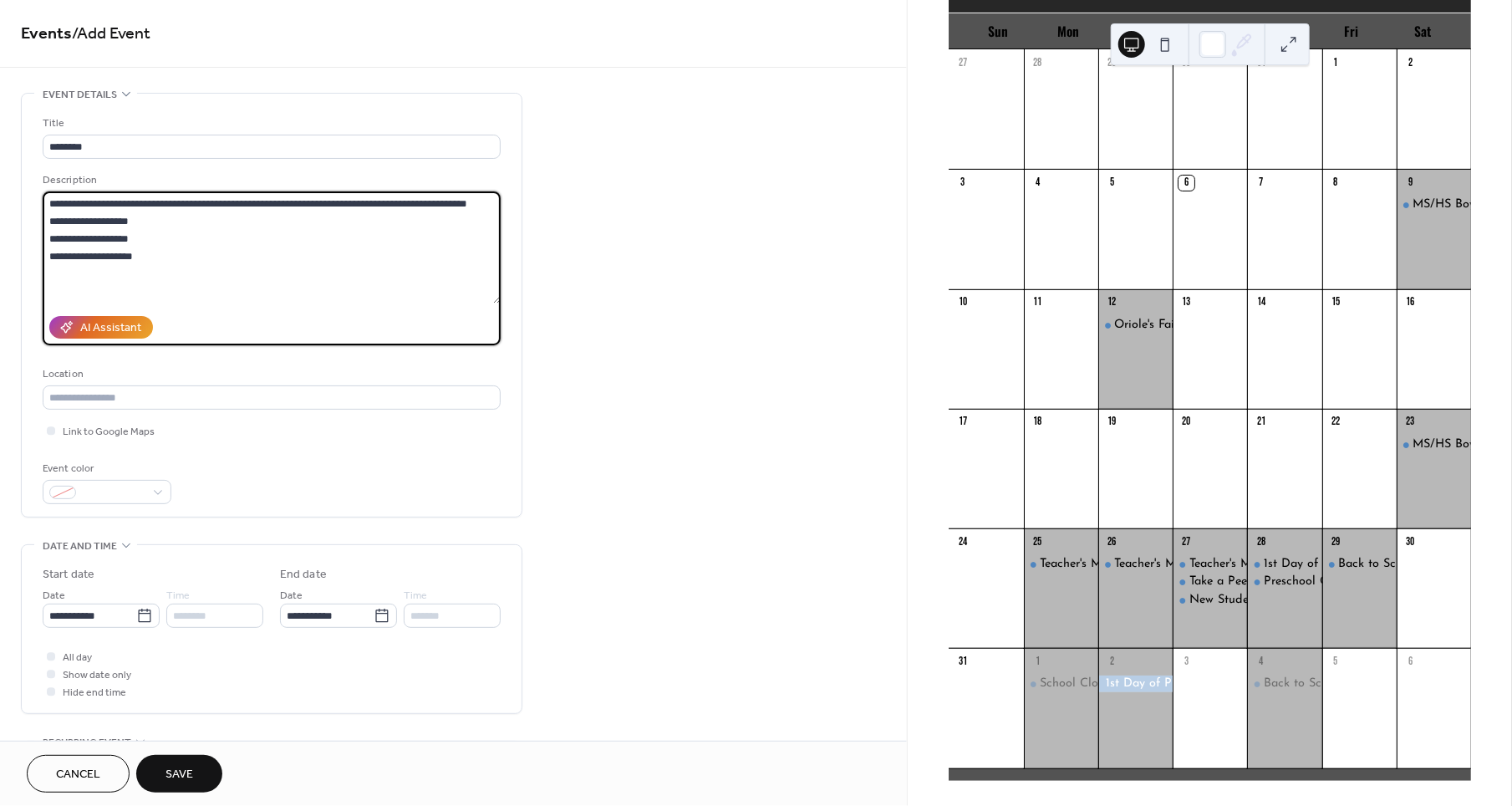 click on "**********" at bounding box center [272, 247] 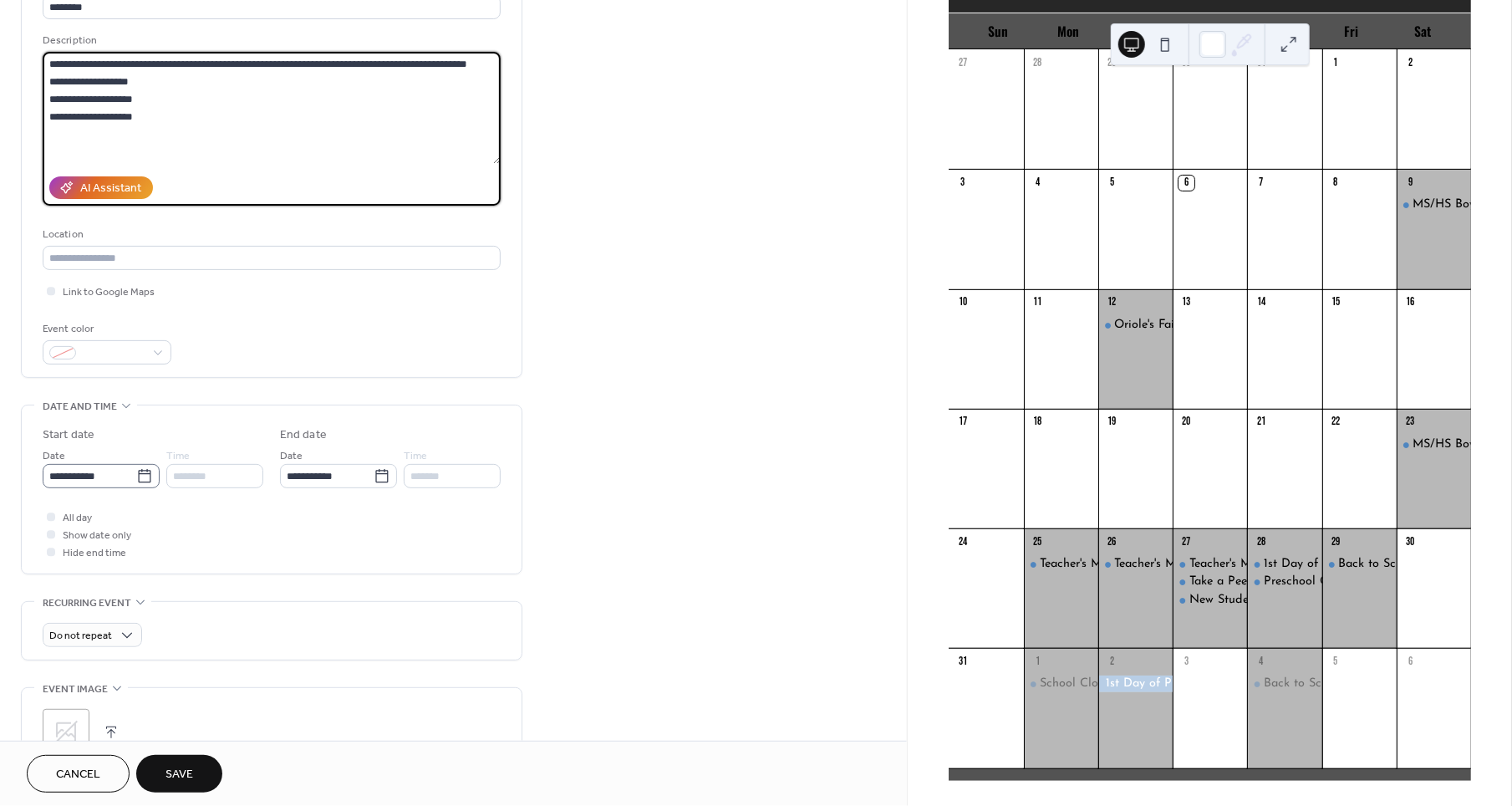 scroll, scrollTop: 142, scrollLeft: 0, axis: vertical 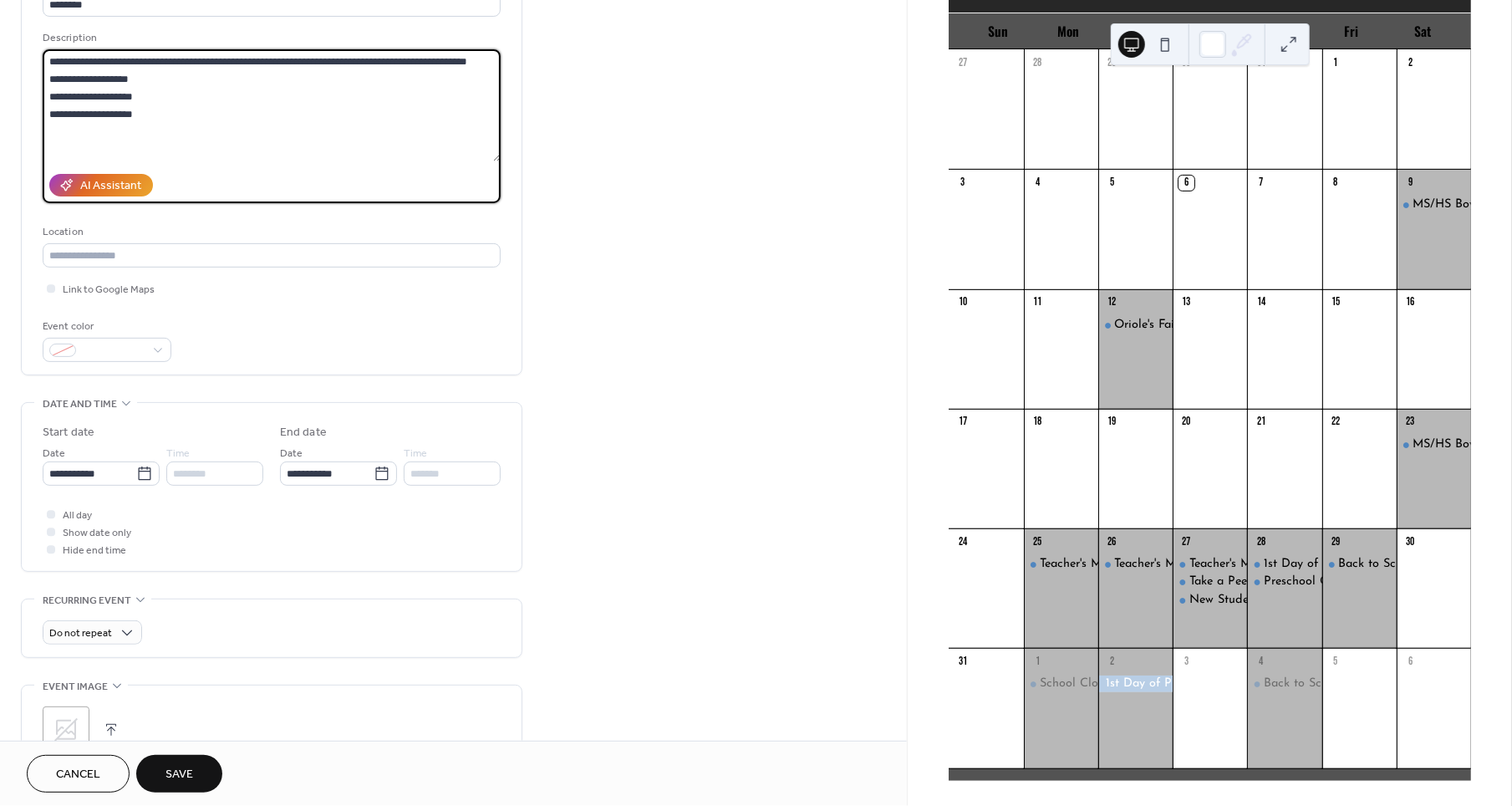 type on "**********" 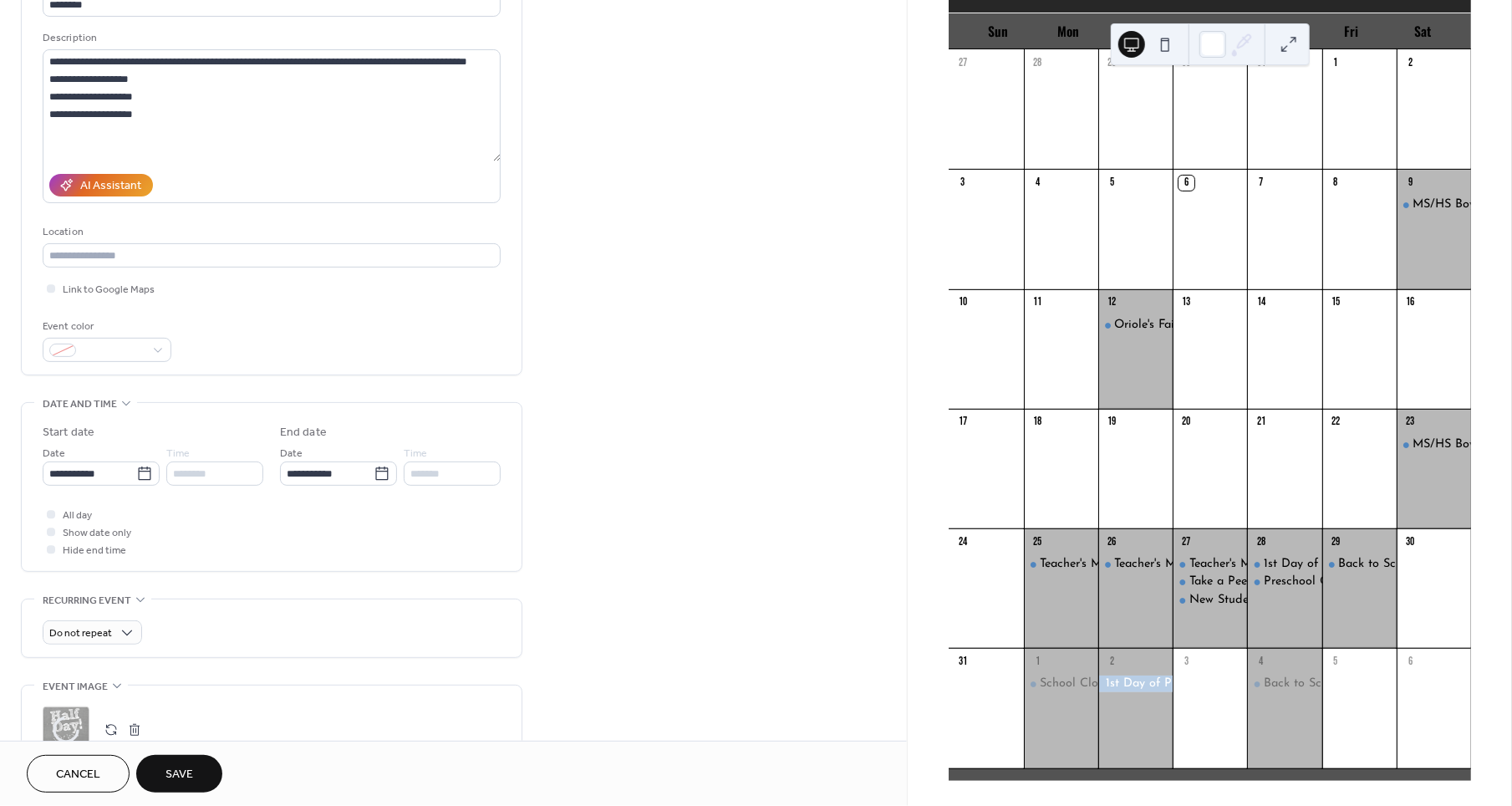 click on "Save" at bounding box center [179, 773] 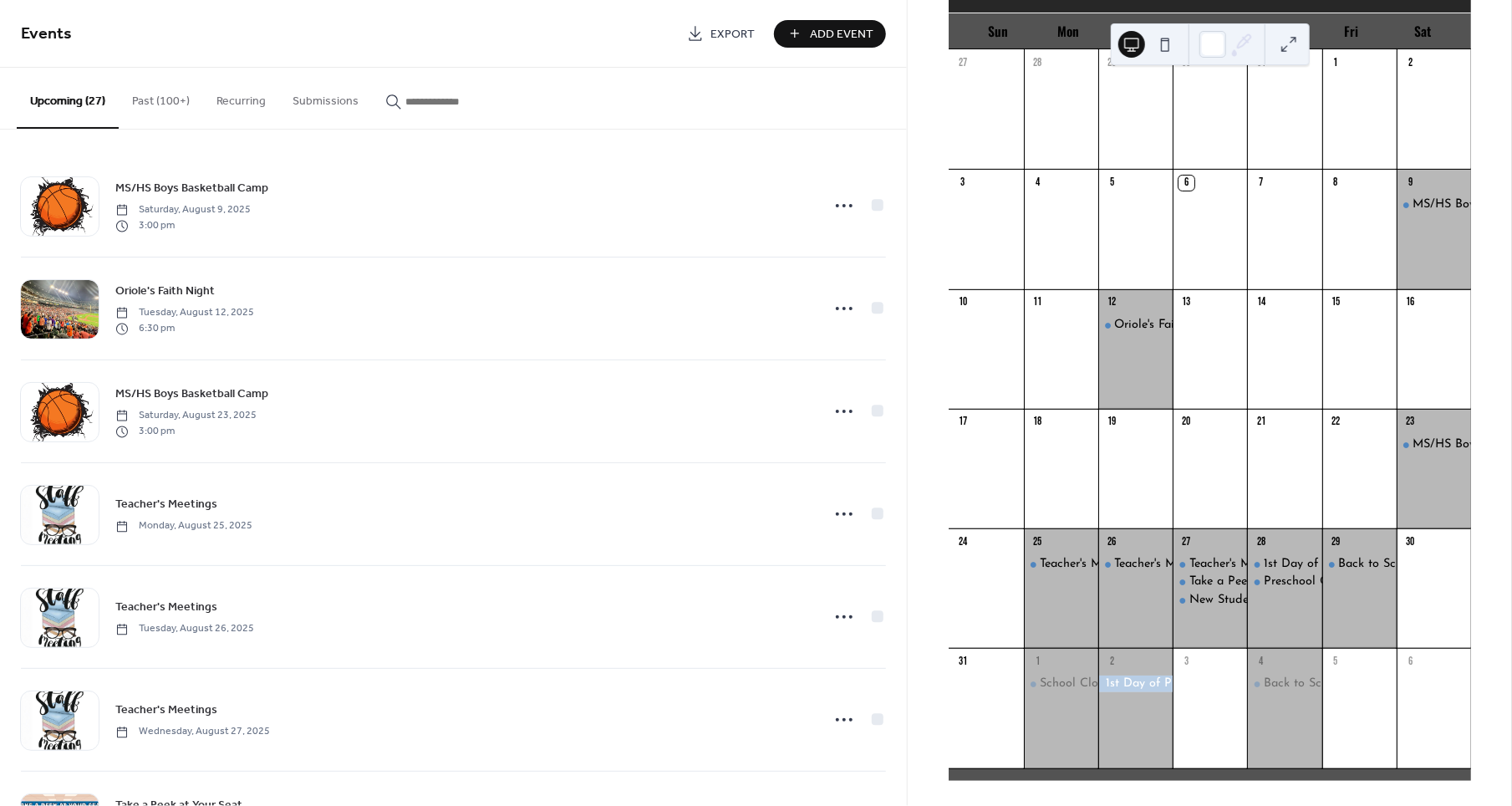 click on "Events Export Add Event" at bounding box center (453, 33) 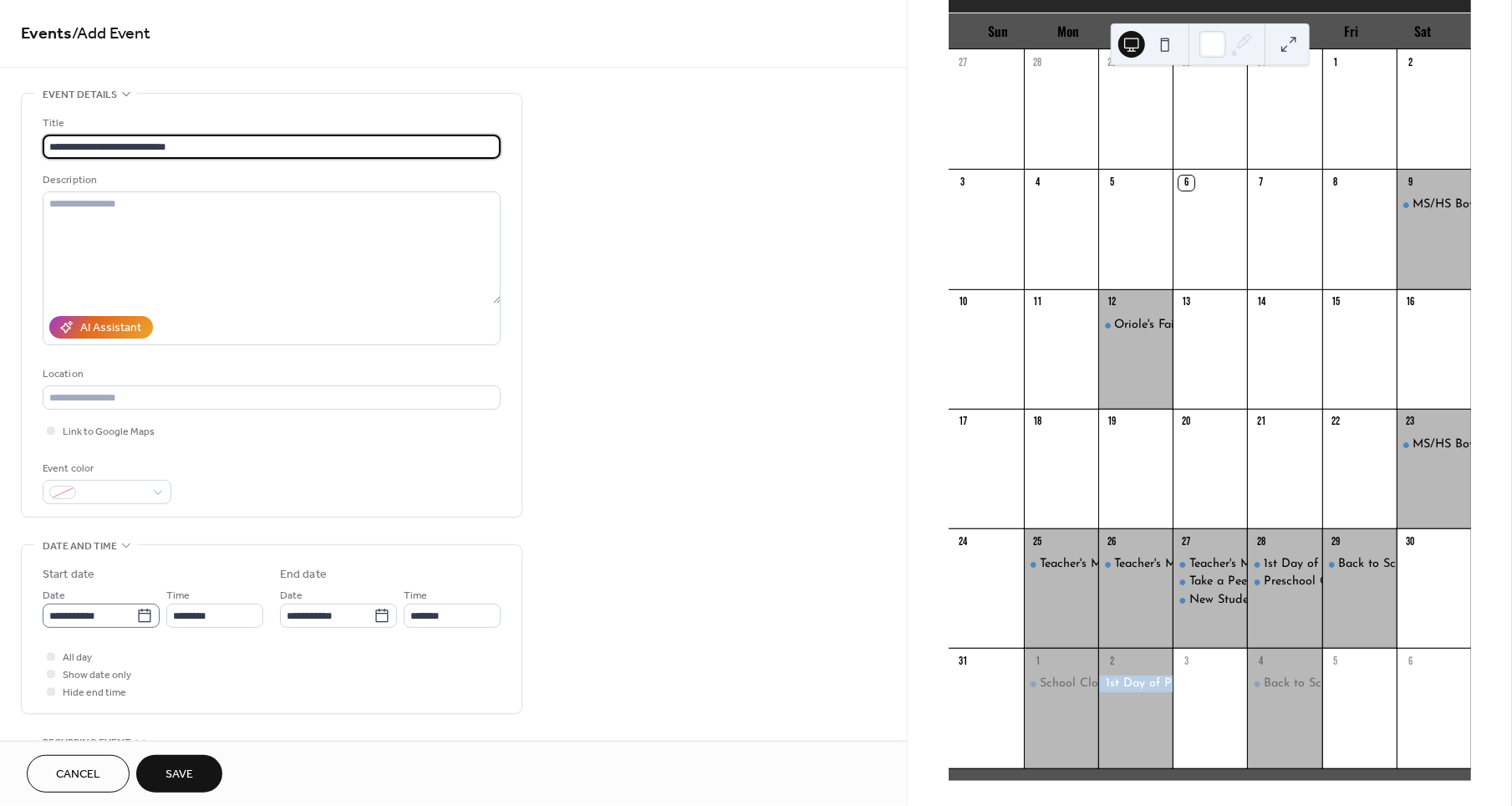 type on "**********" 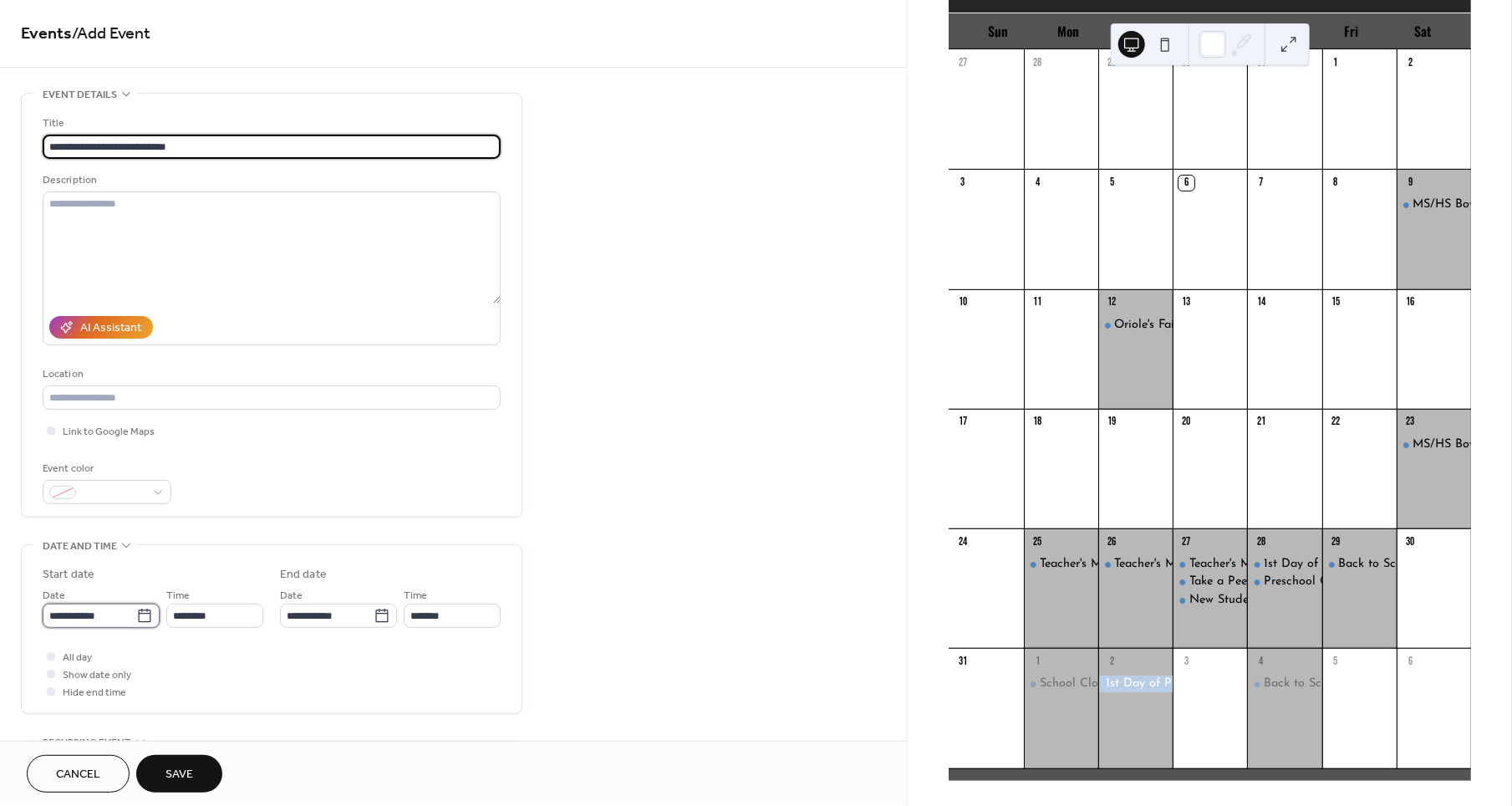 click on "**********" at bounding box center [89, 615] 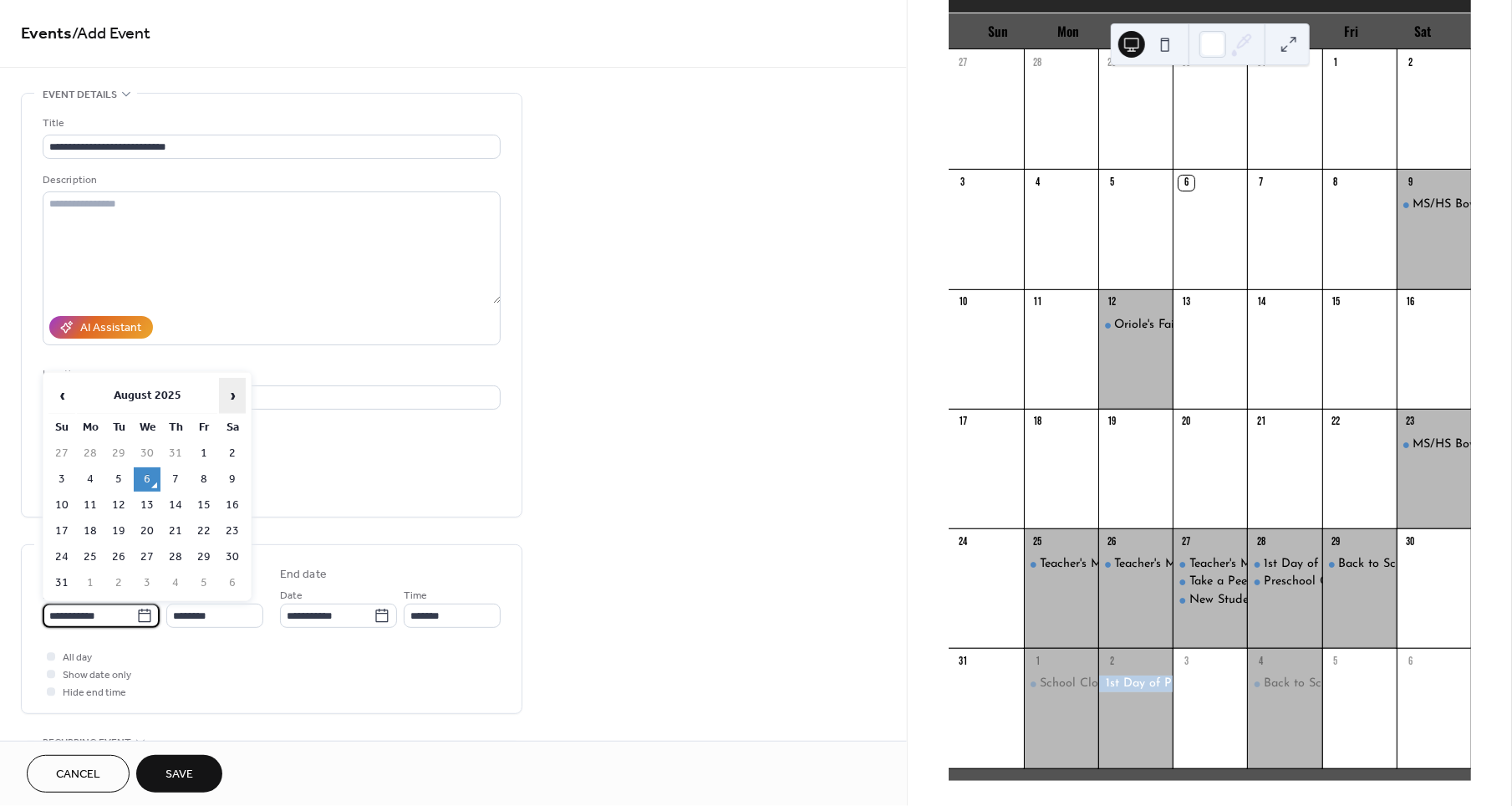 click on "›" at bounding box center [232, 395] 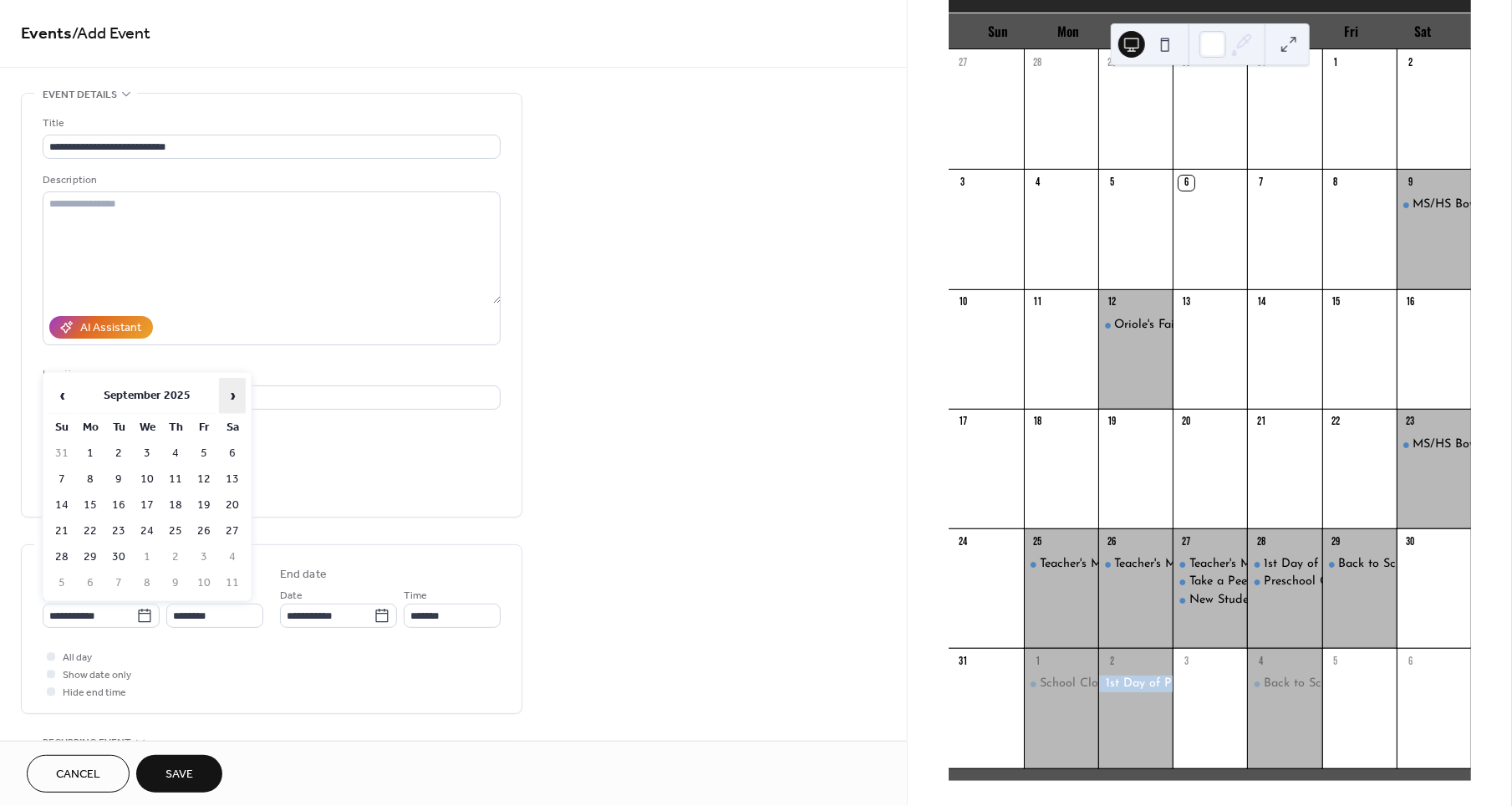 click on "›" at bounding box center (232, 395) 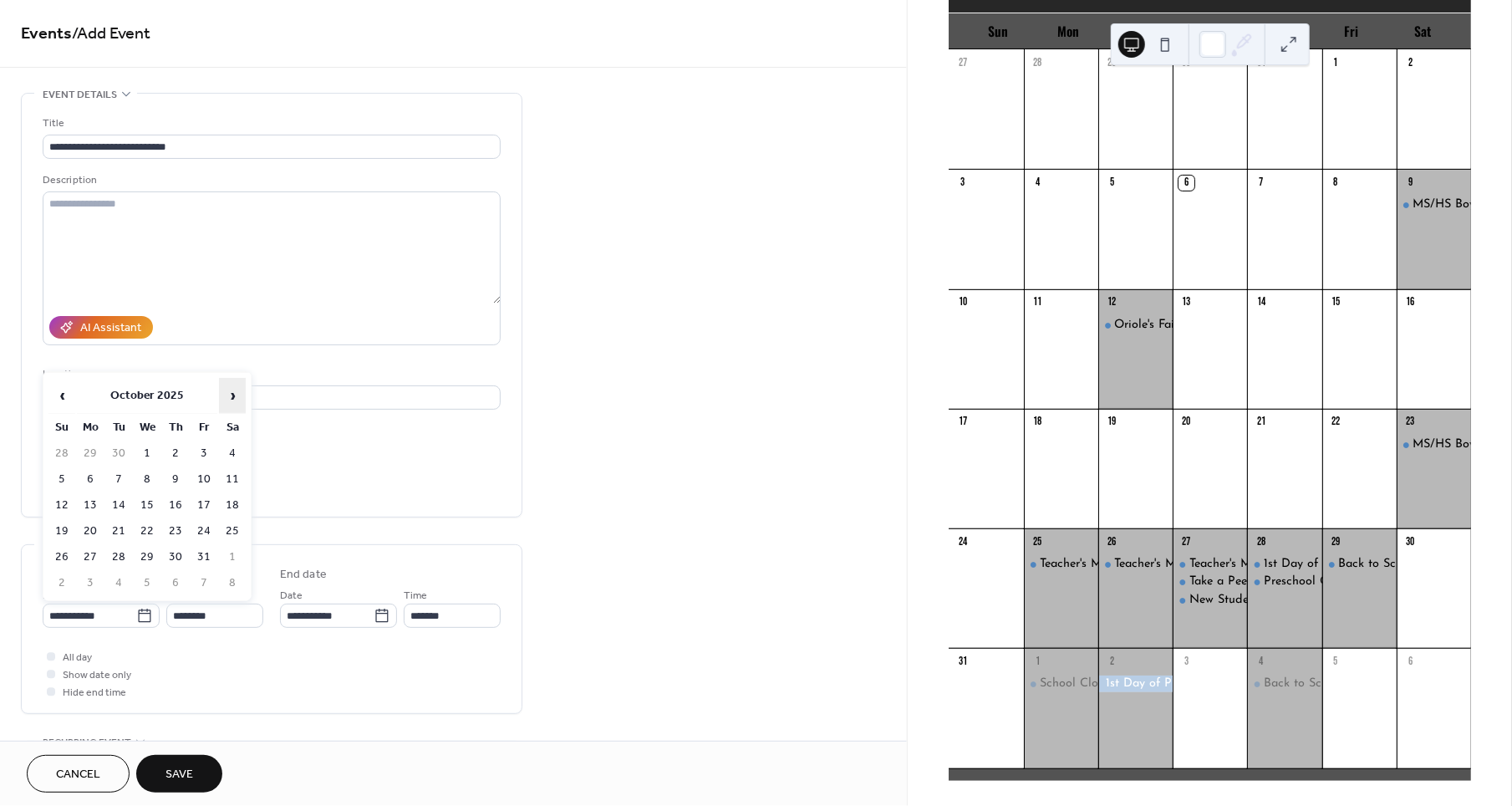 click on "›" at bounding box center [232, 395] 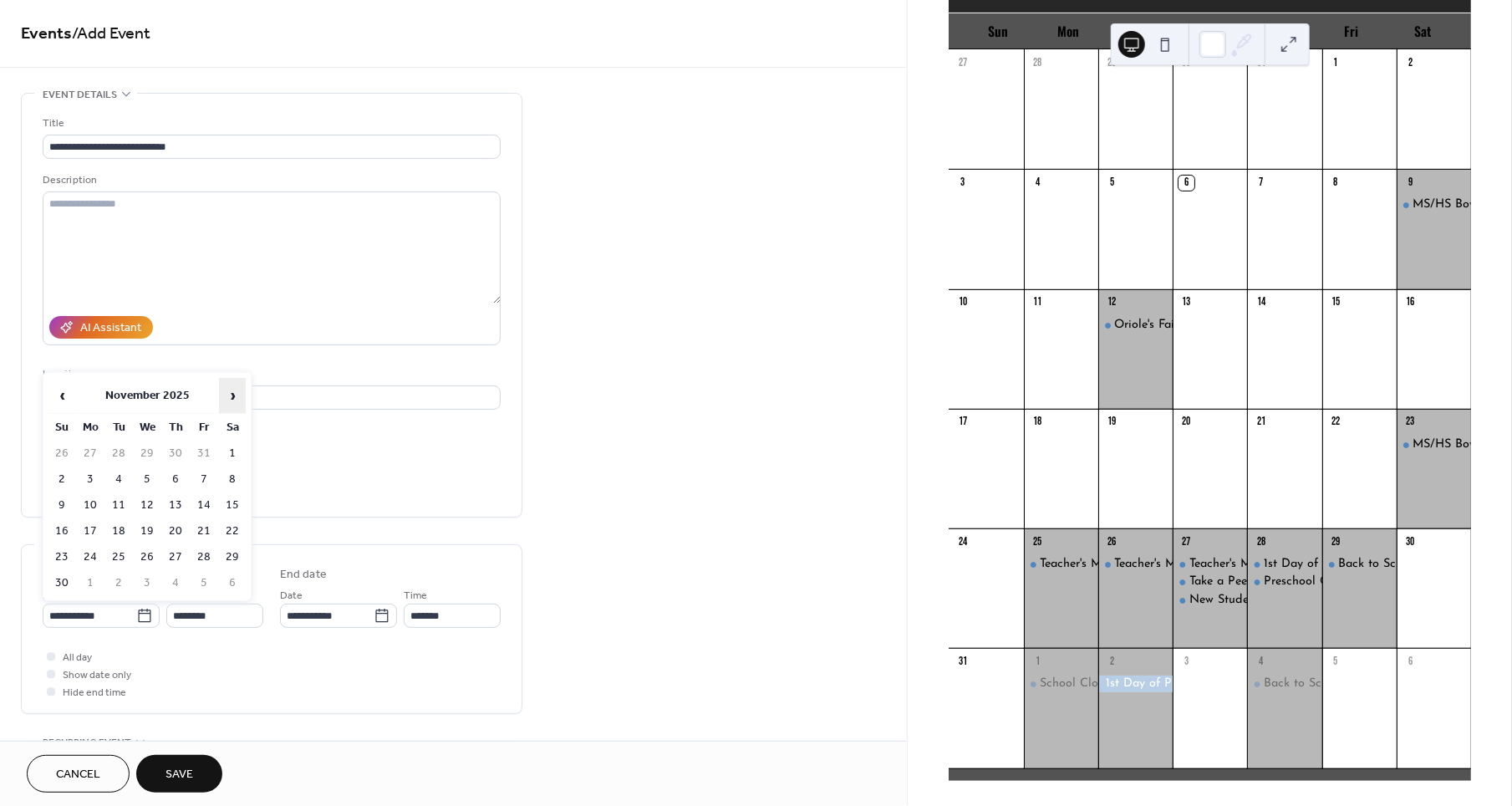 click on "›" at bounding box center (232, 395) 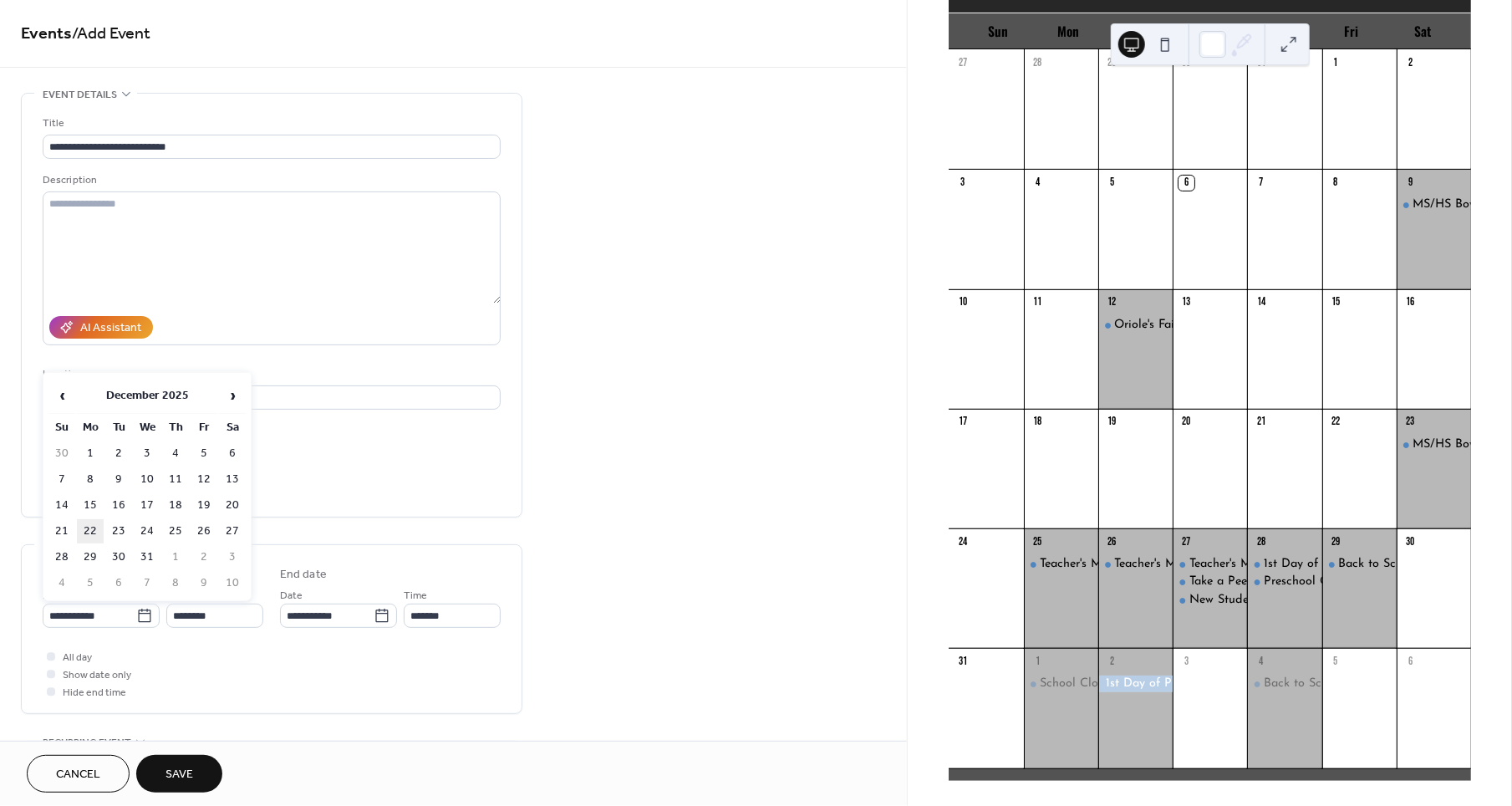 click on "22" at bounding box center [90, 531] 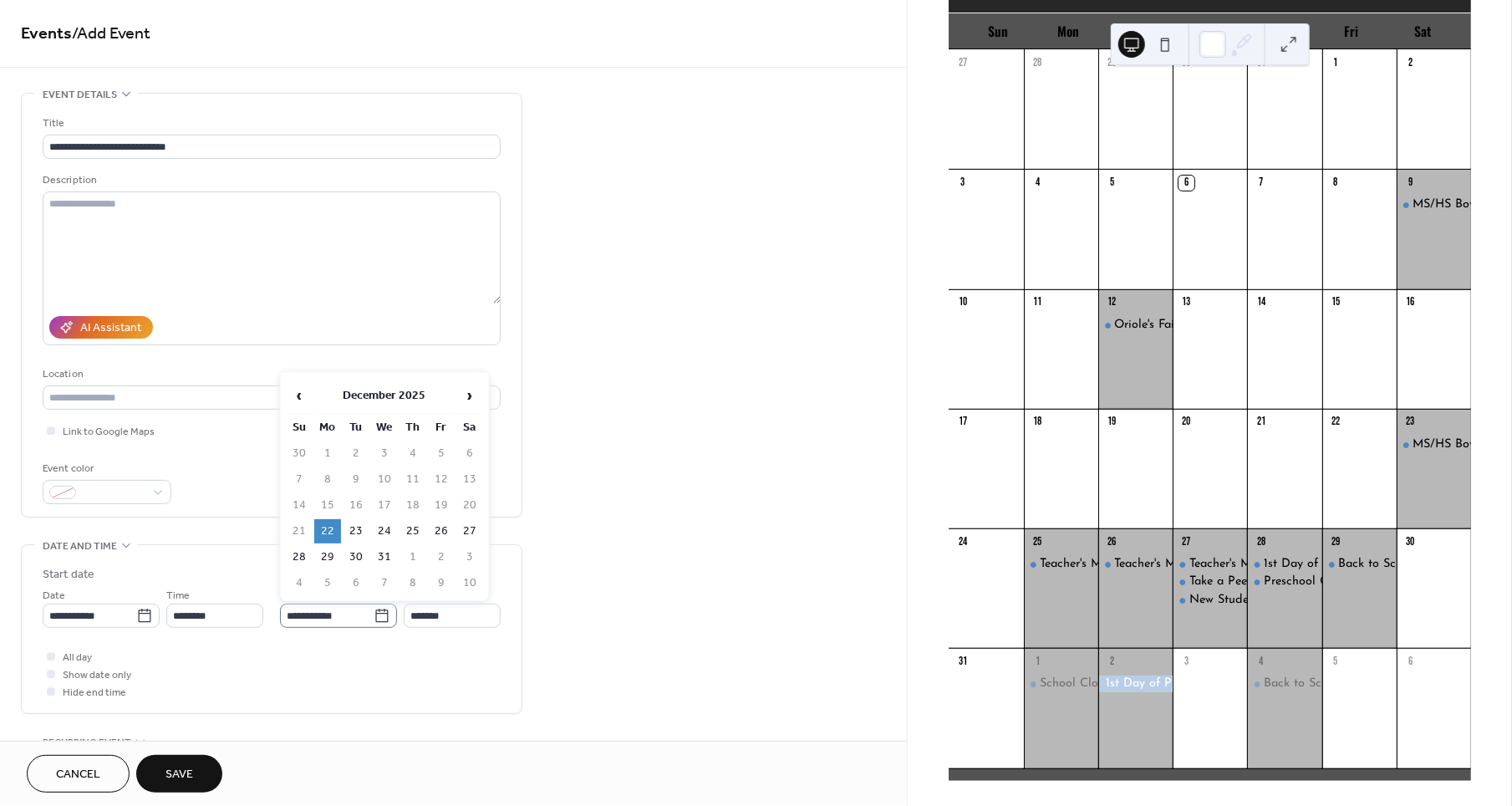 click 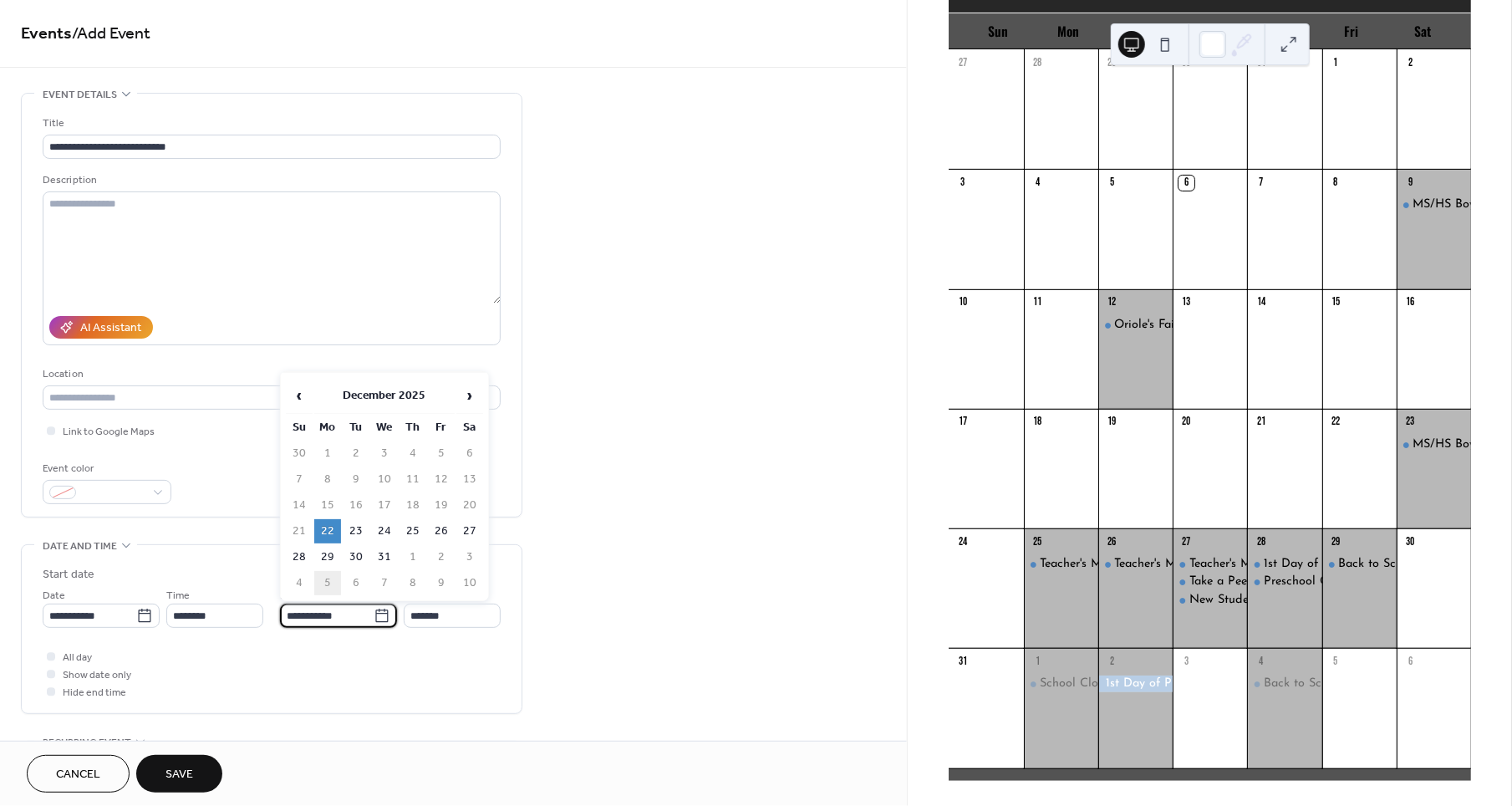 click on "5" at bounding box center (328, 583) 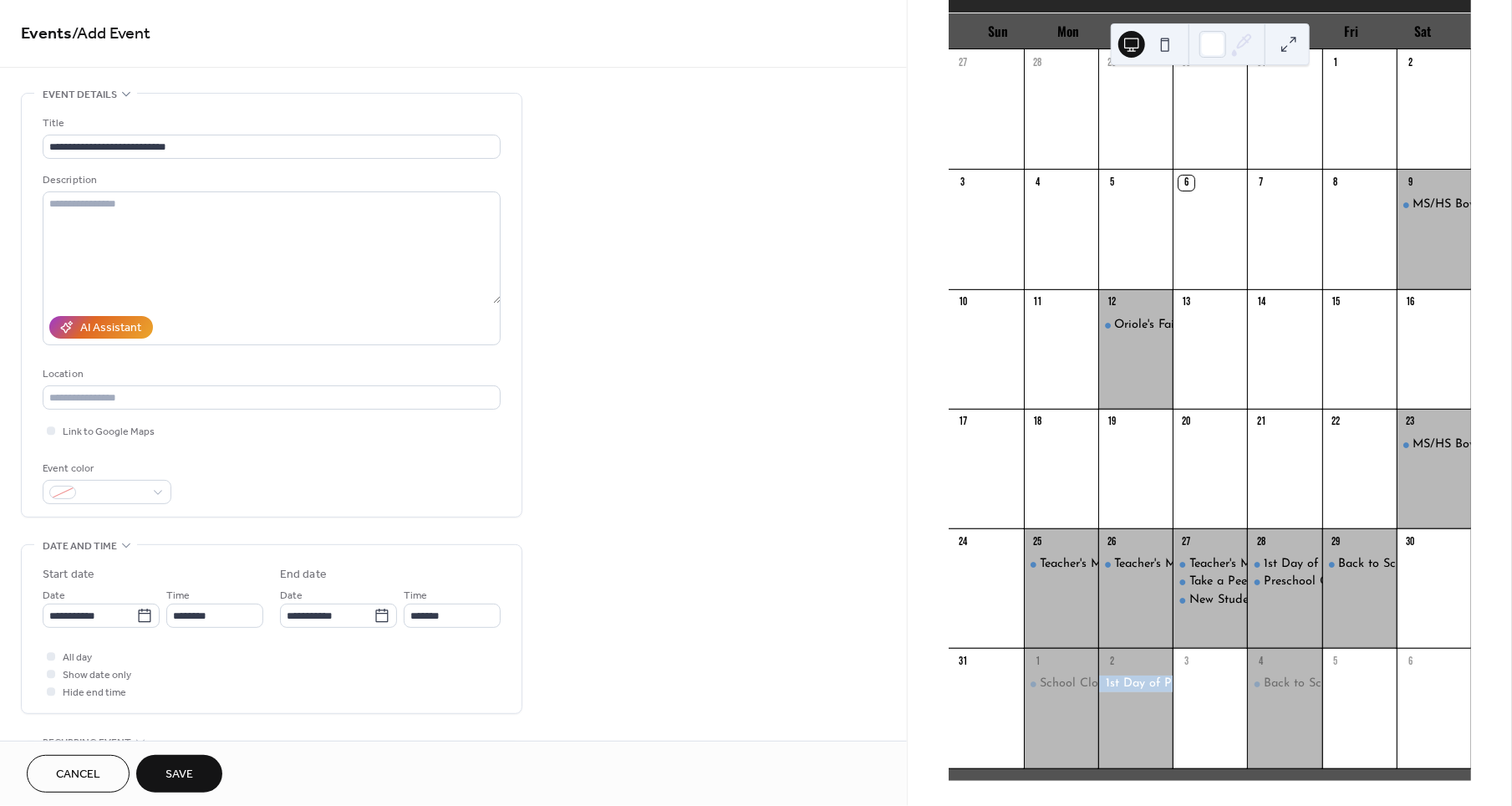 type on "**********" 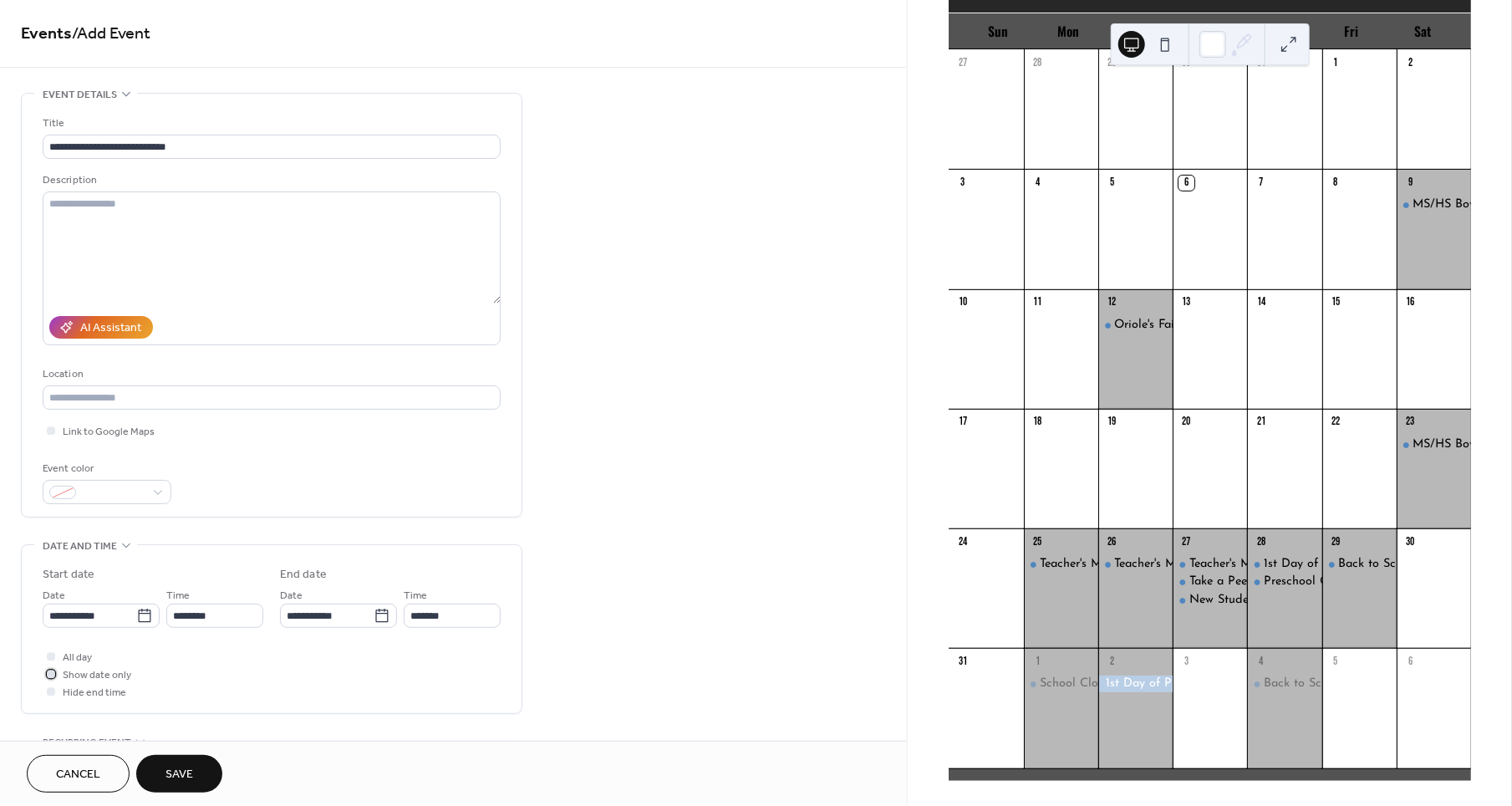 click on "Show date only" at bounding box center (97, 676) 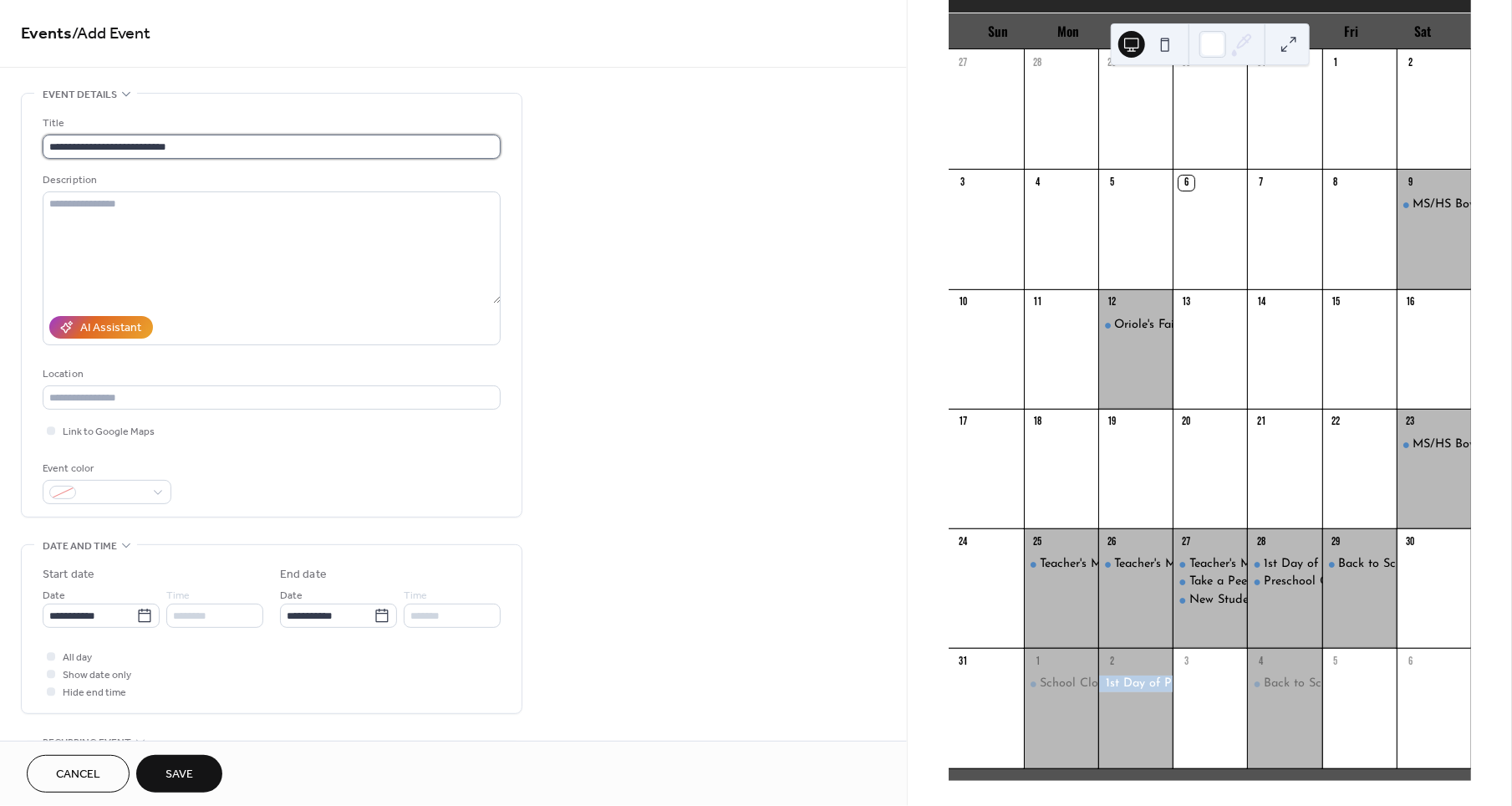 click on "**********" at bounding box center (272, 146) 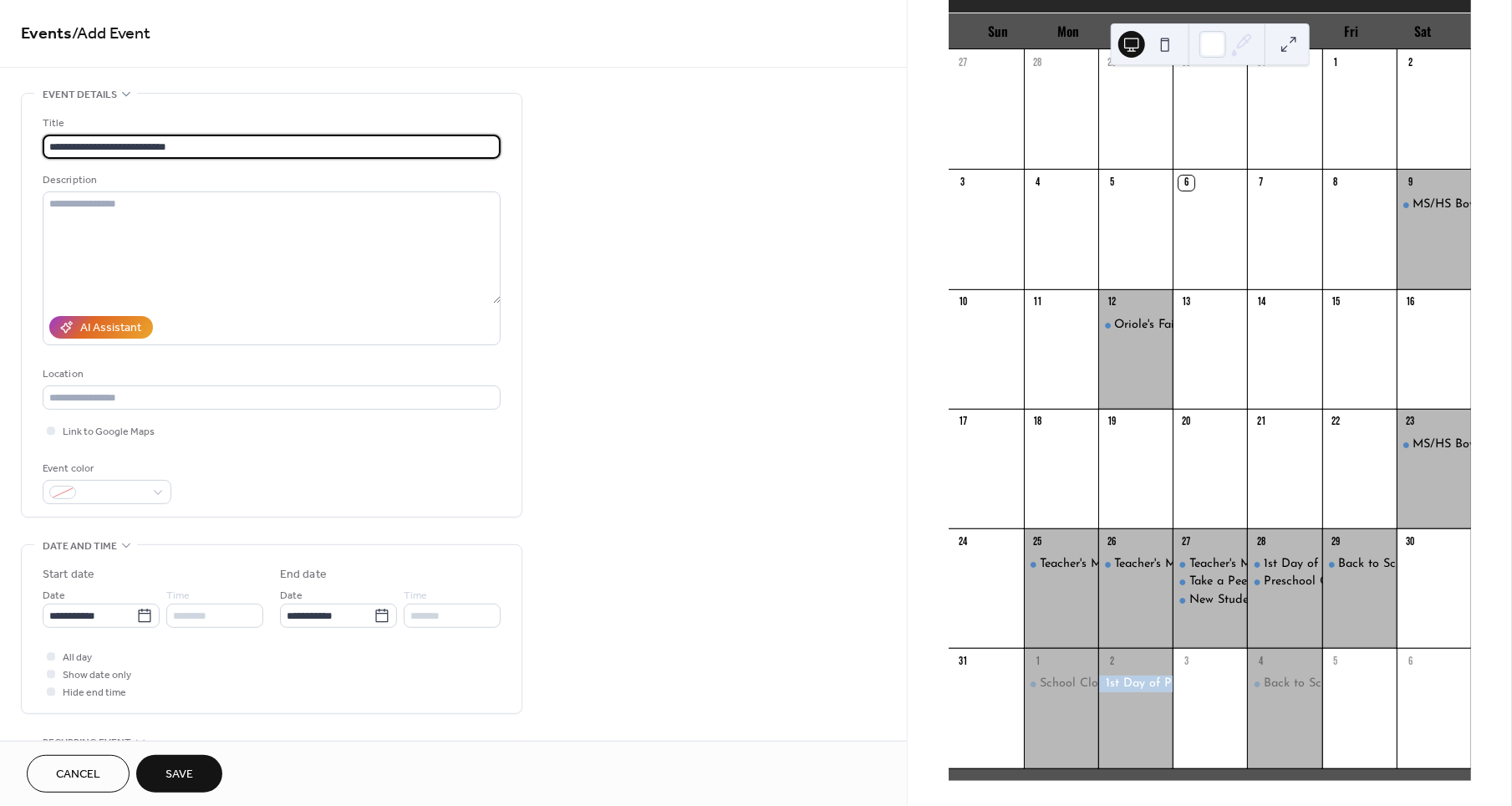 type on "**********" 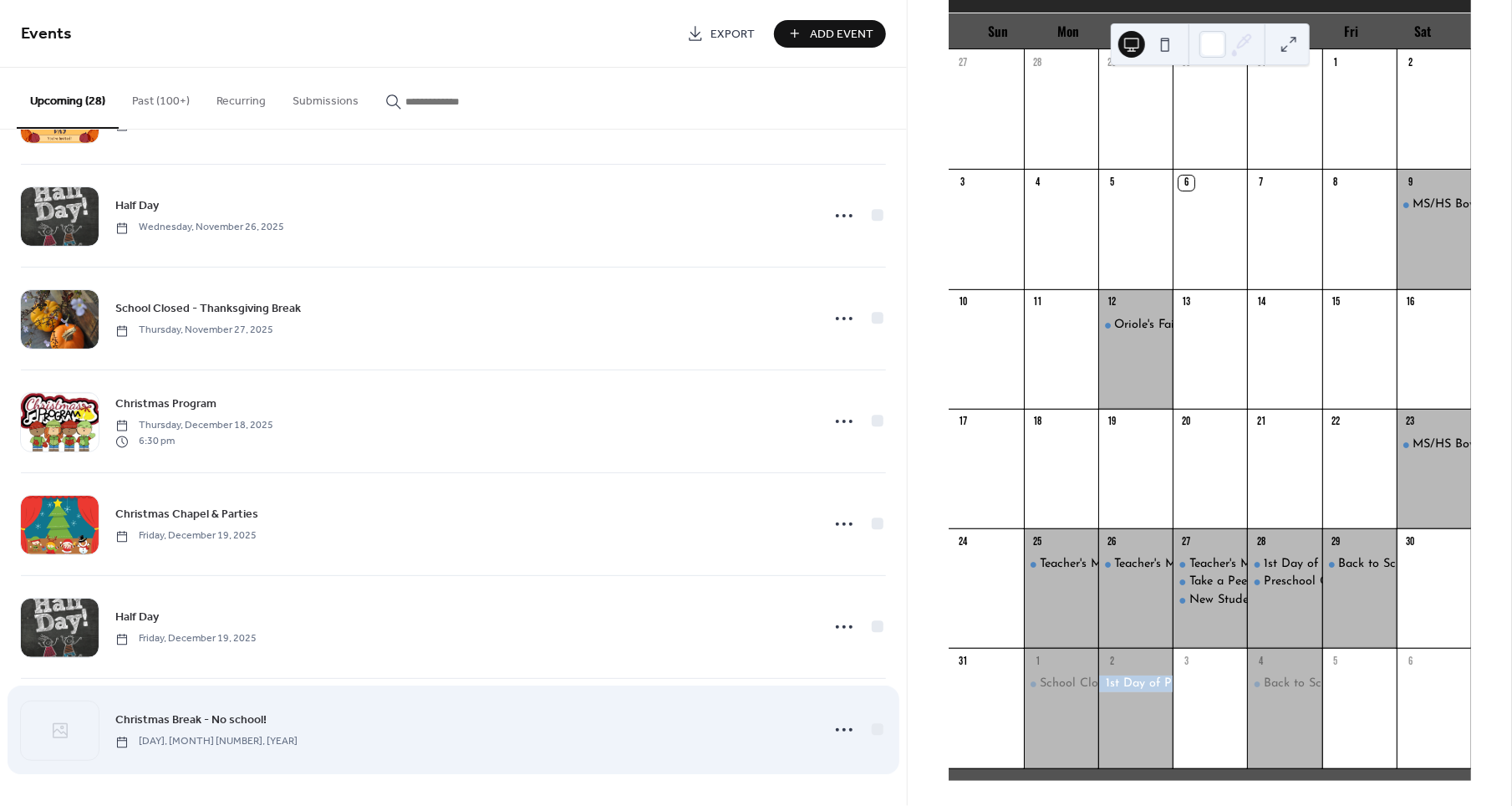 scroll, scrollTop: 2255, scrollLeft: 0, axis: vertical 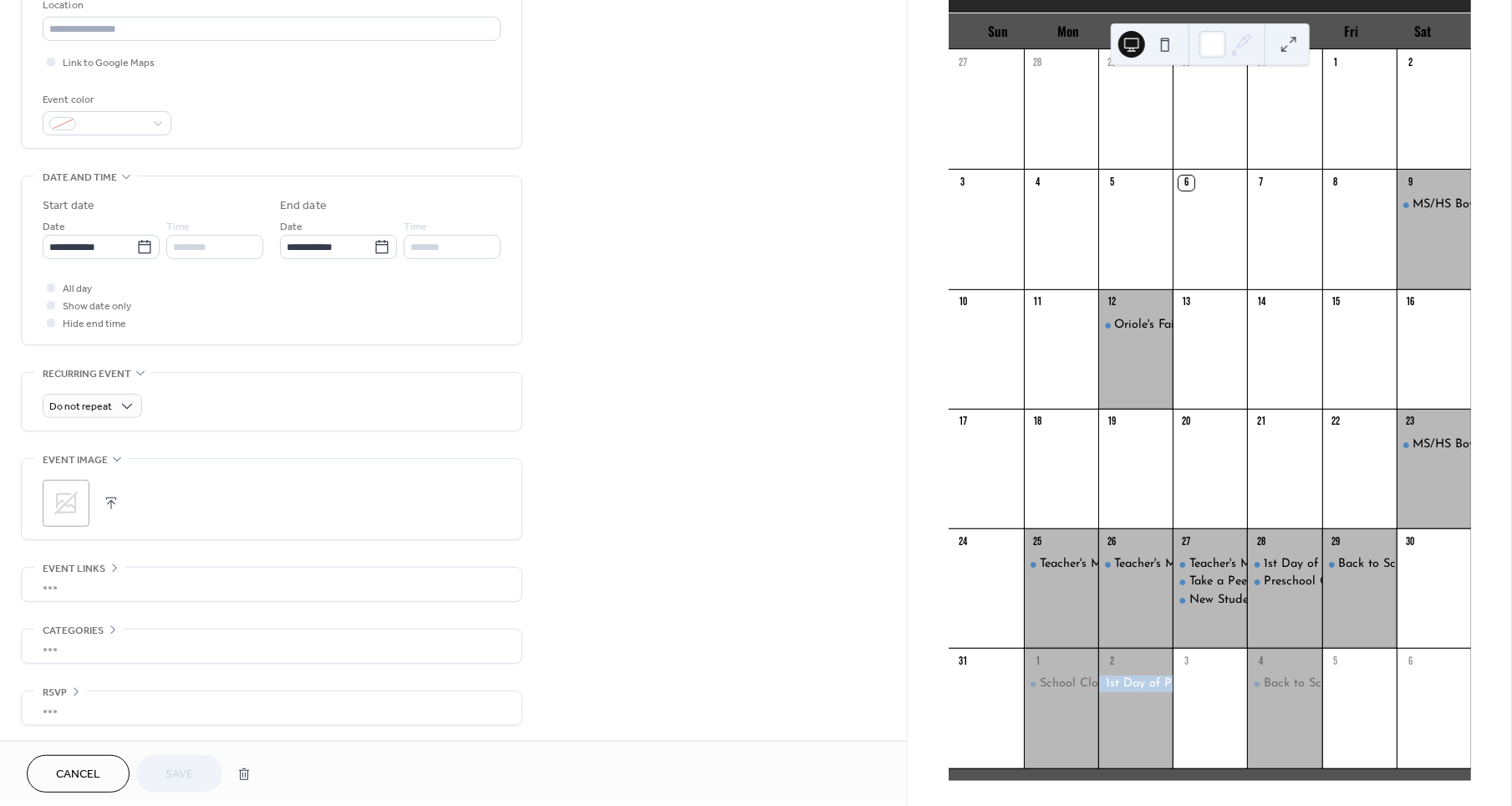 click 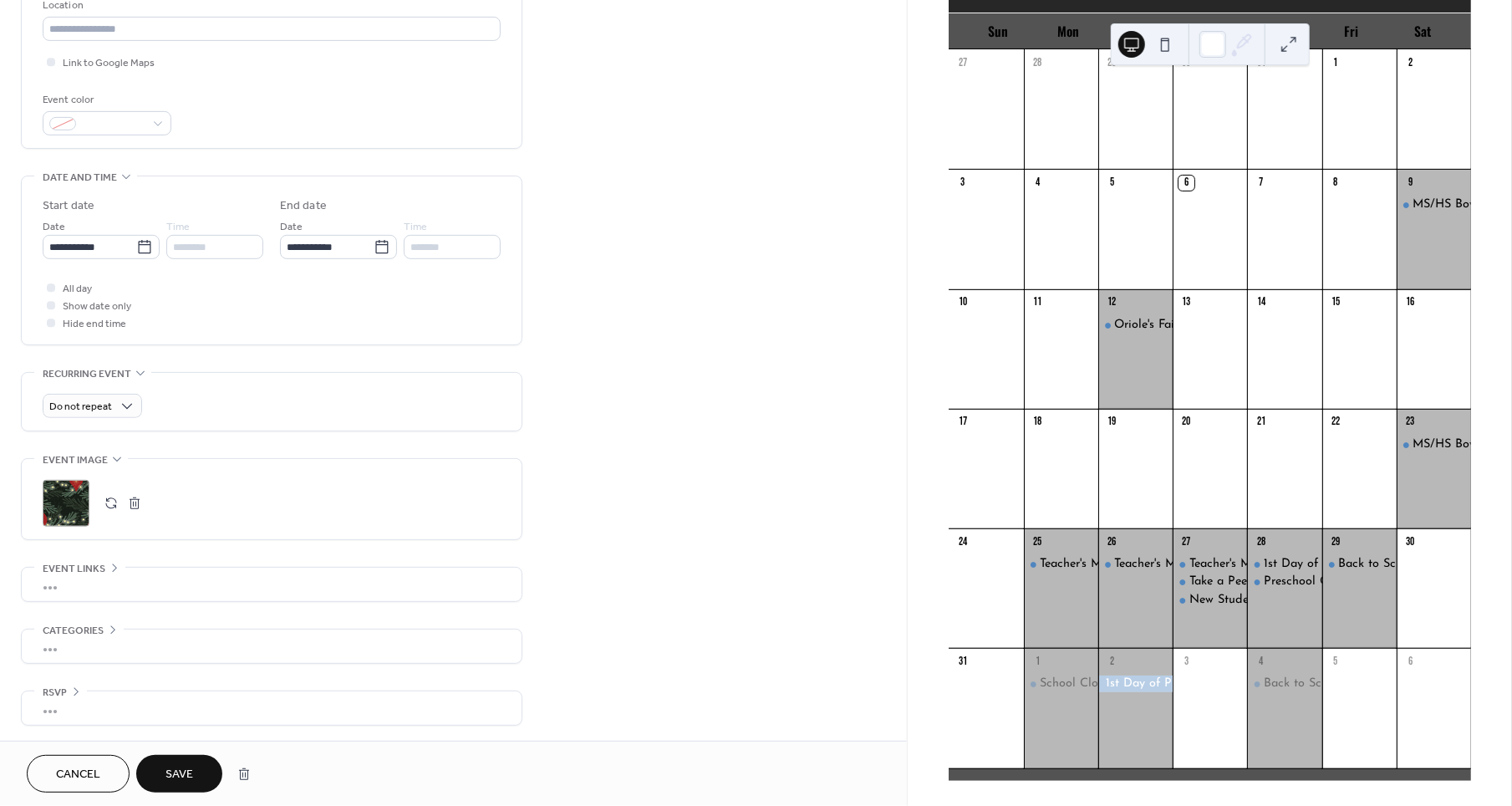 click on "Save" at bounding box center [179, 773] 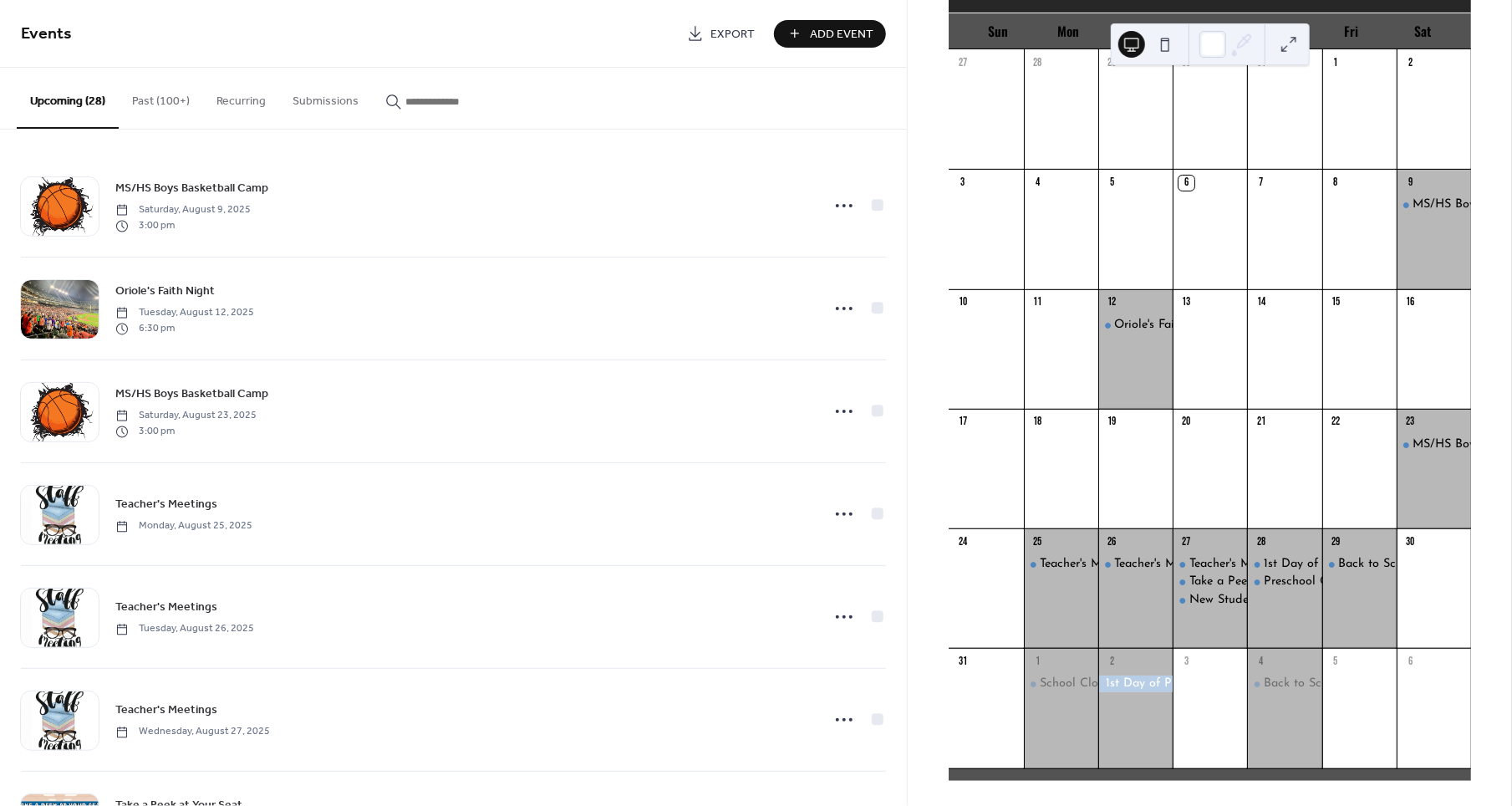 click on "Add Event" at bounding box center [842, 34] 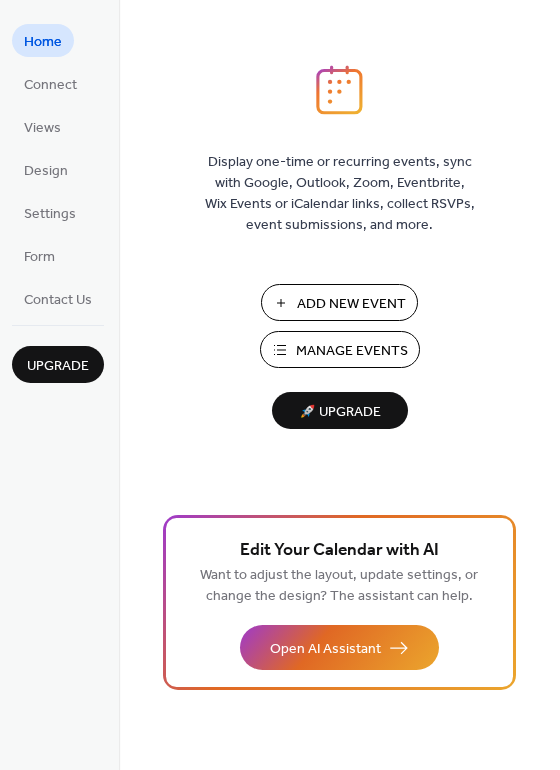 scroll, scrollTop: 0, scrollLeft: 0, axis: both 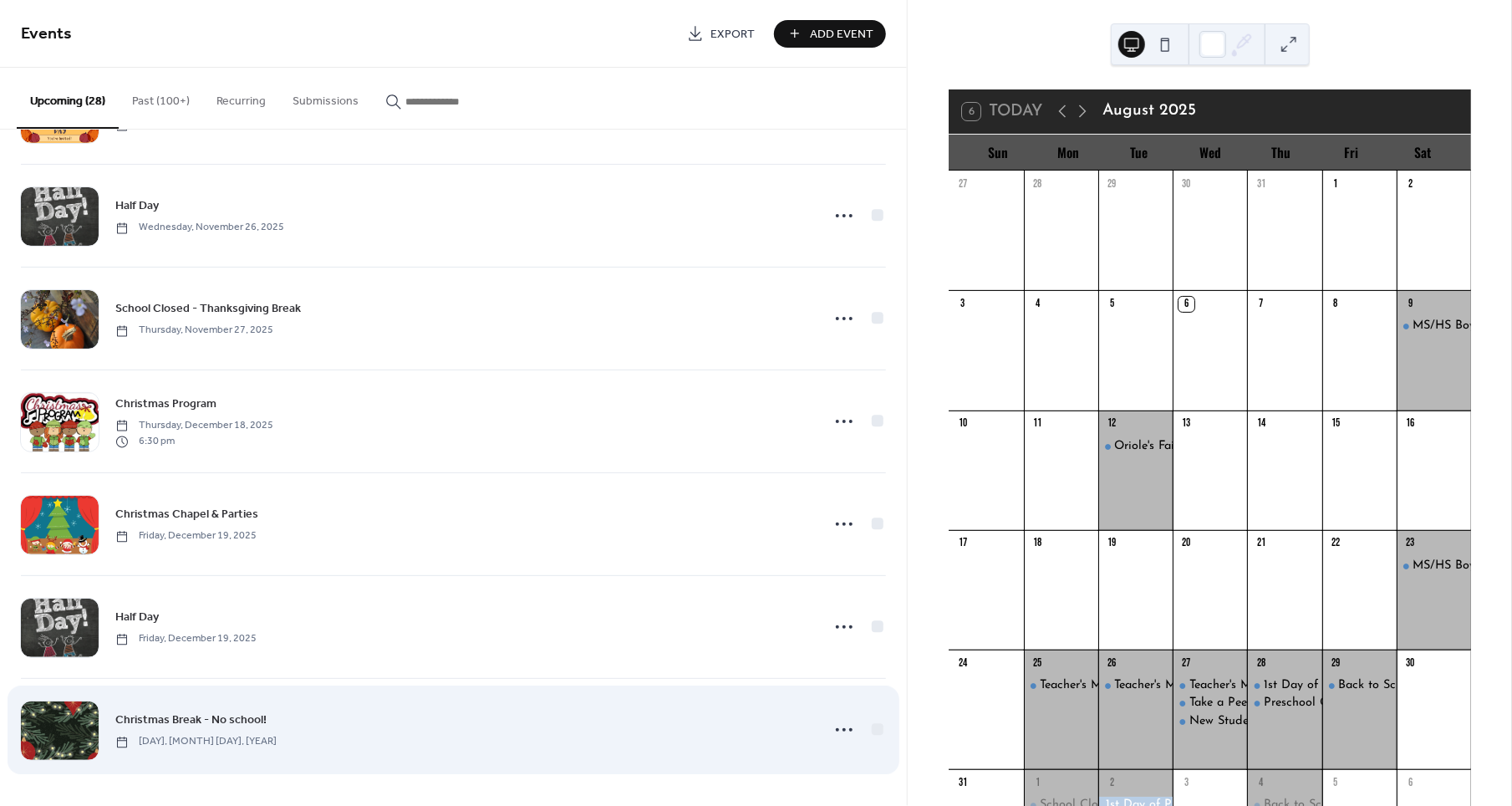 click on "Christmas Break - No school! Monday, December 22, 2025" at bounding box center (453, 730) 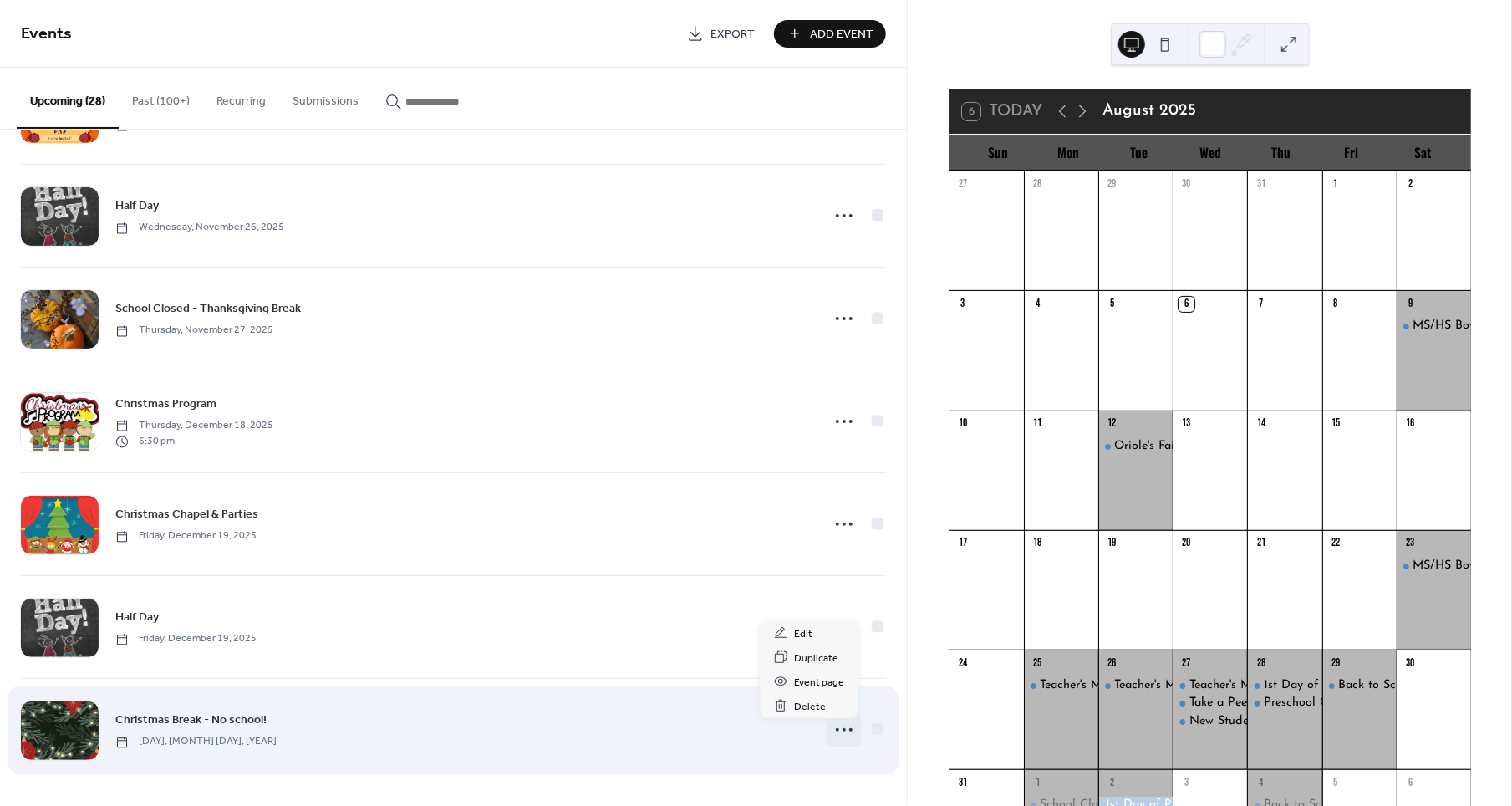 click 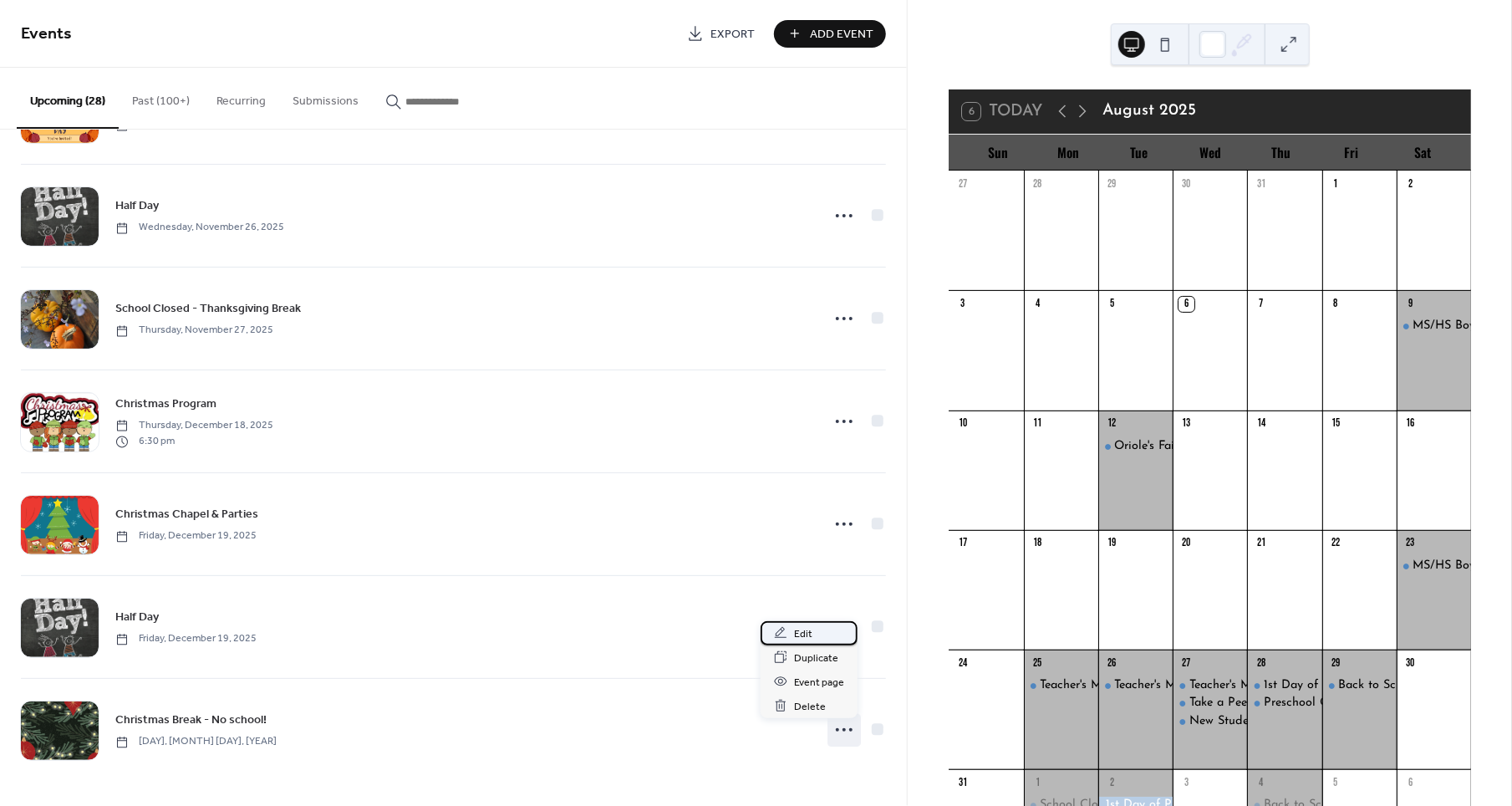 click on "Edit" at bounding box center (809, 633) 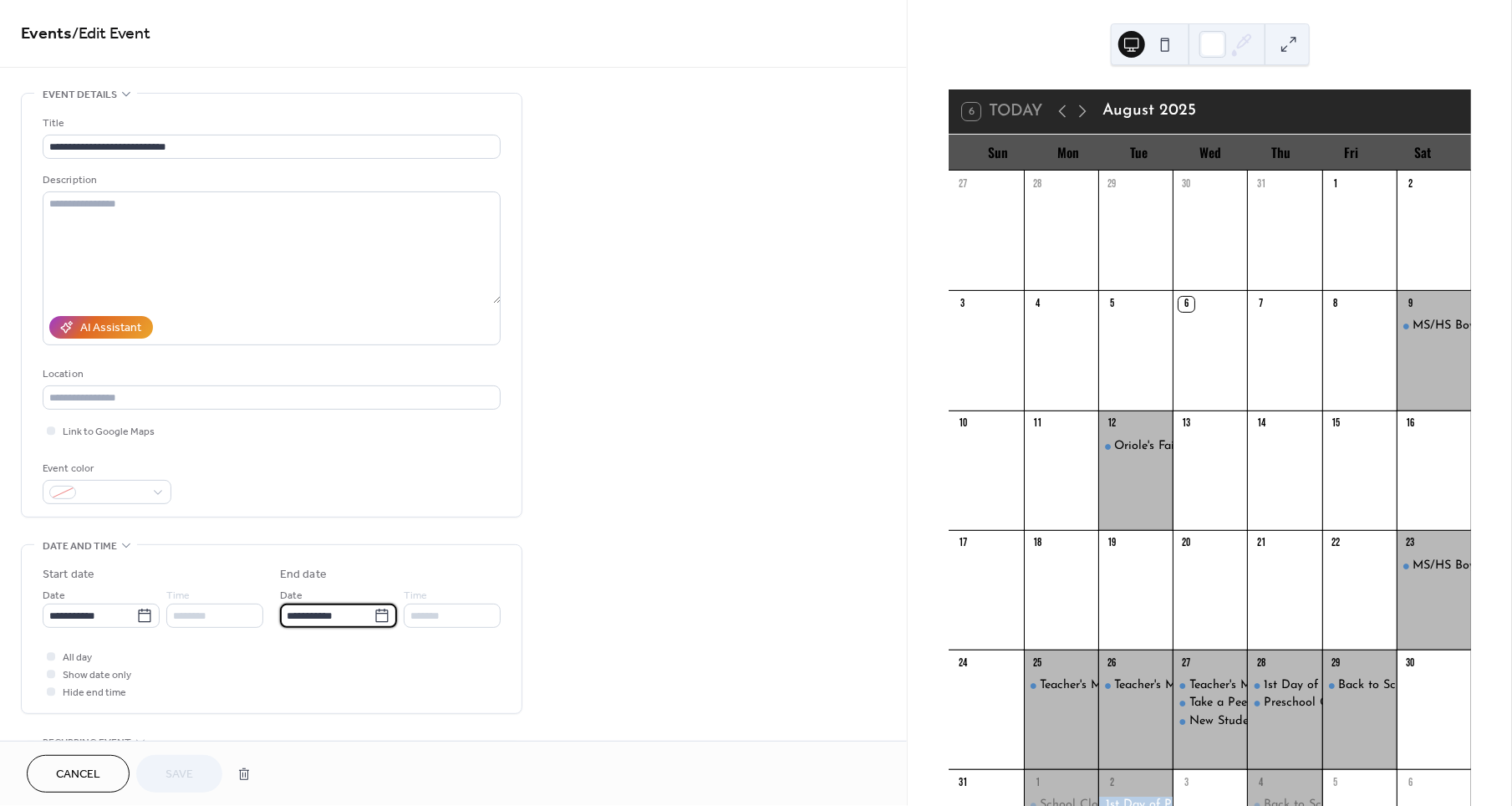 click on "**********" at bounding box center (327, 615) 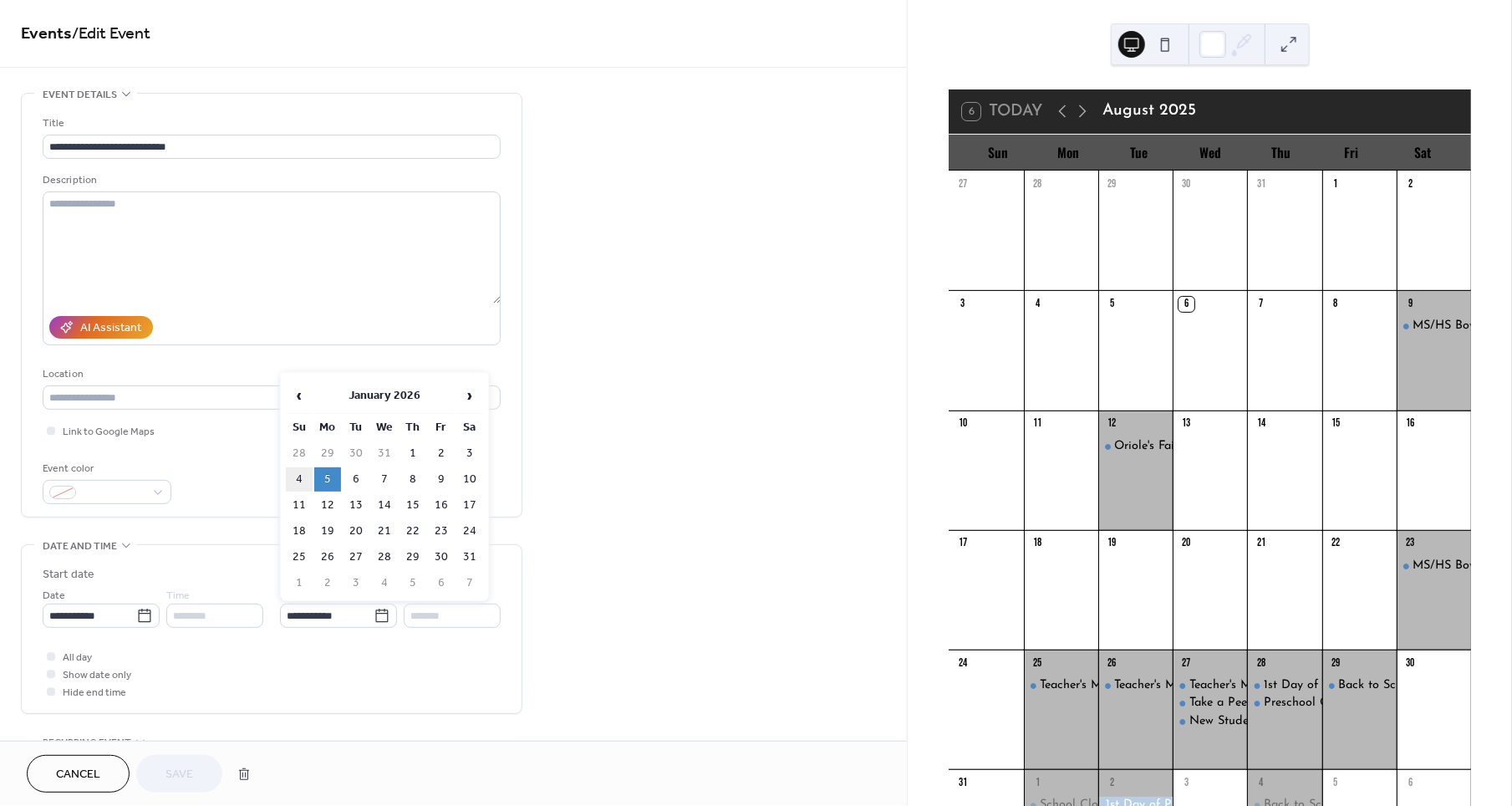 click on "4" at bounding box center [299, 479] 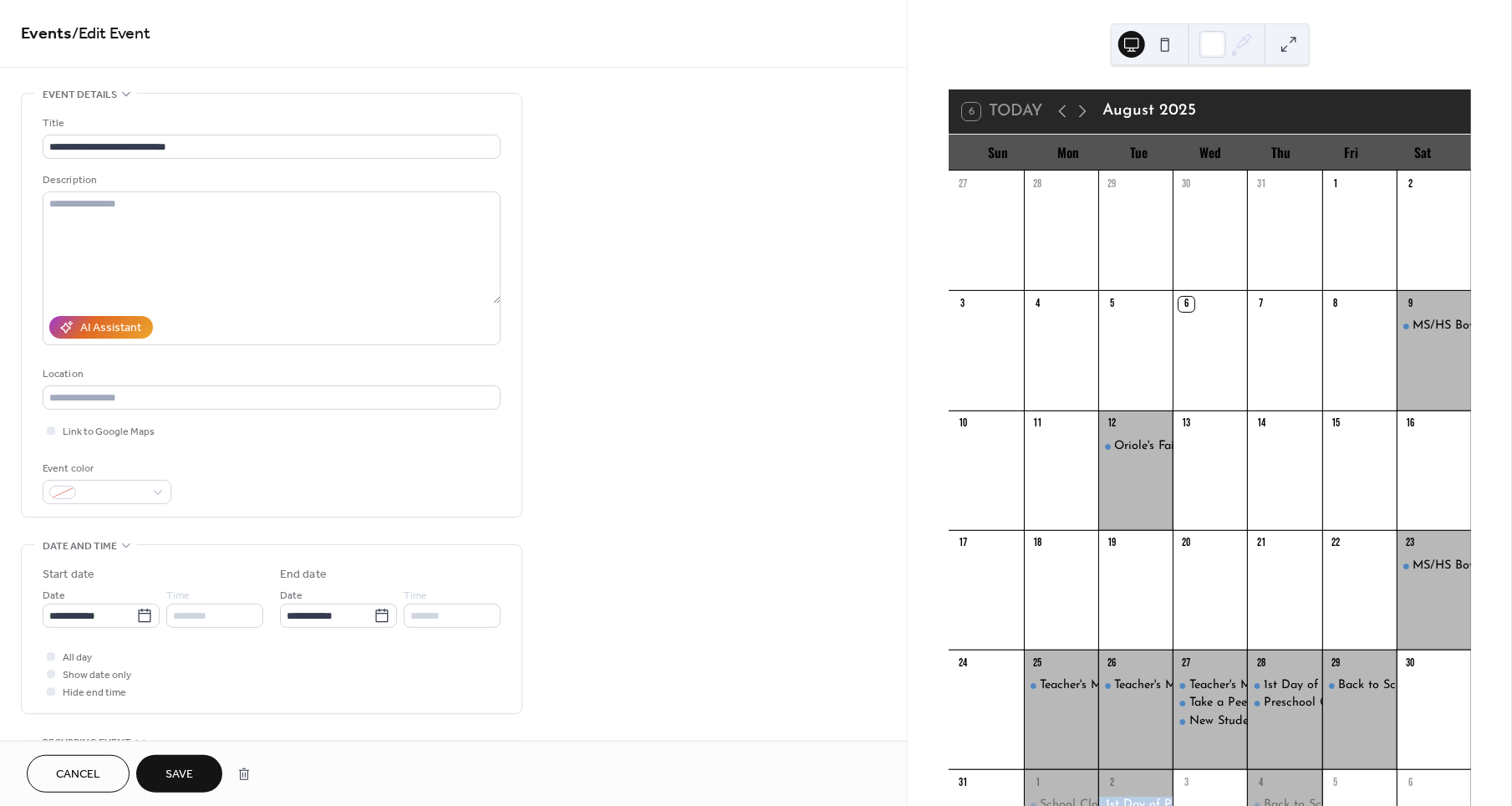 click on "Save" at bounding box center [179, 775] 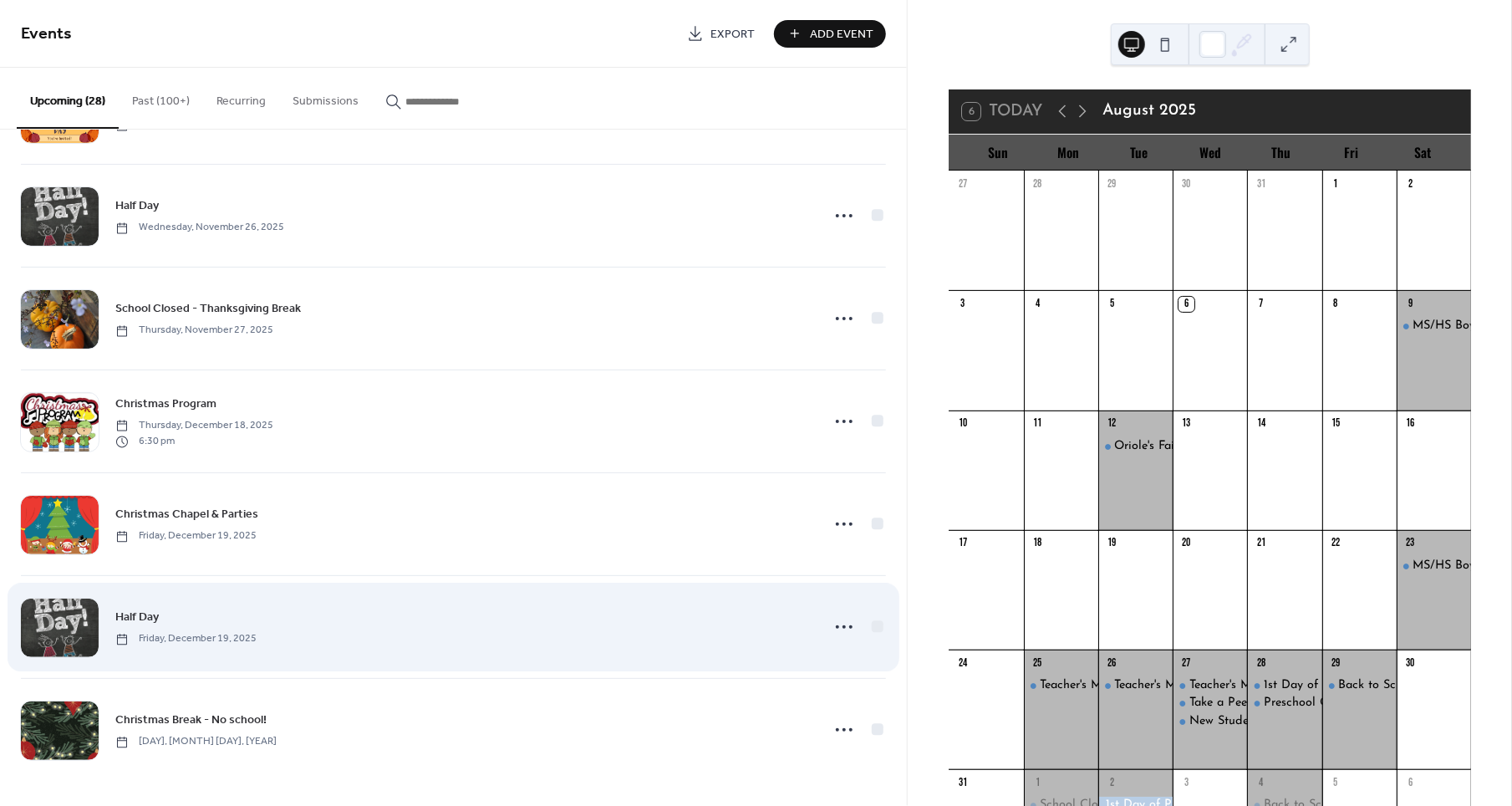 scroll, scrollTop: 2255, scrollLeft: 0, axis: vertical 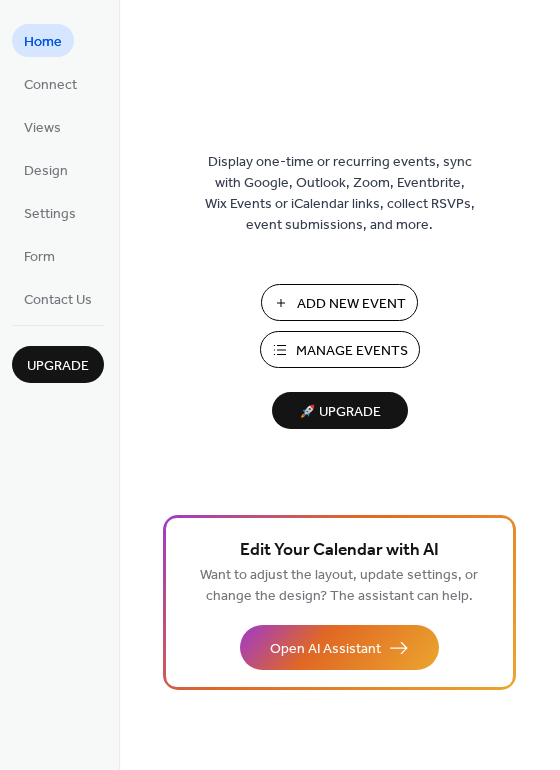 click on "Manage Events" at bounding box center [352, 351] 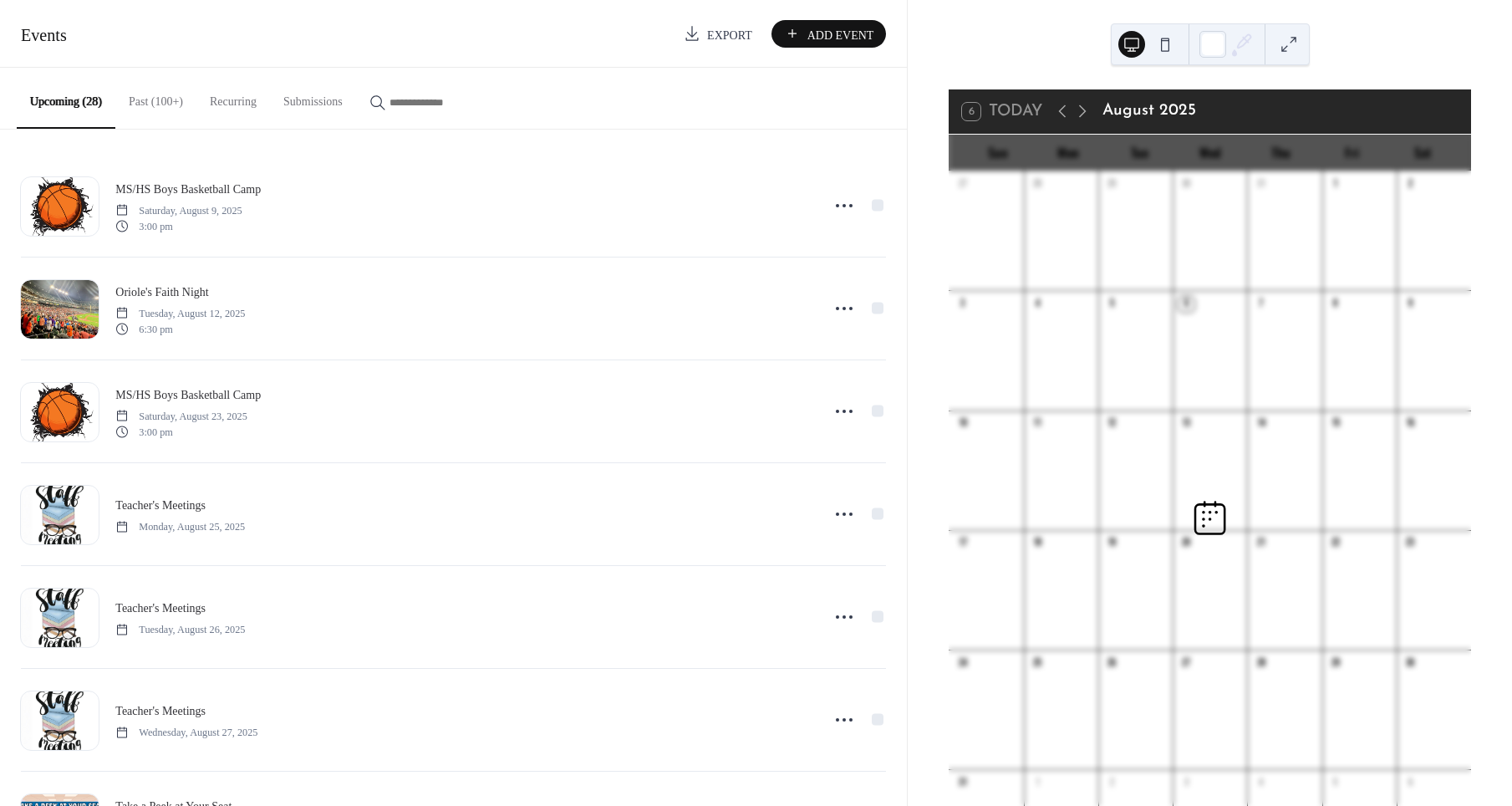 scroll, scrollTop: 0, scrollLeft: 0, axis: both 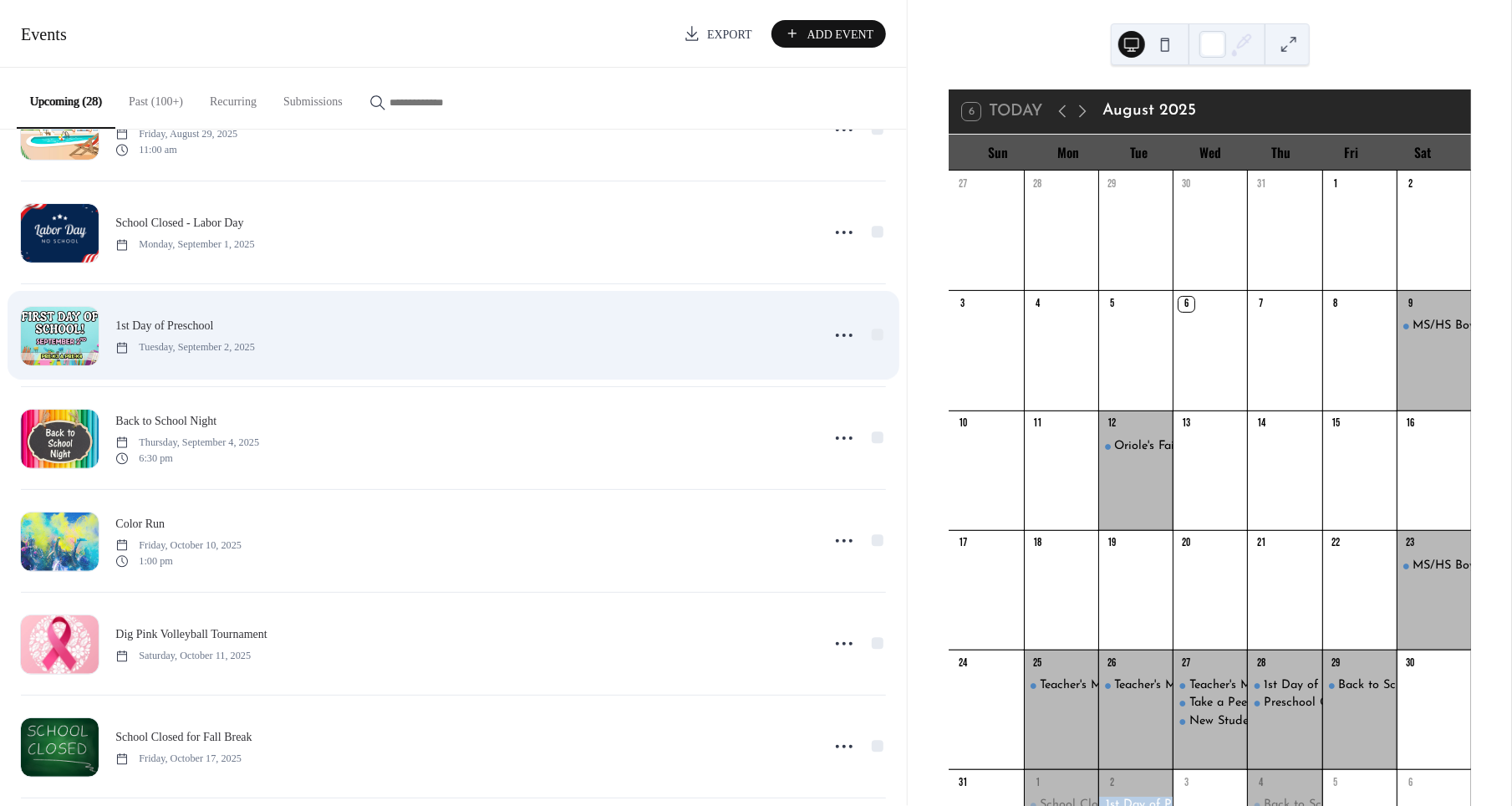 click on "1st Day of Preschool Tuesday, September 2, 2025" at bounding box center (463, 334) 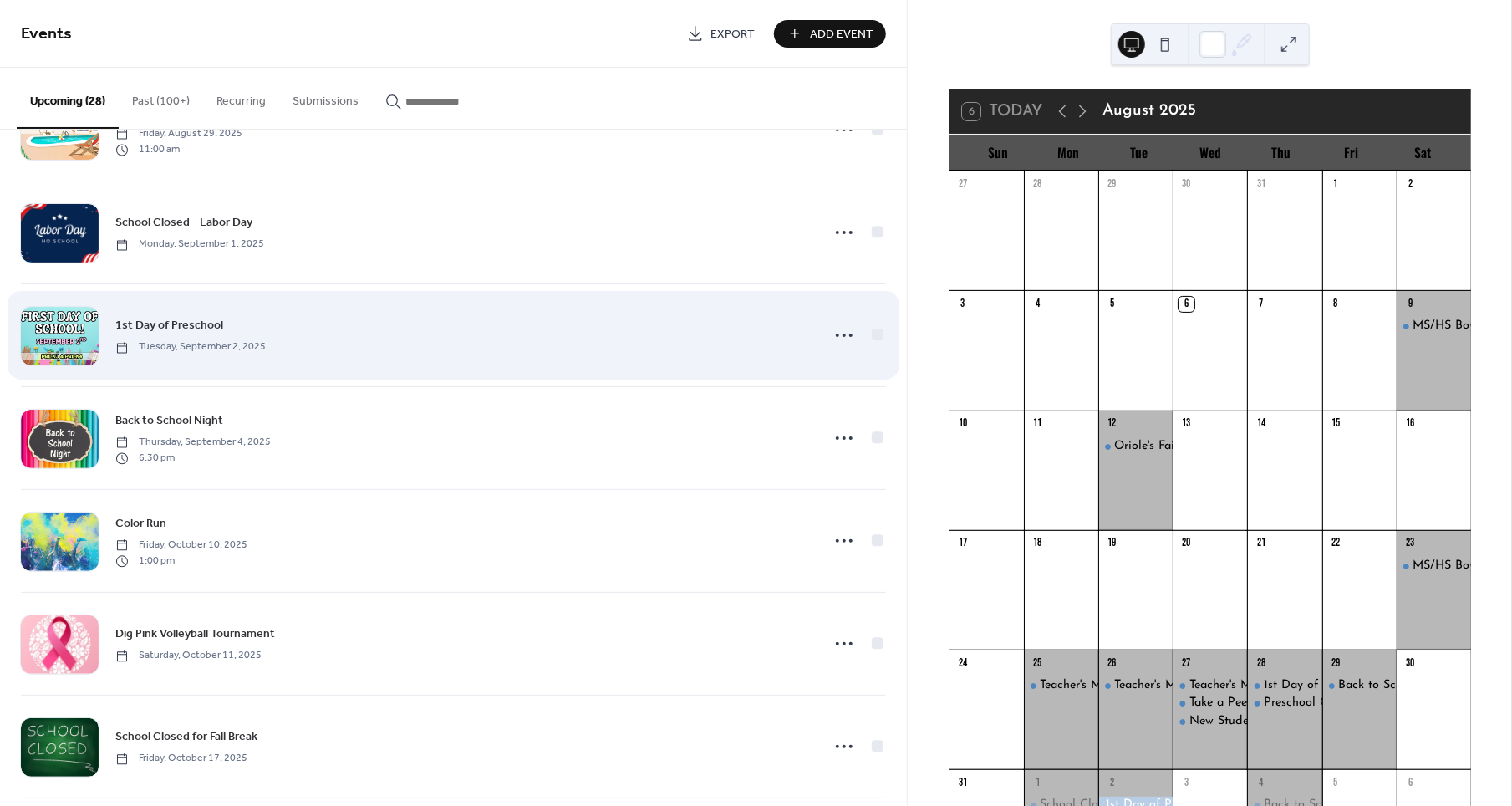 click on "1st Day of Preschool Tuesday, September 2, 2025" at bounding box center [463, 334] 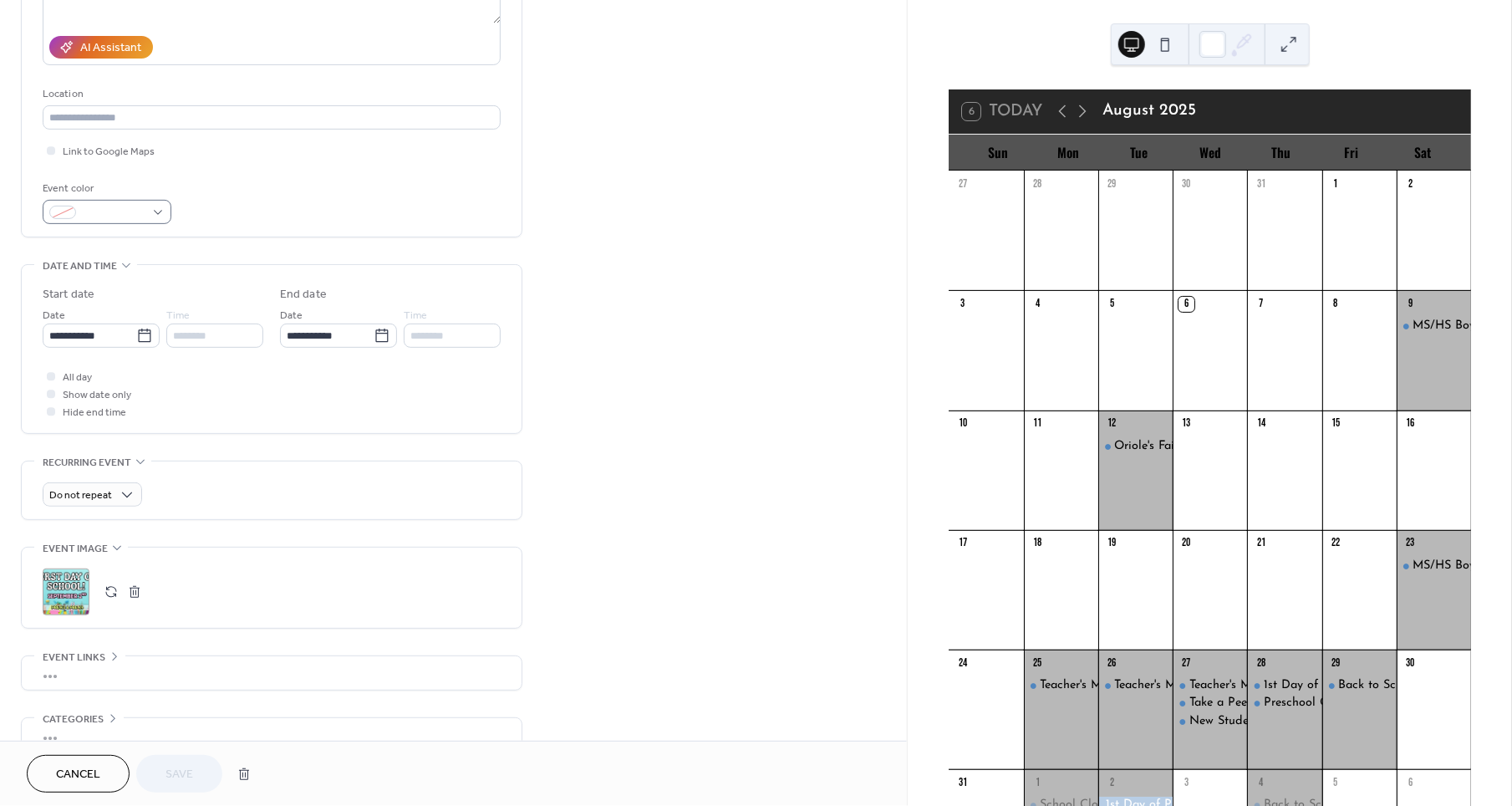 scroll, scrollTop: 283, scrollLeft: 0, axis: vertical 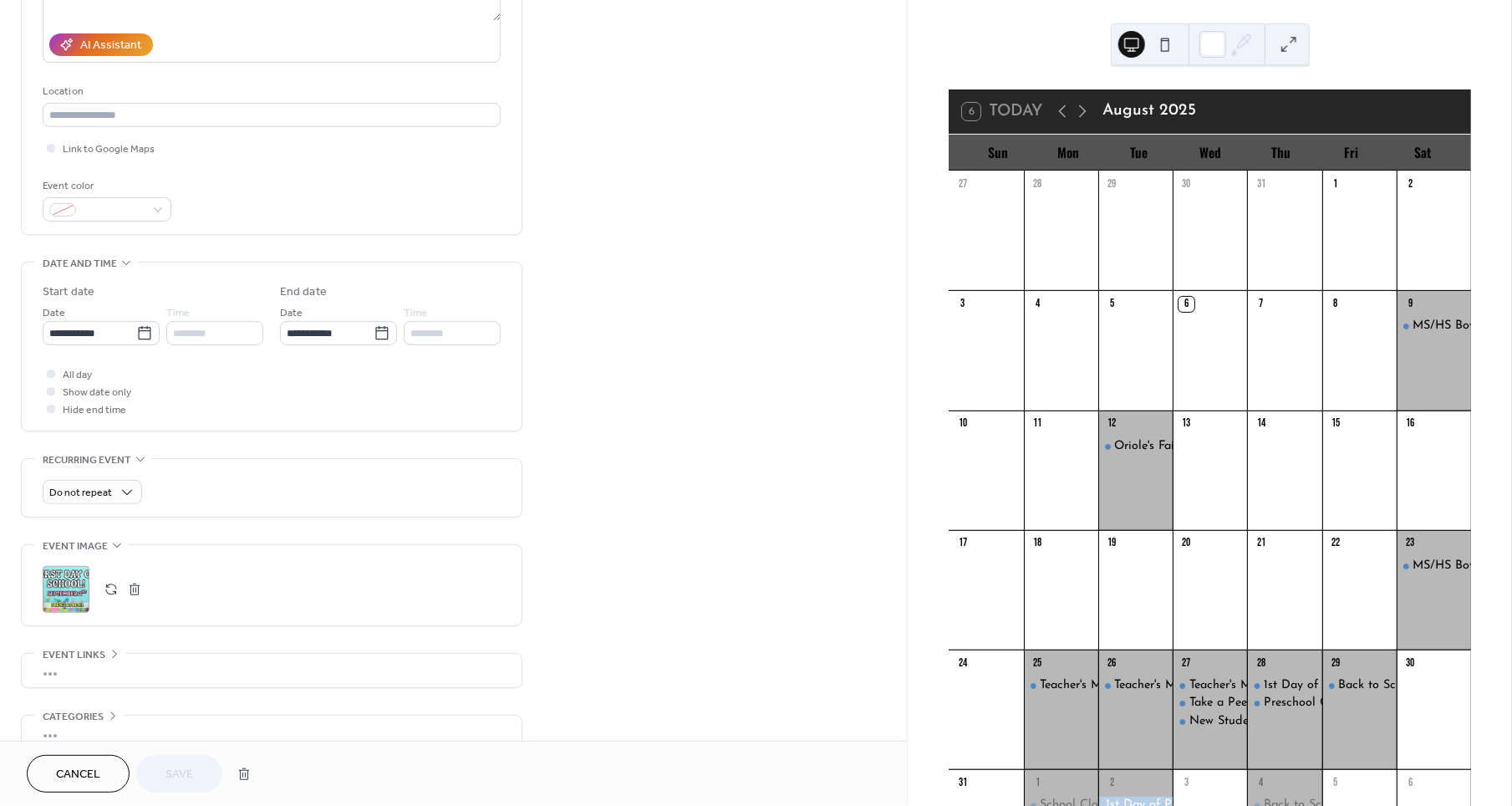 click on "Show date only" at bounding box center (97, 393) 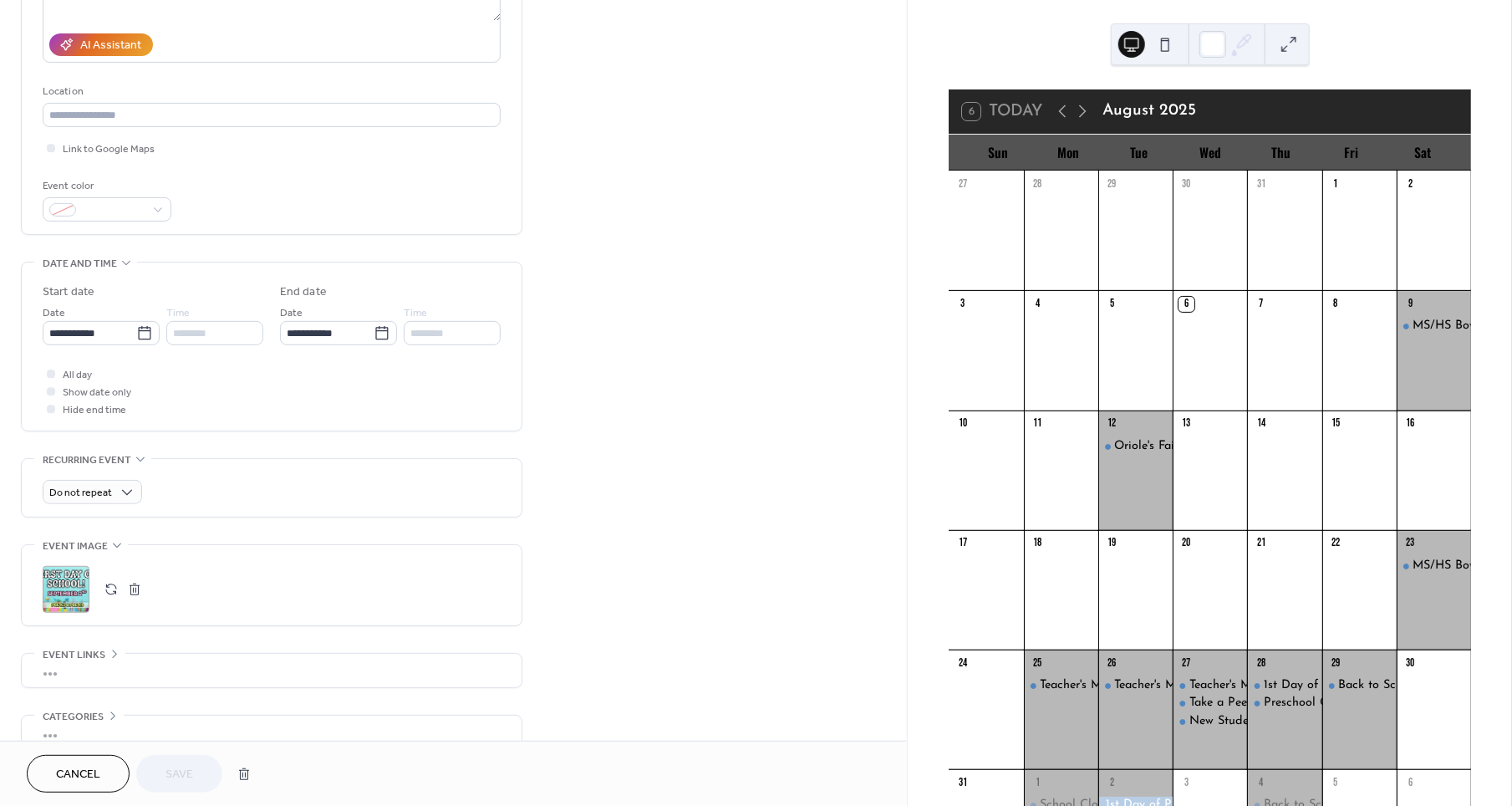 click on "Show date only" at bounding box center (97, 393) 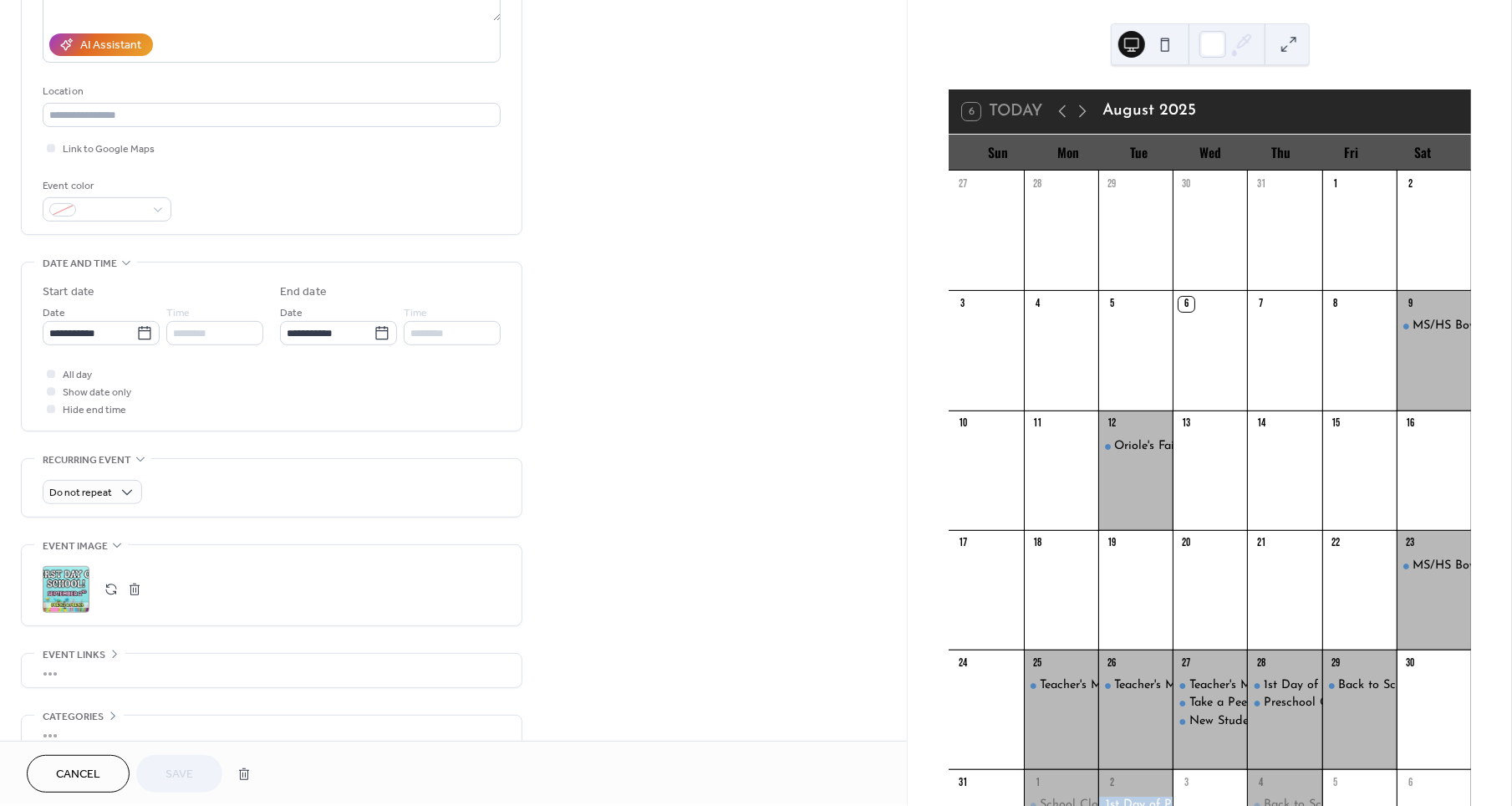 click at bounding box center (51, 391) 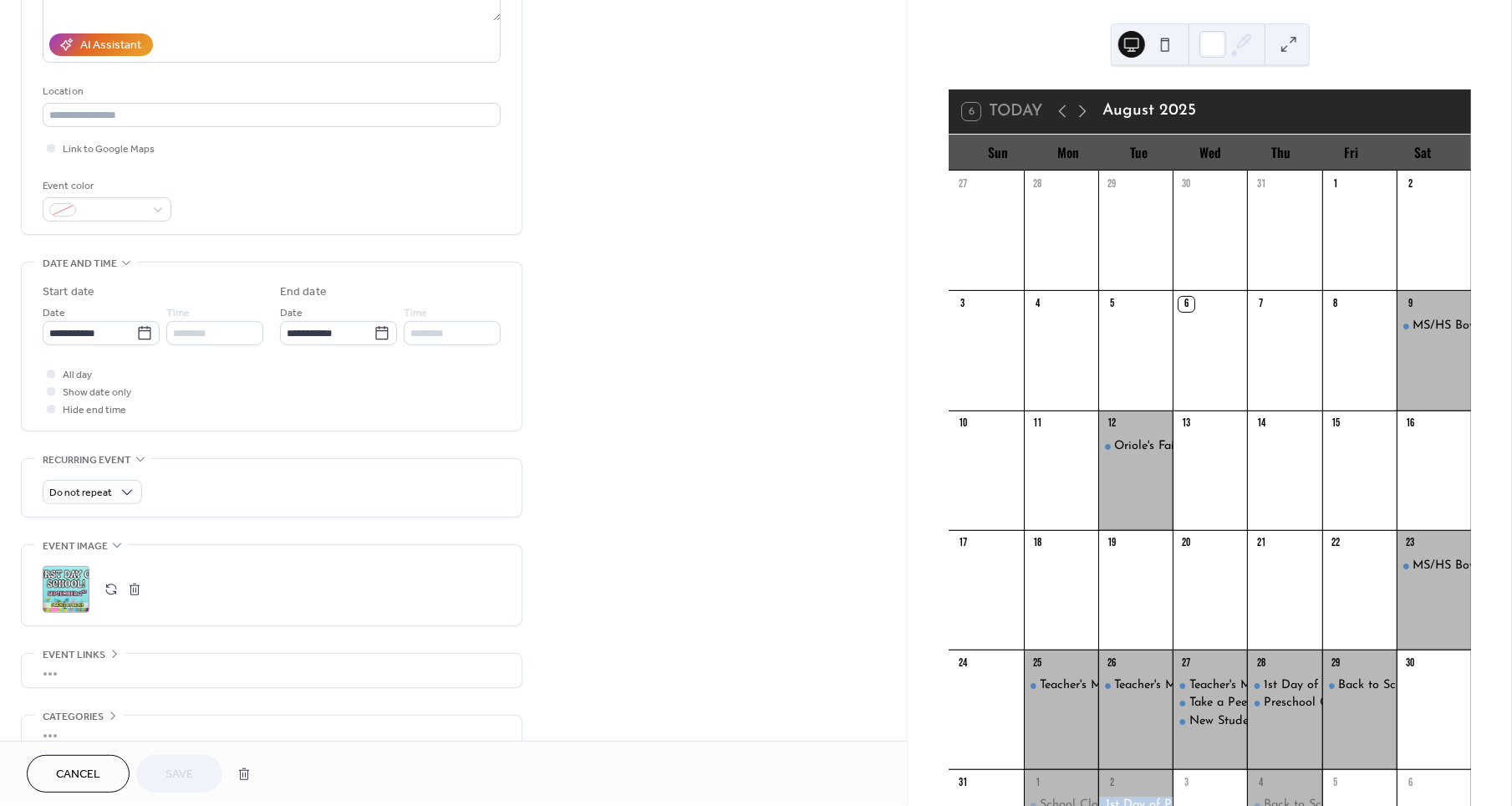 click on "********" at bounding box center (215, 333) 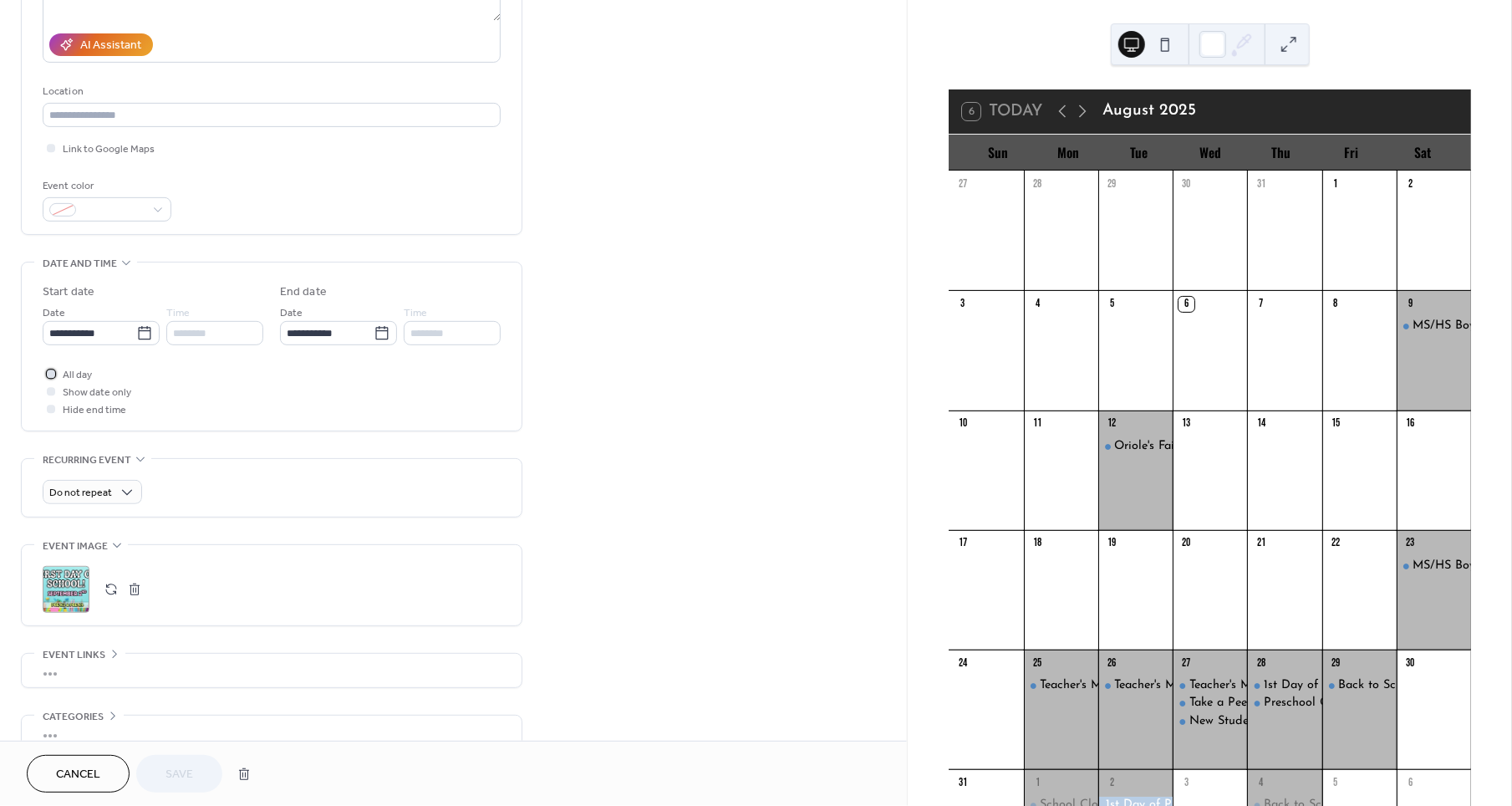 click 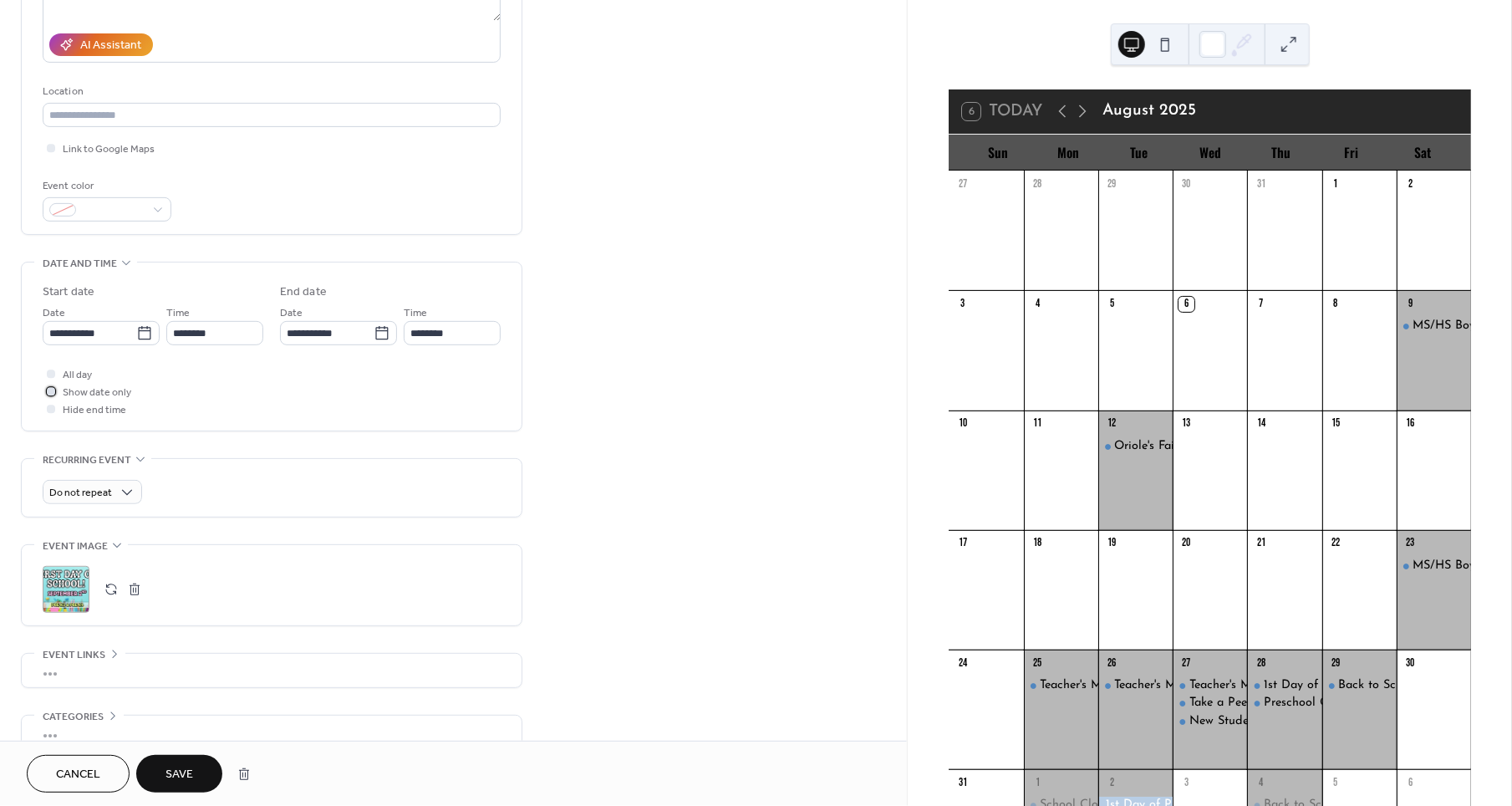 click at bounding box center [51, 391] 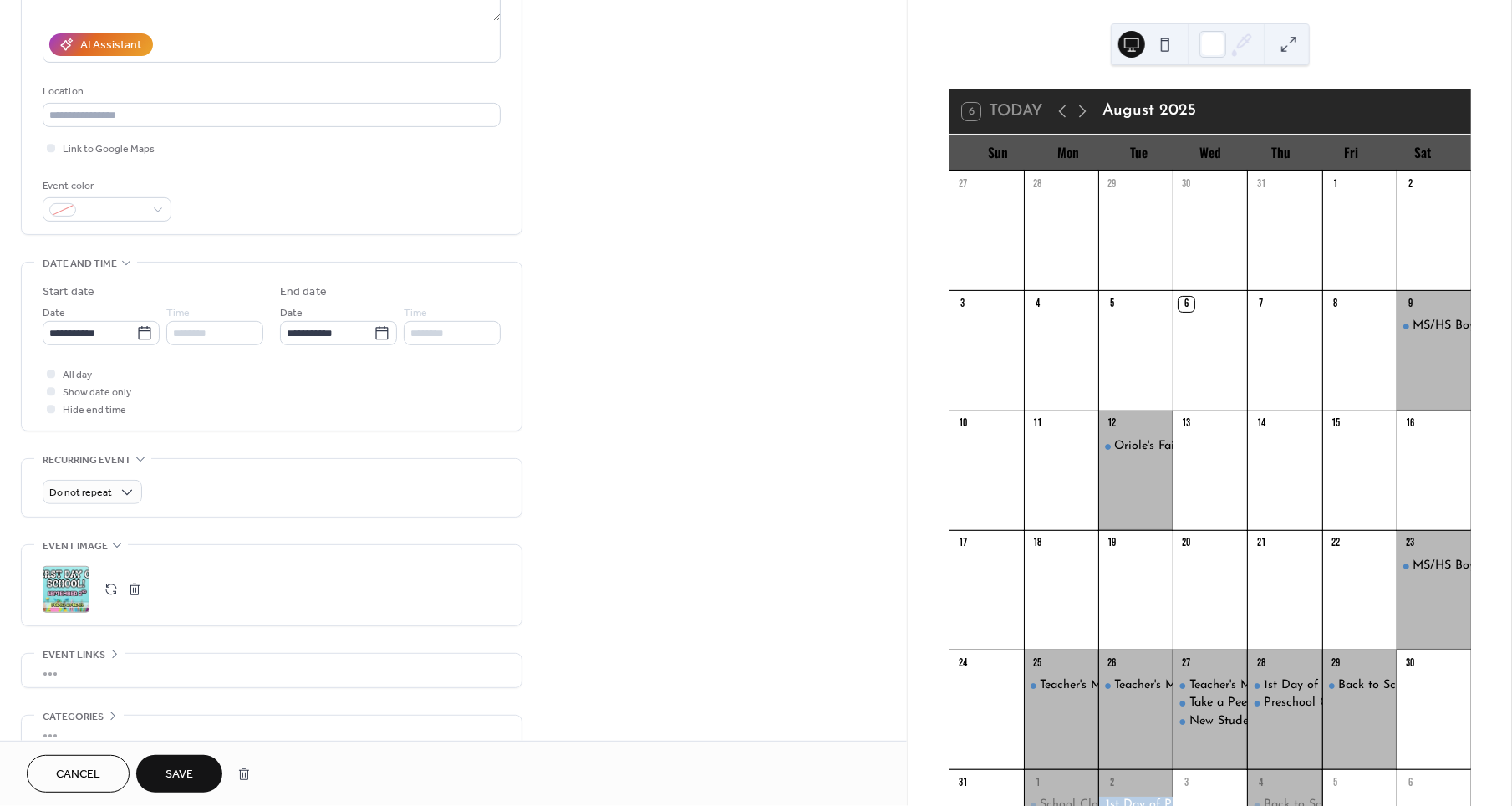 click on "Save" at bounding box center (179, 775) 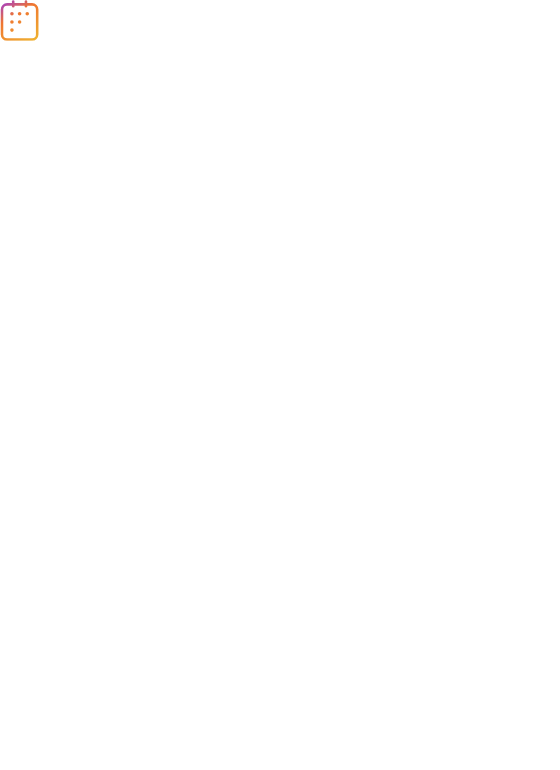scroll, scrollTop: 0, scrollLeft: 0, axis: both 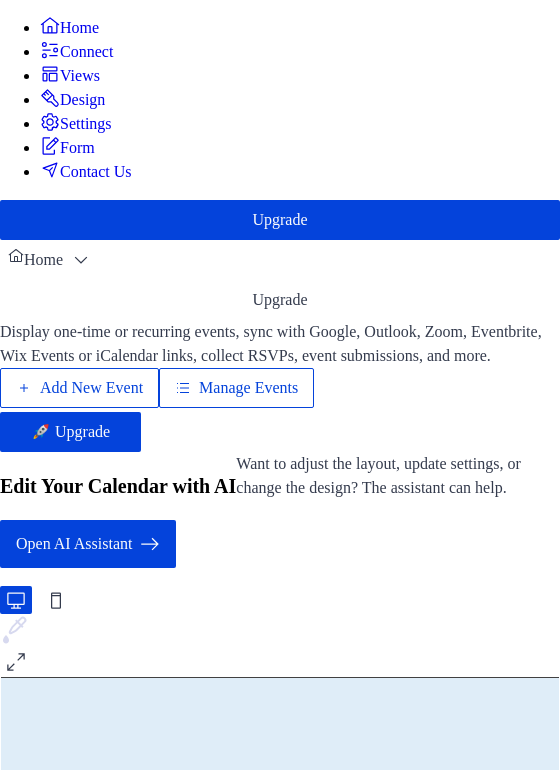 click on "Add New Event" at bounding box center [91, 388] 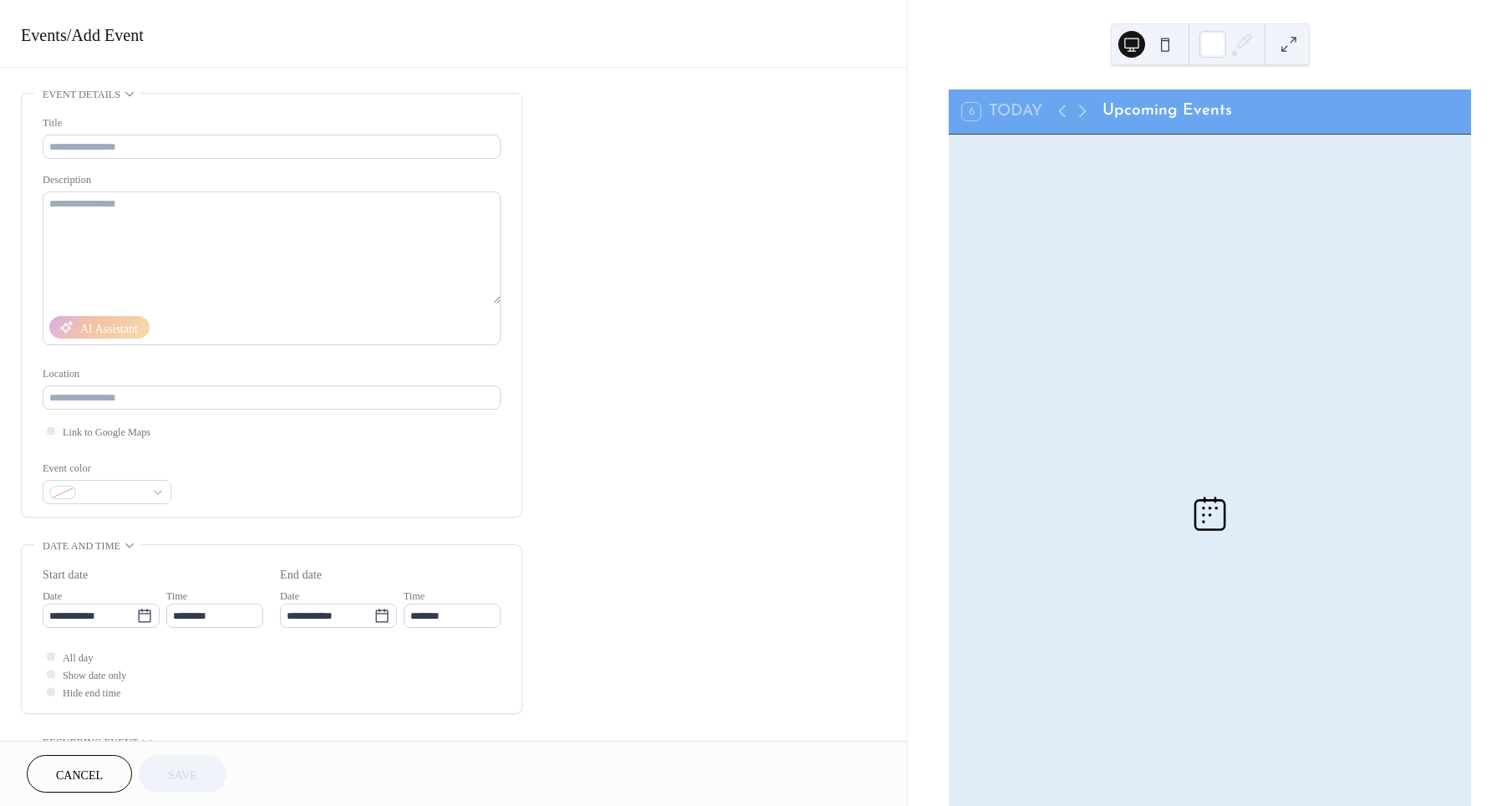 scroll, scrollTop: 0, scrollLeft: 0, axis: both 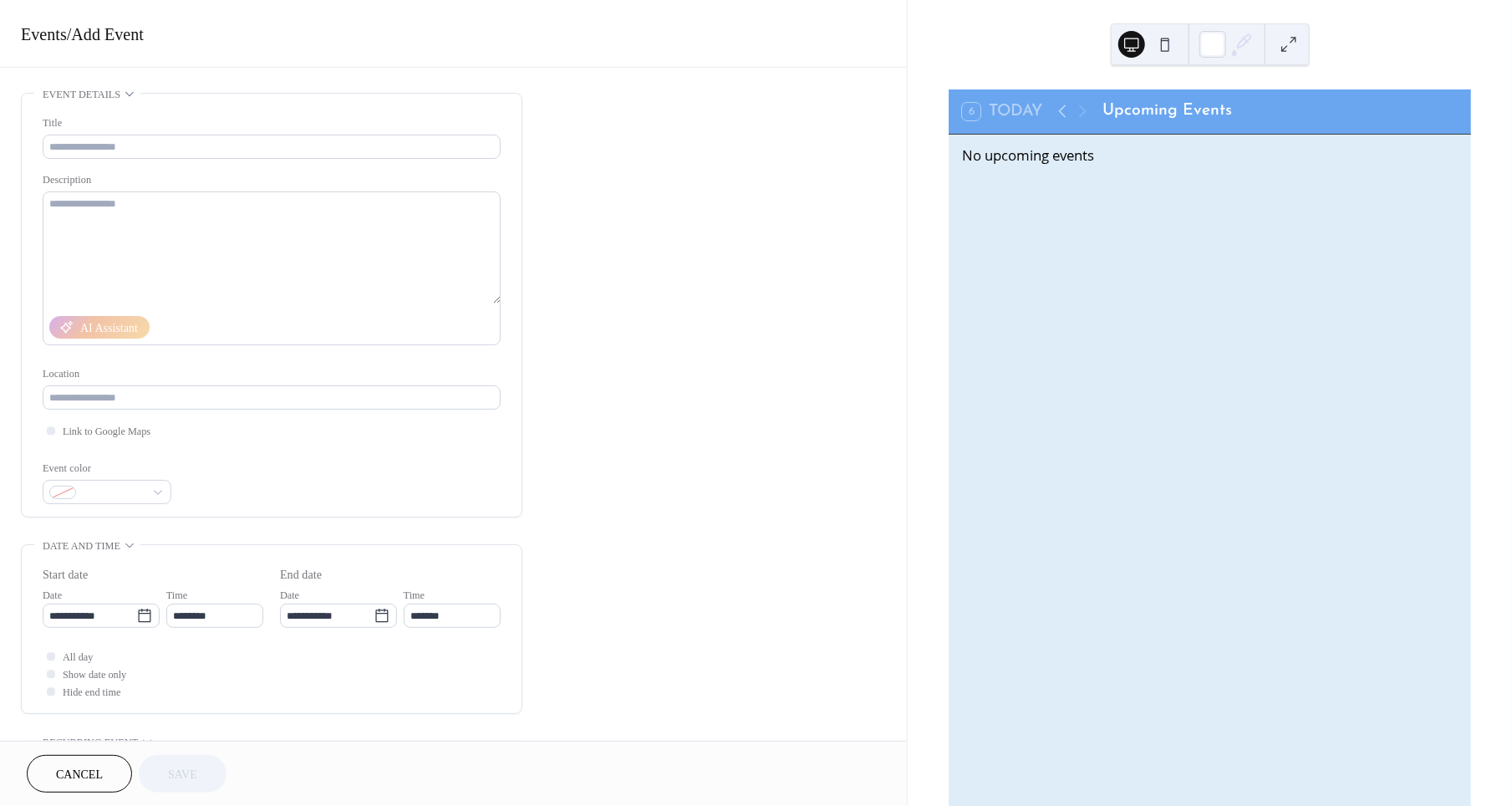 click on "Cancel" at bounding box center (79, 775) 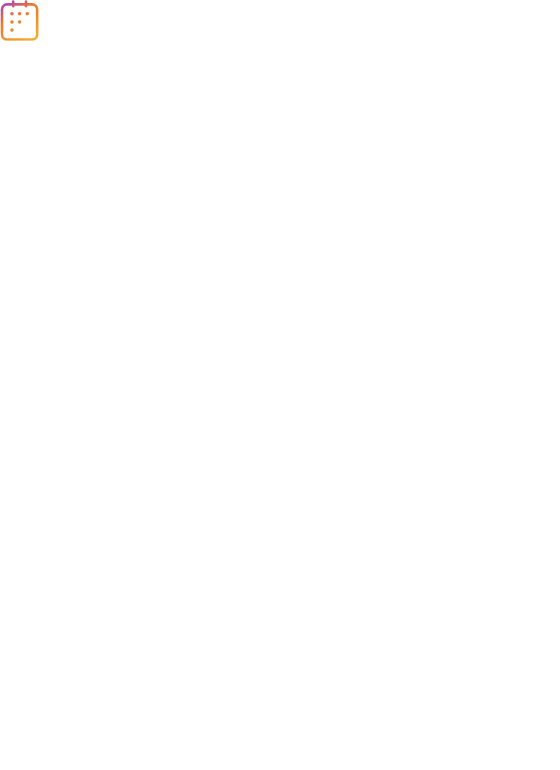 scroll, scrollTop: 0, scrollLeft: 0, axis: both 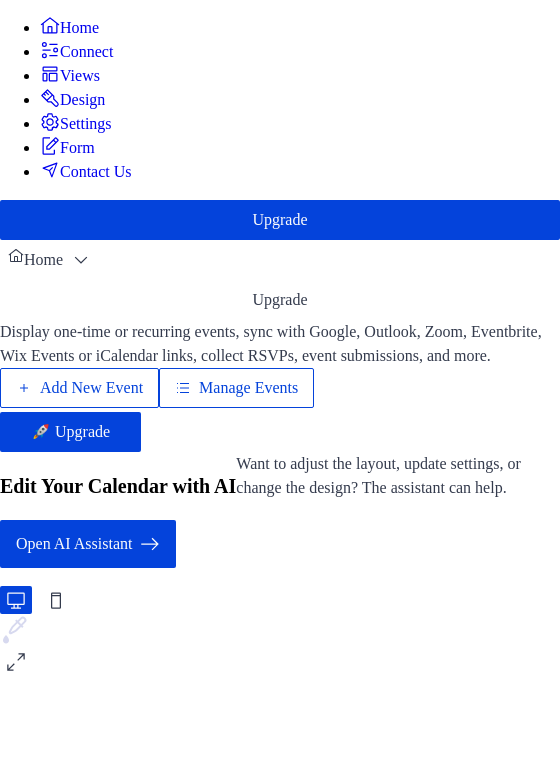 click on "Design" at bounding box center (82, 100) 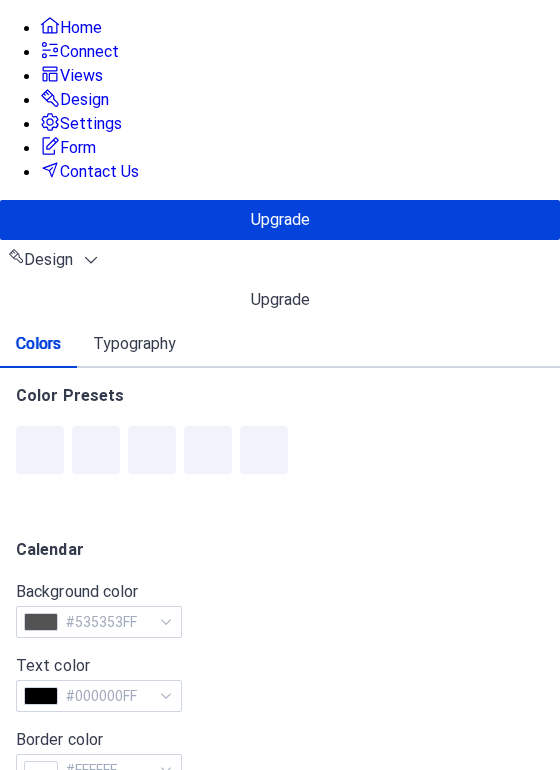 click on "Settings" at bounding box center [91, 124] 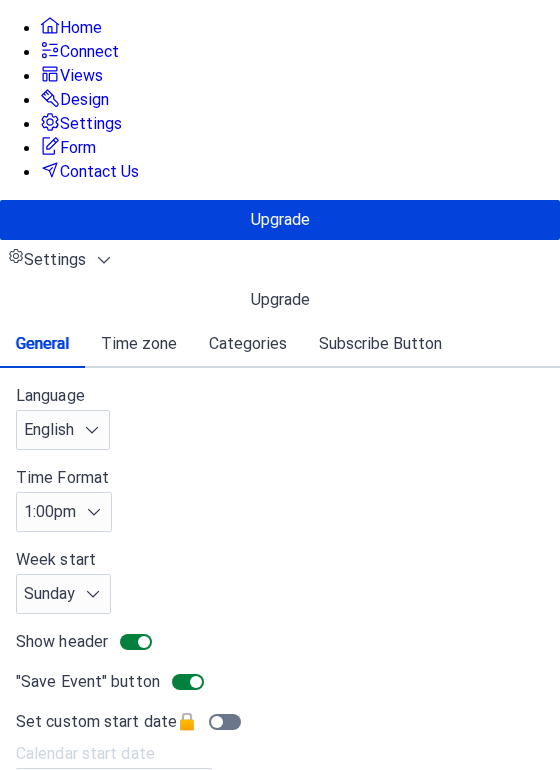 click on "Views" at bounding box center (81, 76) 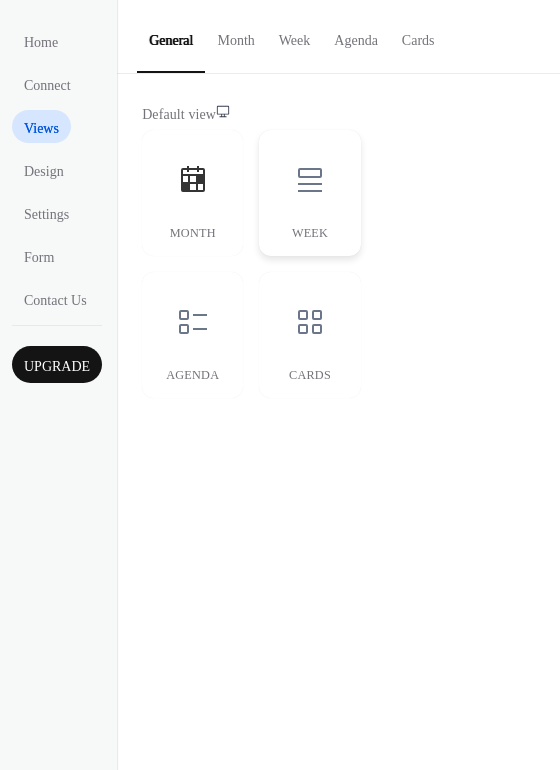 click 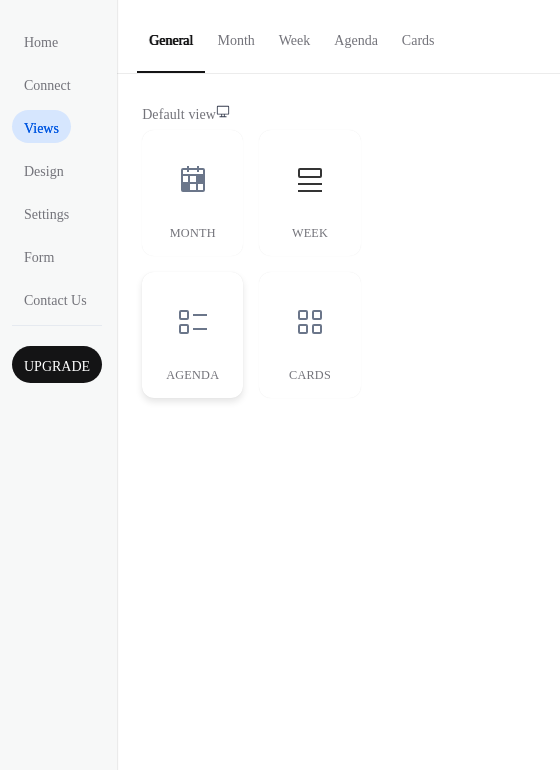 click 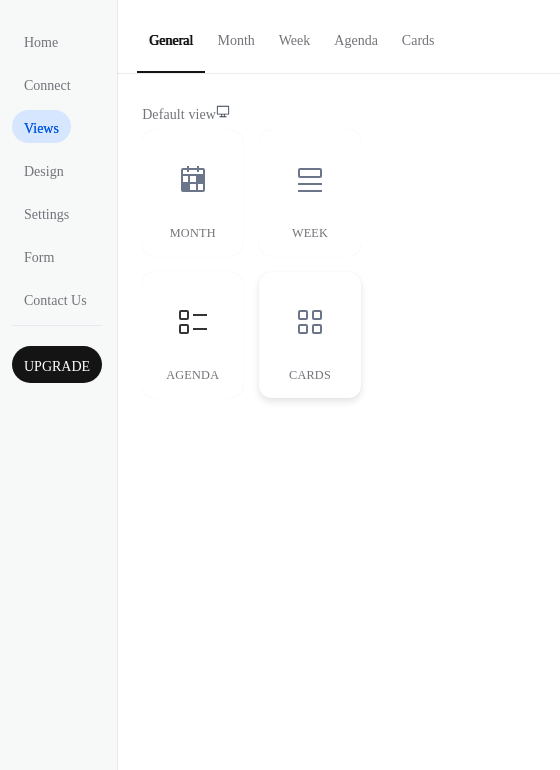 click on "Cards" at bounding box center [309, 335] 